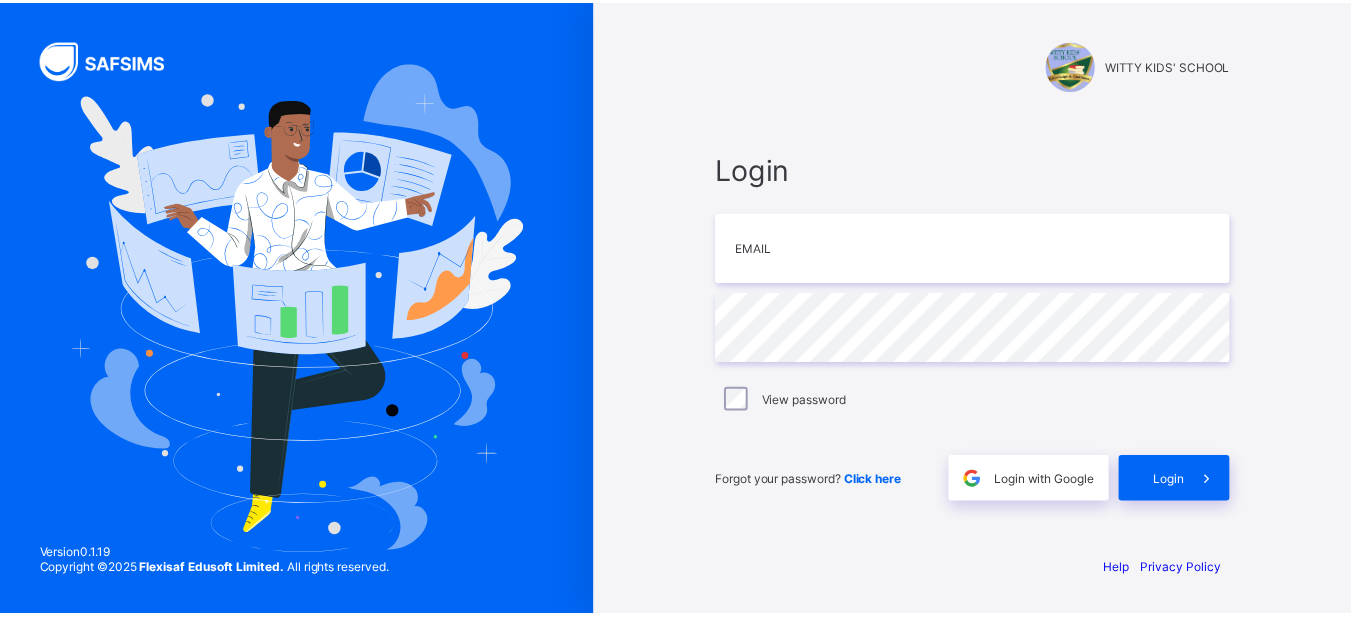 scroll, scrollTop: 0, scrollLeft: 0, axis: both 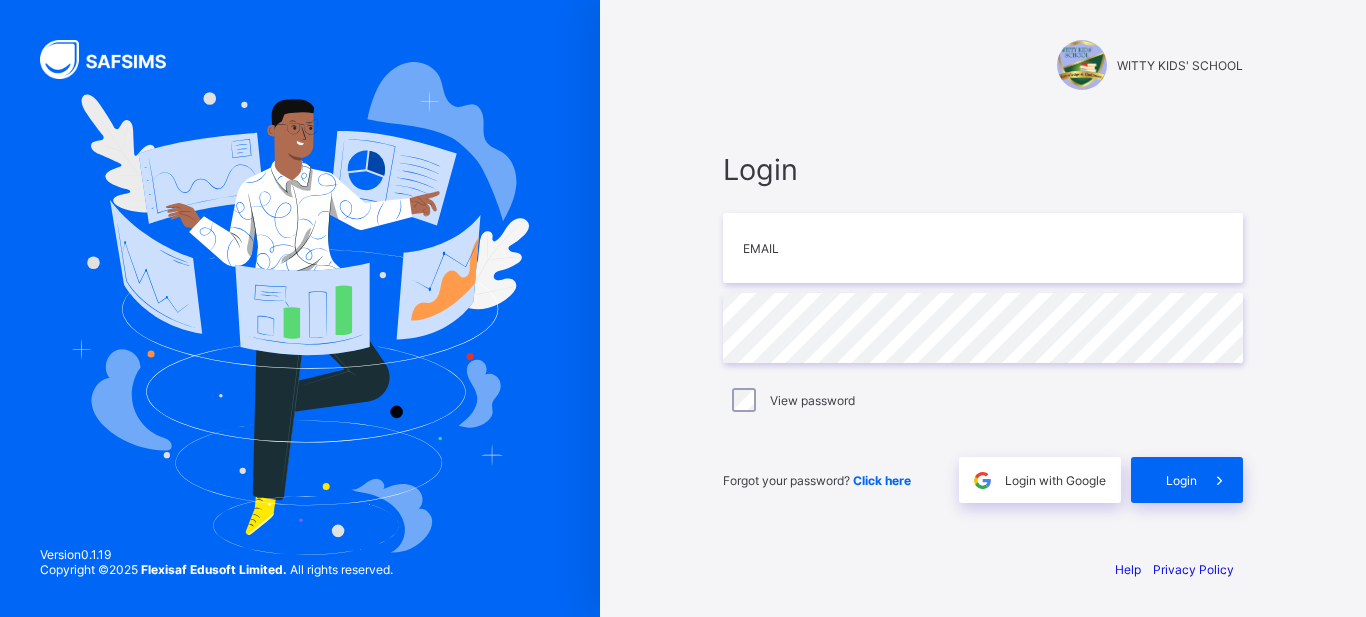 type on "*" 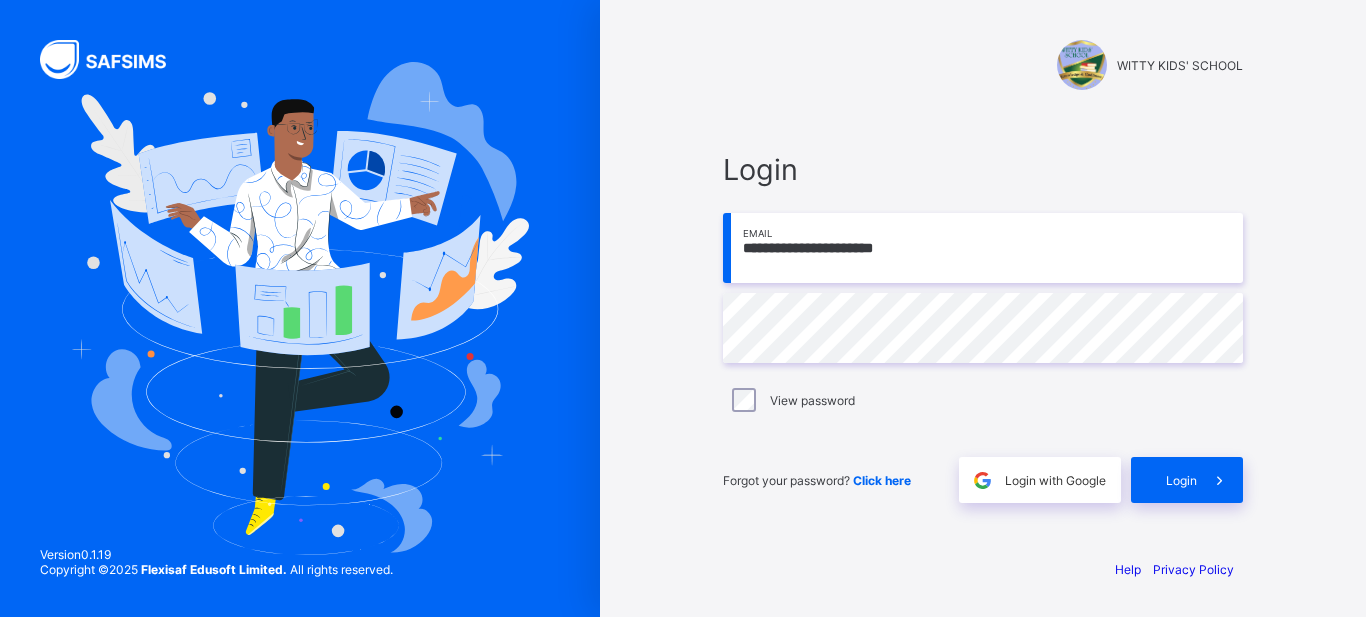 type on "**********" 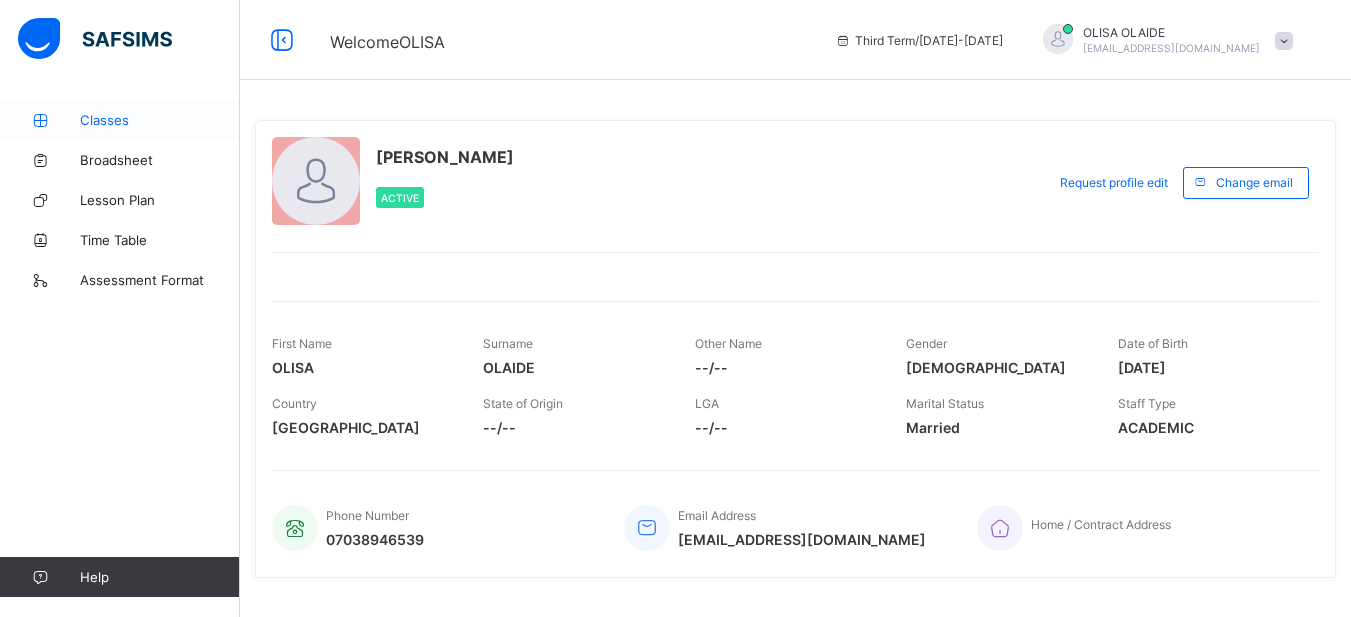 click on "Classes" at bounding box center (160, 120) 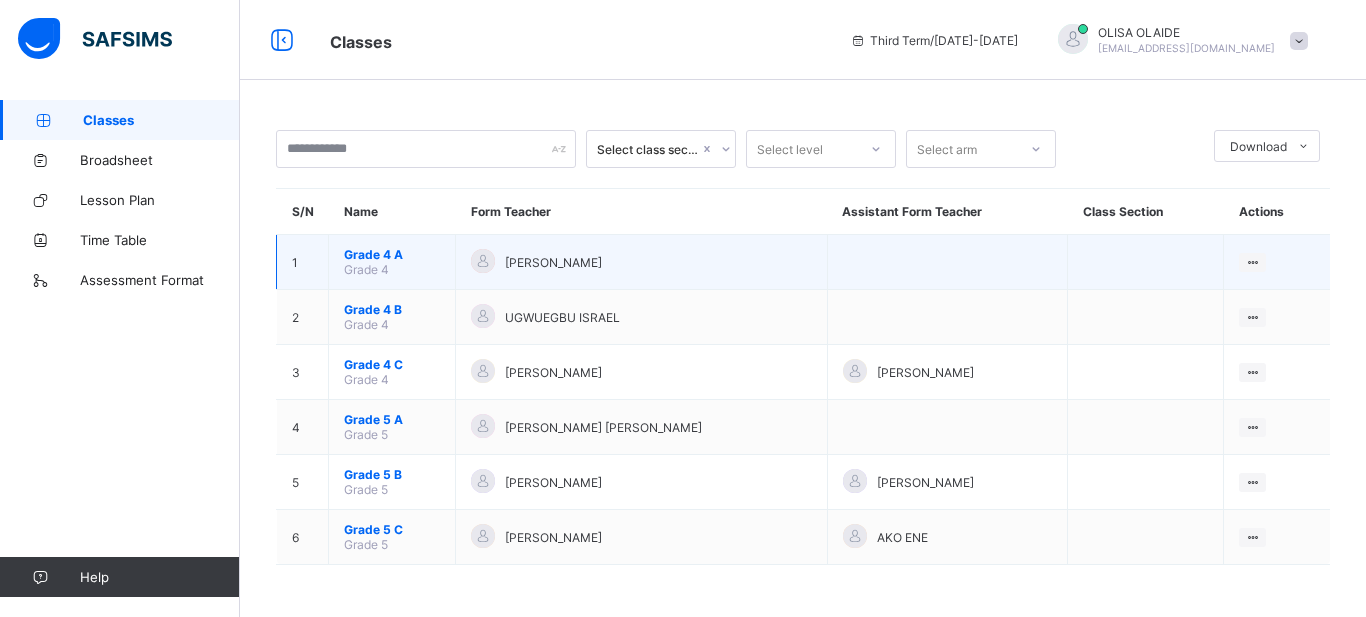 click on "Grade 4   A" at bounding box center [392, 254] 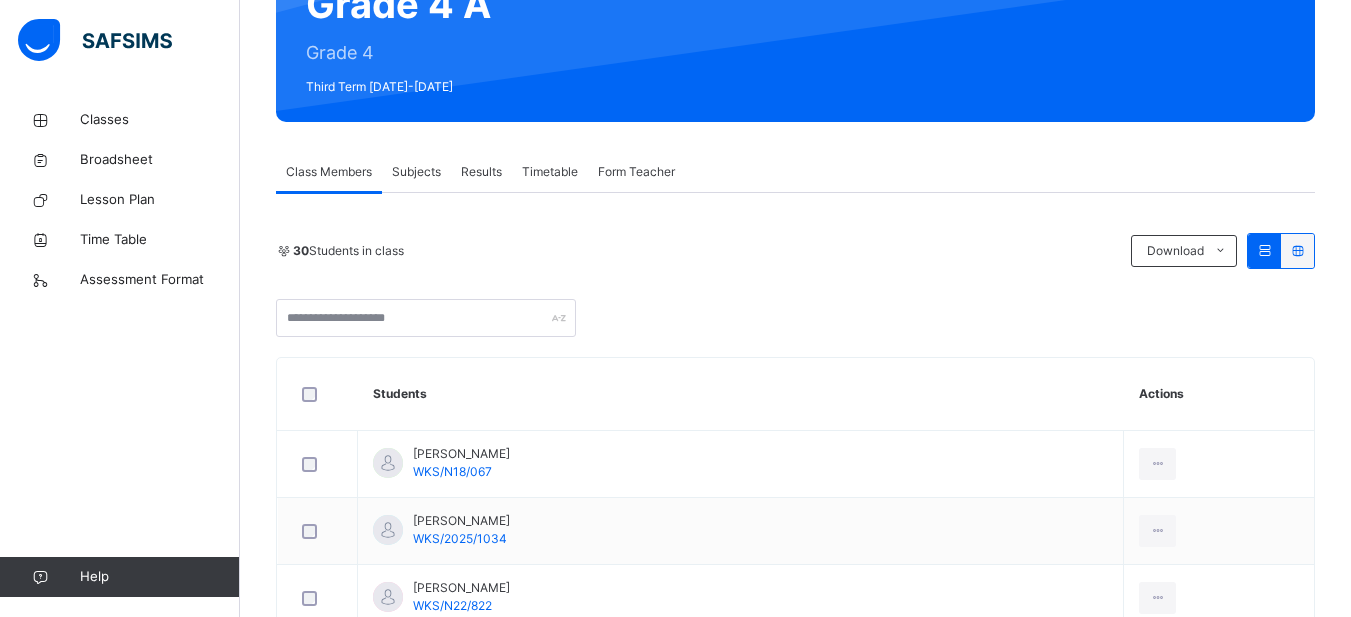 scroll, scrollTop: 220, scrollLeft: 0, axis: vertical 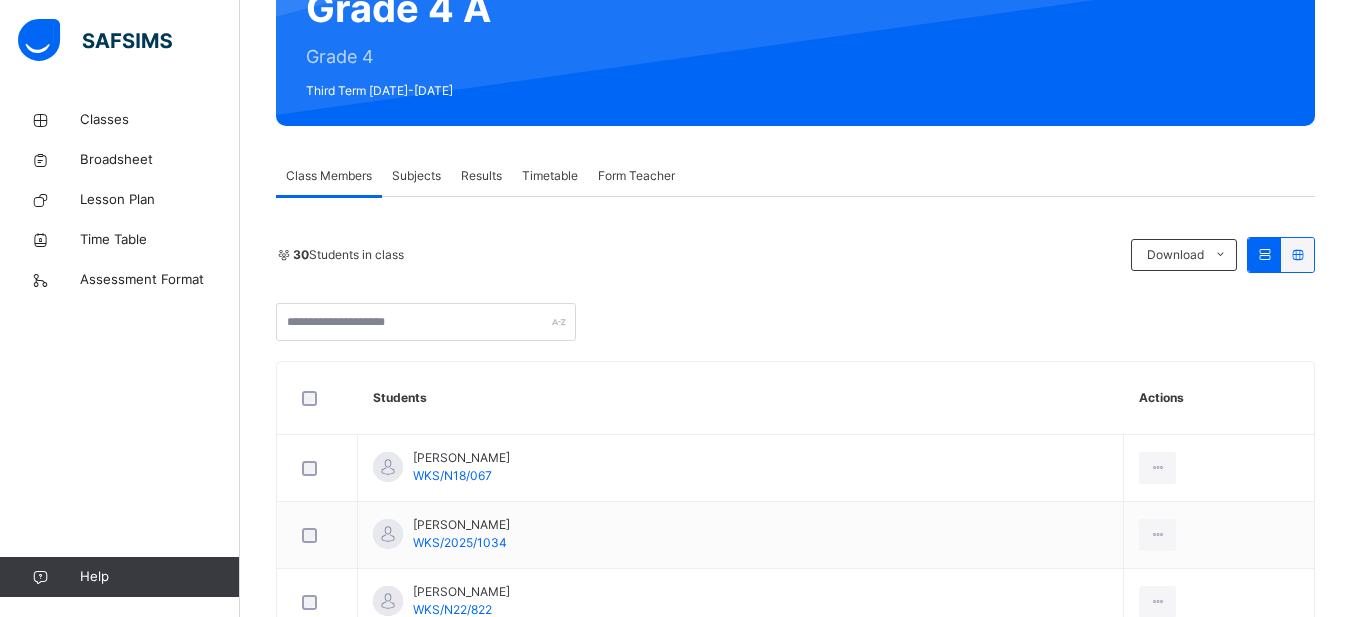 click on "Subjects" at bounding box center (416, 176) 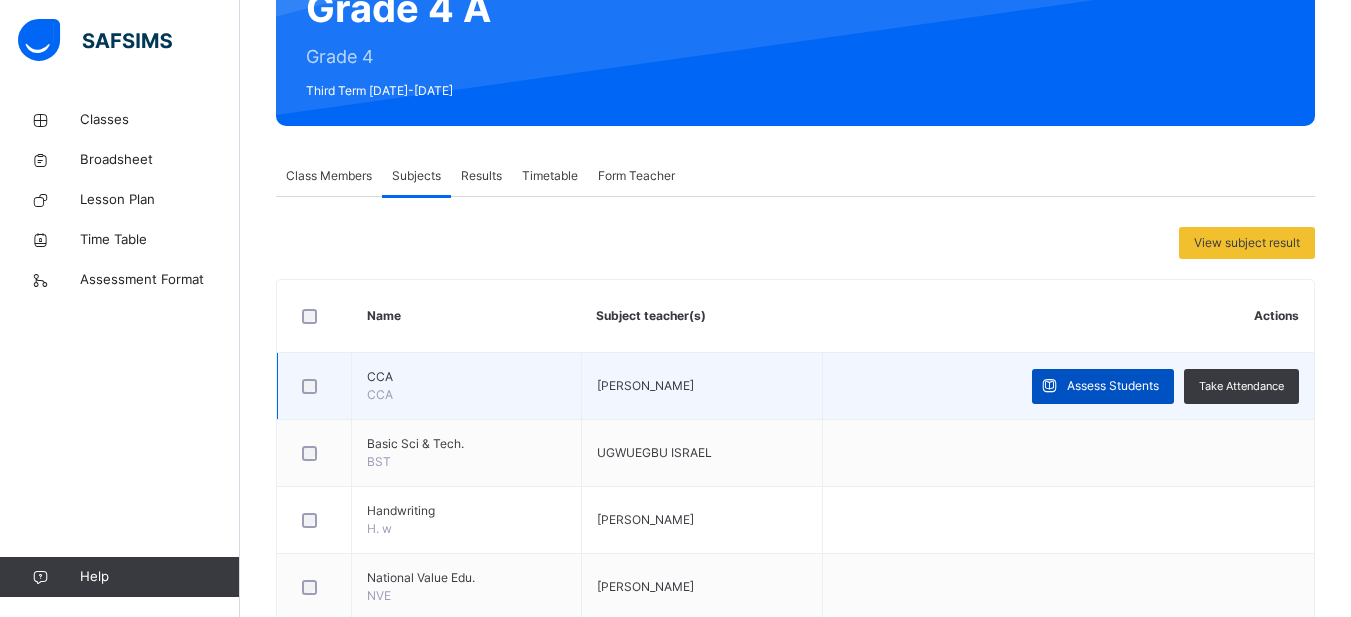 click on "Assess Students" at bounding box center (1113, 386) 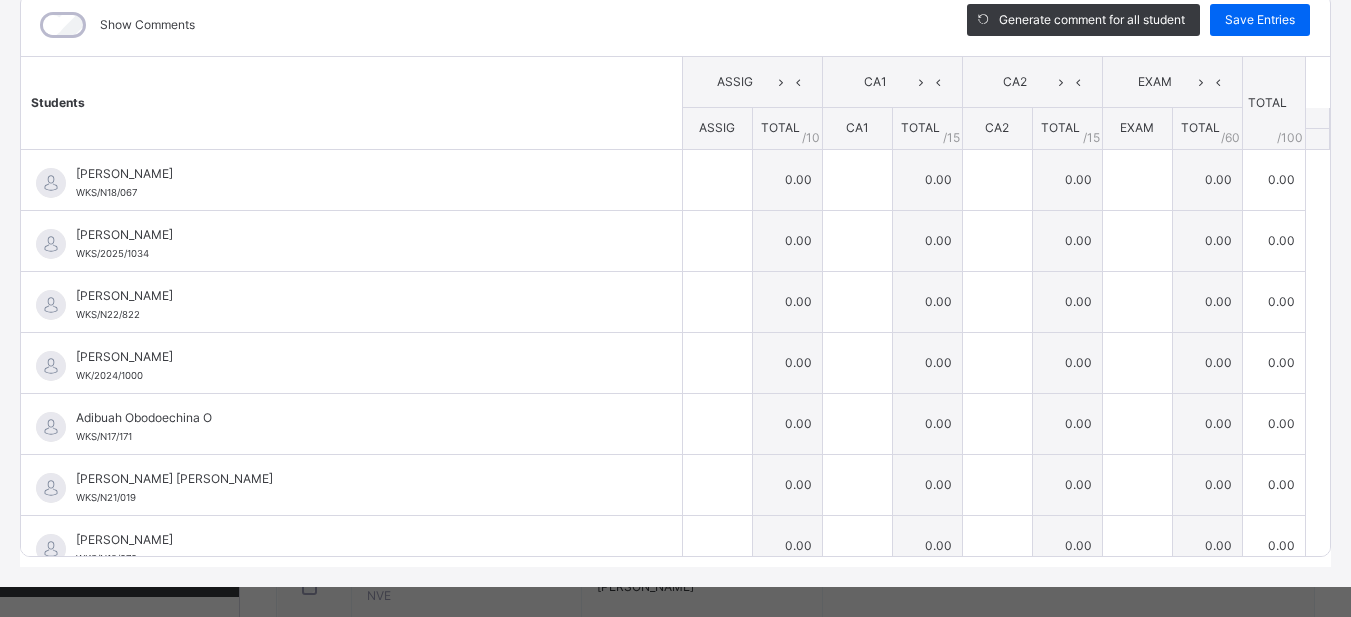 scroll, scrollTop: 294, scrollLeft: 0, axis: vertical 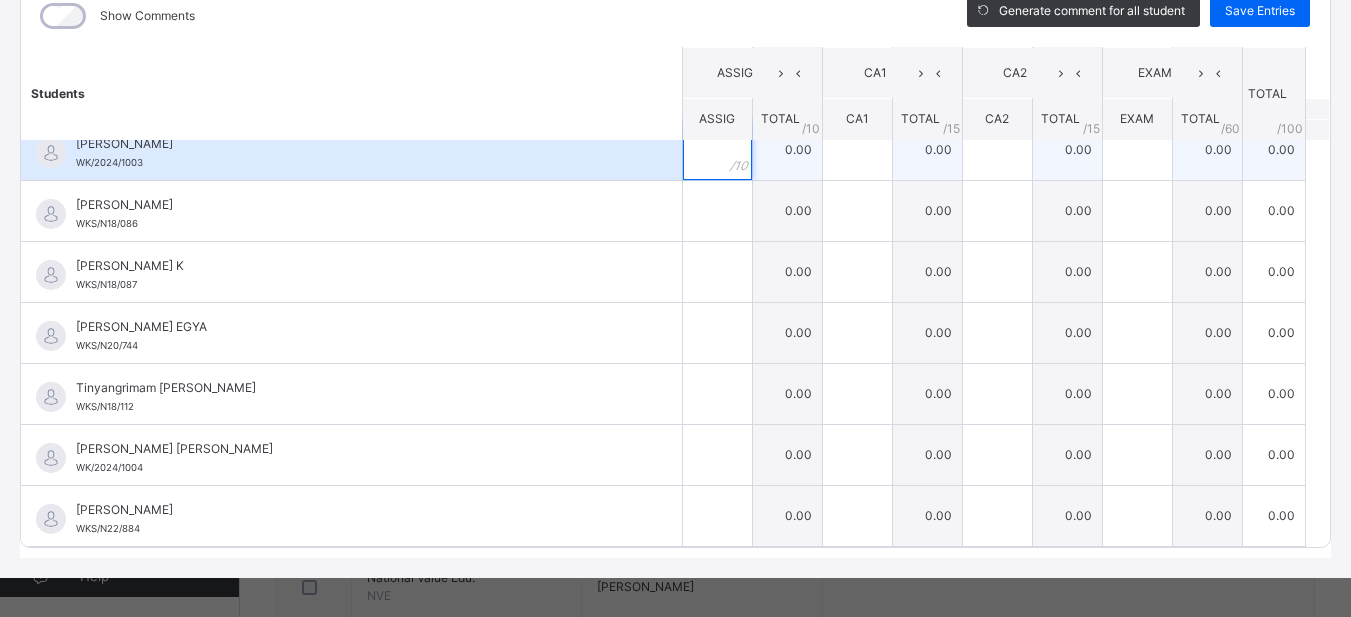 click at bounding box center (717, 150) 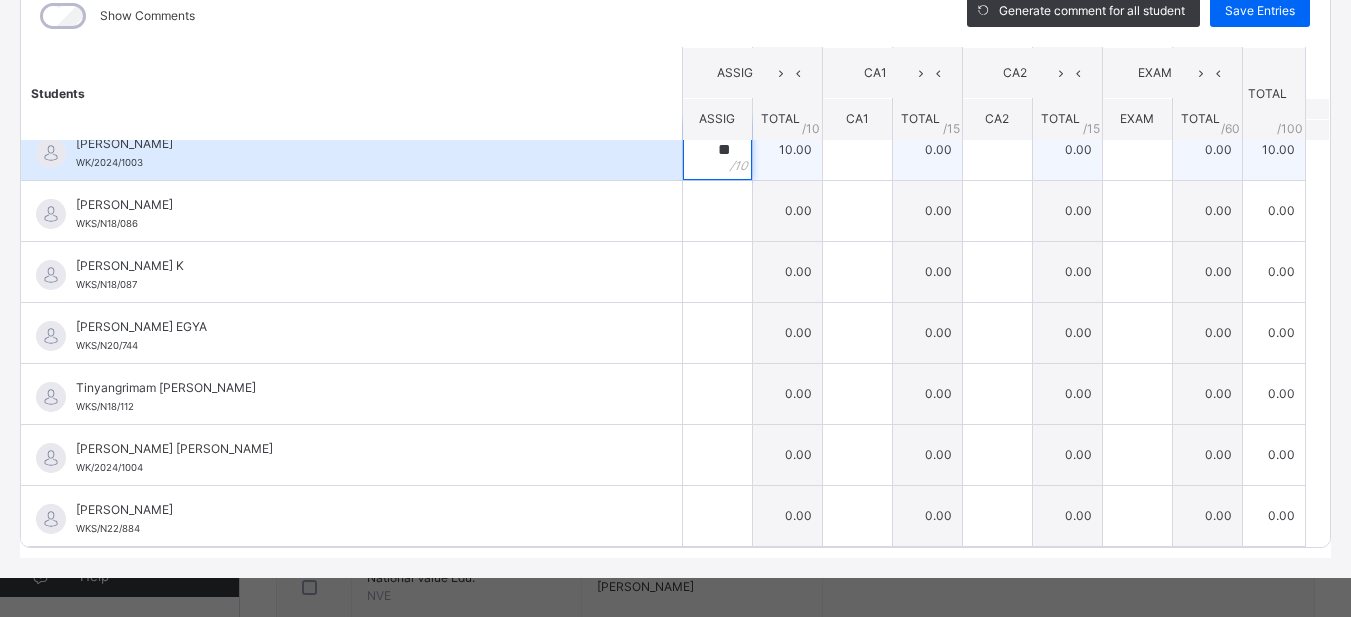 type on "**" 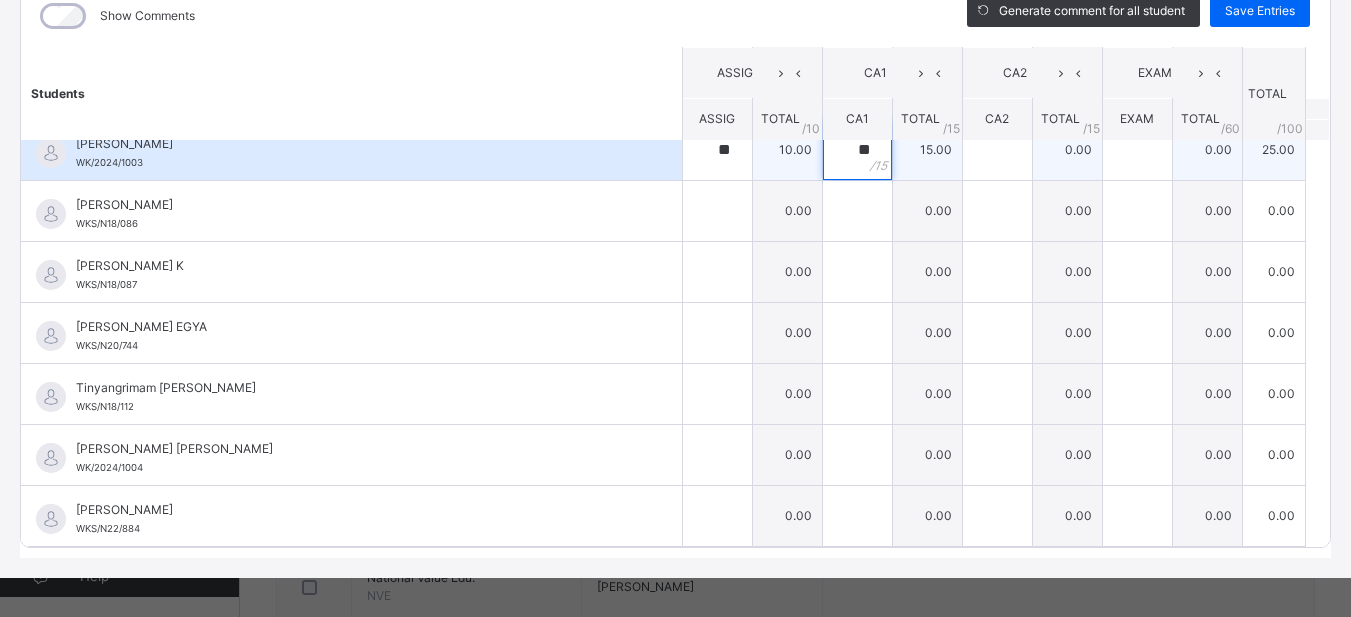 type on "**" 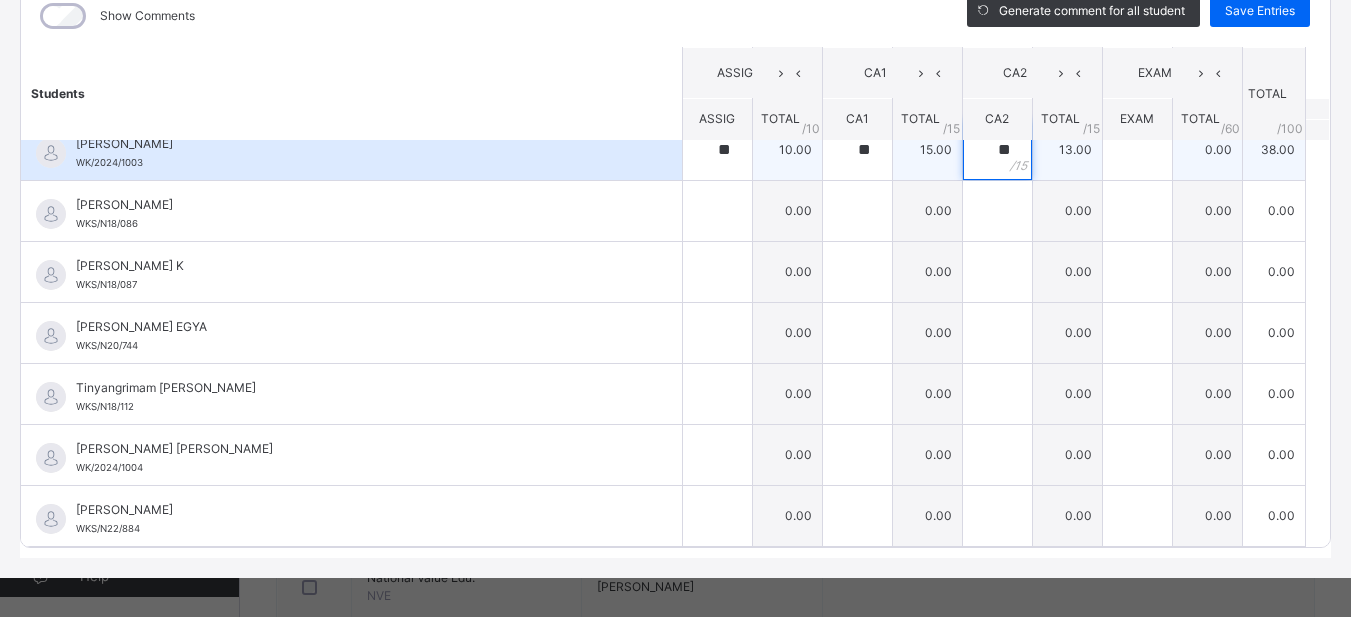 type on "**" 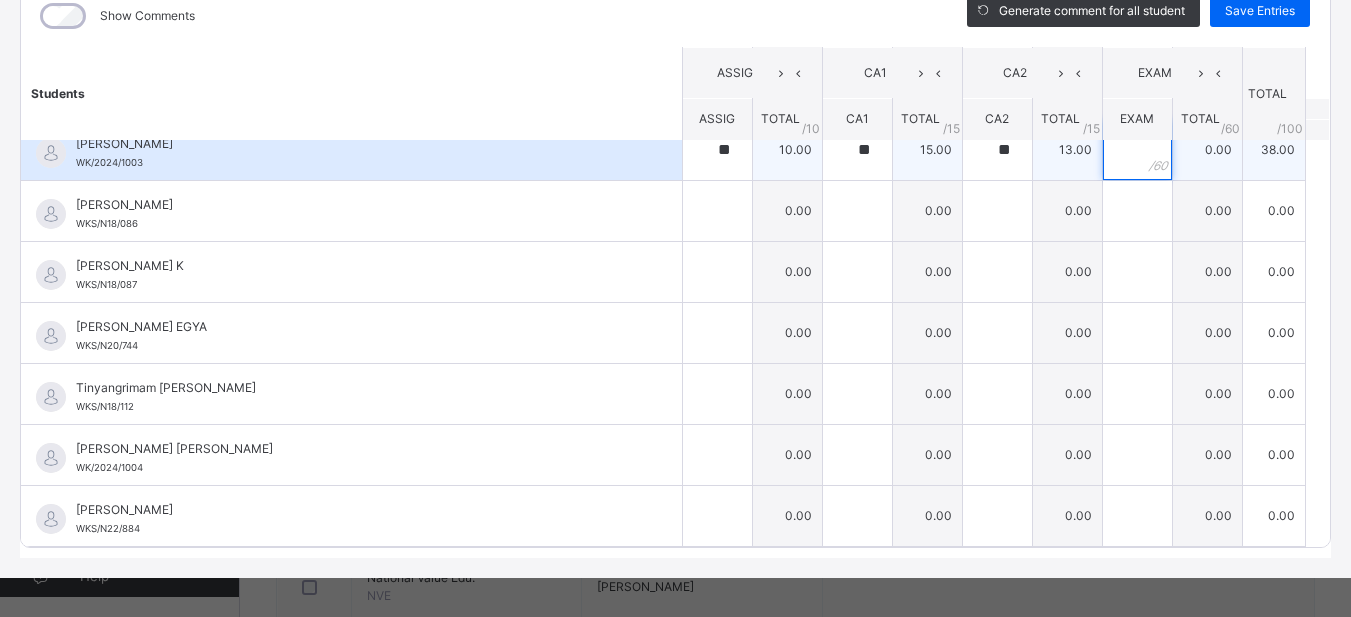 type on "*" 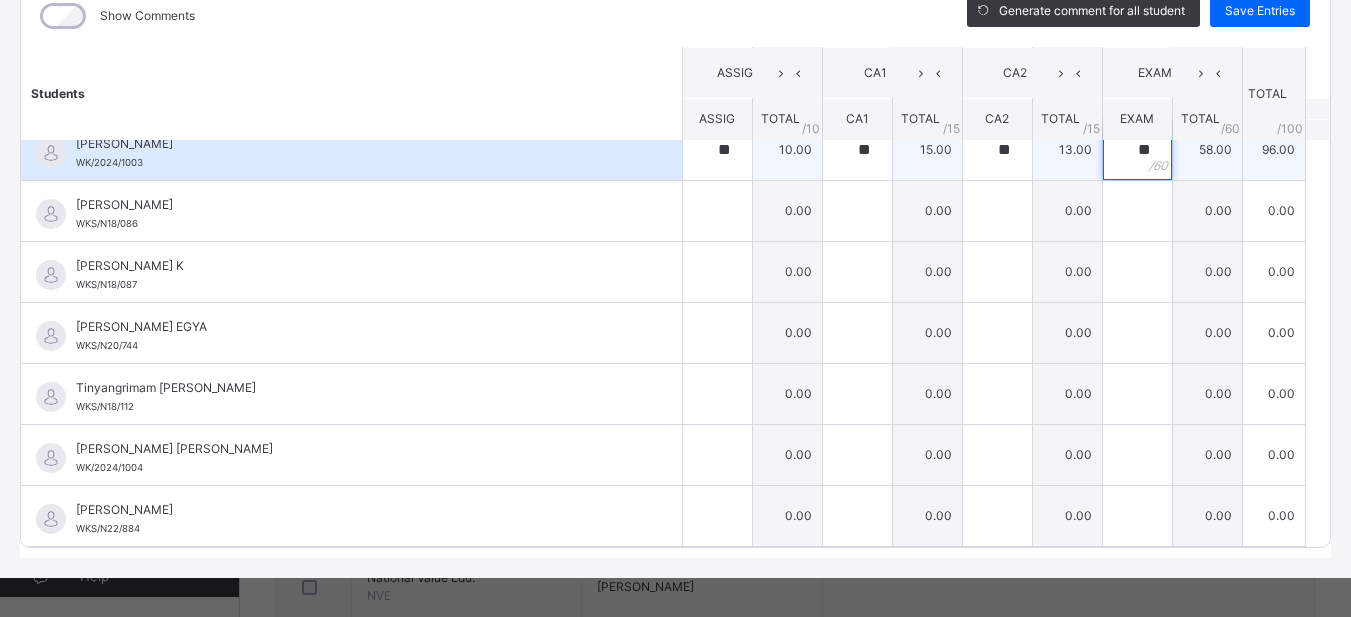 type on "**" 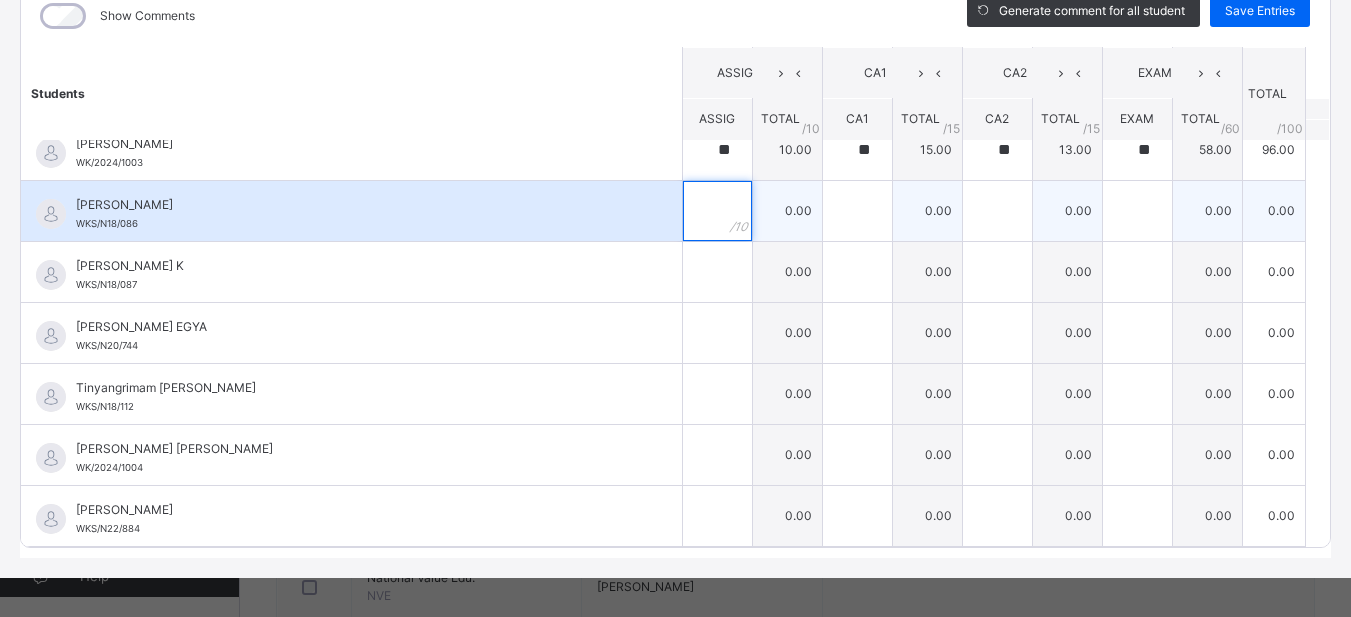 click at bounding box center (717, 211) 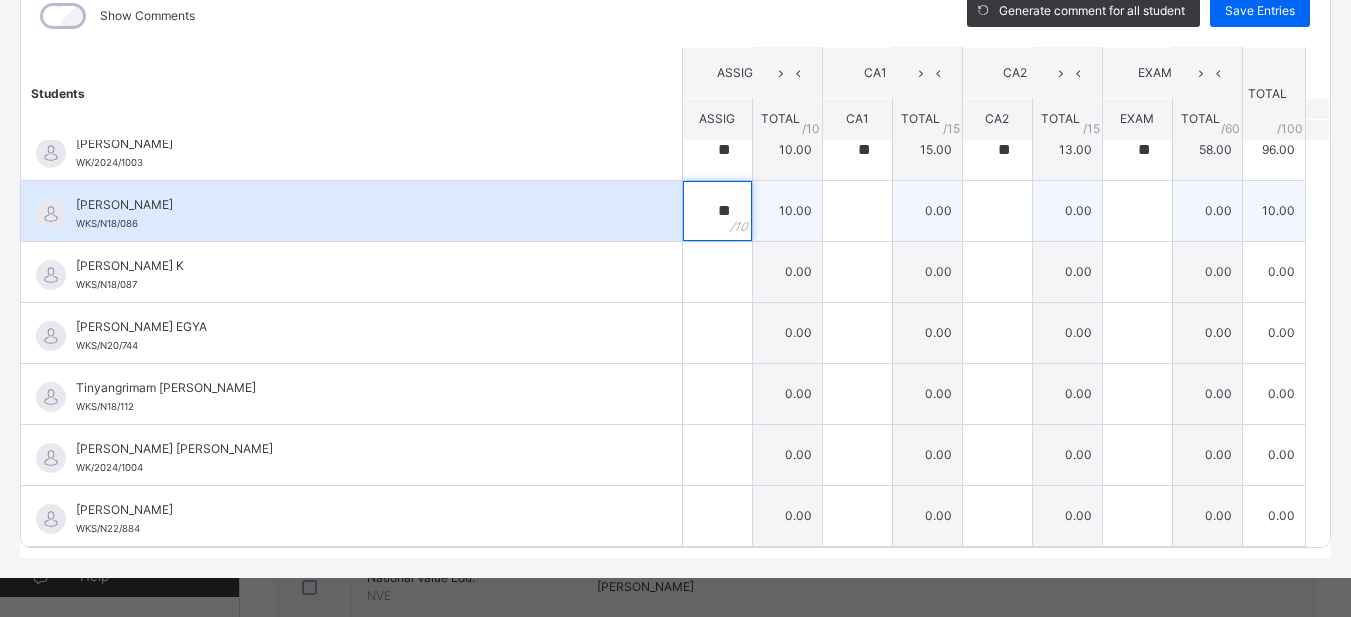 type on "**" 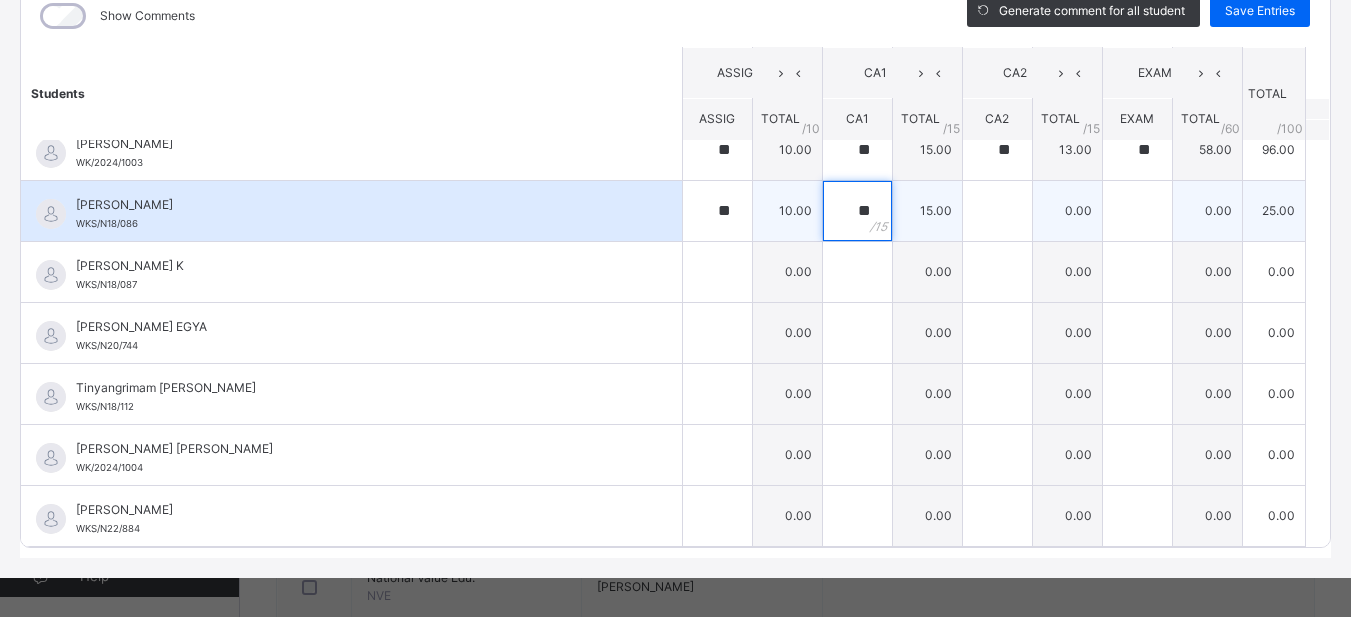 type on "**" 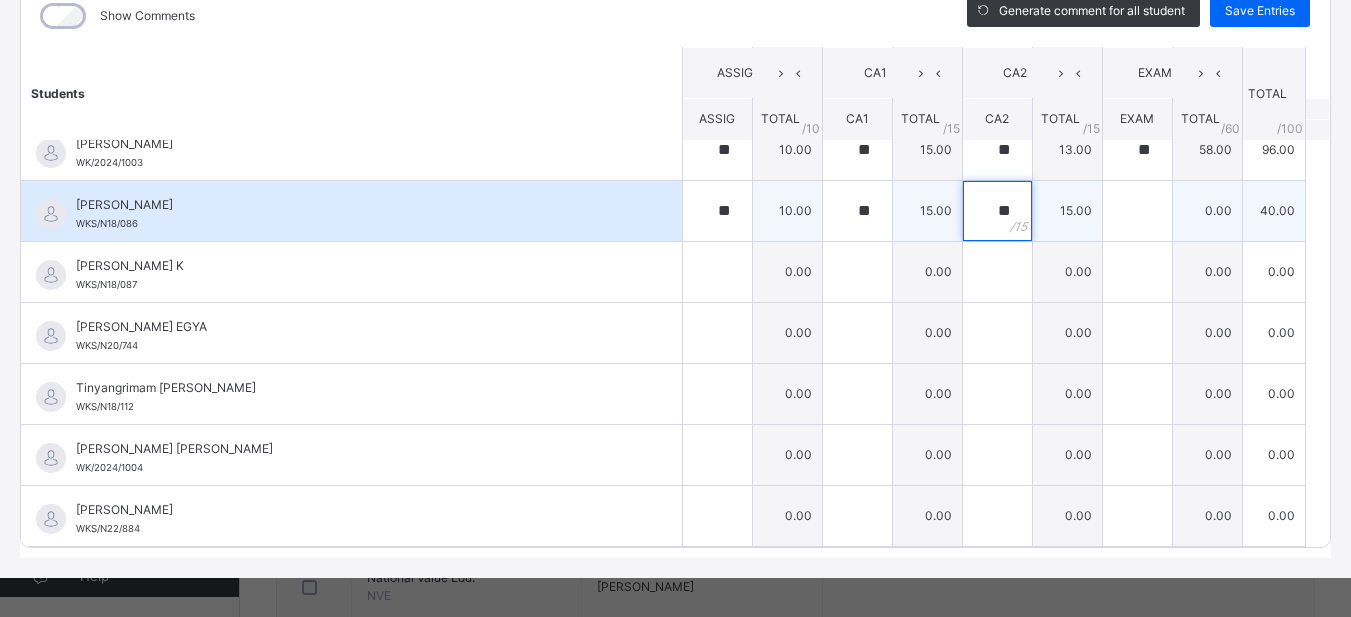 type on "**" 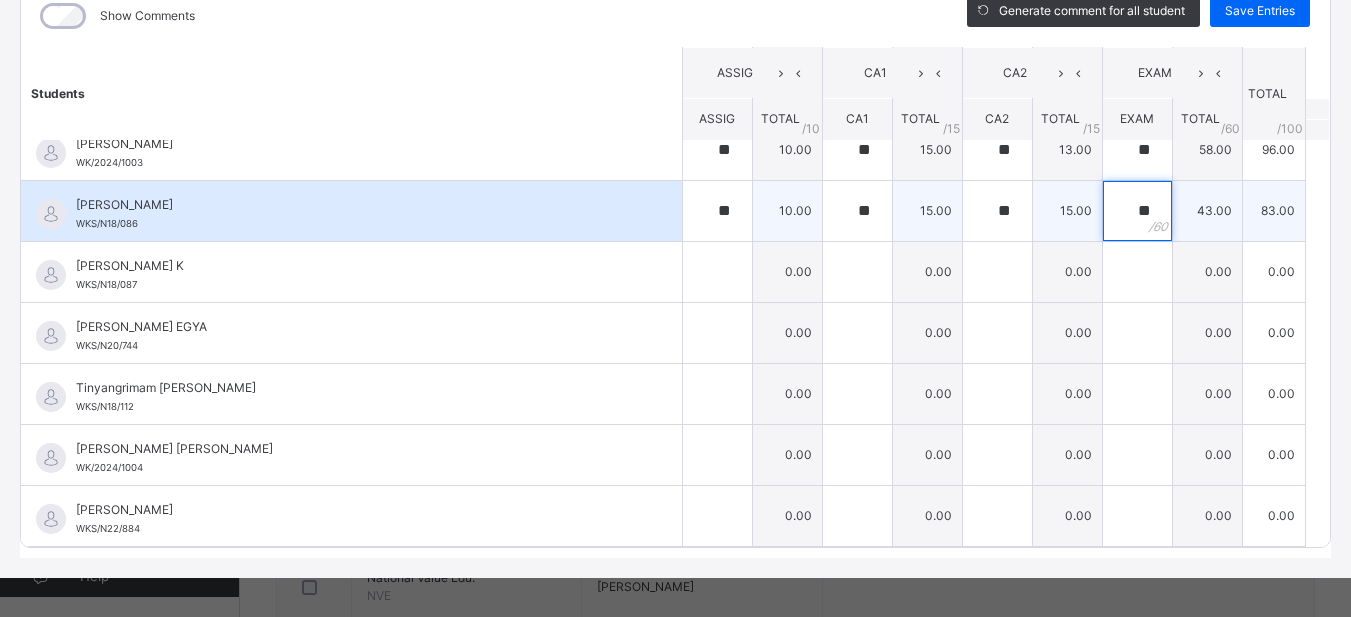 type on "**" 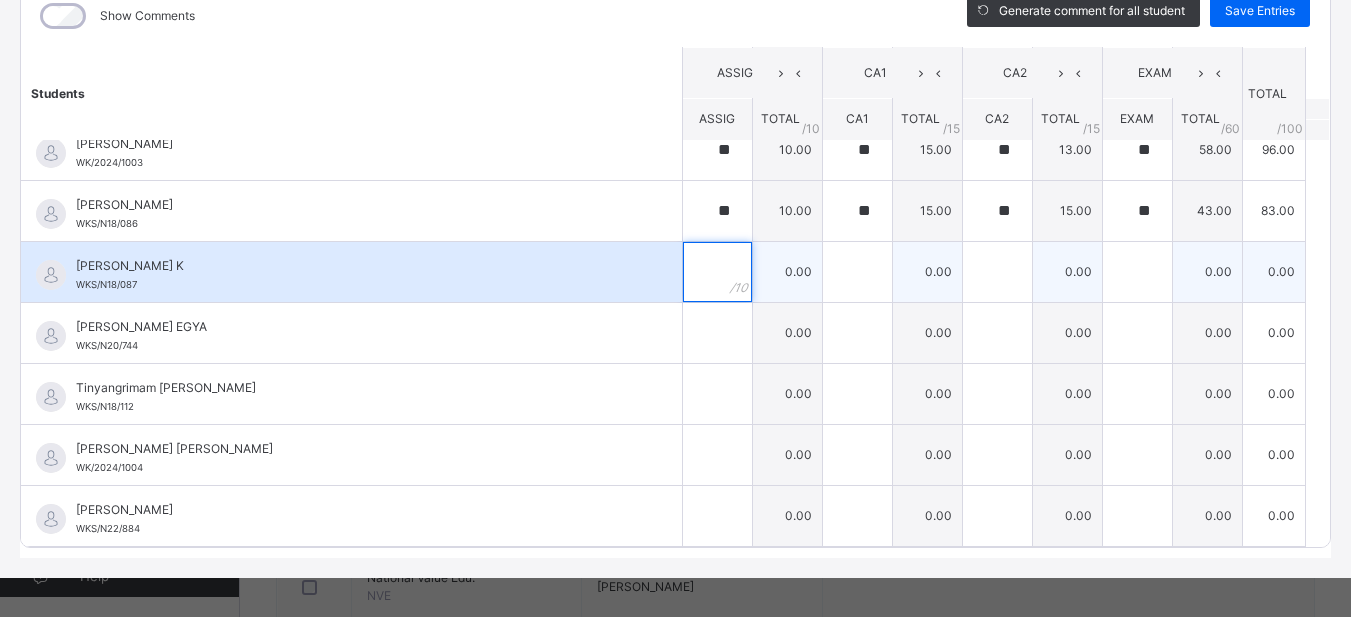 click at bounding box center [717, 272] 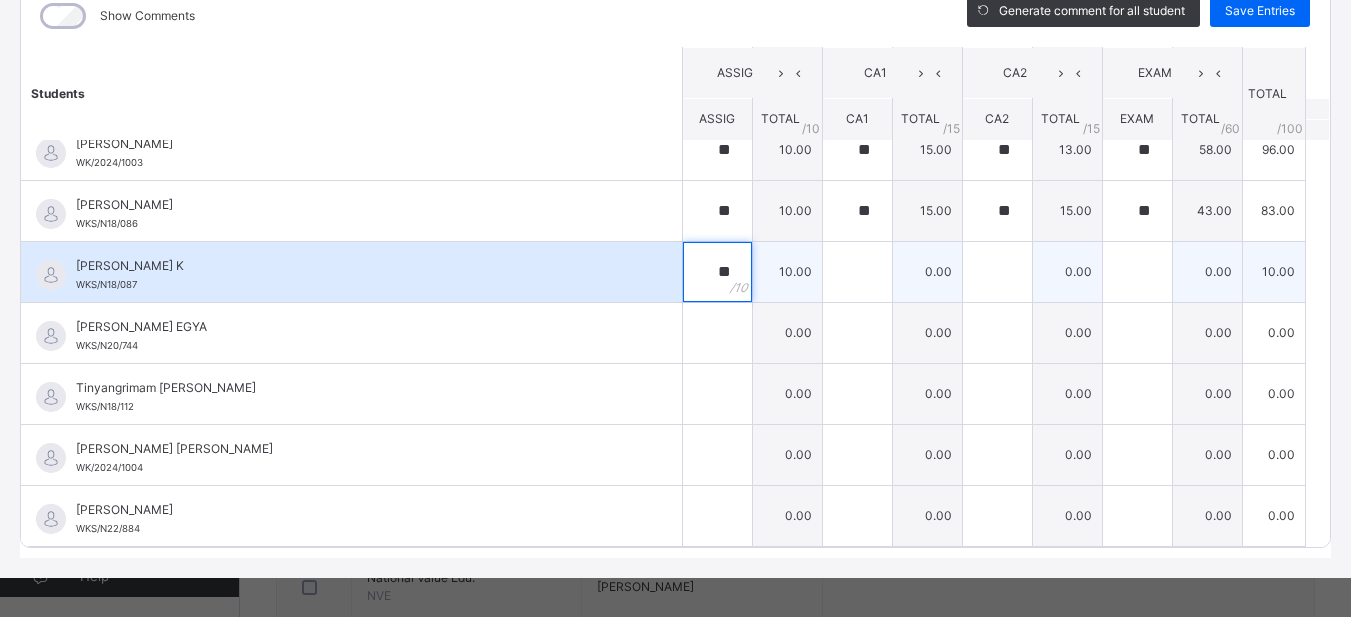 type on "**" 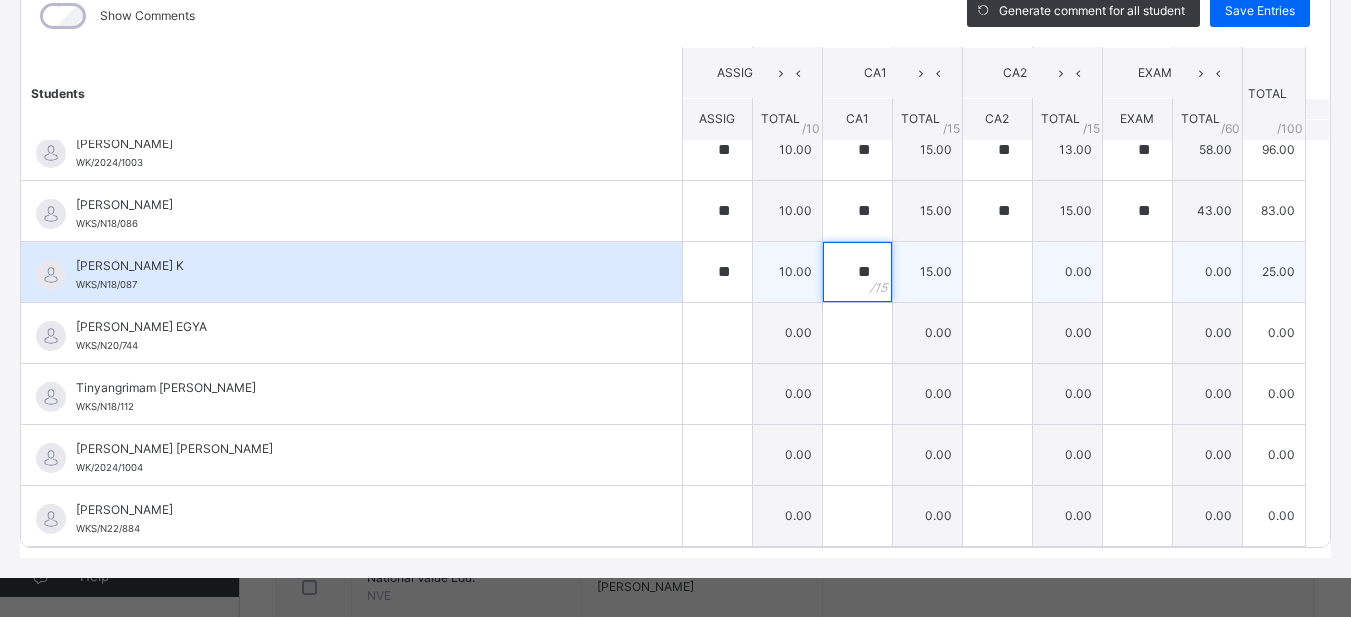 type on "**" 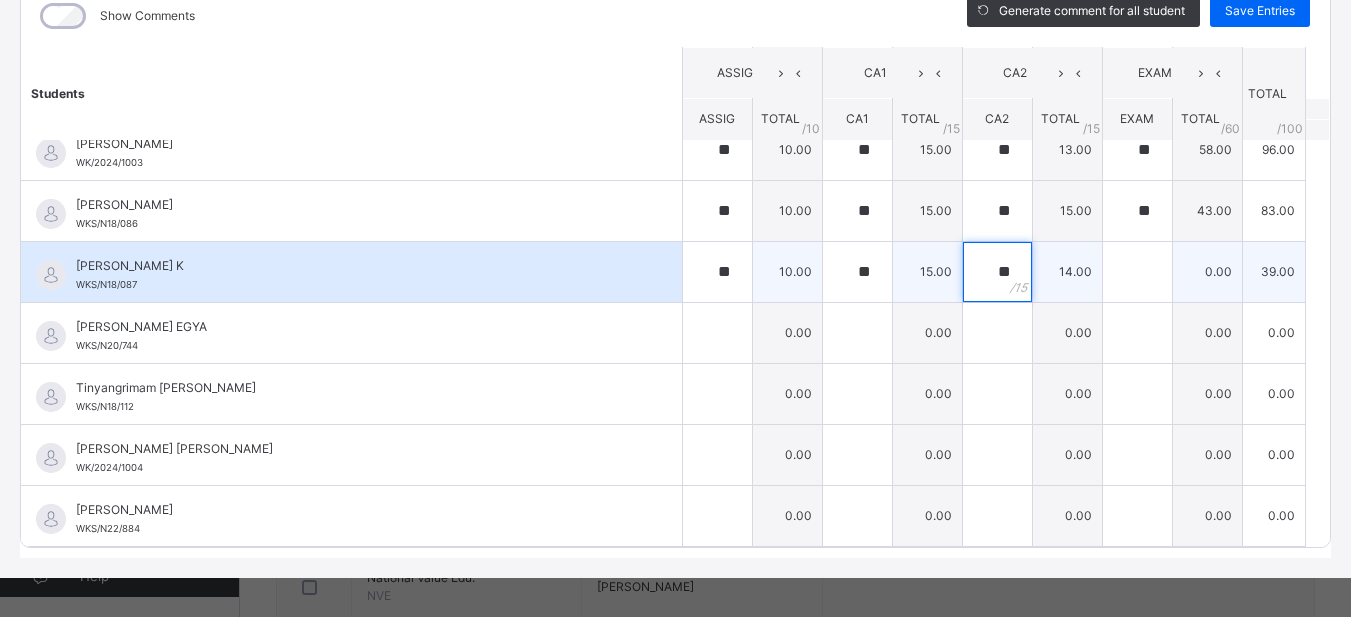 type on "**" 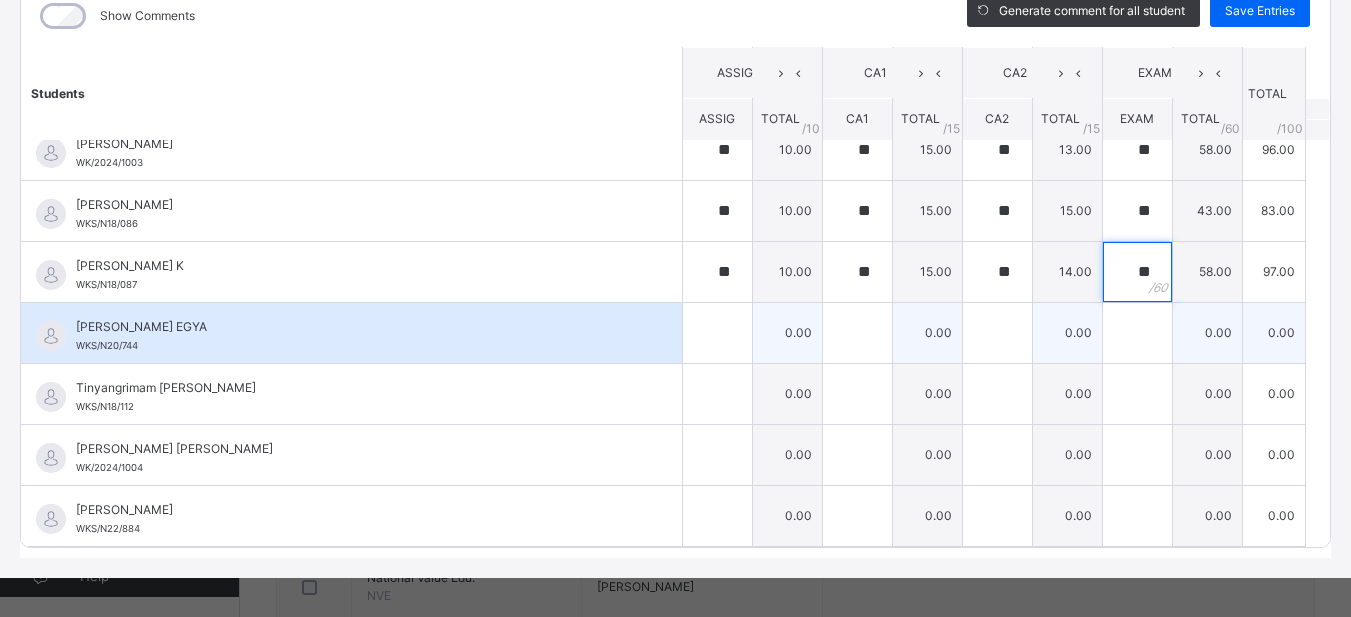 type on "**" 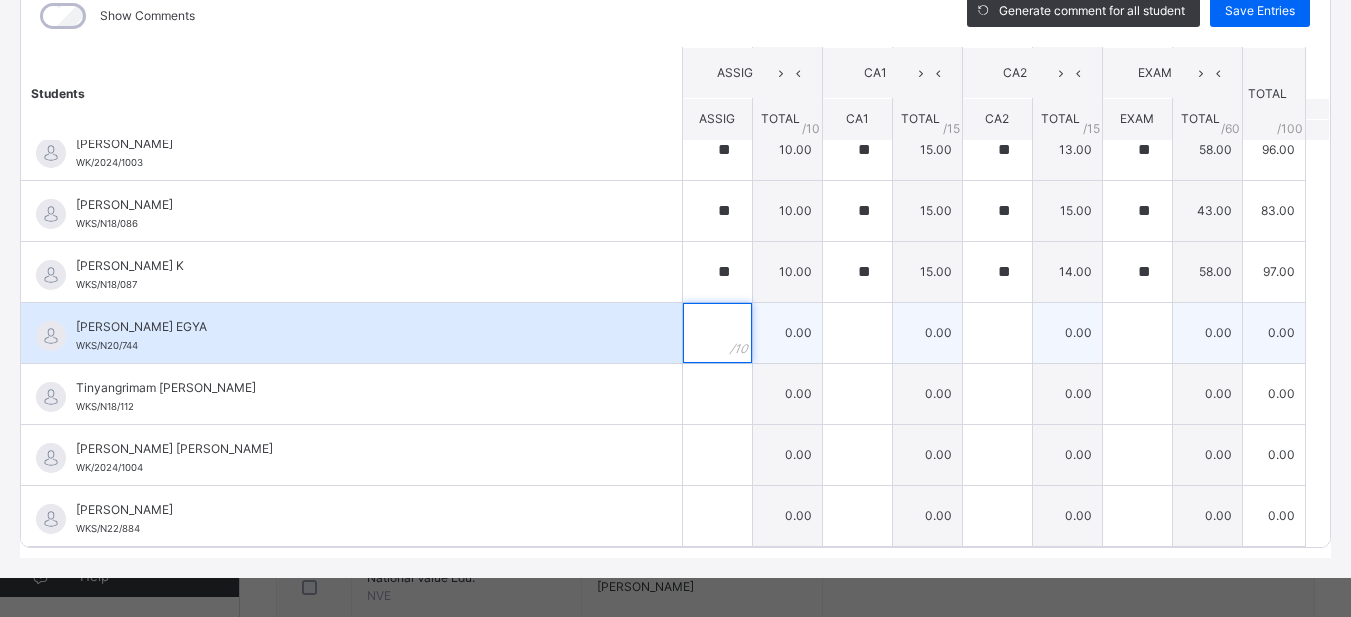 click at bounding box center (717, 333) 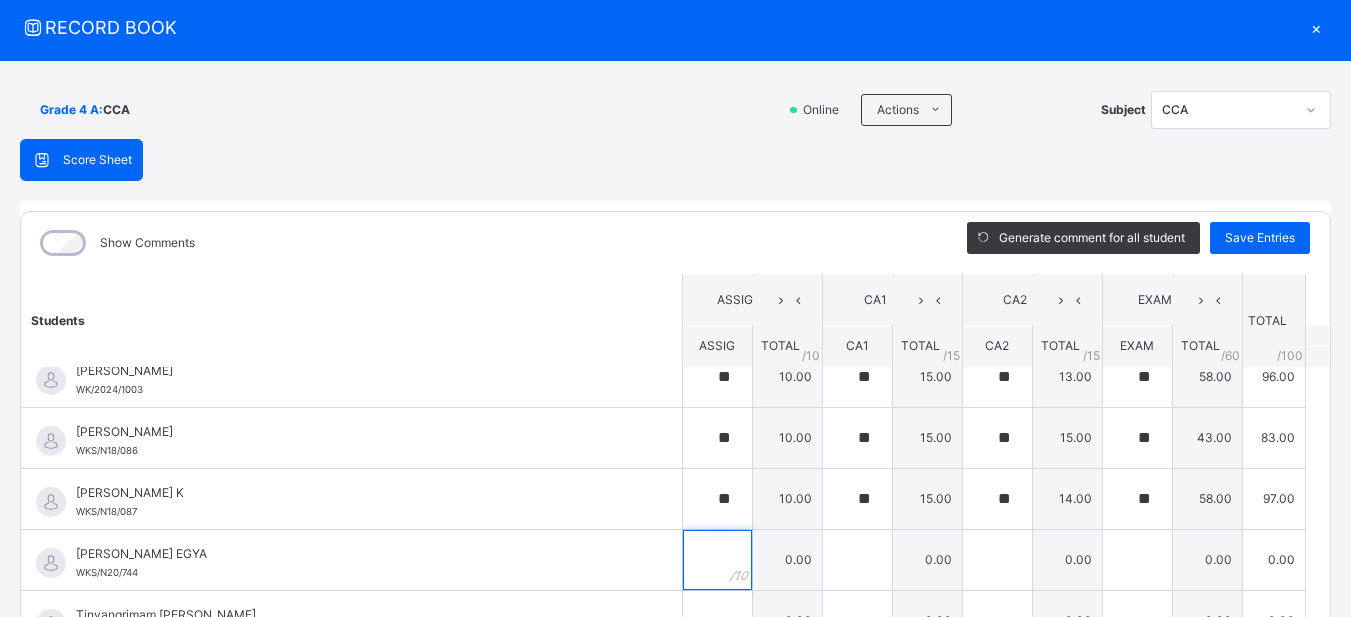 scroll, scrollTop: 0, scrollLeft: 0, axis: both 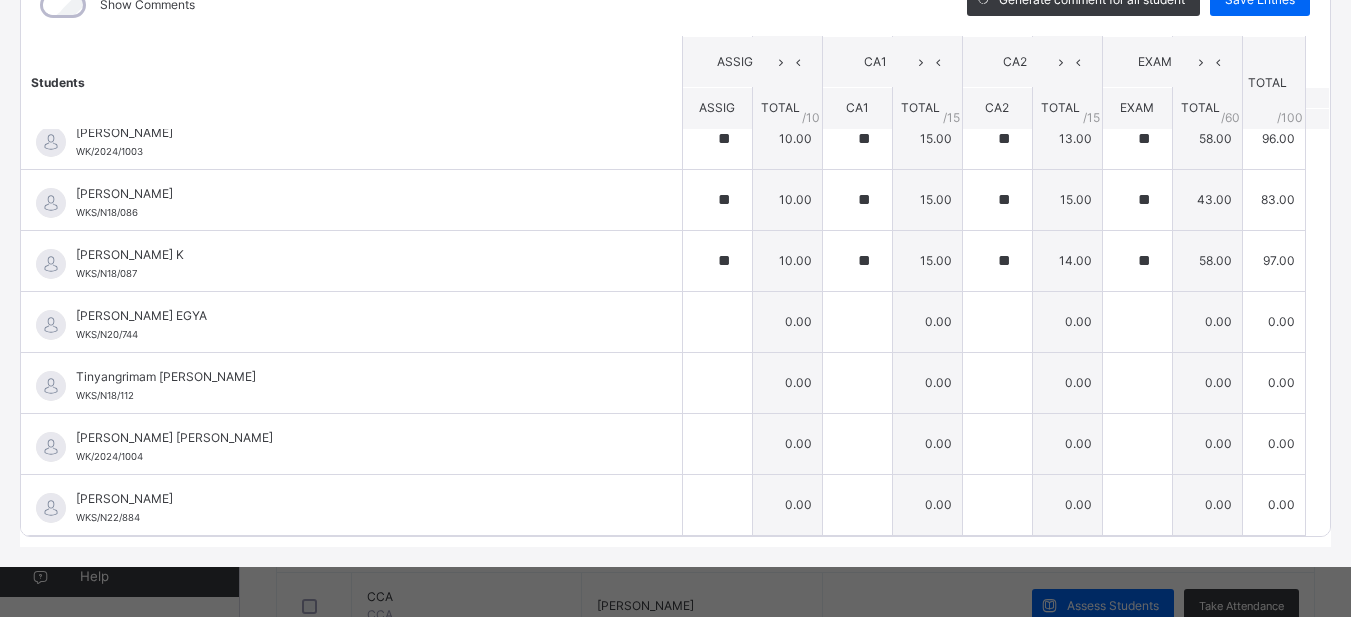 click on "Students ASSIG CA1 CA2 EXAM TOTAL /100 Comment ASSIG TOTAL / 10 CA1 TOTAL / 15 CA2 TOTAL / 15 EXAM TOTAL / 60 Abah Zoe E WKS/N18/067 Abah Zoe E WKS/N18/067 0.00 0.00 0.00 0.00 0.00 Generate comment 0 / 250   ×   Subject Teacher’s Comment Generate and see in full the comment developed by the AI with an option to regenerate the comment [PERSON_NAME] Zoe E   WKS/N18/067   Total 0.00  / 100.00 [PERSON_NAME] Bot   Regenerate     Use this comment   [PERSON_NAME] WKS/2025/1034 [PERSON_NAME] WKS/2025/1034 0.00 0.00 0.00 0.00 0.00 Generate comment 0 / 250   ×   Subject Teacher’s Comment Generate and see in full the comment developed by the AI with an option to regenerate the comment JS [PERSON_NAME]   WKS/2025/1034   Total 0.00  / 100.00 [PERSON_NAME] Bot   Regenerate     Use this comment   ABDULFATAL [PERSON_NAME]  WKS/N22/822 ABDULFATAL [PERSON_NAME]  WKS/N22/822 0.00 0.00 0.00 0.00 0.00 Generate comment 0 / 250   ×   Subject Teacher’s Comment JS ABDULFATAL [PERSON_NAME]    WKS/N22/822   Total 0.00  / 100.00 [PERSON_NAME] Bot   Regenerate" at bounding box center [675, -426] 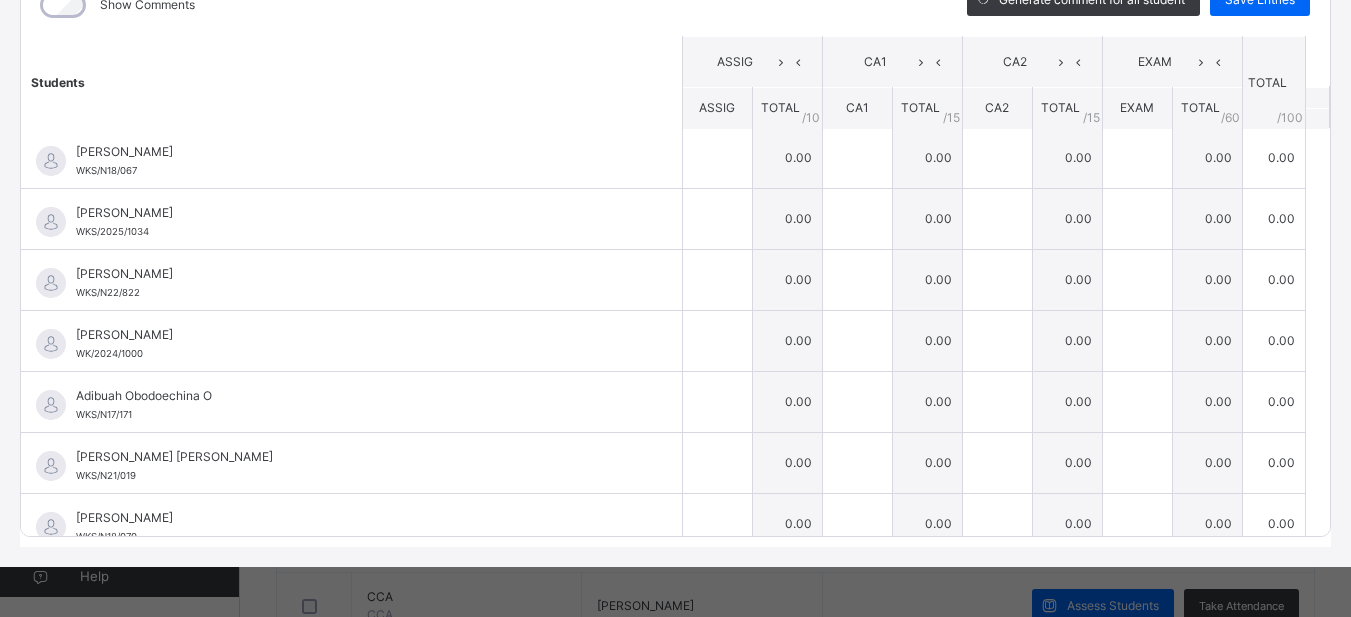 scroll, scrollTop: 0, scrollLeft: 0, axis: both 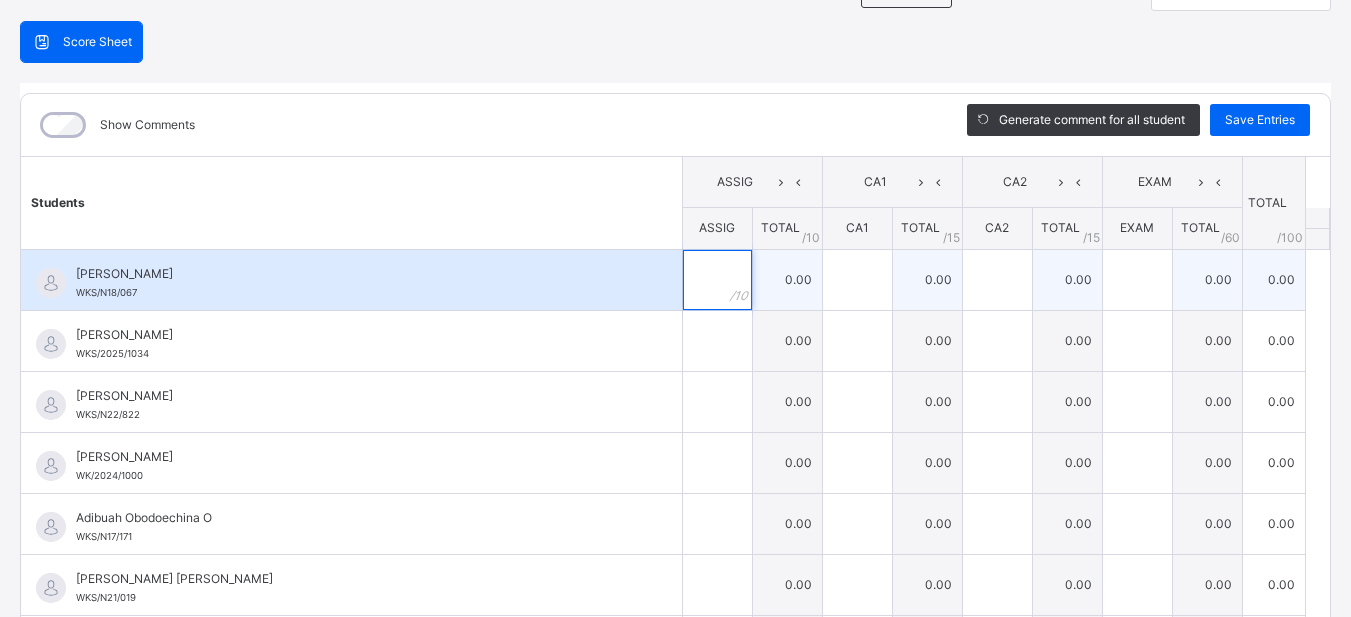 click at bounding box center [717, 280] 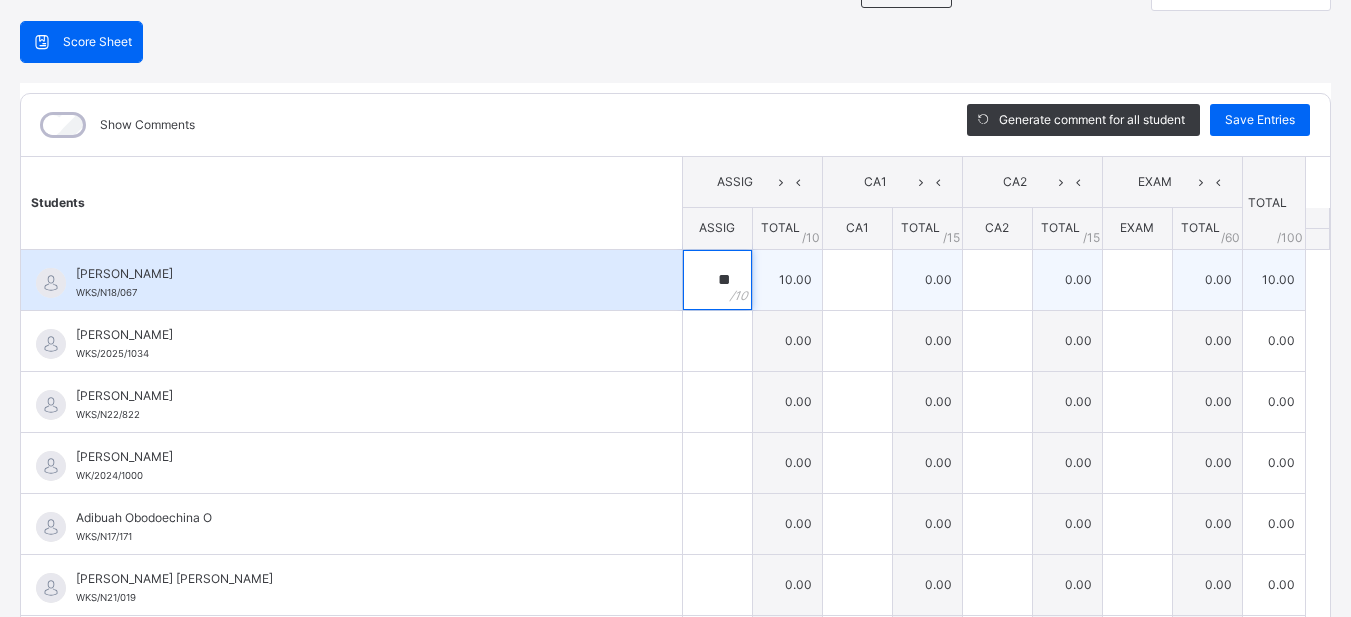 type on "**" 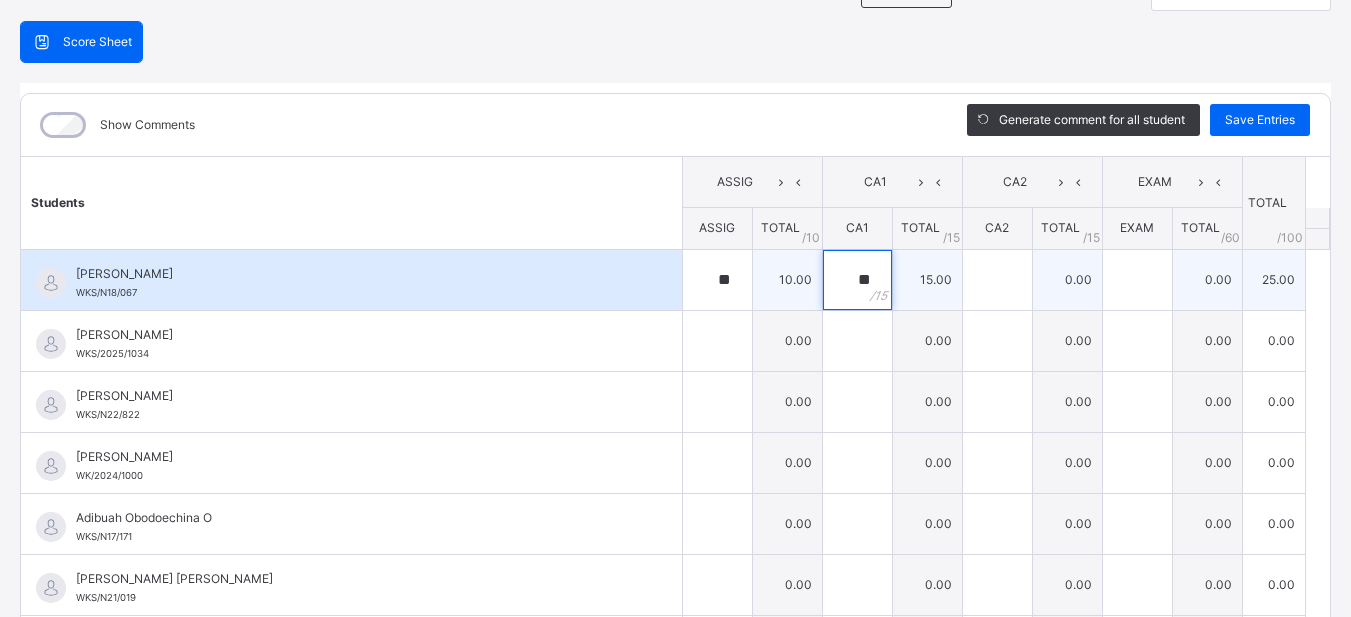 type on "**" 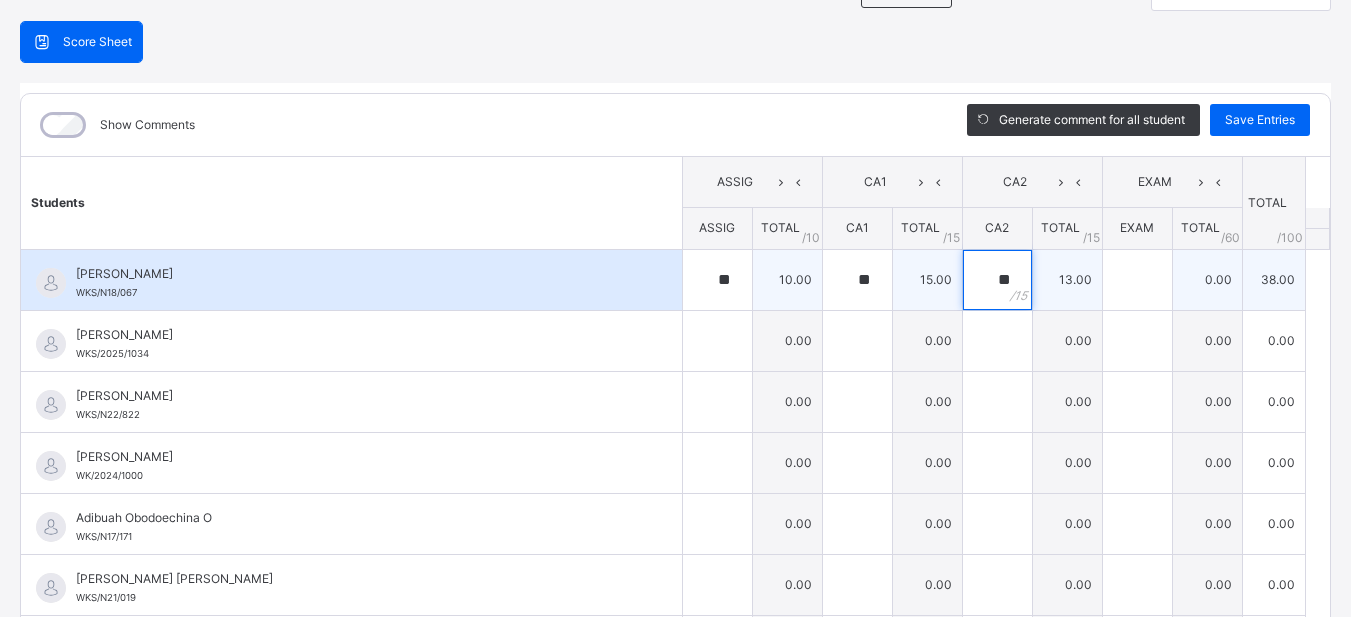 type on "**" 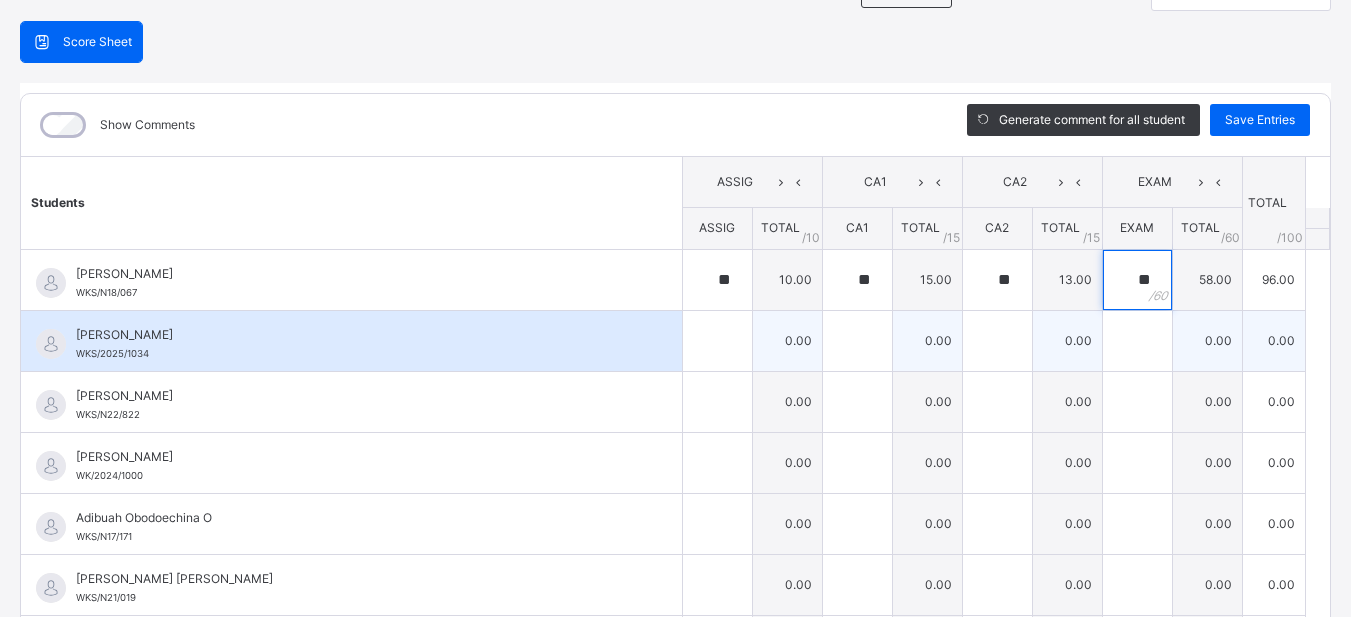 type on "**" 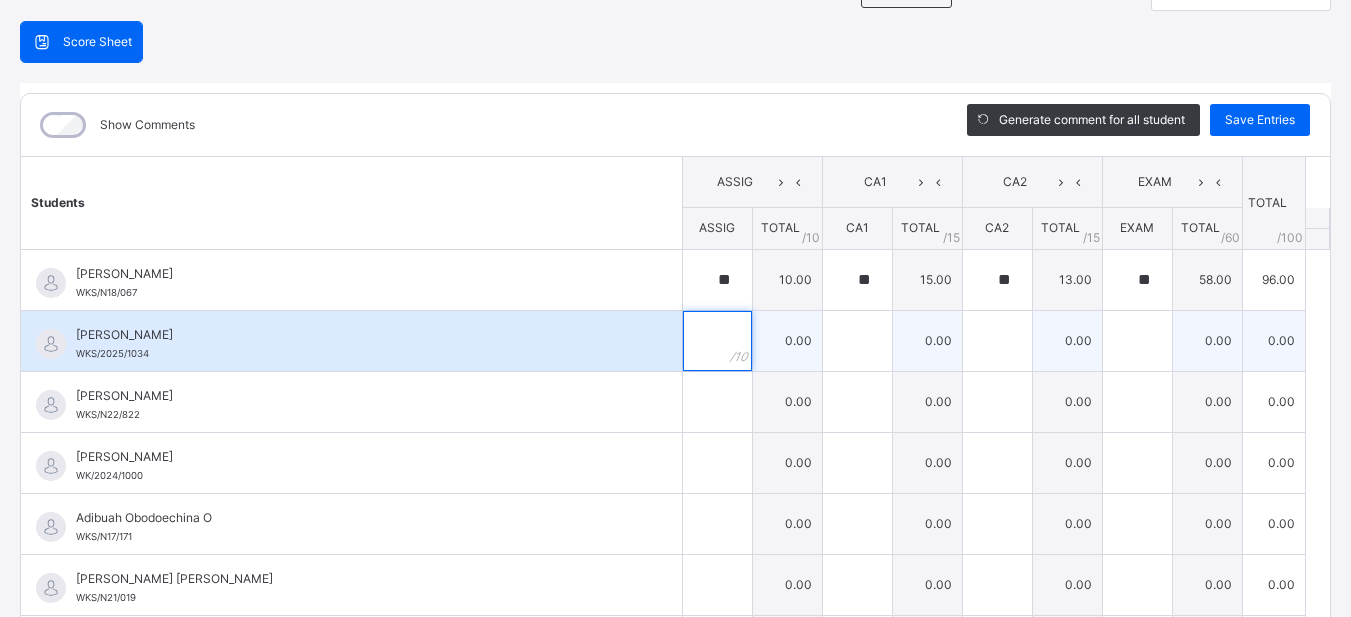 click at bounding box center [717, 341] 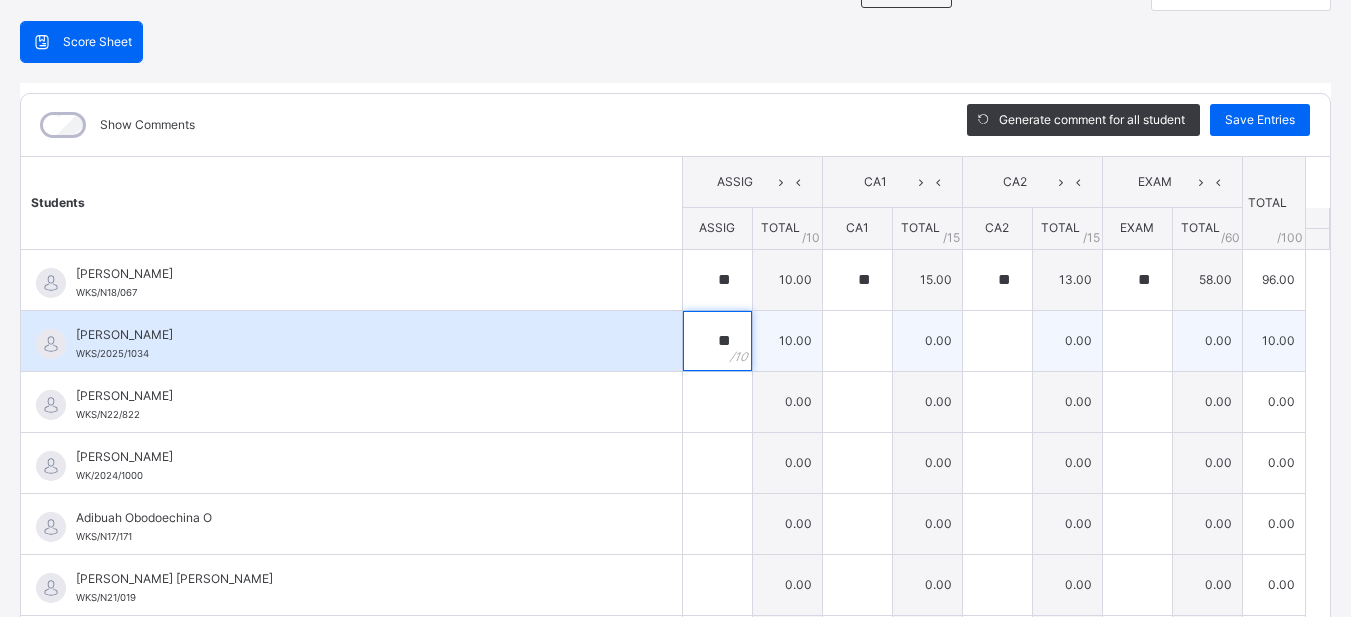 type on "**" 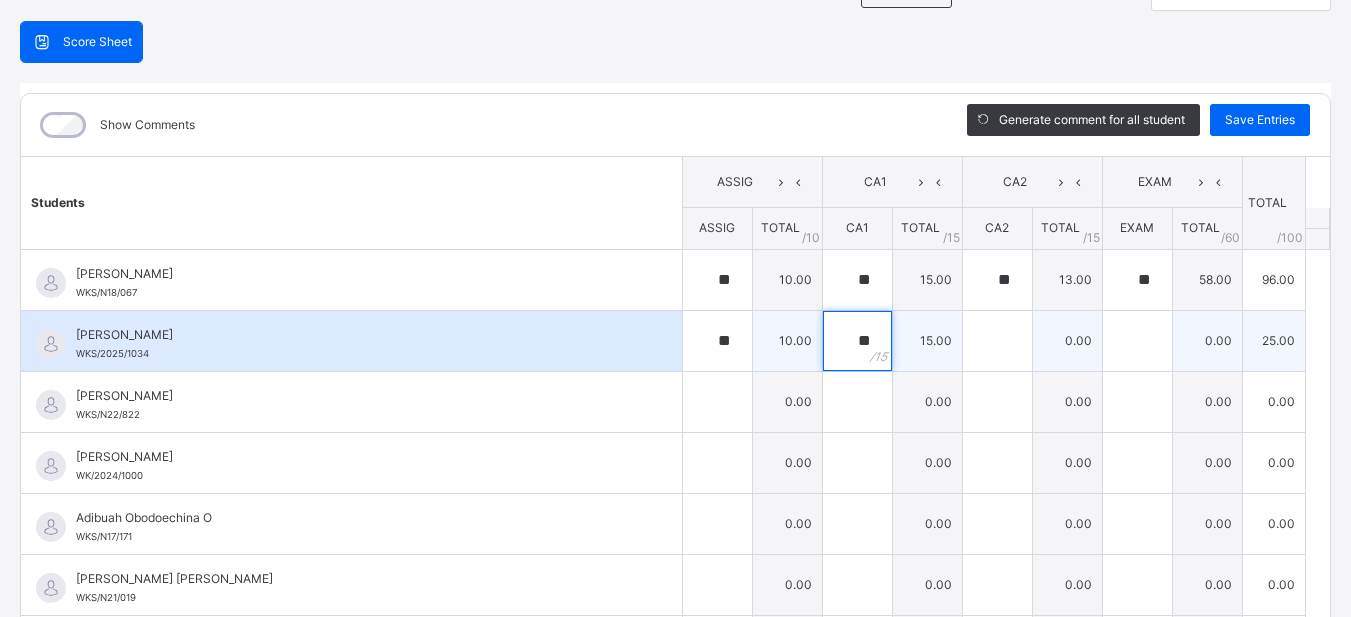 type on "**" 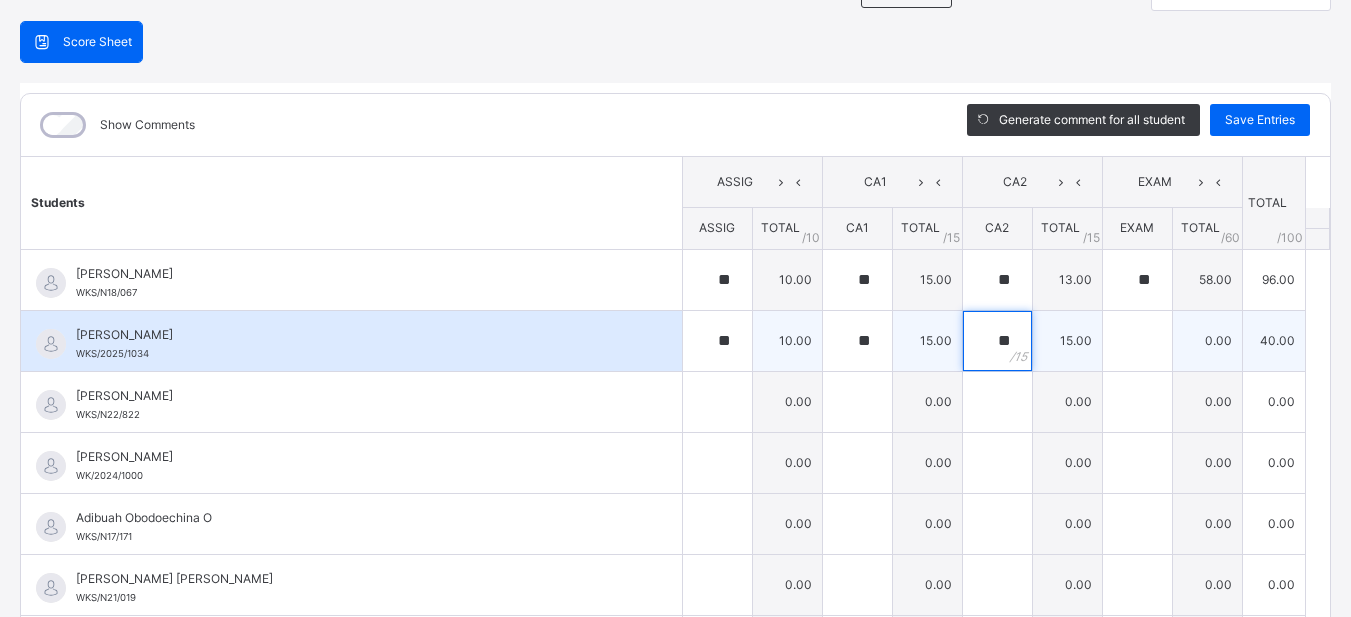 type on "**" 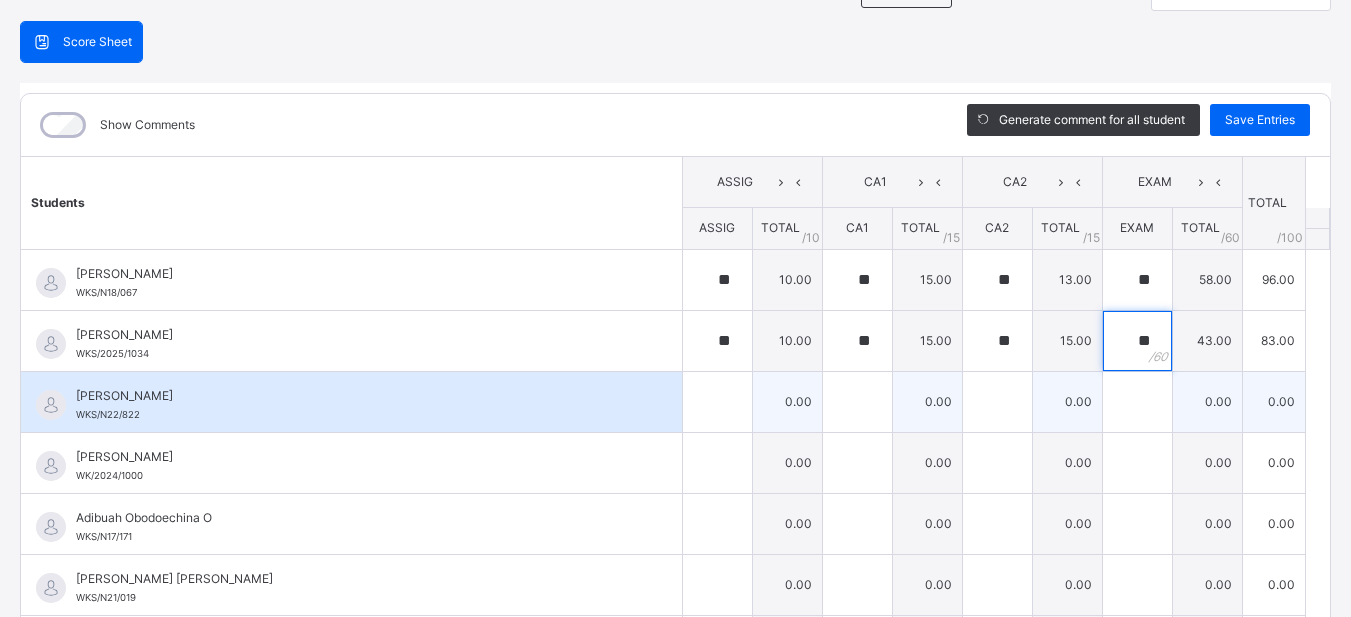 type on "**" 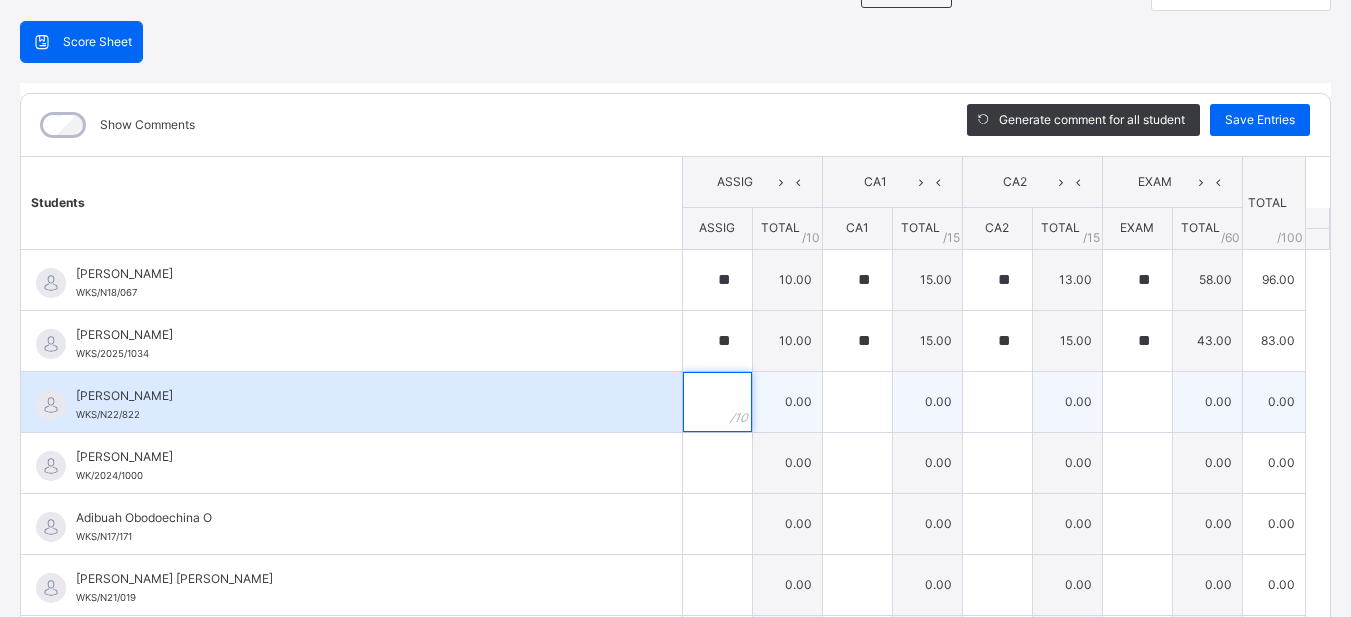 click at bounding box center (717, 402) 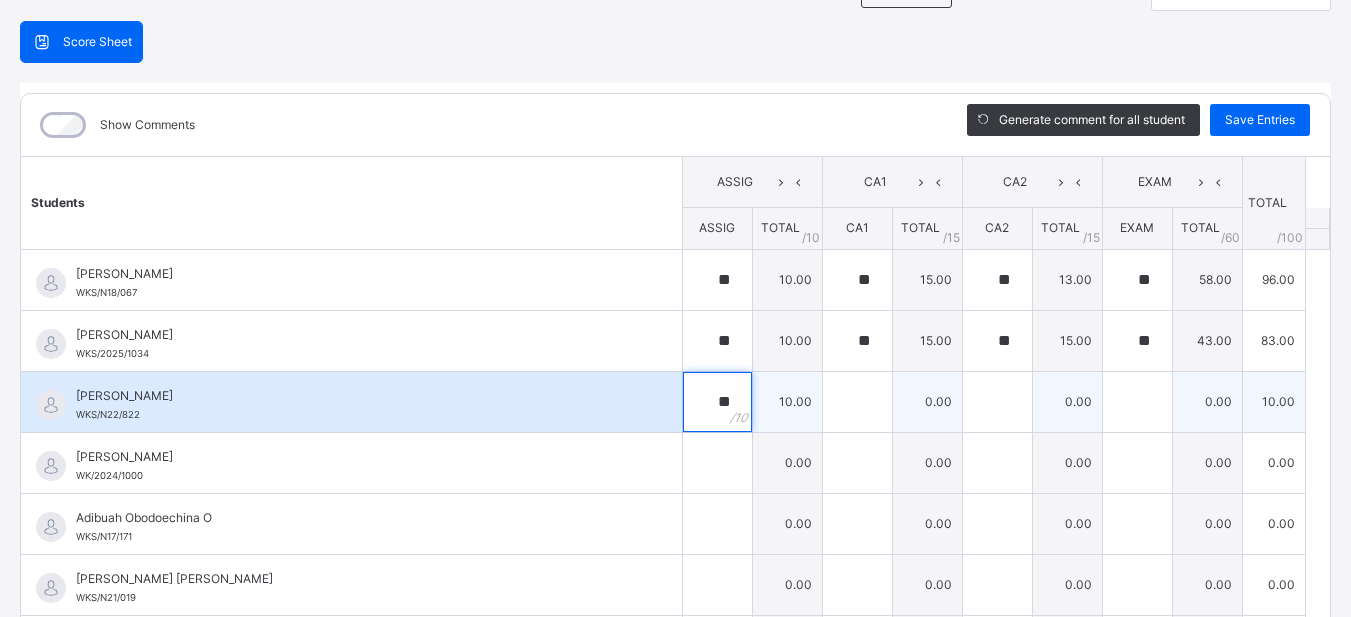 type on "**" 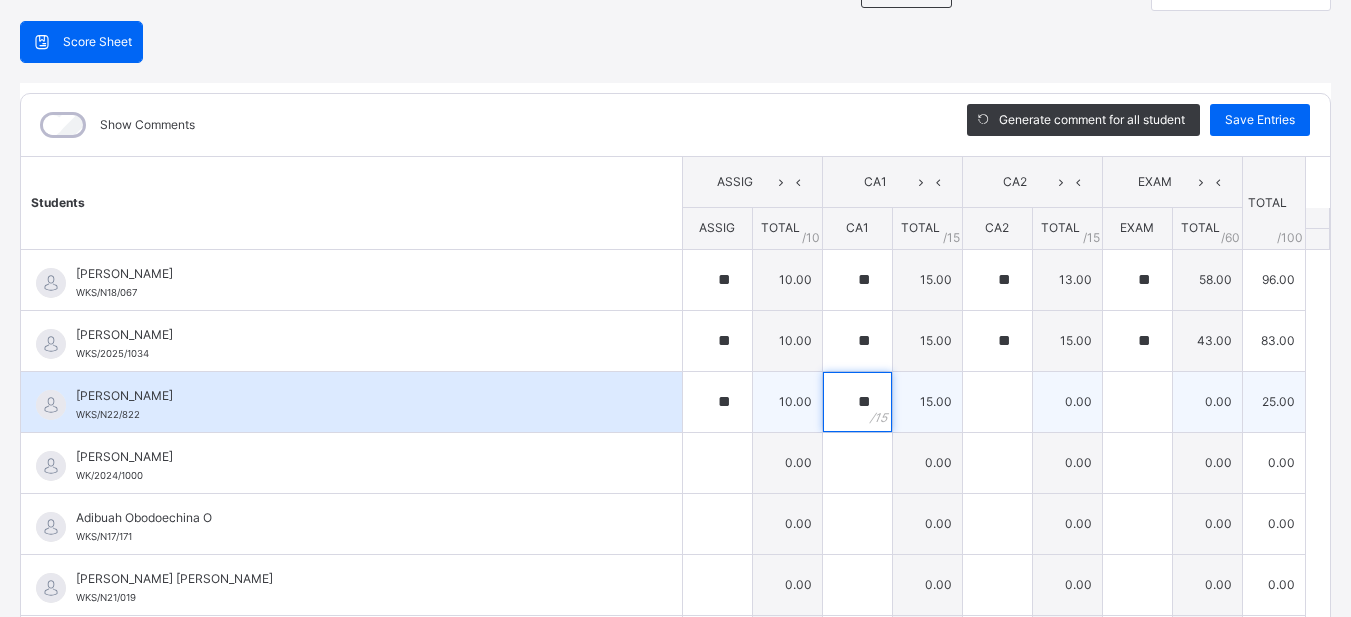 type on "**" 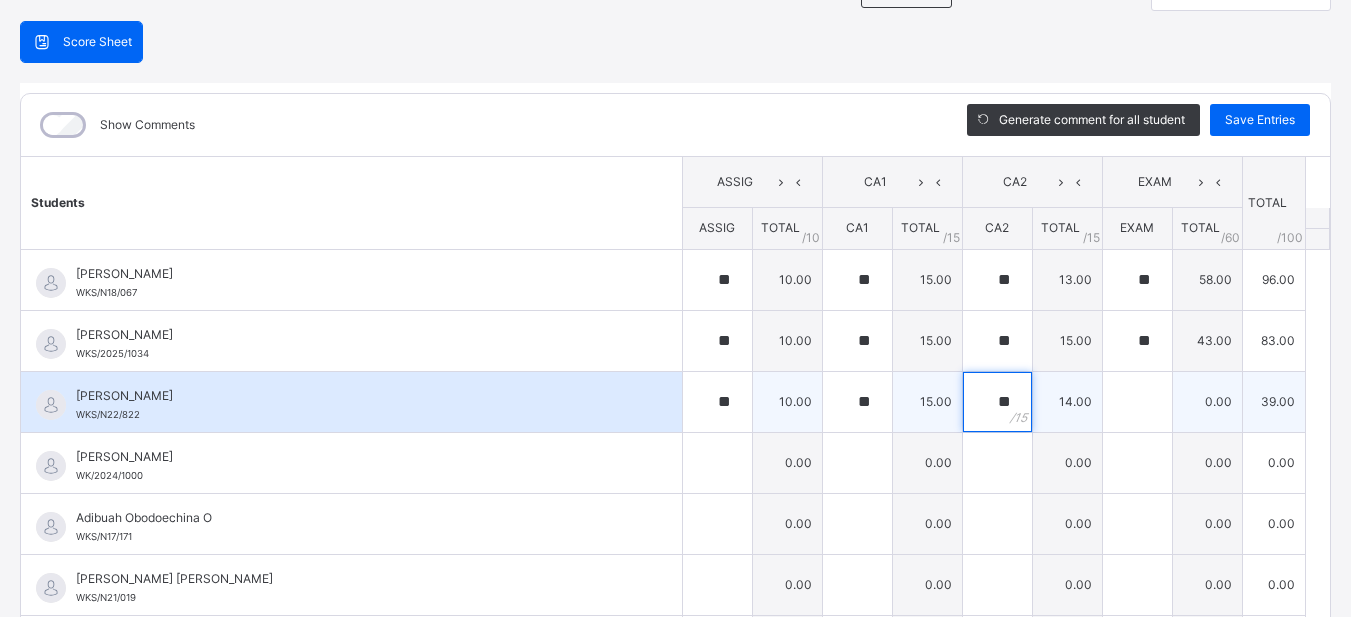 type on "**" 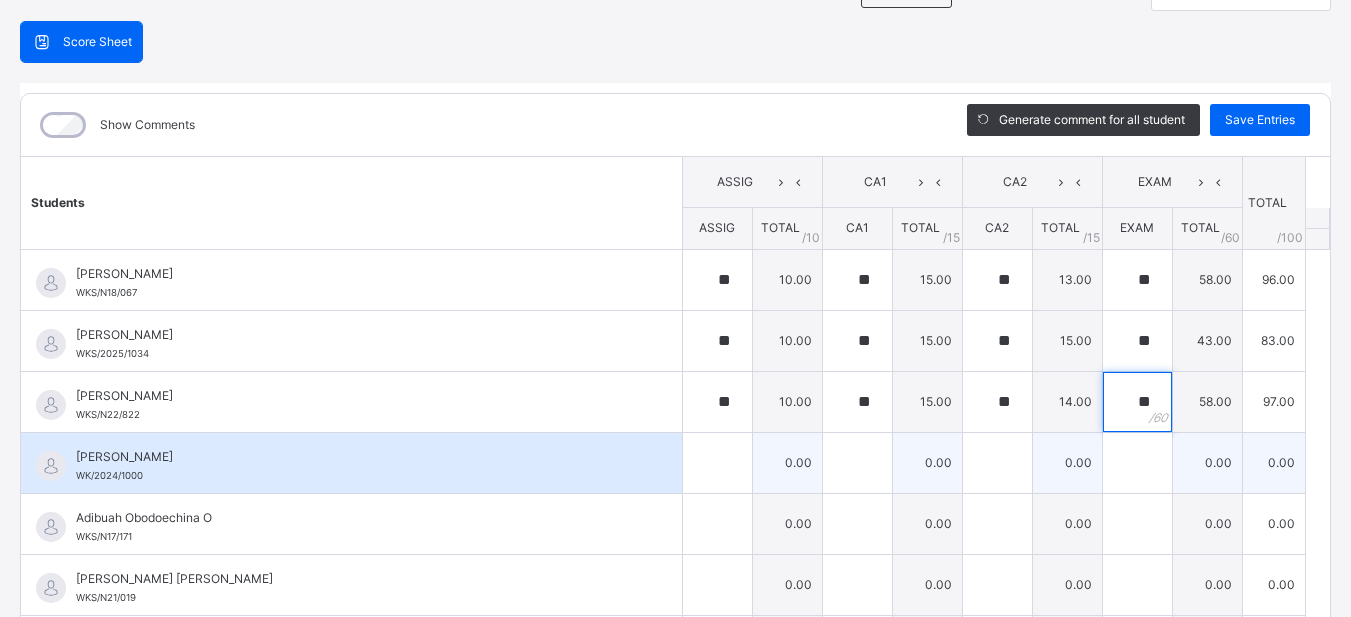 type on "**" 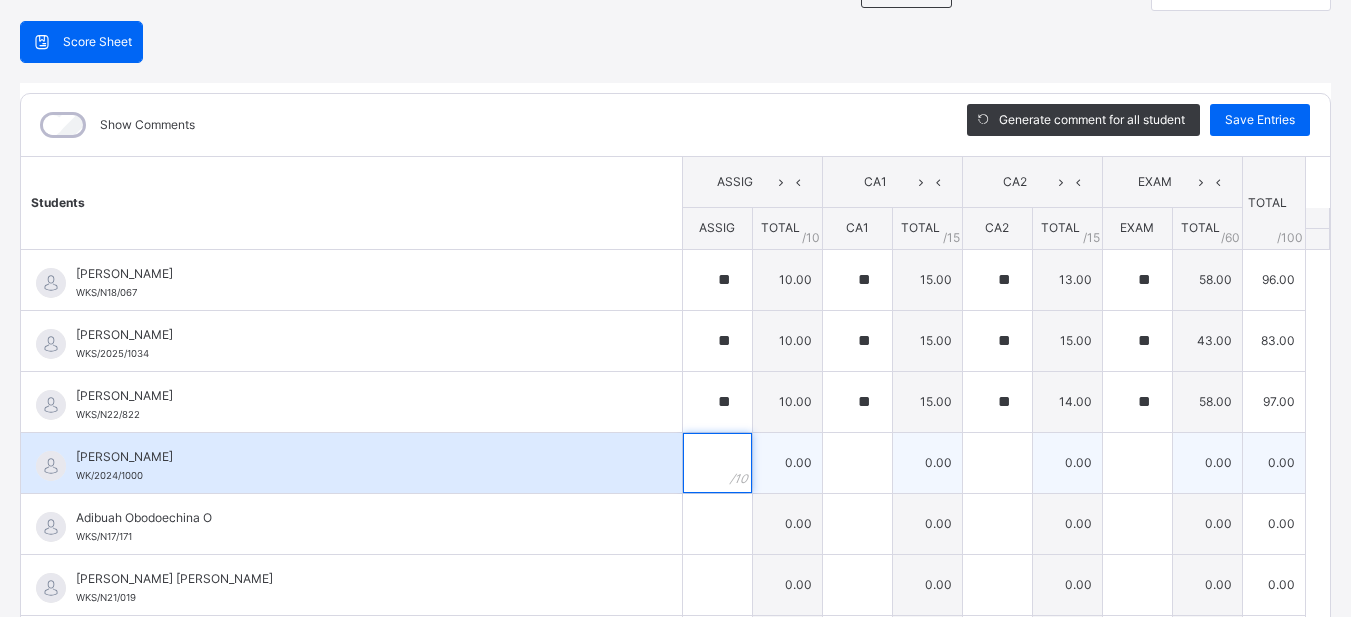 click at bounding box center [717, 463] 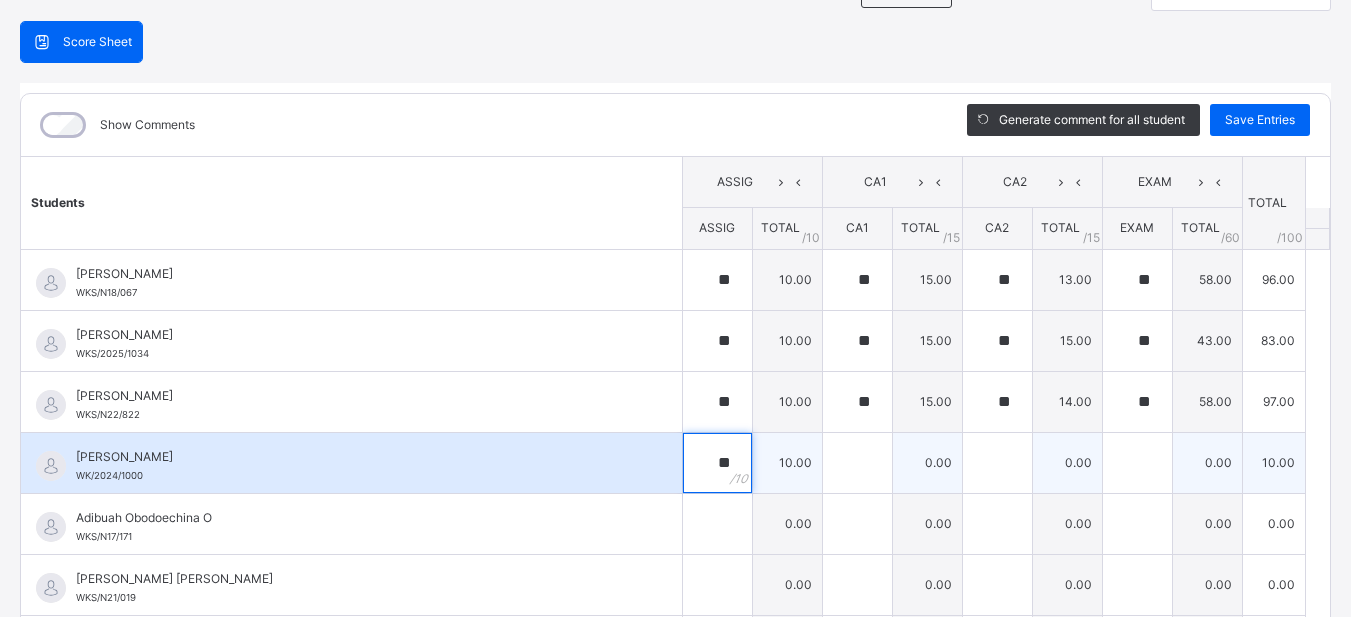 type on "**" 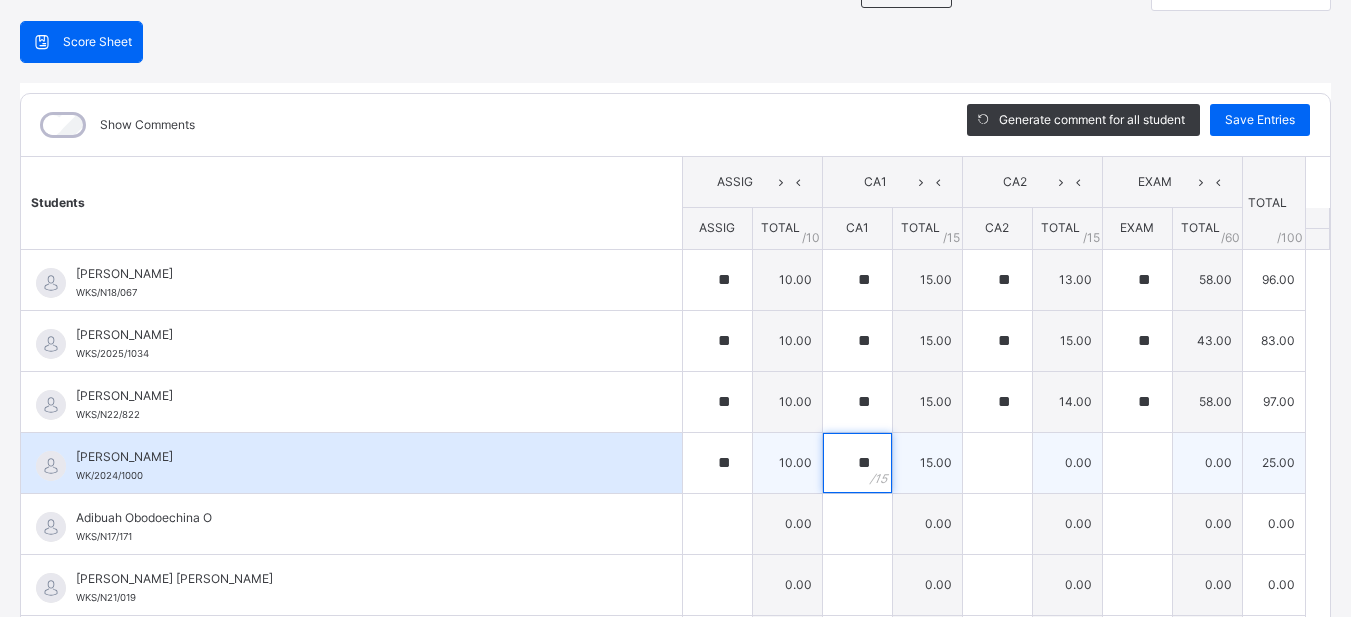 type on "**" 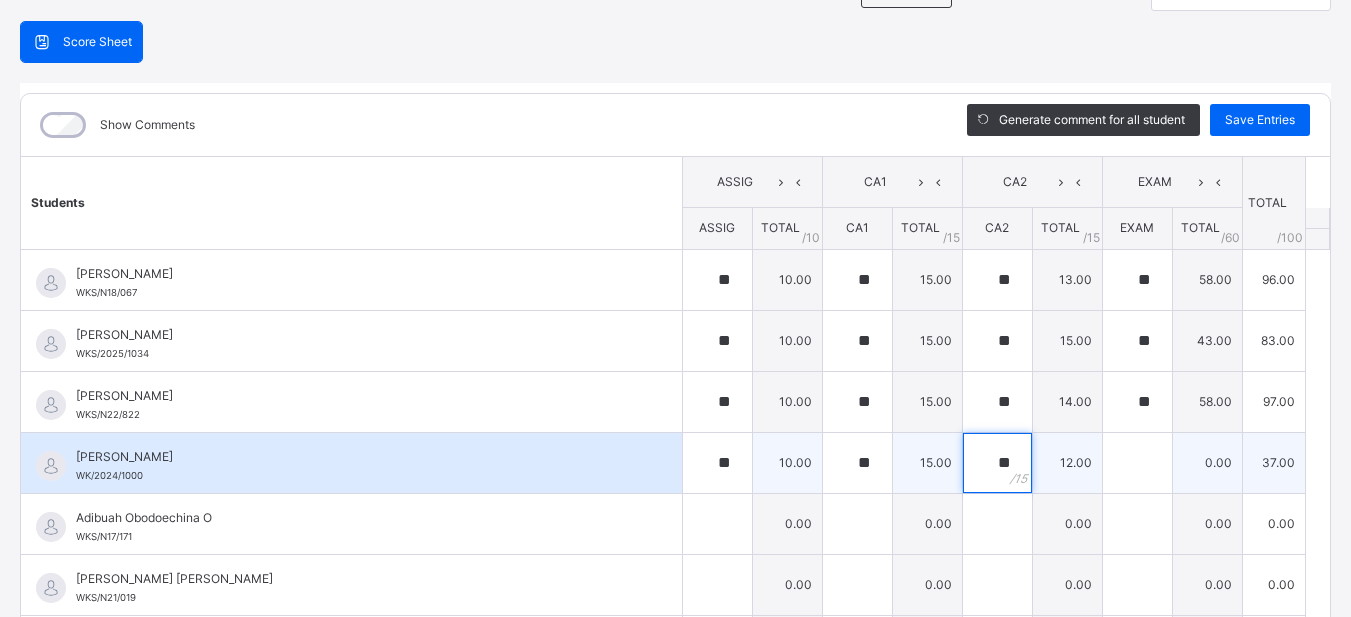 type on "**" 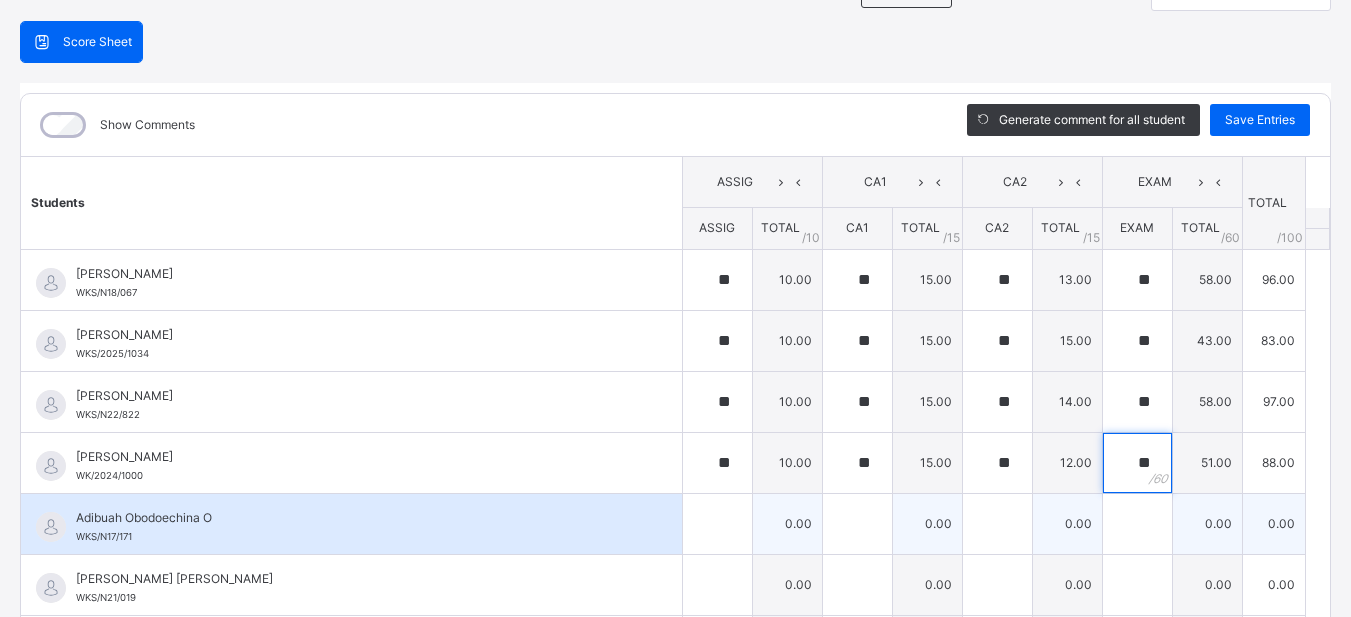 type on "**" 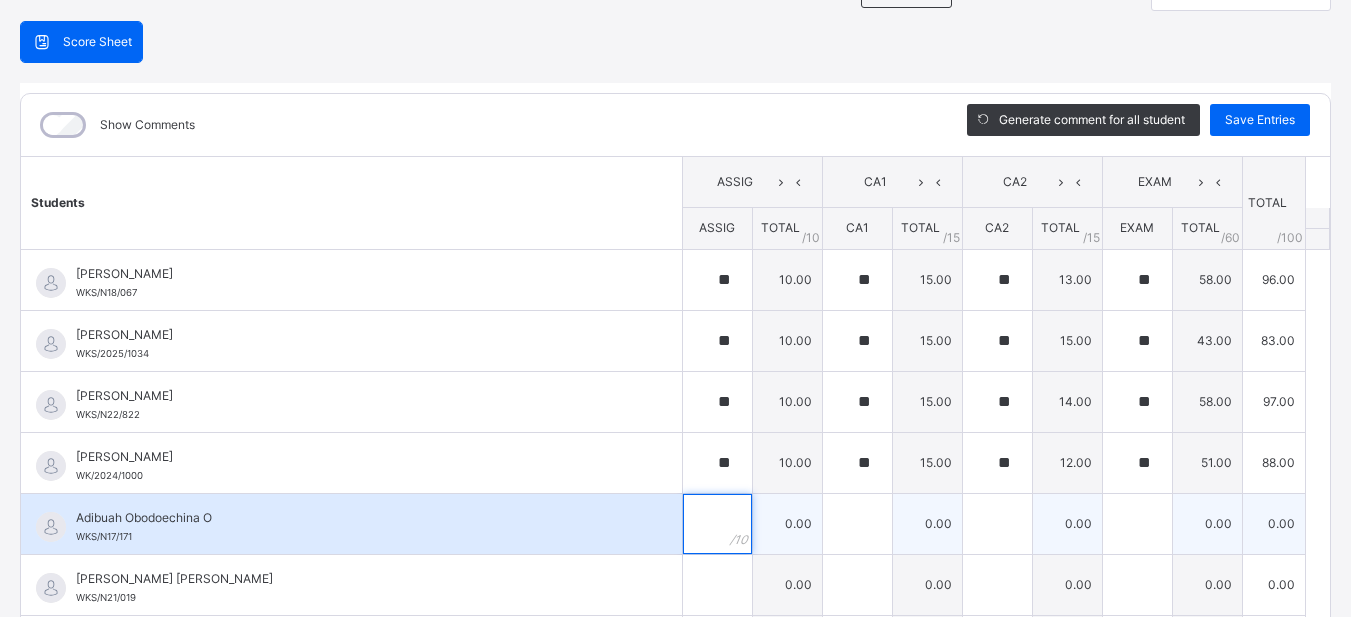 click at bounding box center [717, 524] 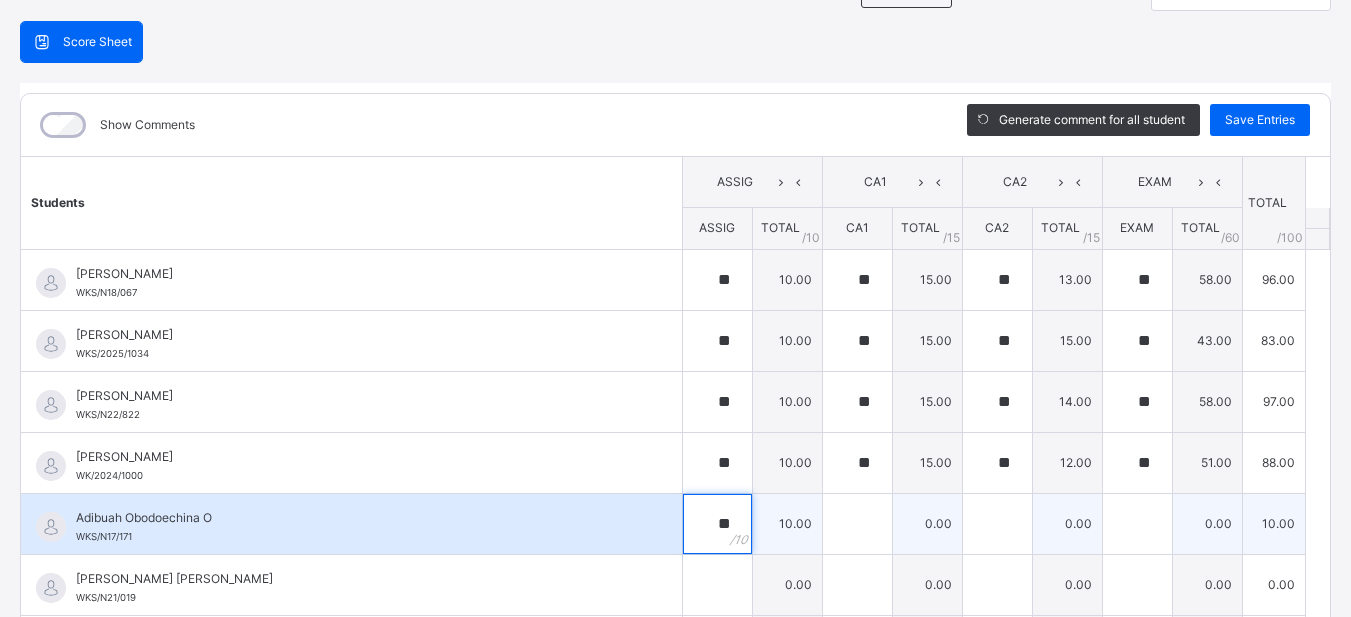 type on "**" 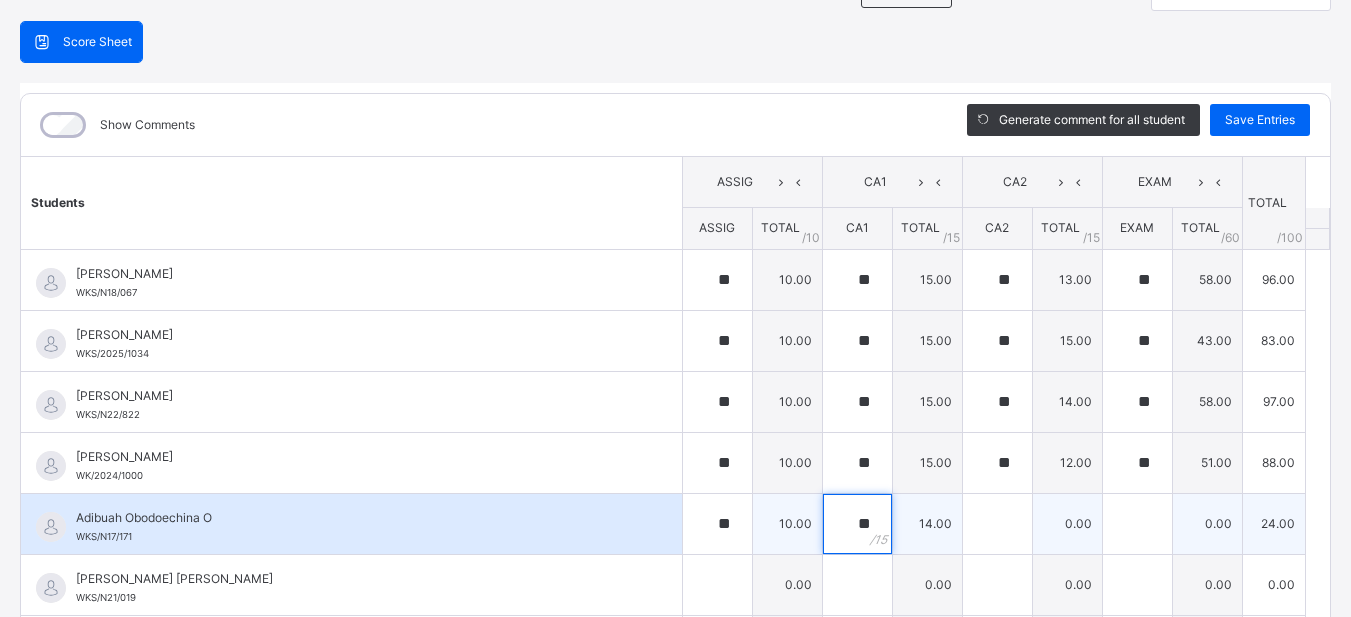 type on "**" 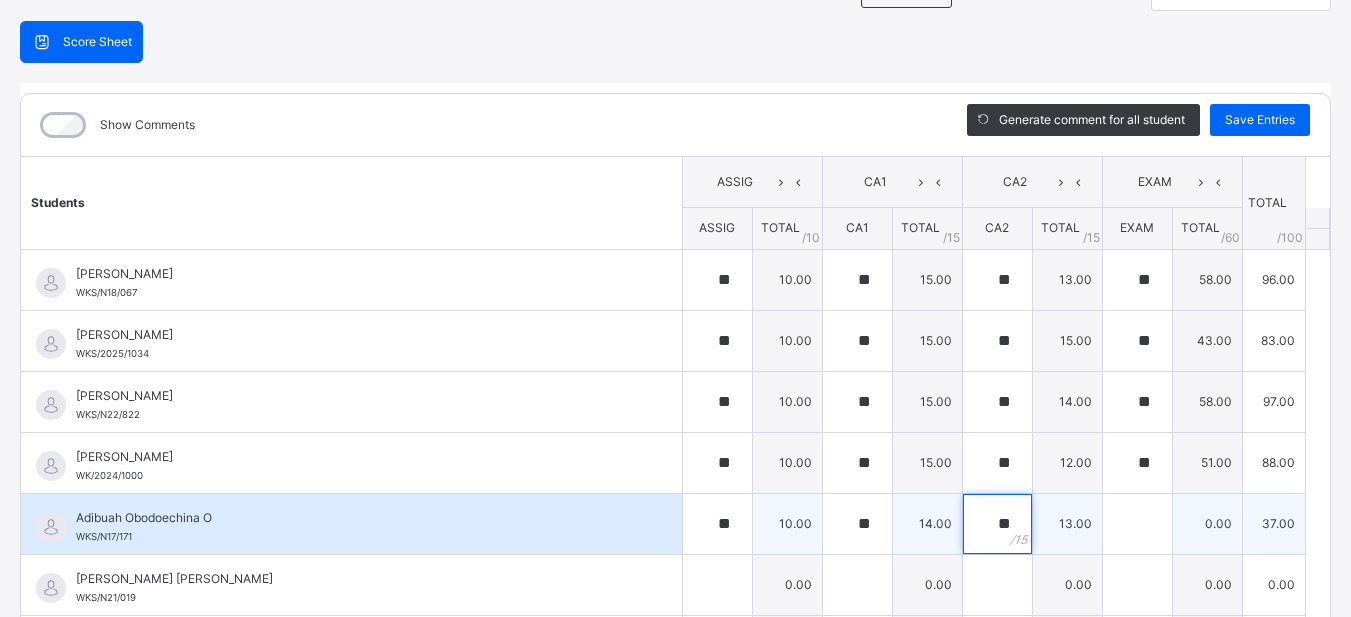 type on "**" 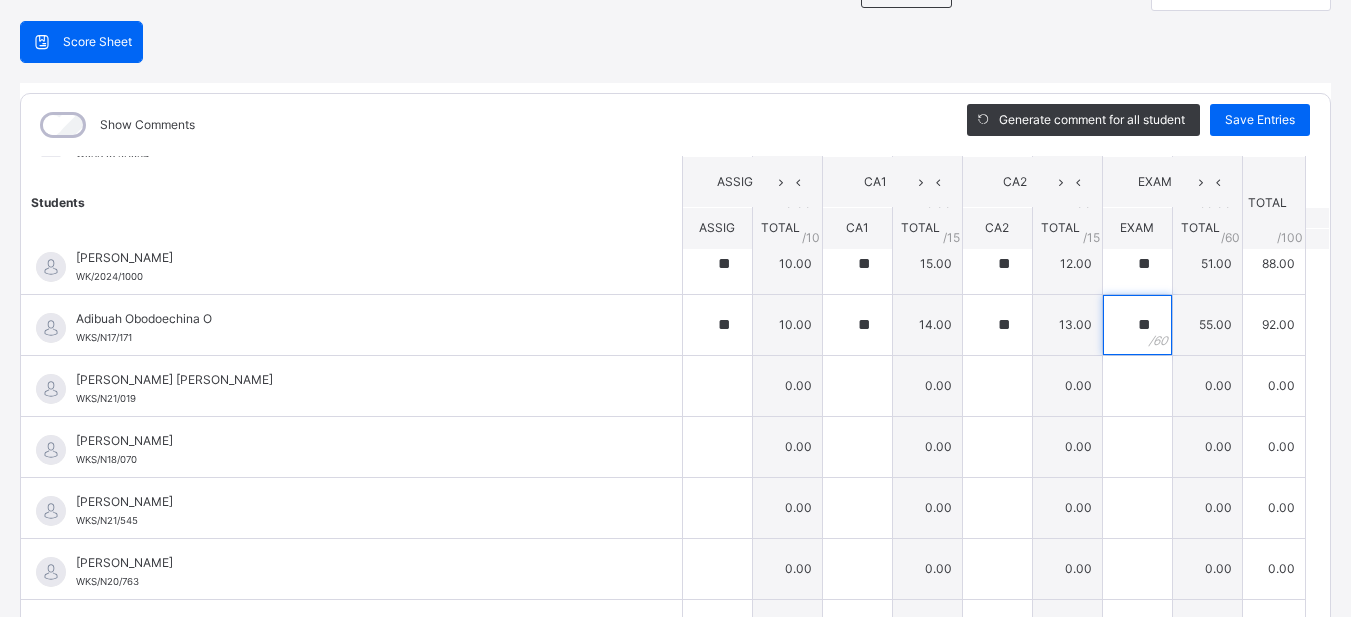 scroll, scrollTop: 216, scrollLeft: 0, axis: vertical 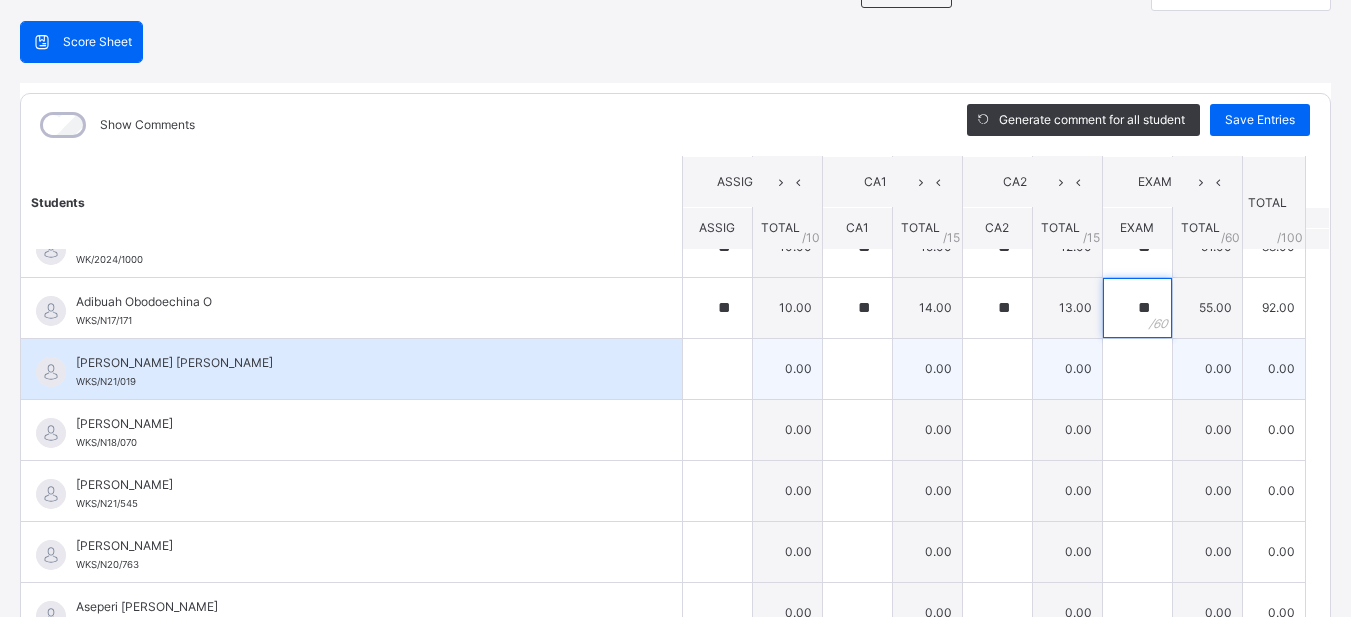 type on "**" 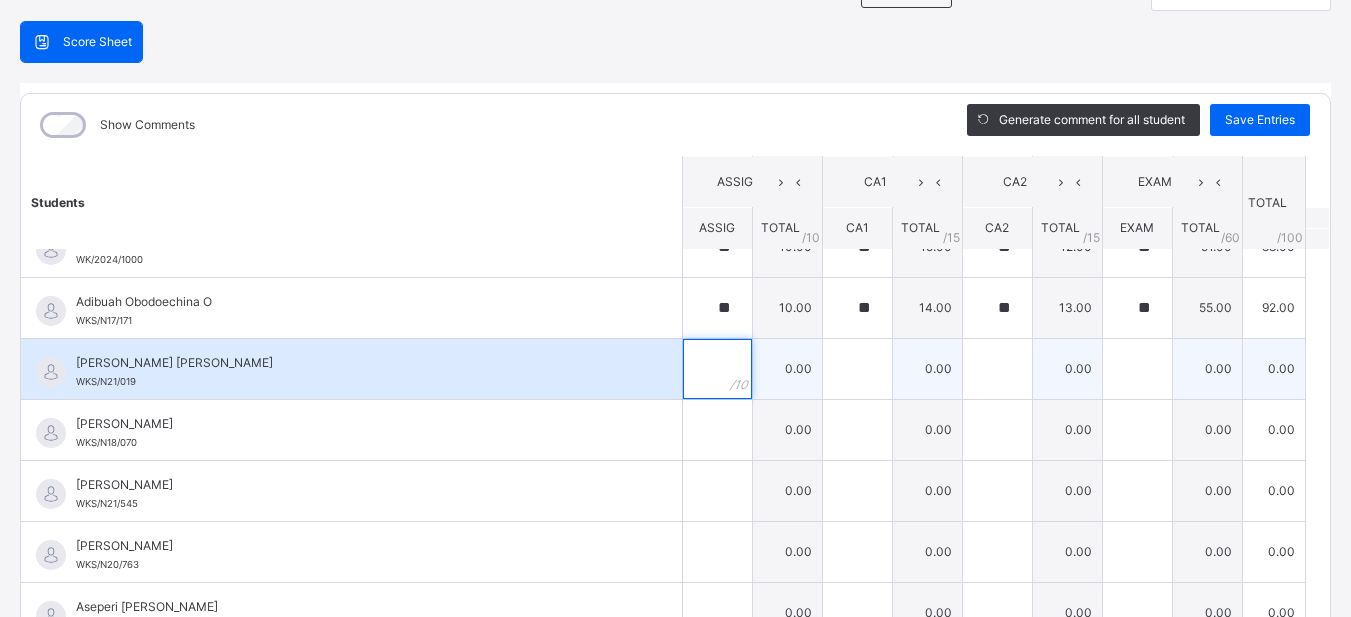 click at bounding box center (717, 369) 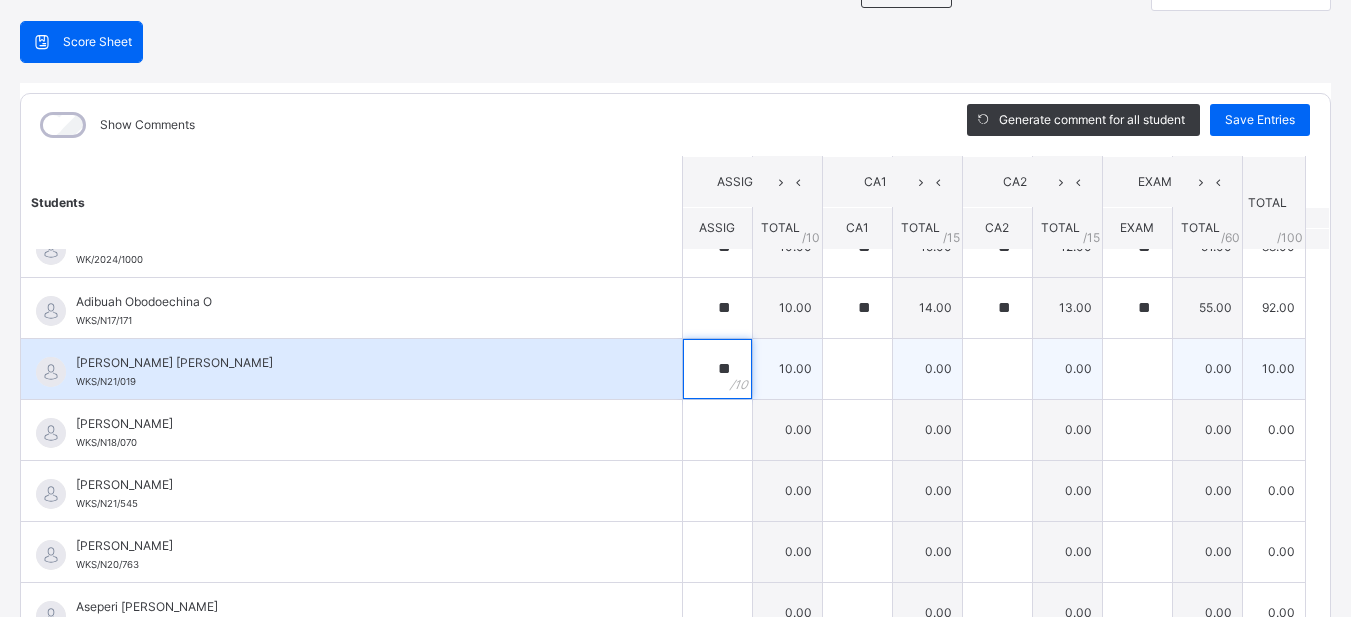 type on "**" 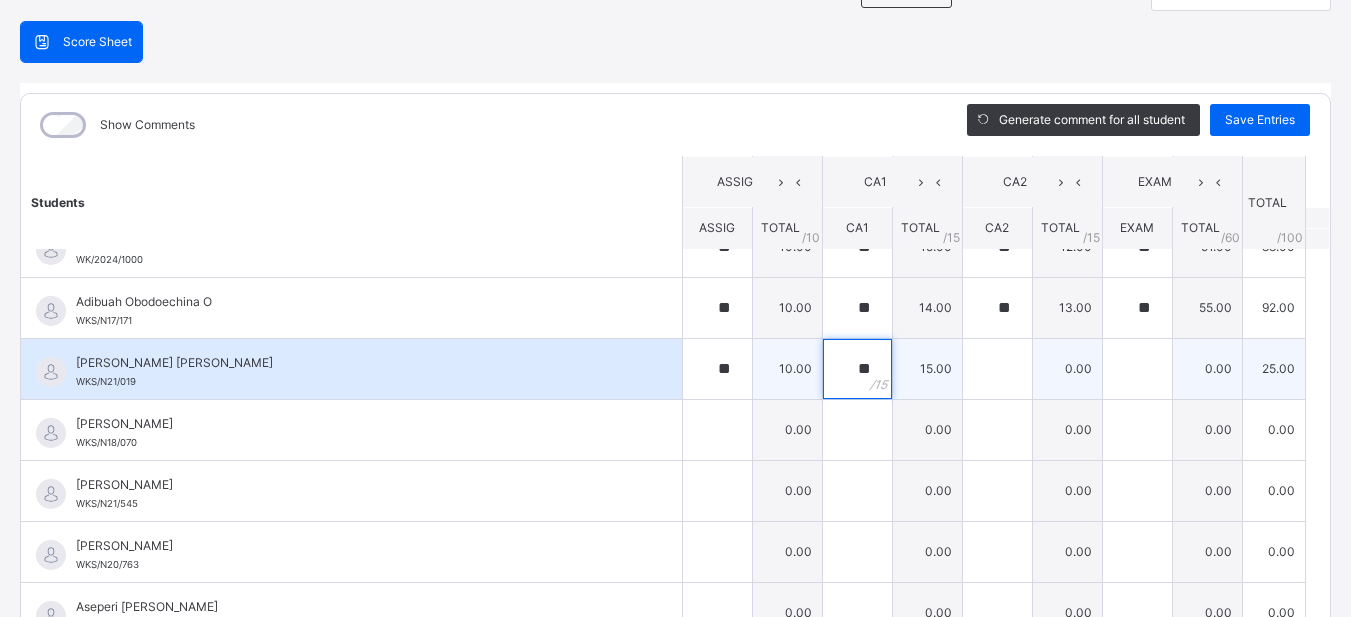 type on "**" 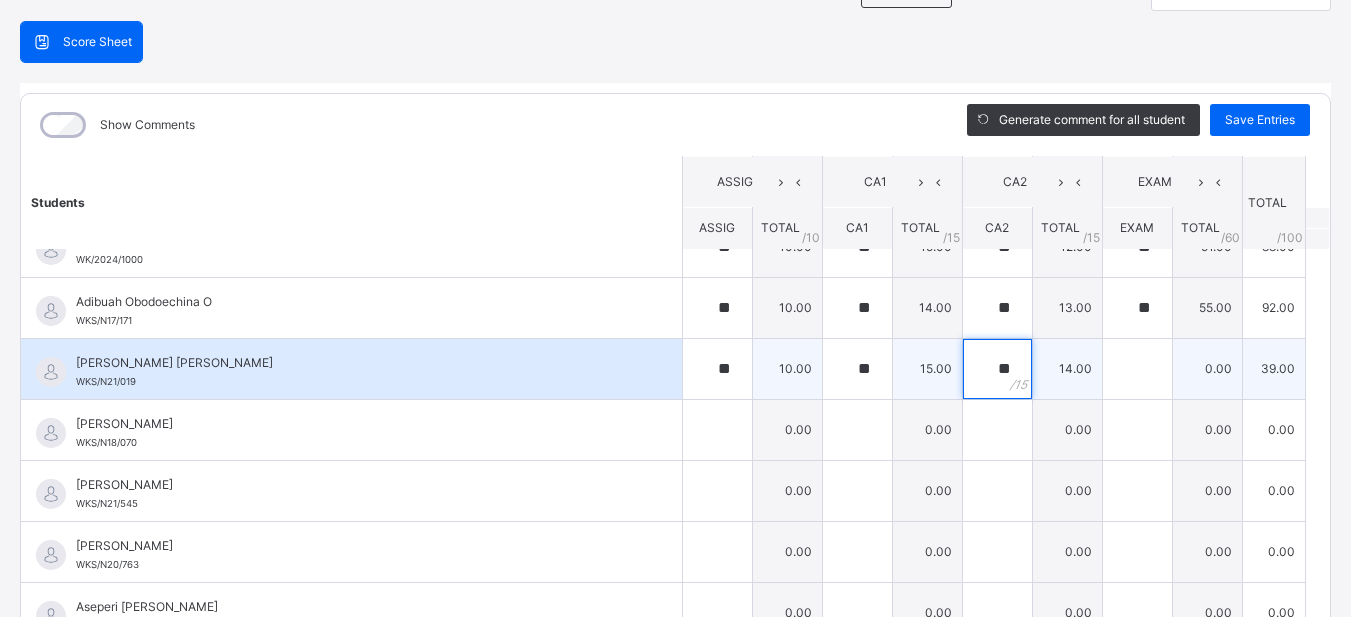 type on "**" 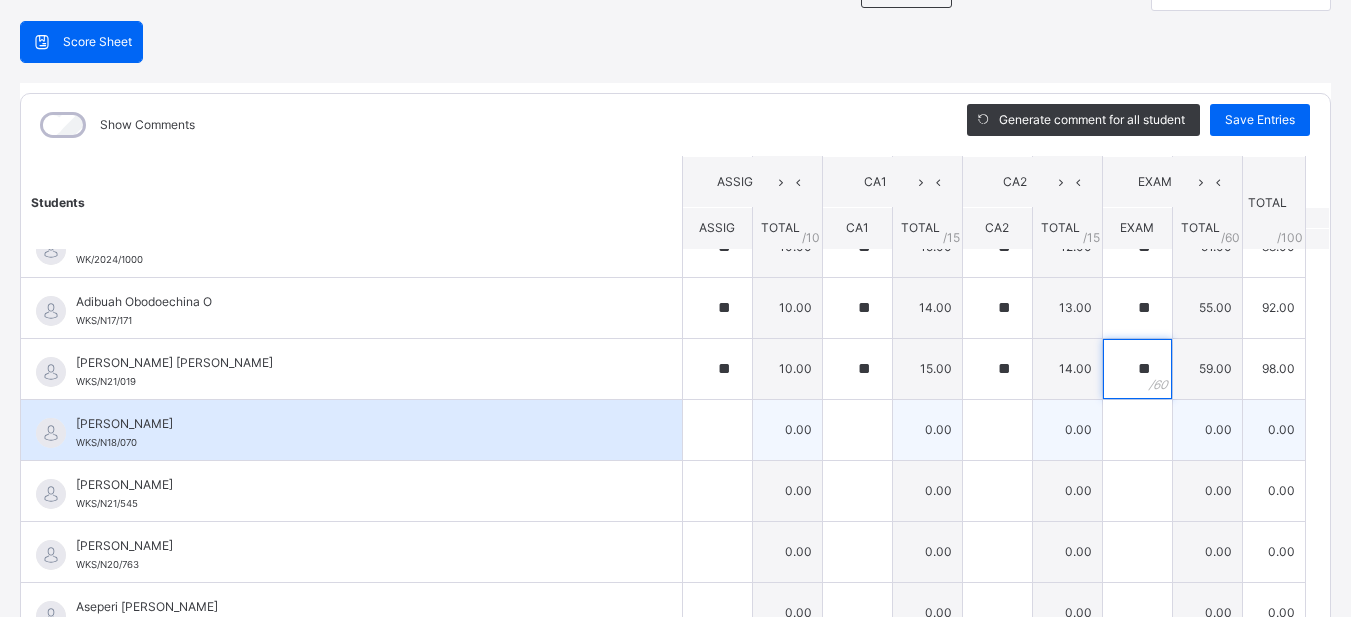 type on "**" 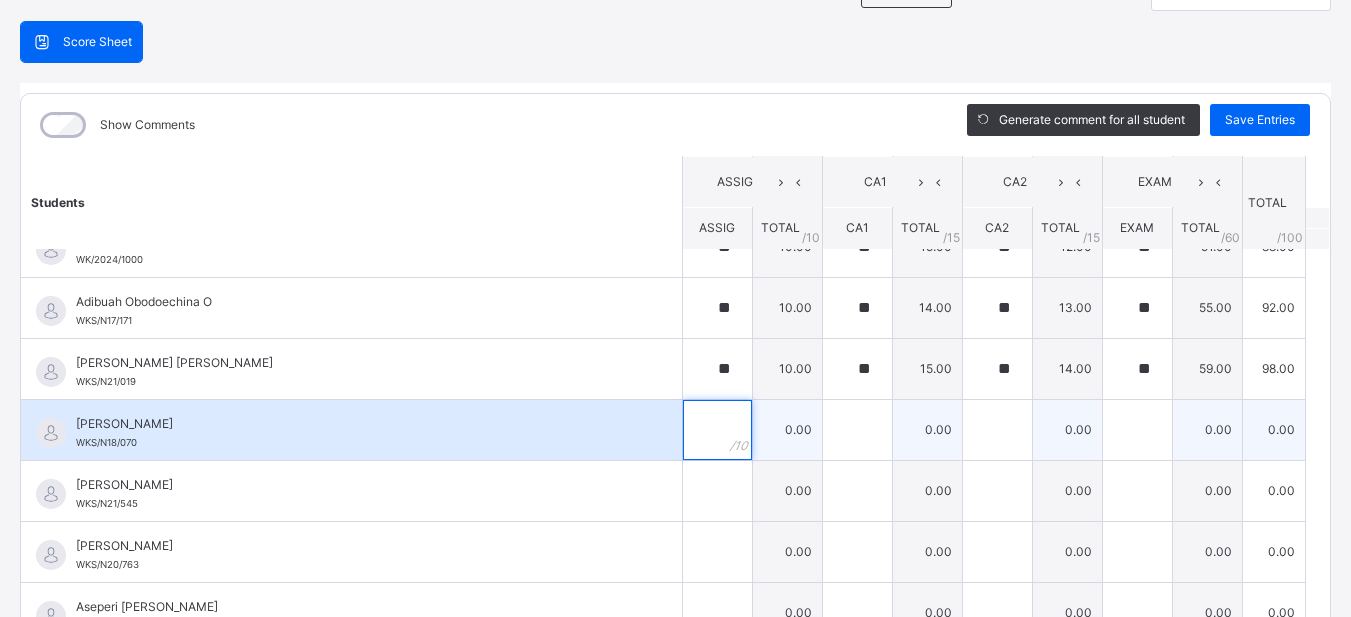 click at bounding box center (717, 430) 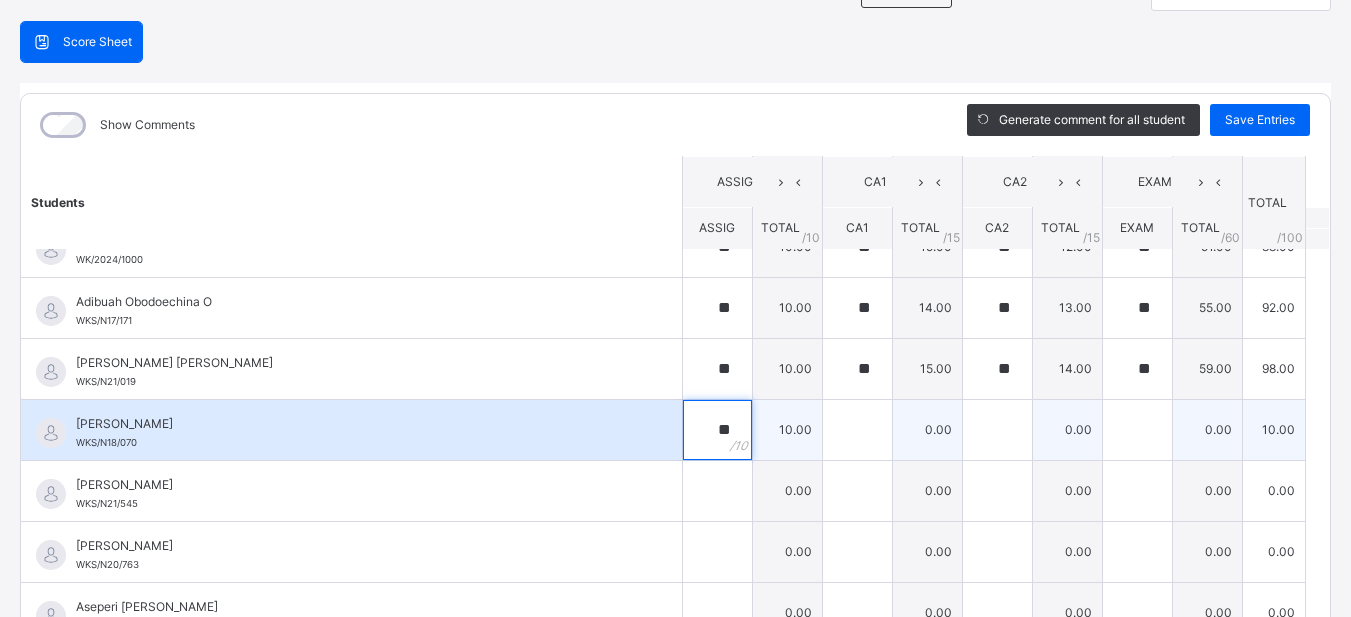 type on "**" 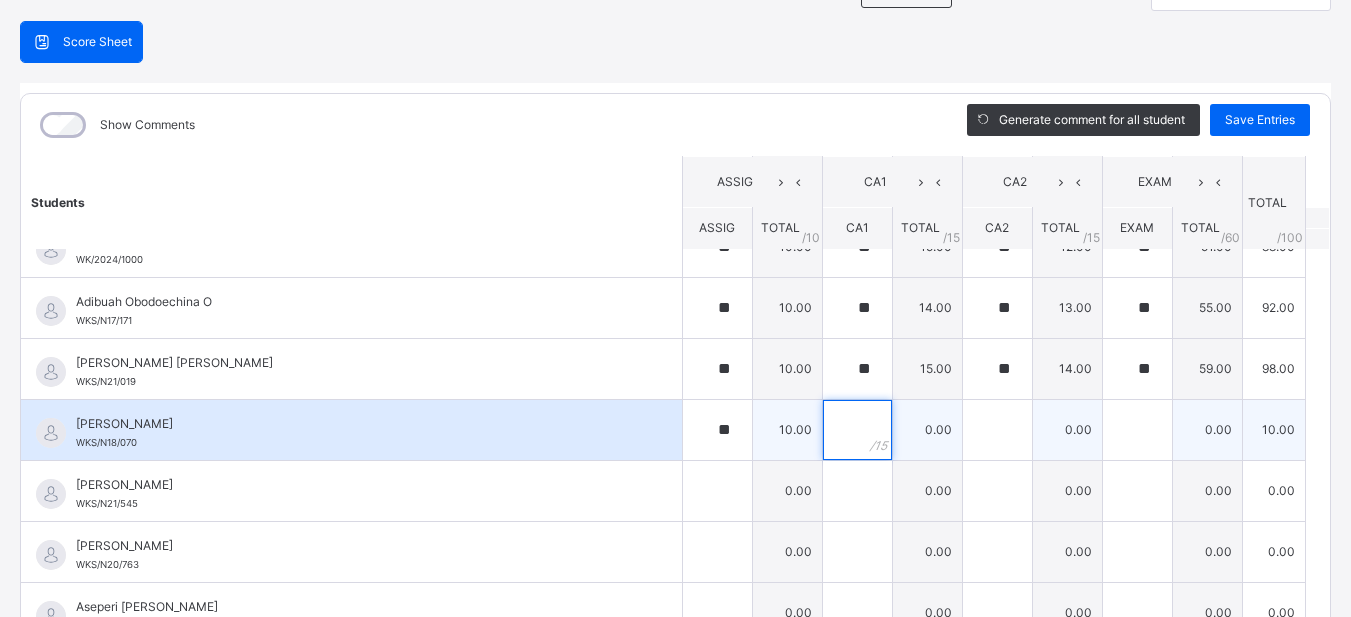 click at bounding box center [857, 430] 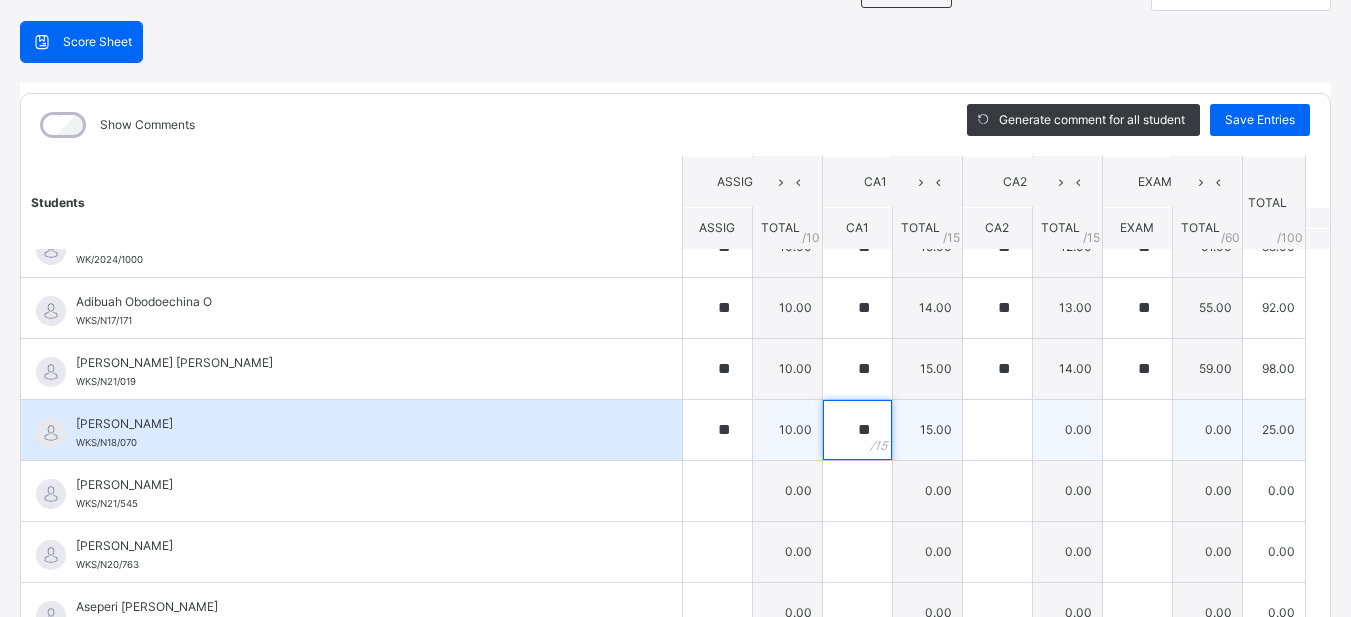 type on "**" 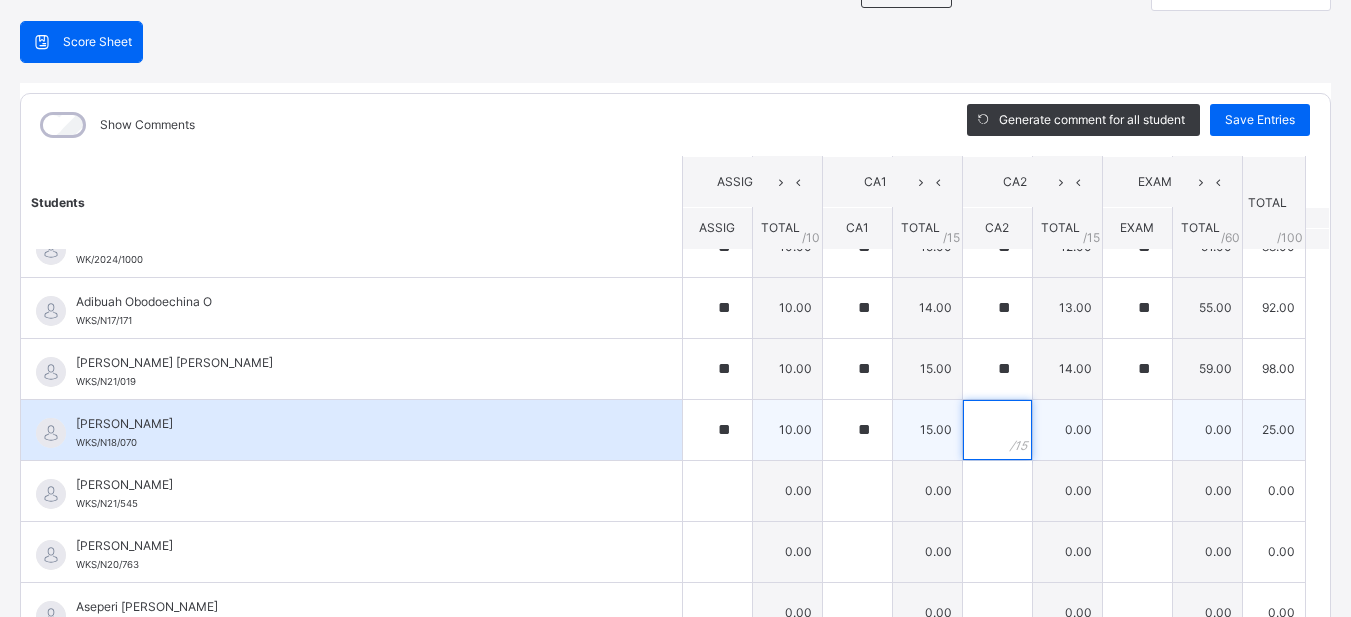 click at bounding box center (997, 430) 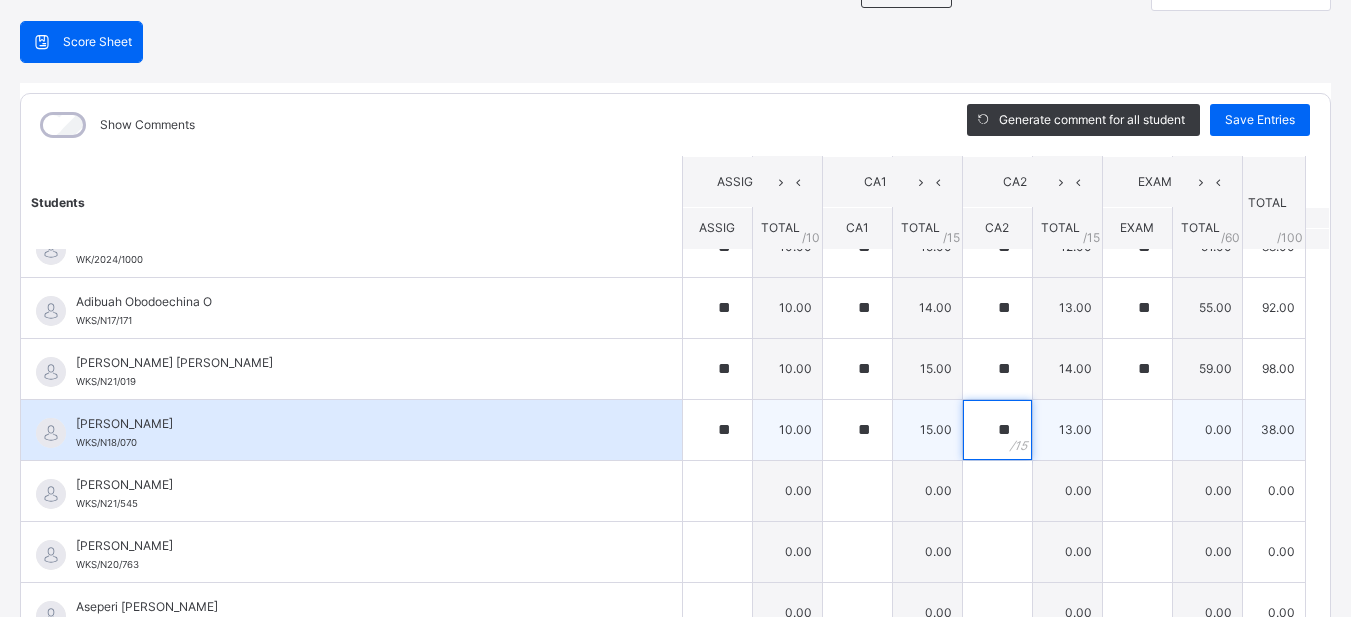 type on "**" 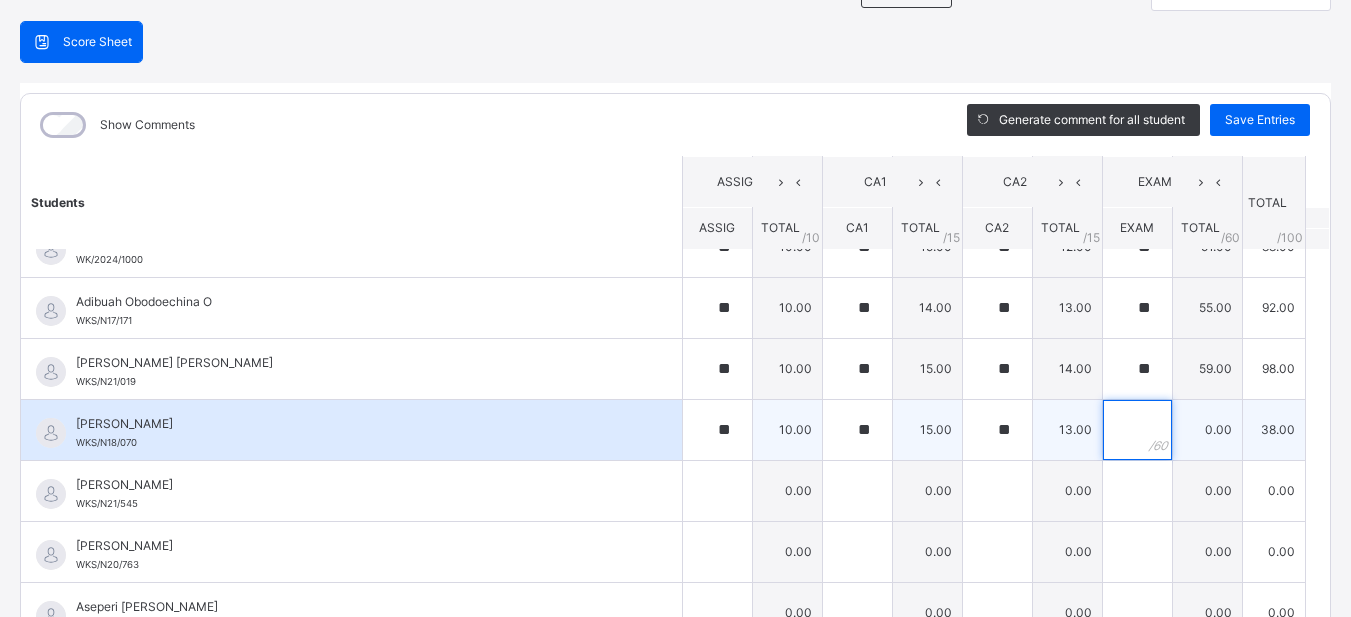 click at bounding box center [1137, 430] 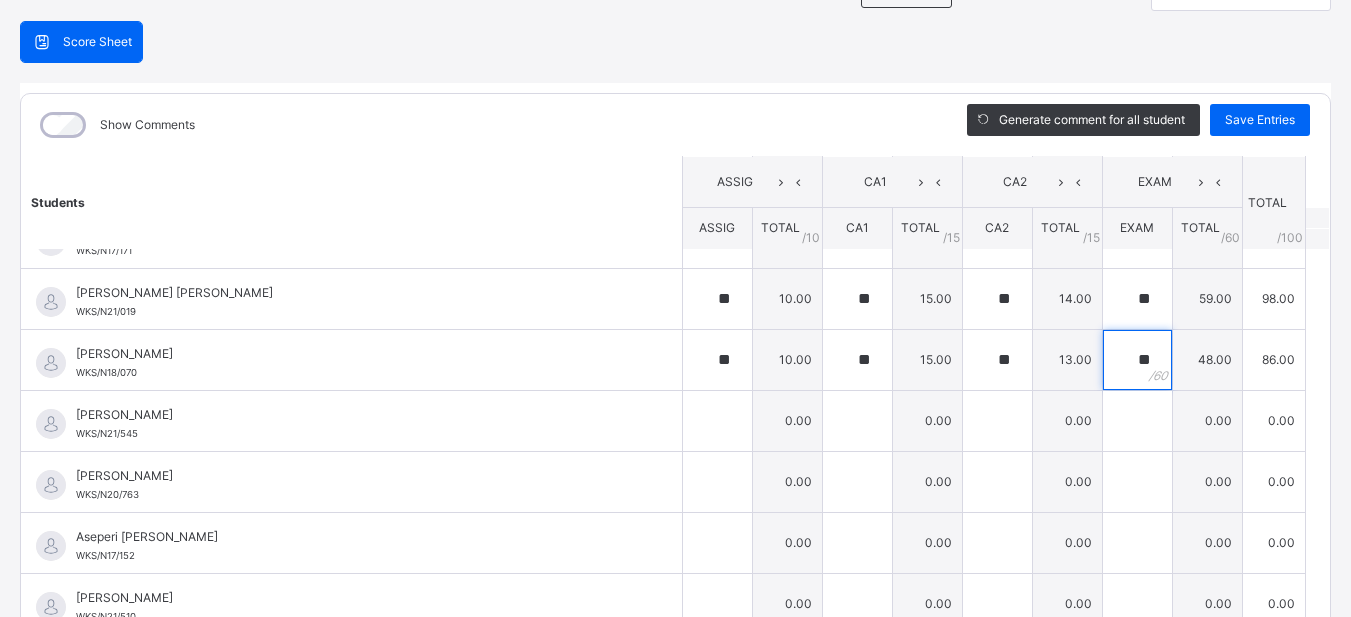 scroll, scrollTop: 262, scrollLeft: 0, axis: vertical 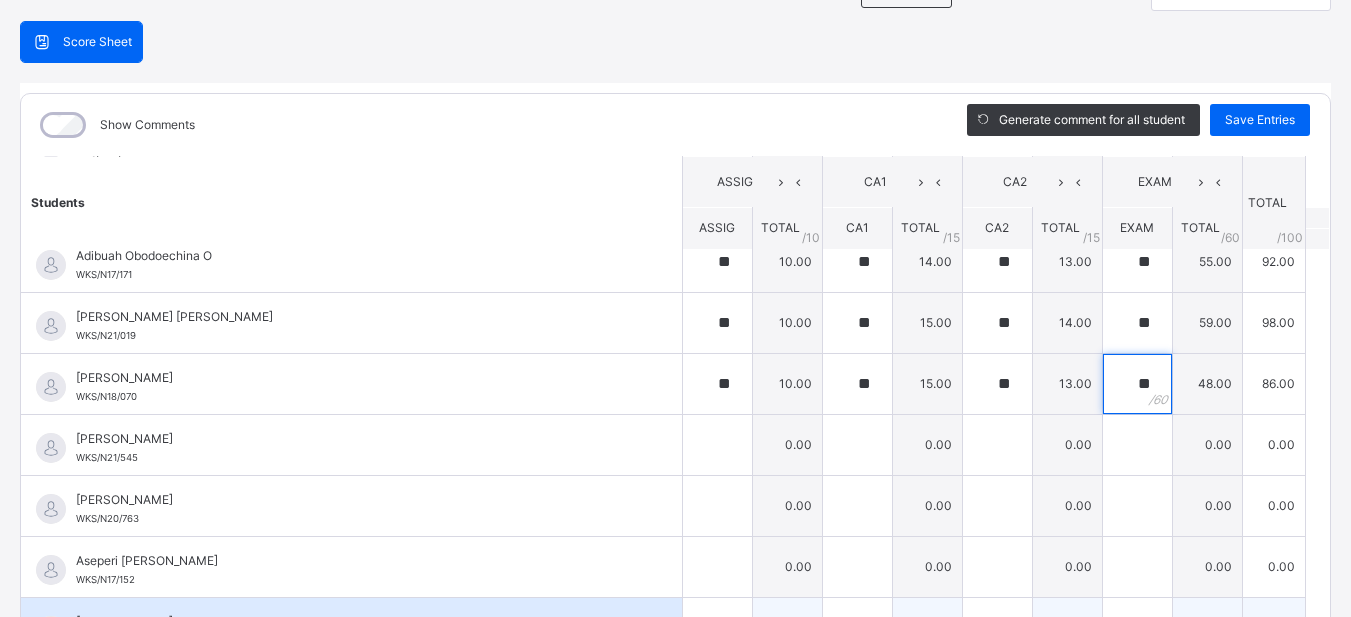 type on "**" 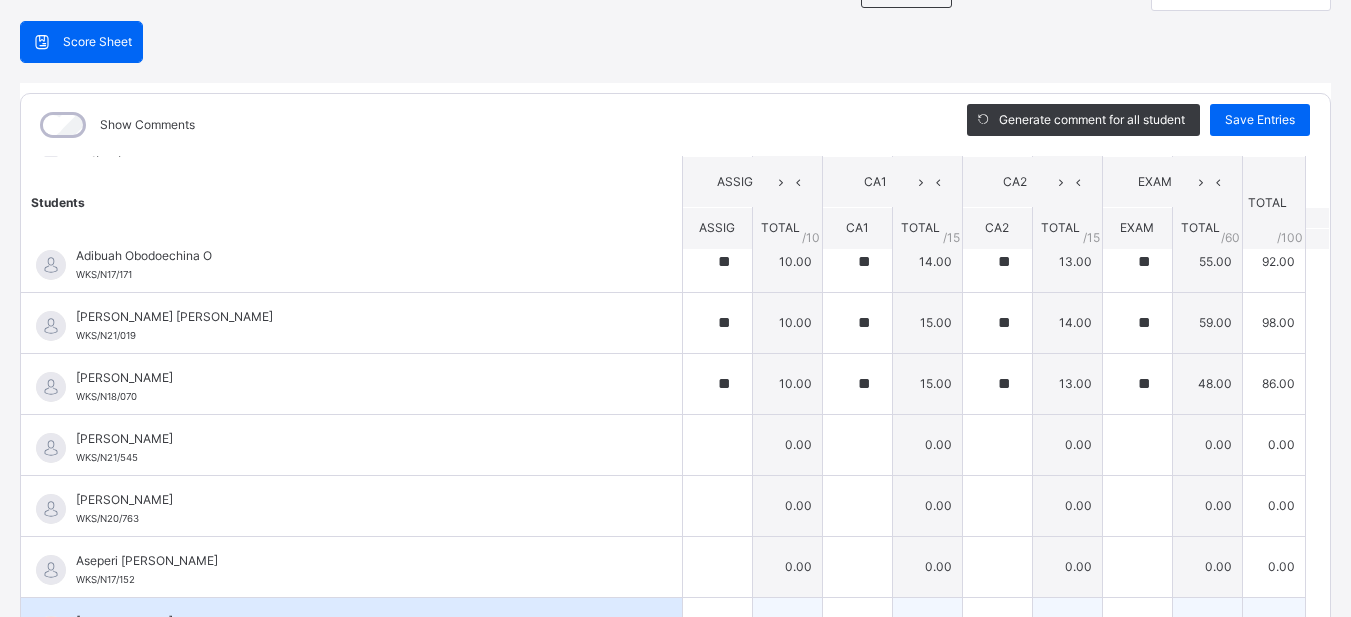 click on "[PERSON_NAME]  WKS/N21/510" at bounding box center (351, 628) 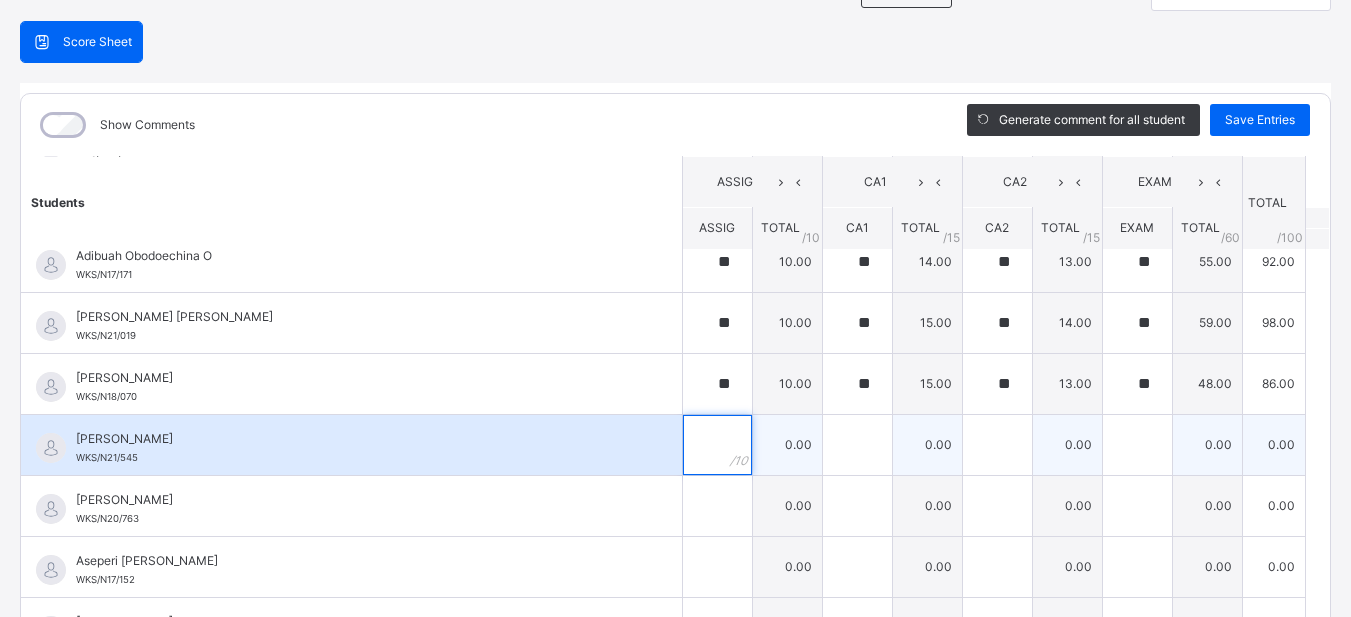 click at bounding box center (717, 445) 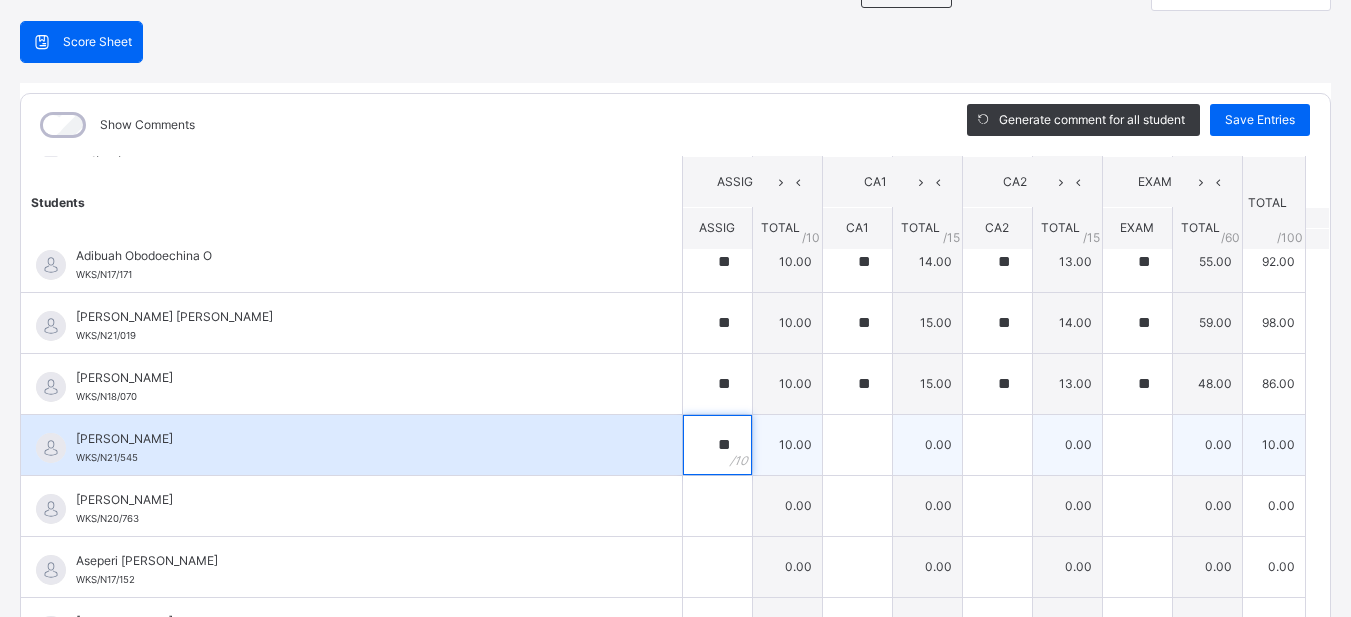 type on "**" 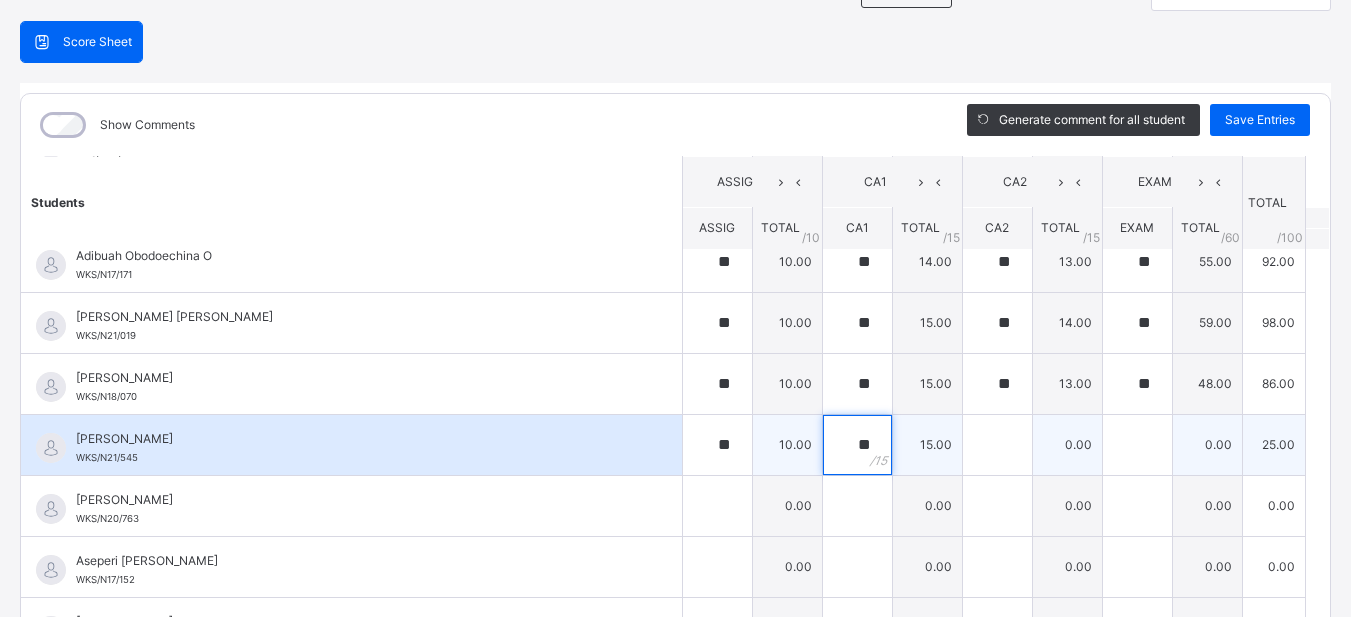 type on "**" 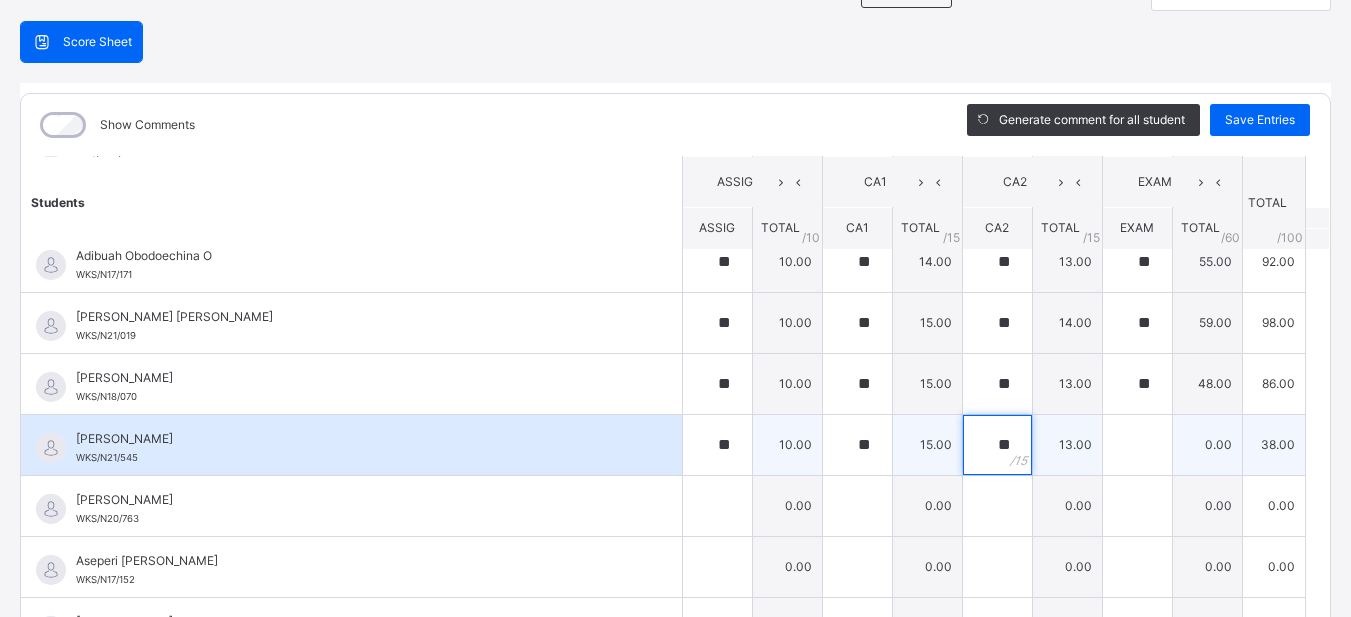type on "**" 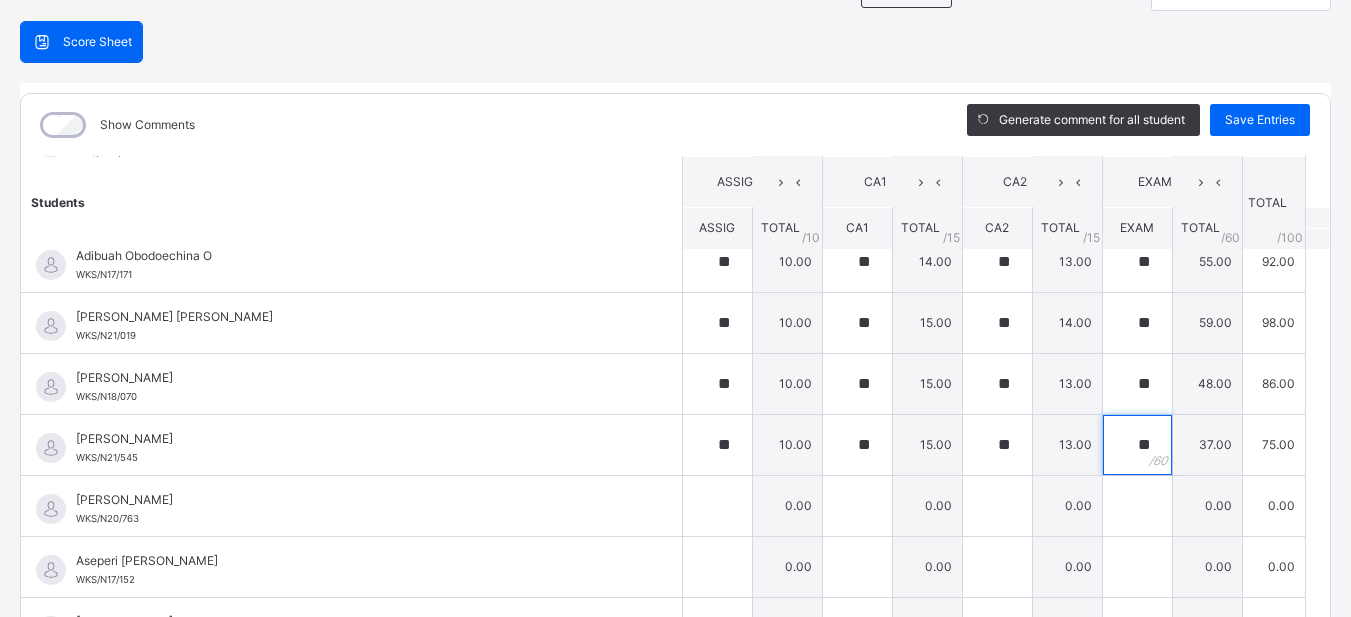 scroll, scrollTop: 345, scrollLeft: 0, axis: vertical 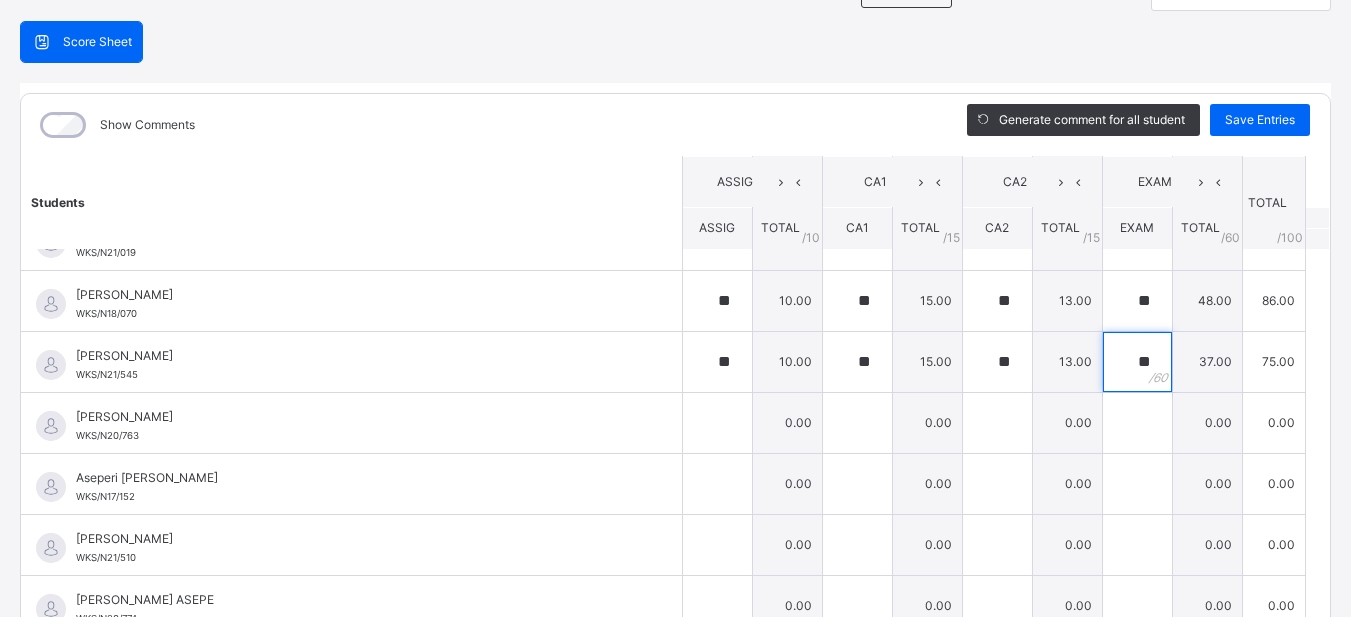 type on "**" 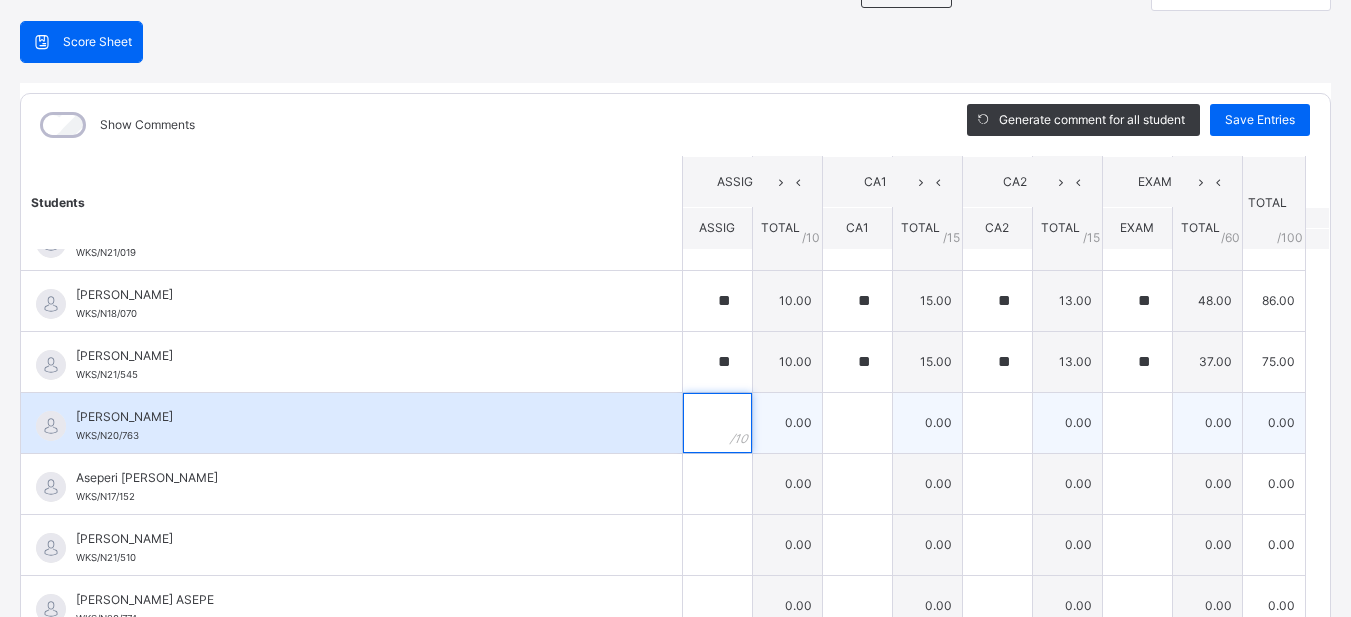 click at bounding box center [717, 423] 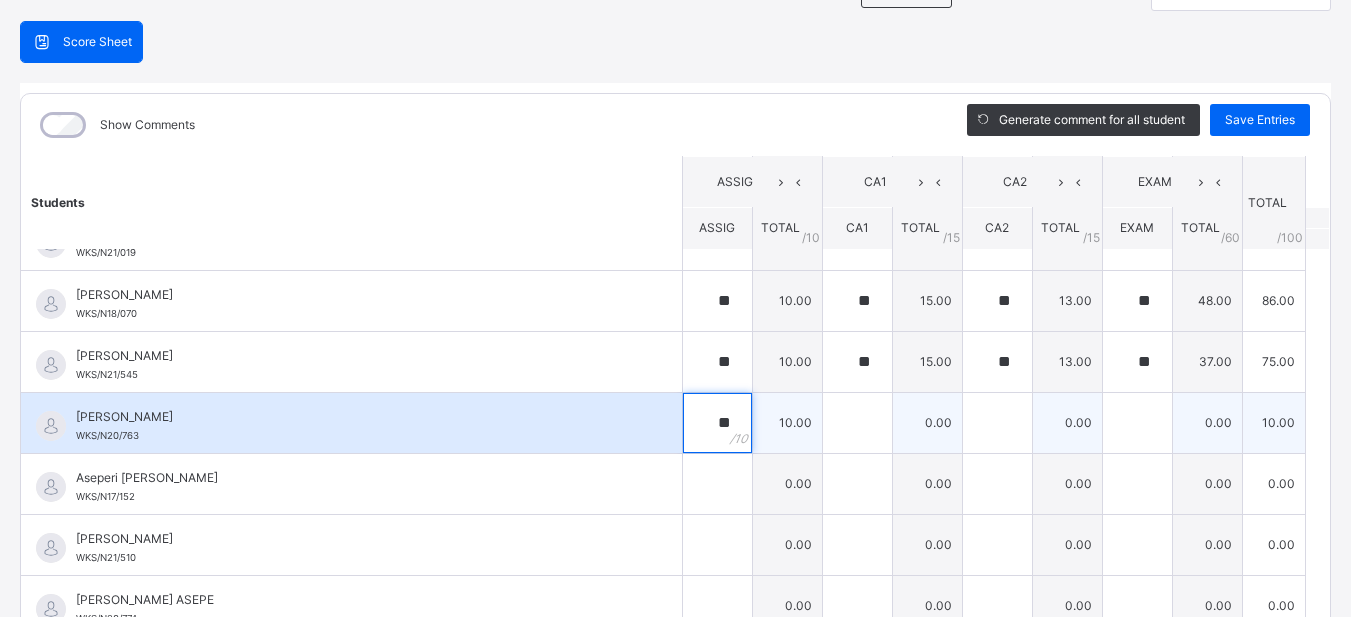 type on "**" 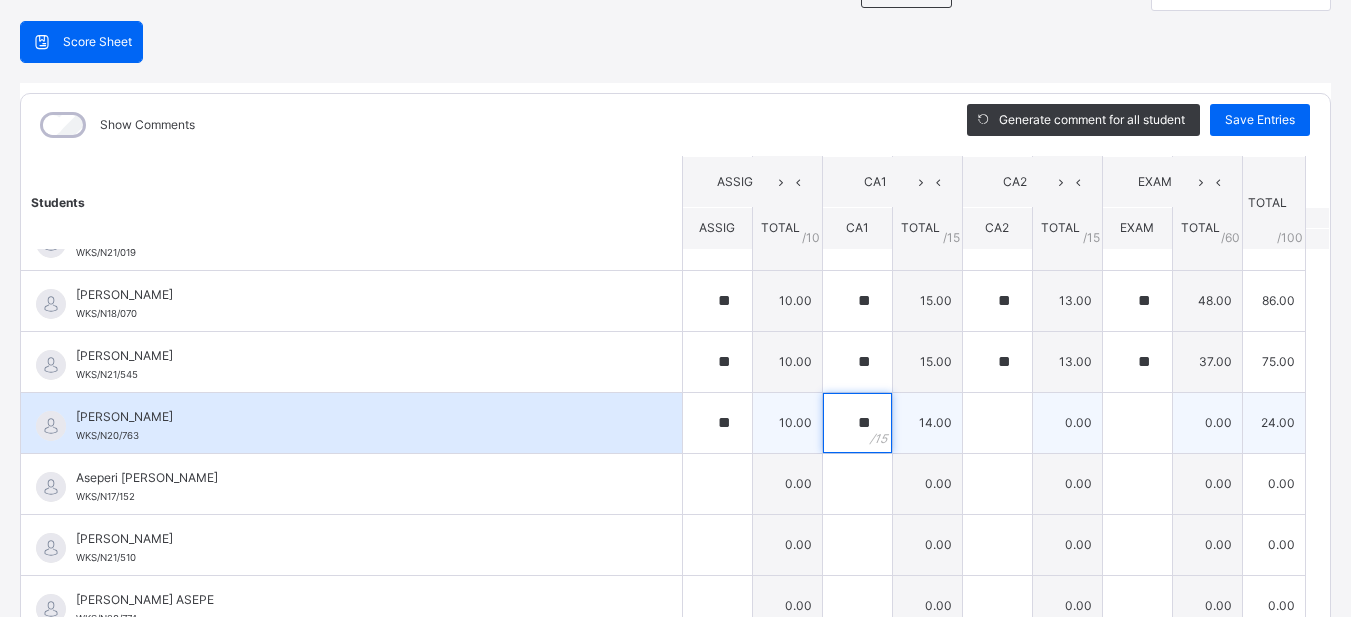 type on "**" 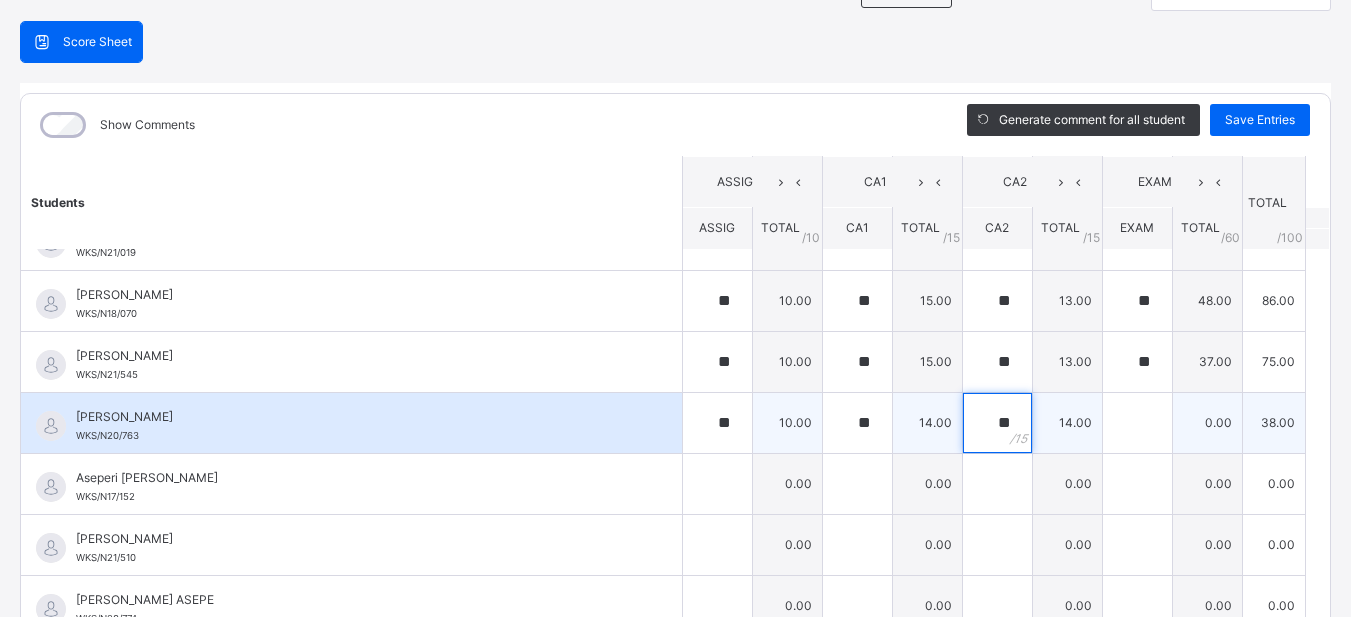 type on "**" 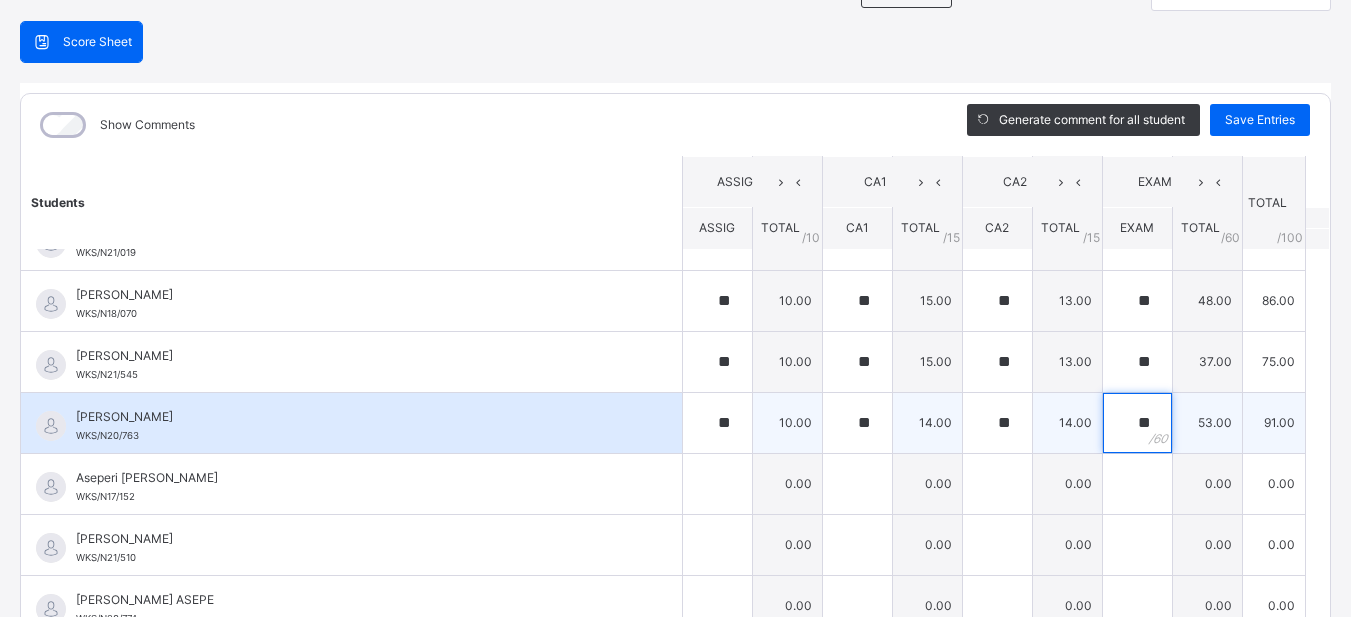 type on "**" 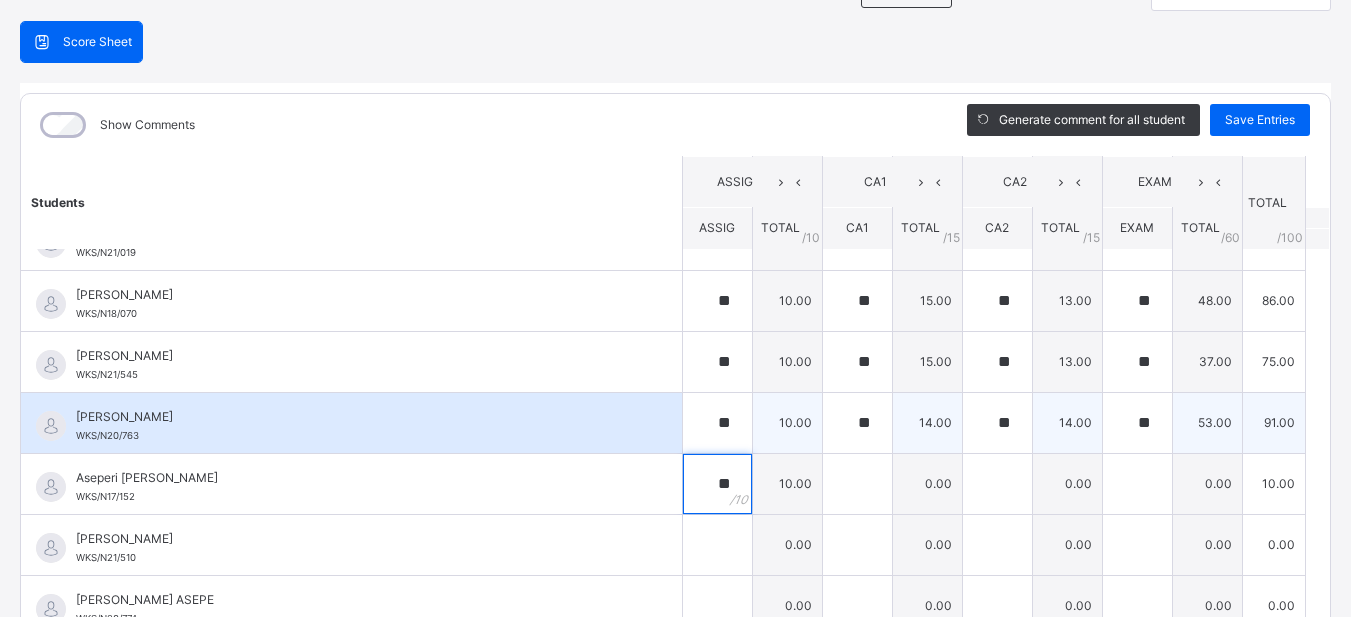 type on "**" 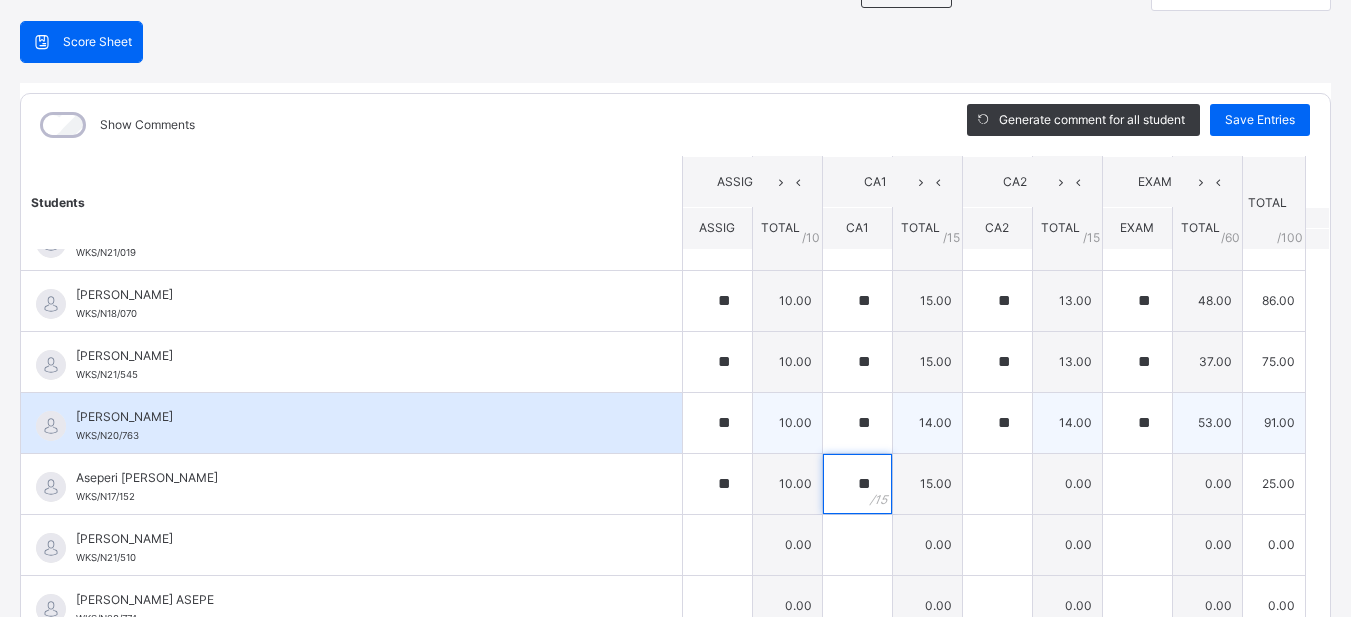 type on "**" 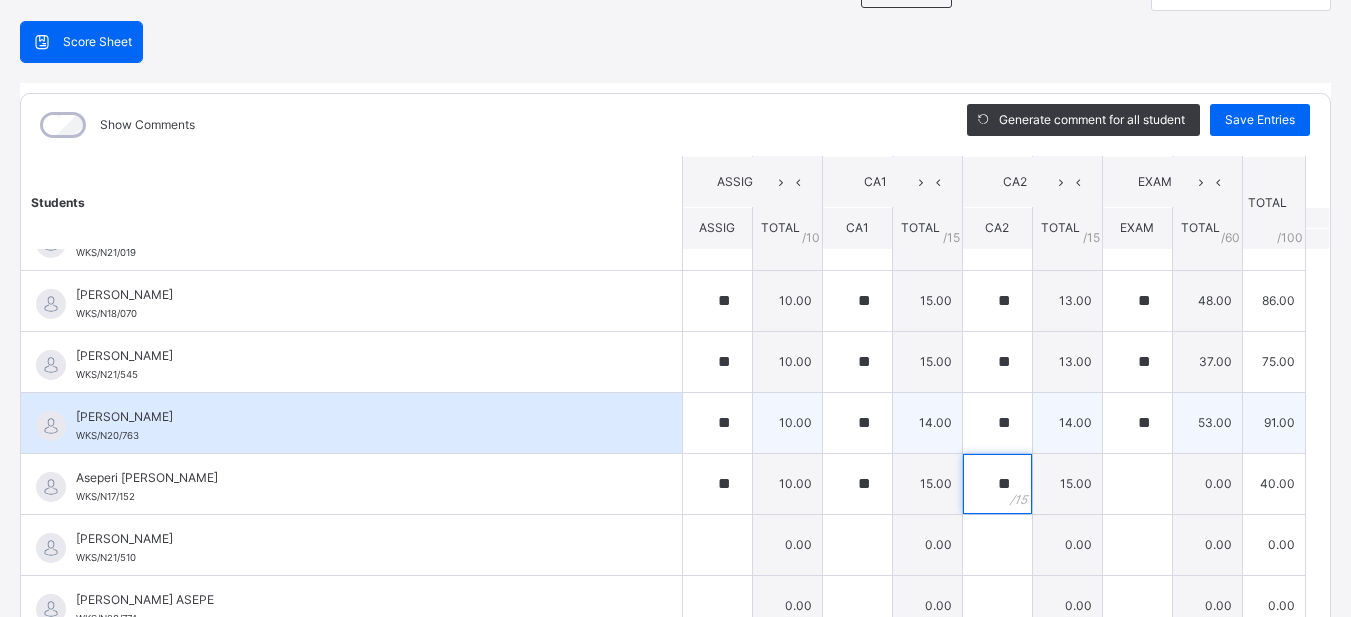 type on "**" 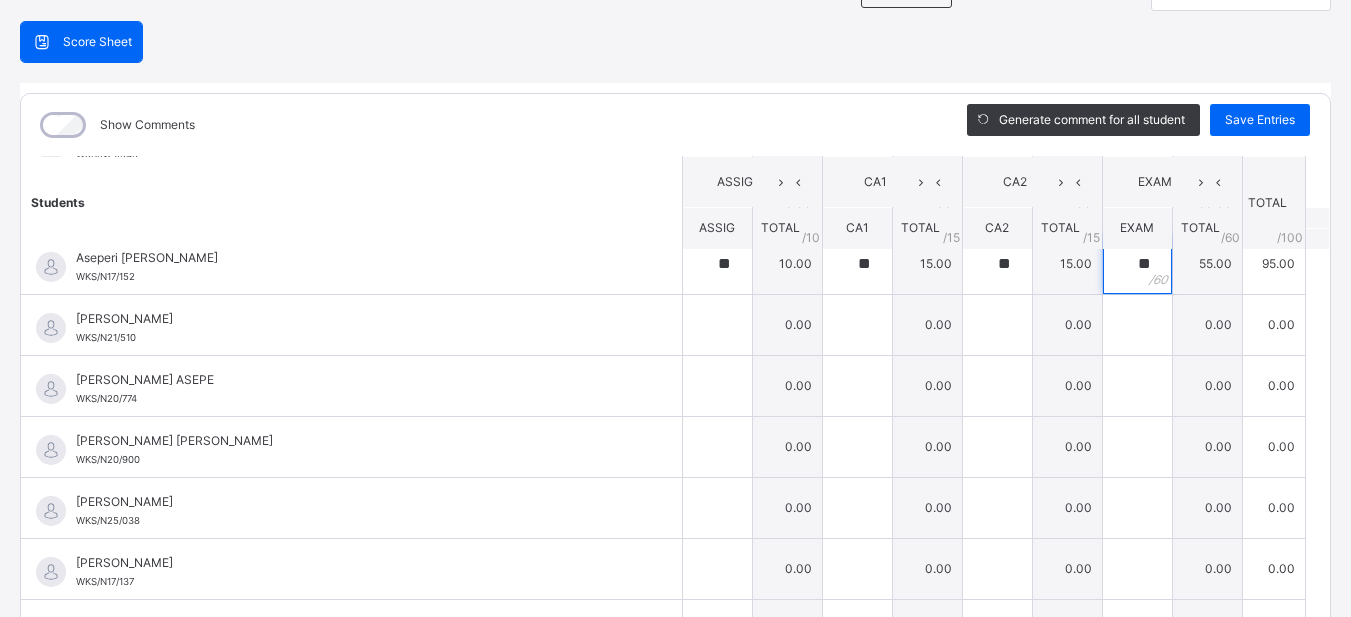 scroll, scrollTop: 556, scrollLeft: 0, axis: vertical 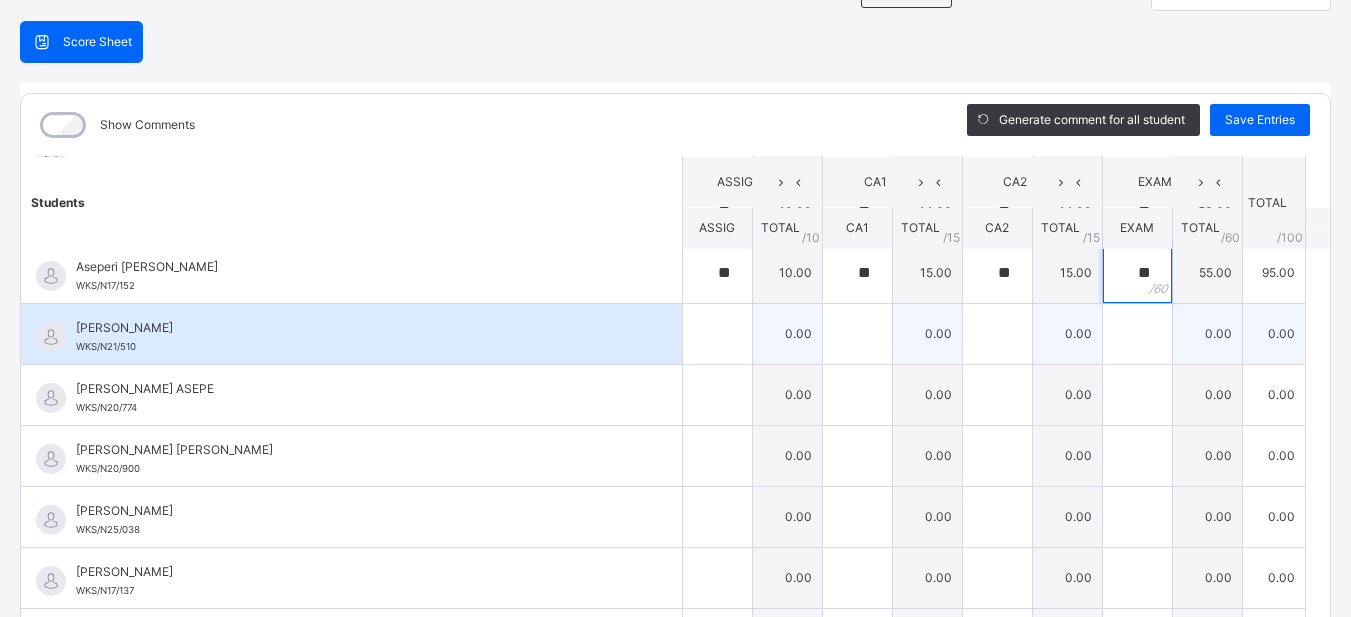 type on "**" 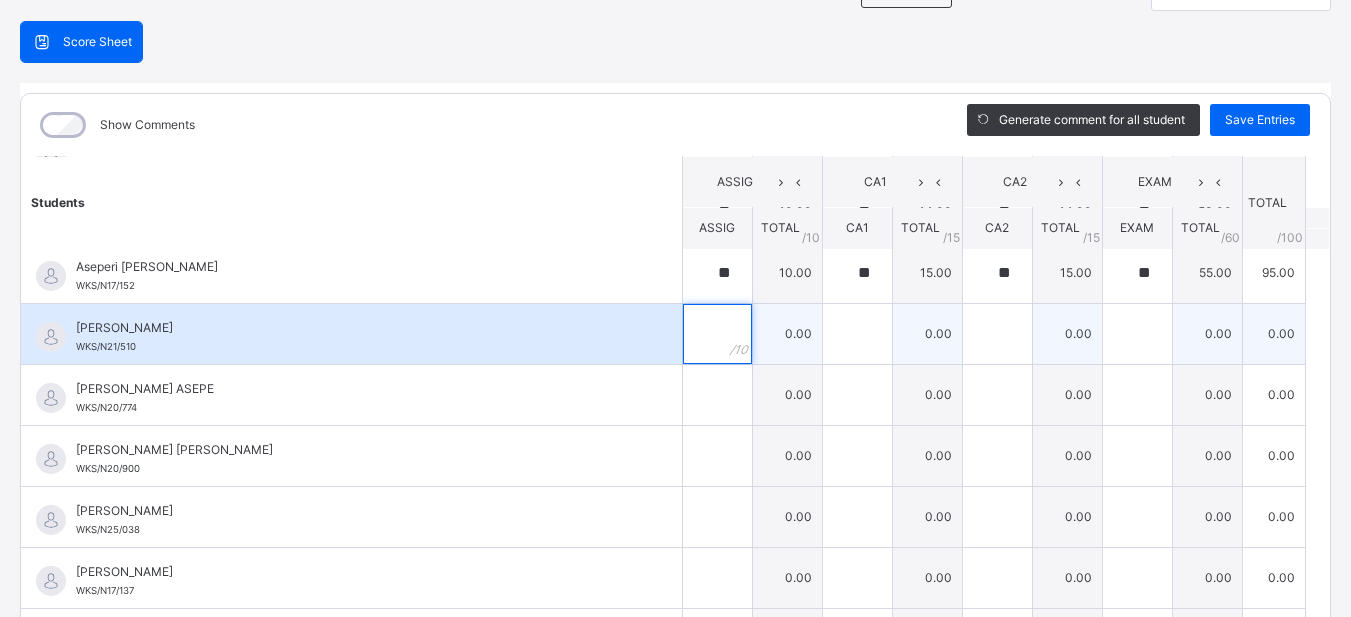 click at bounding box center [717, 334] 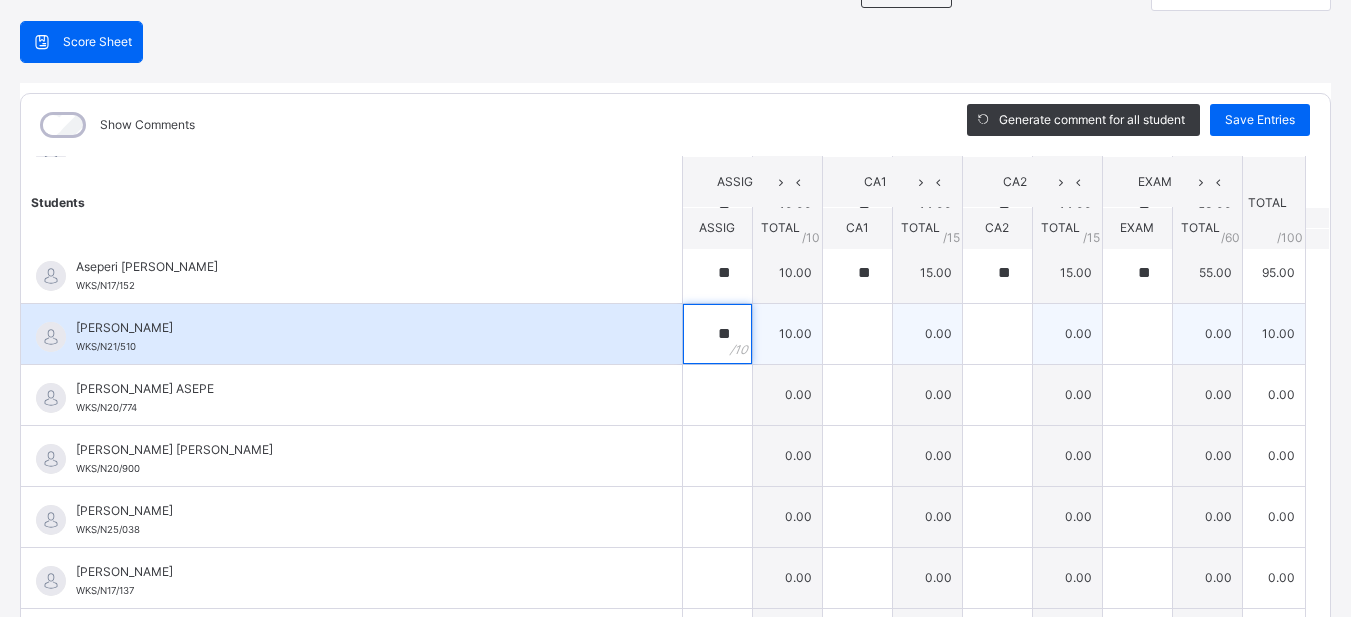 type on "**" 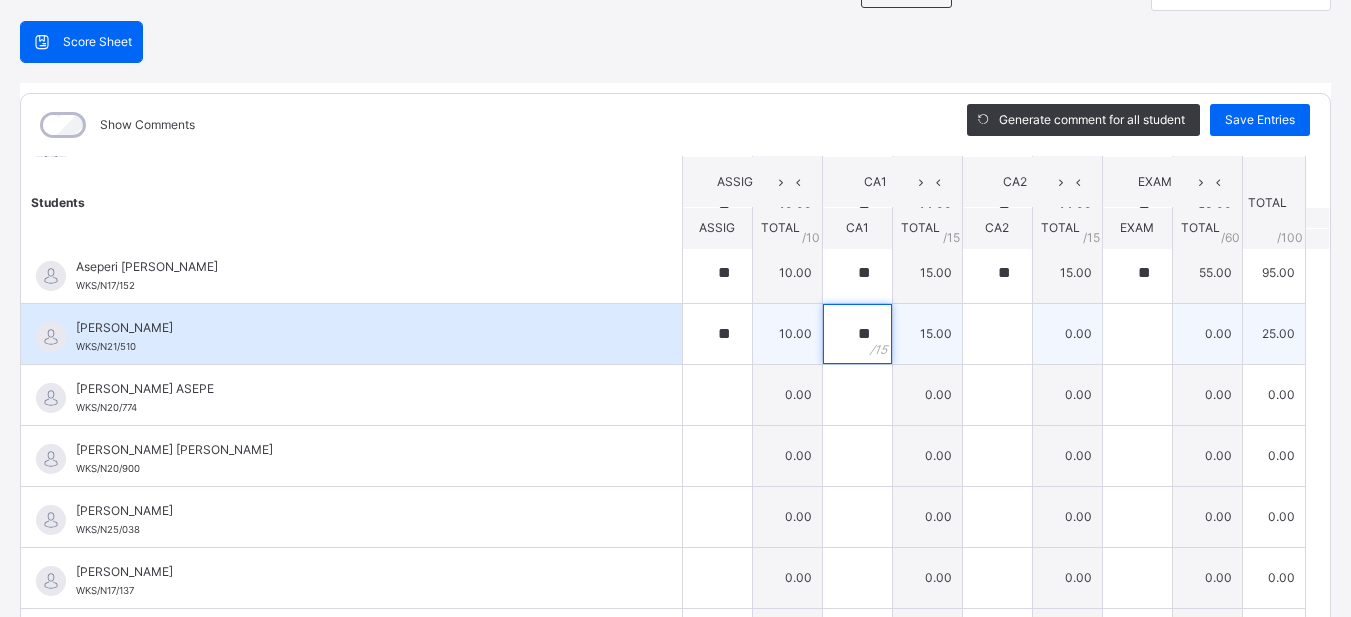 type on "**" 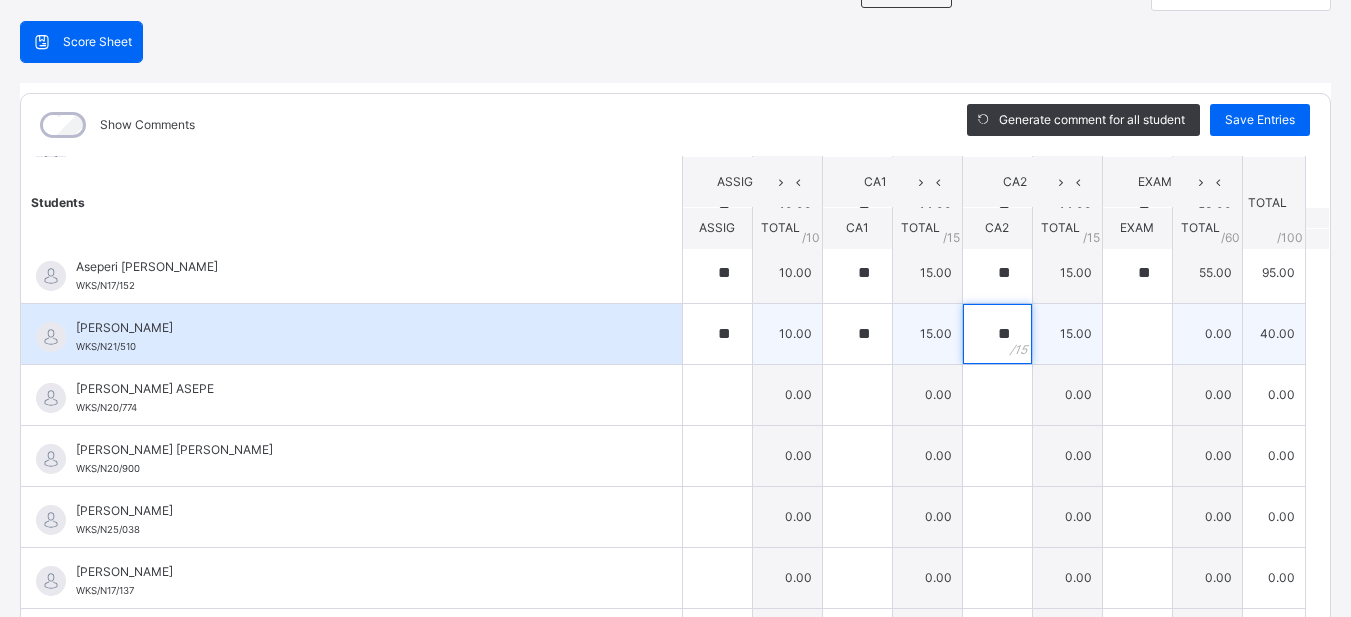 type on "**" 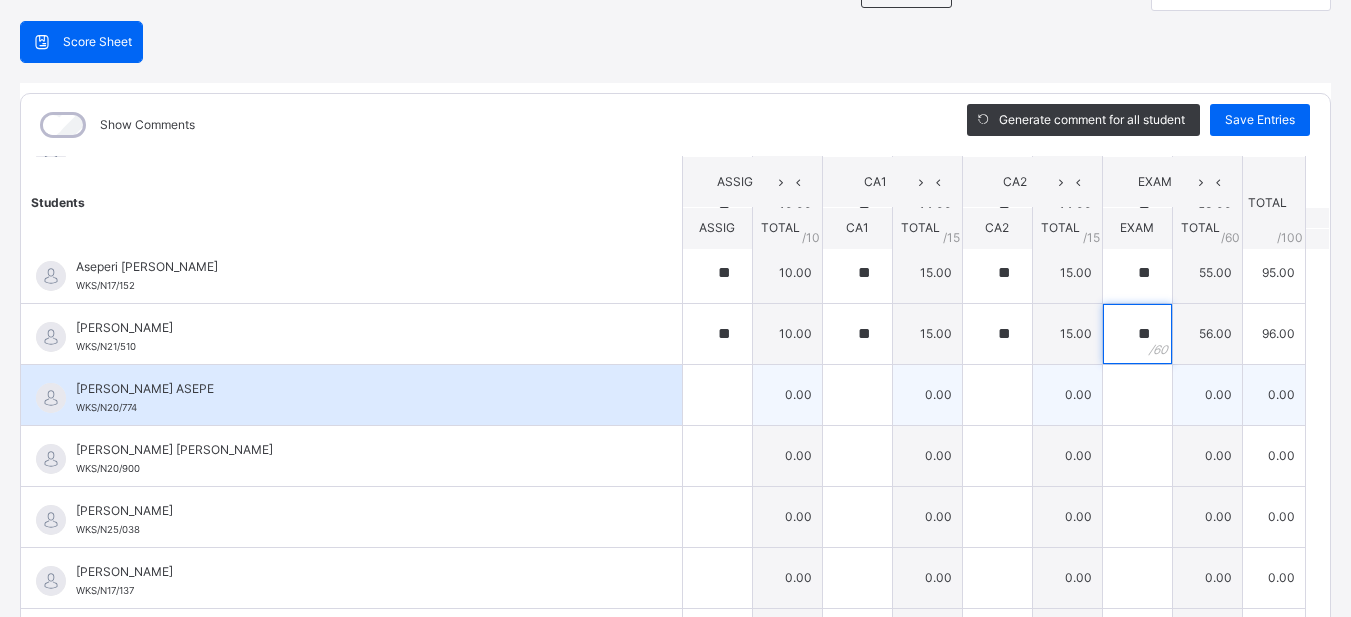 type on "**" 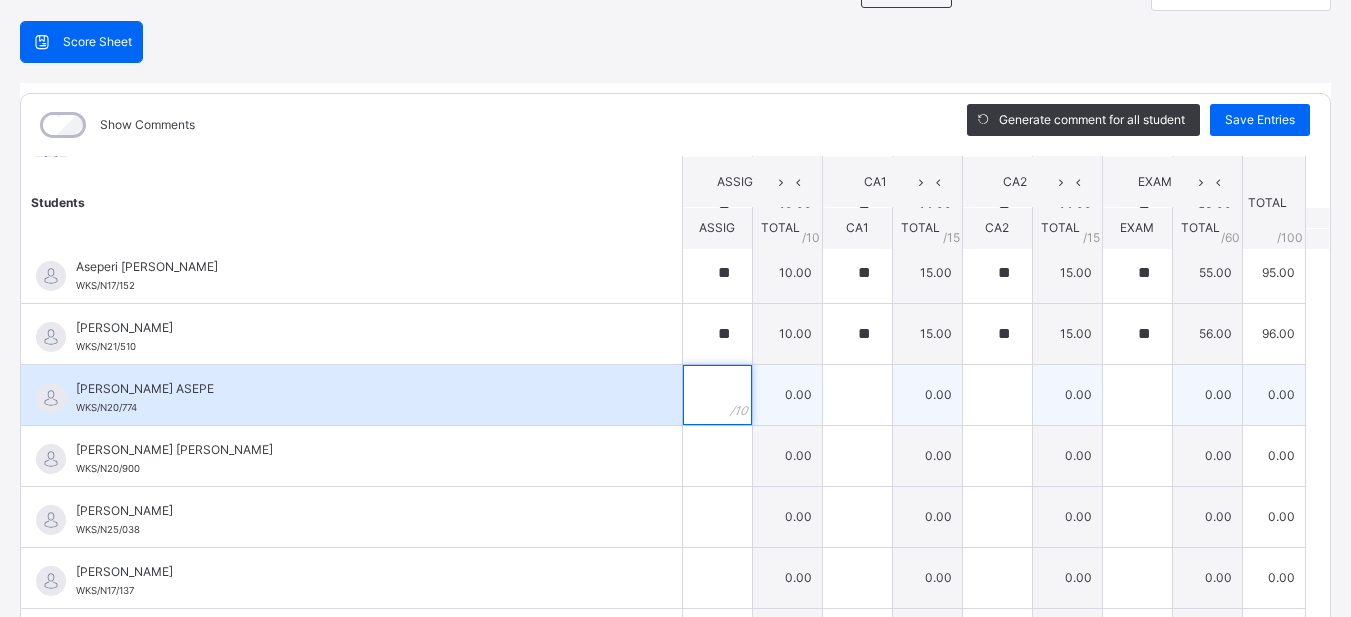 click at bounding box center [717, 395] 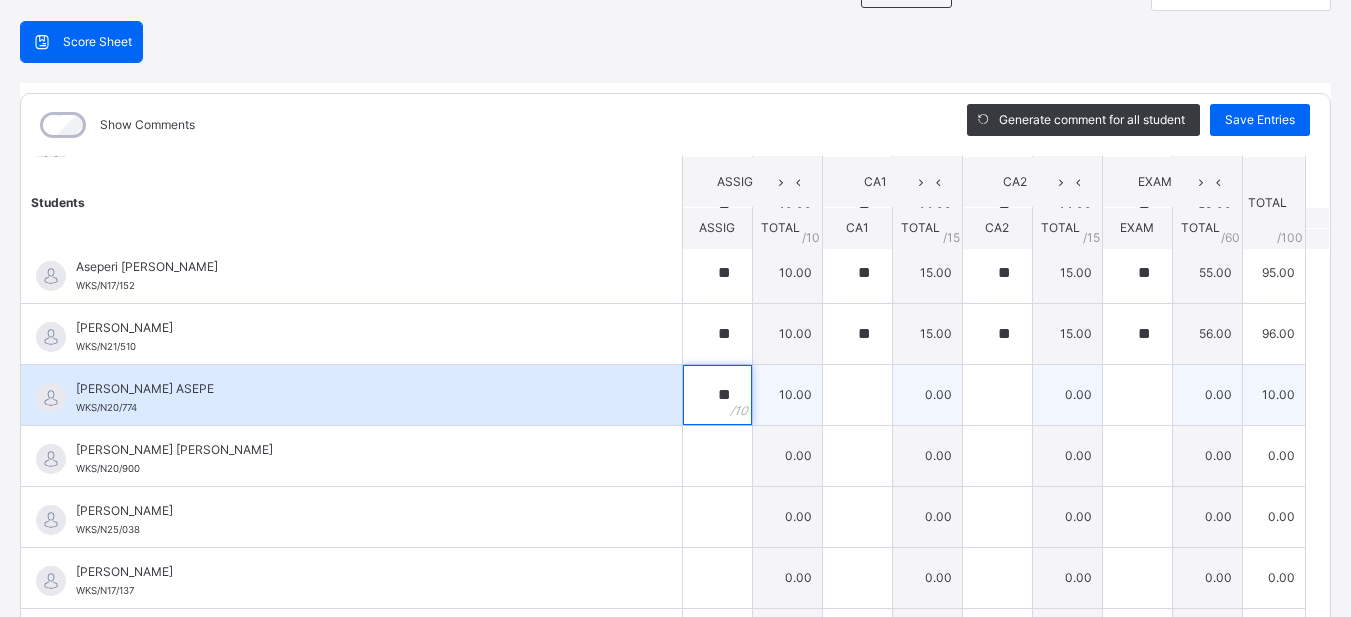 type on "**" 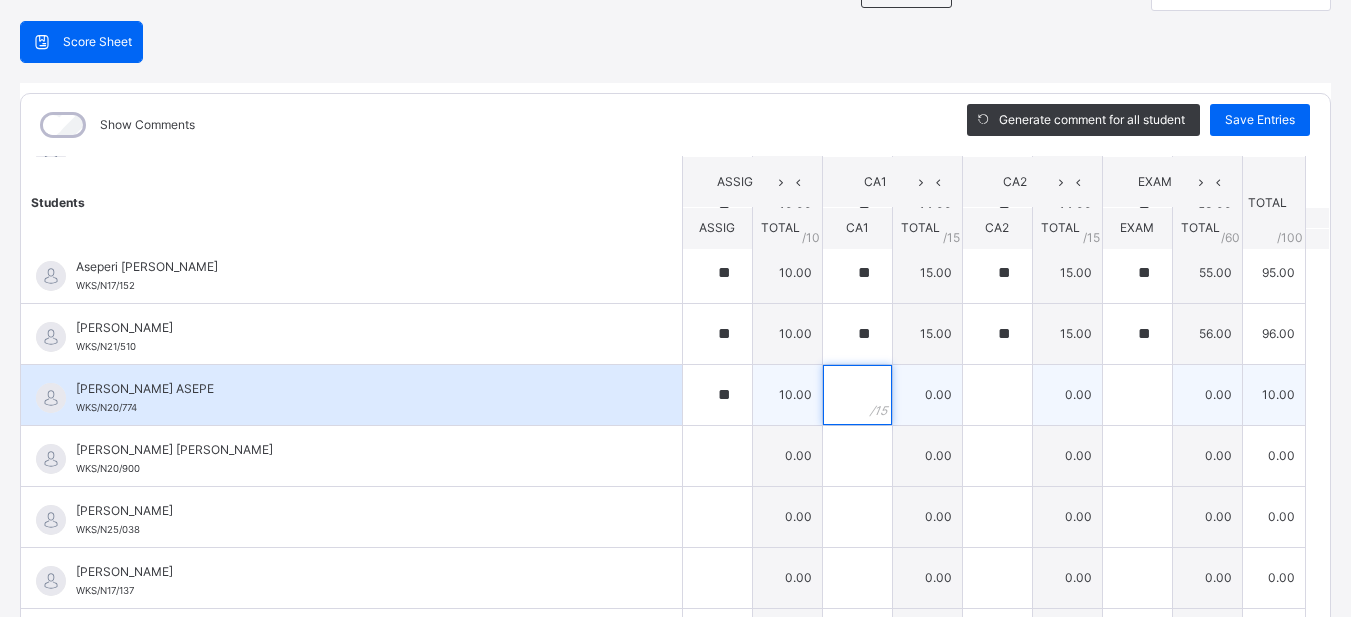 click at bounding box center (857, 395) 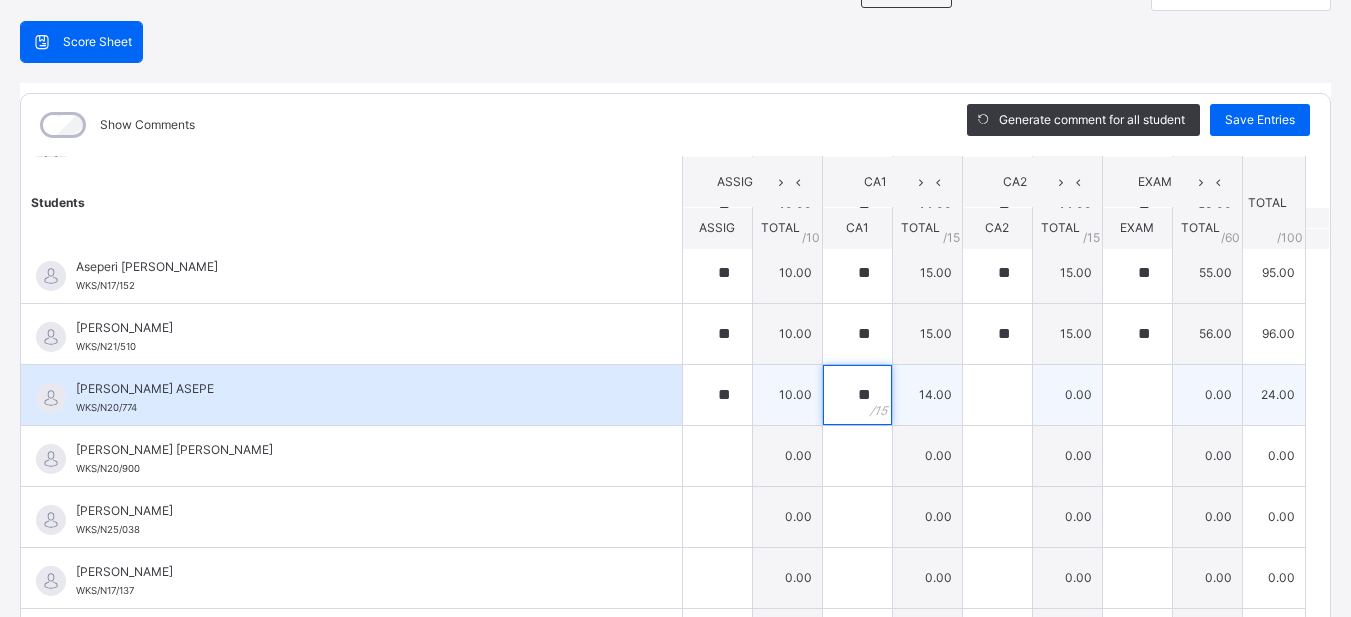 type on "**" 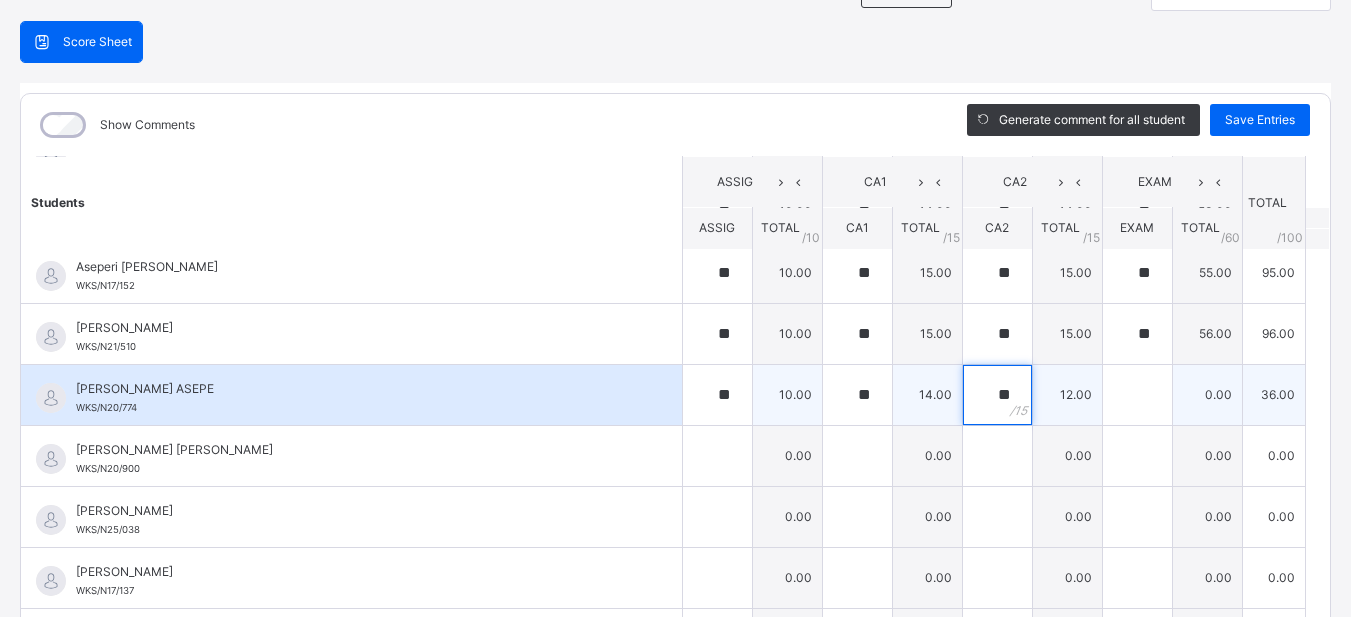 type on "**" 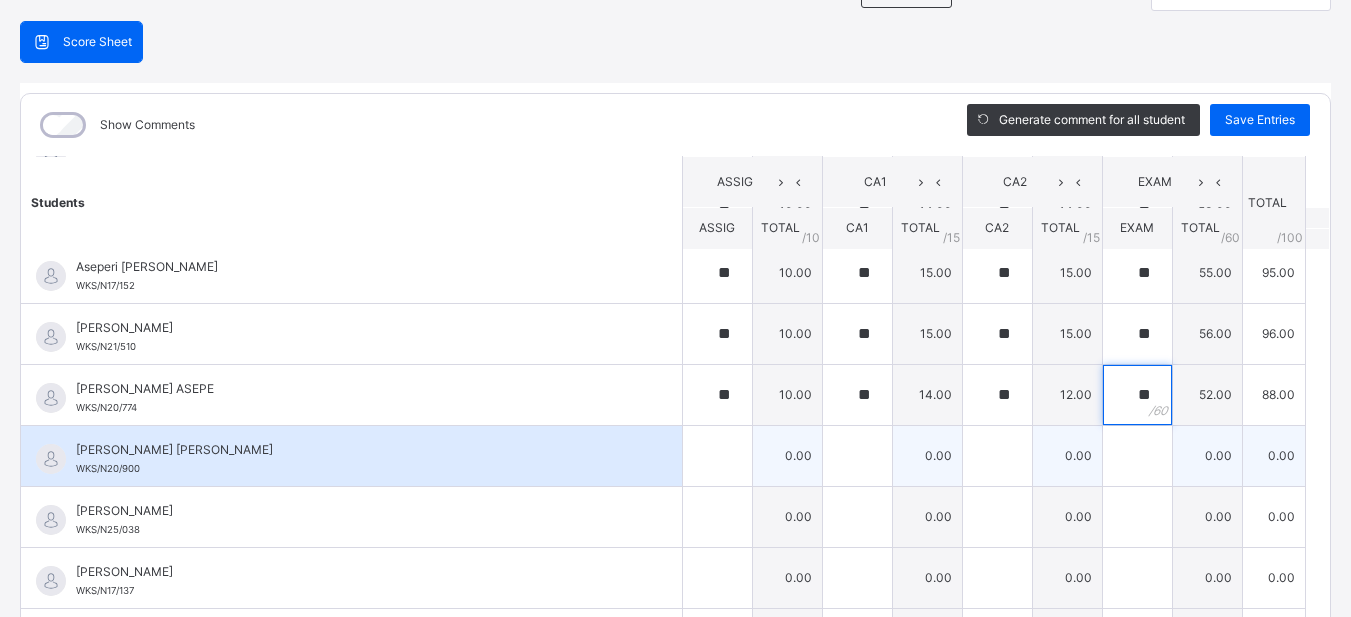 type on "**" 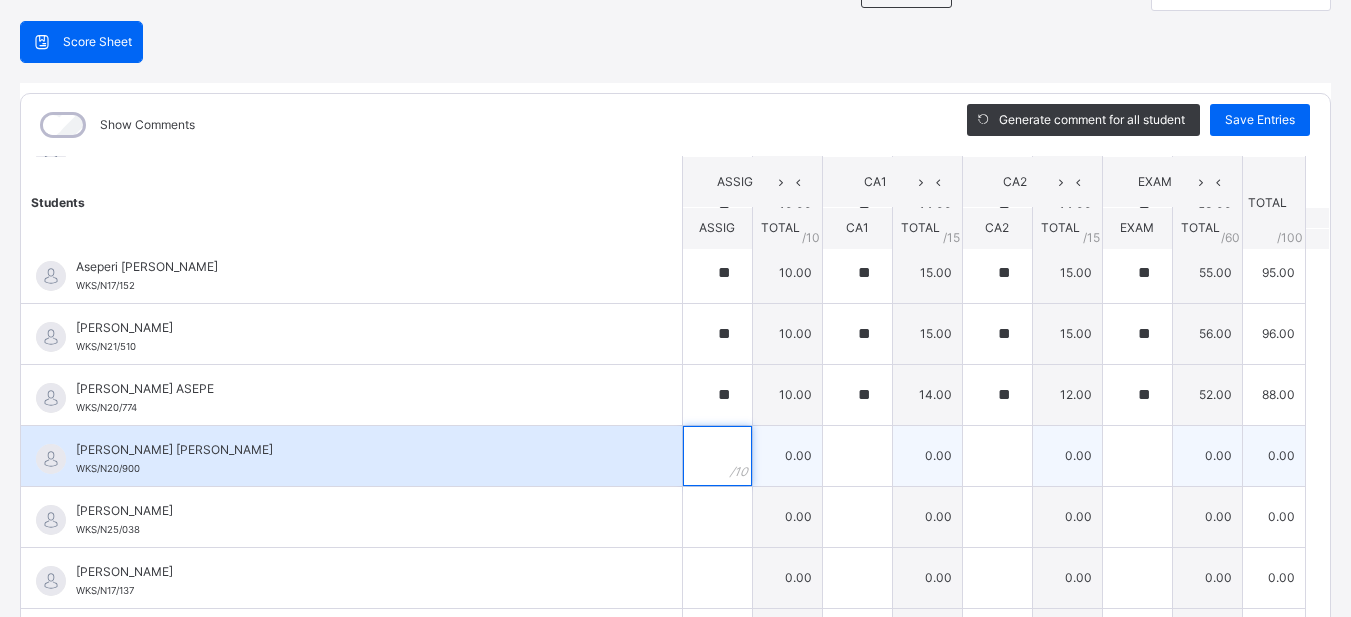 click at bounding box center (717, 456) 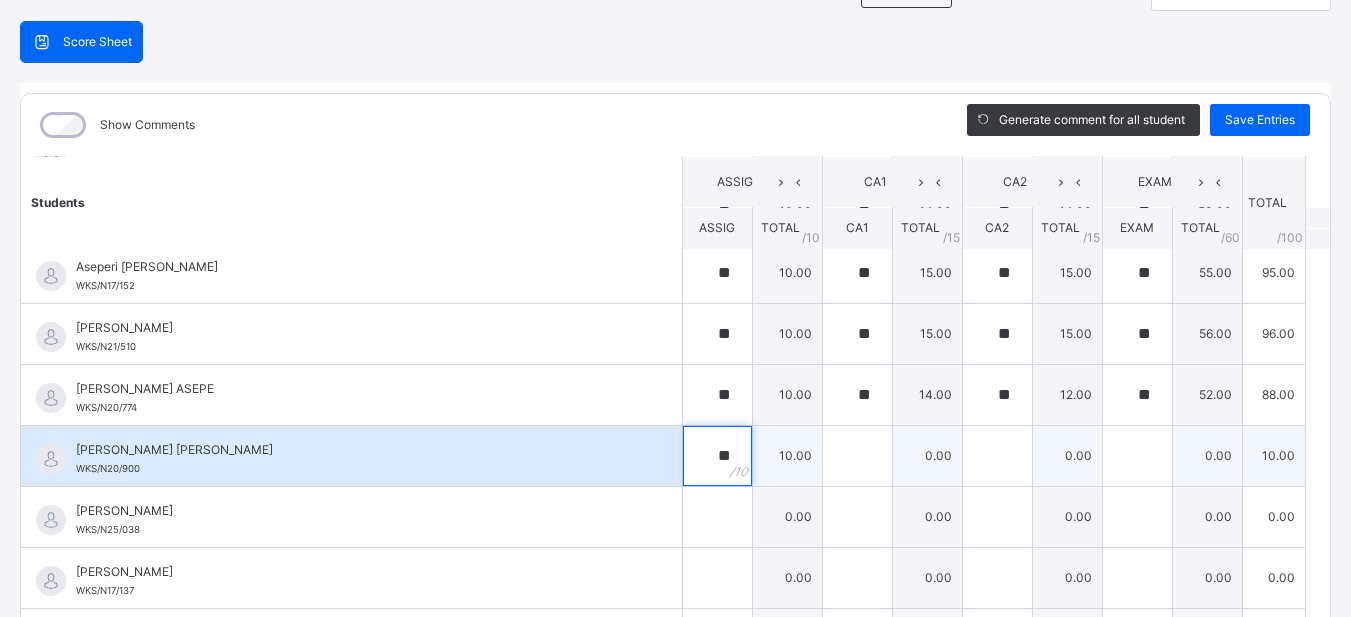 type on "**" 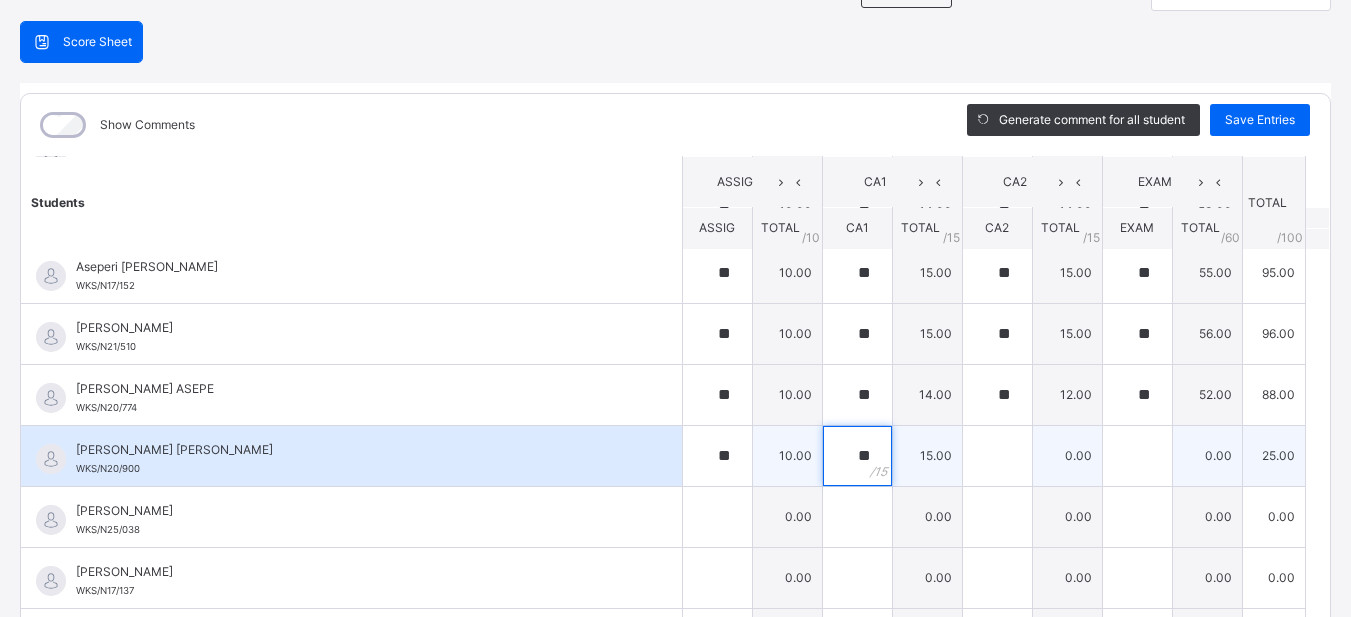 type on "**" 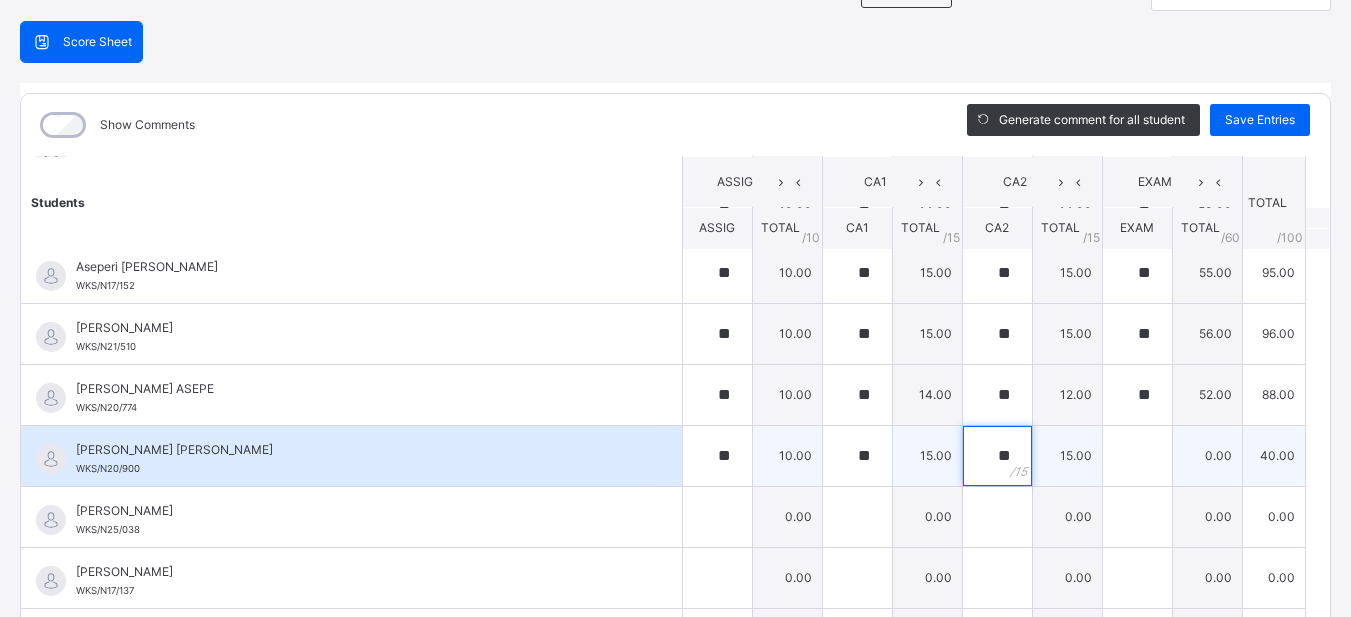type on "**" 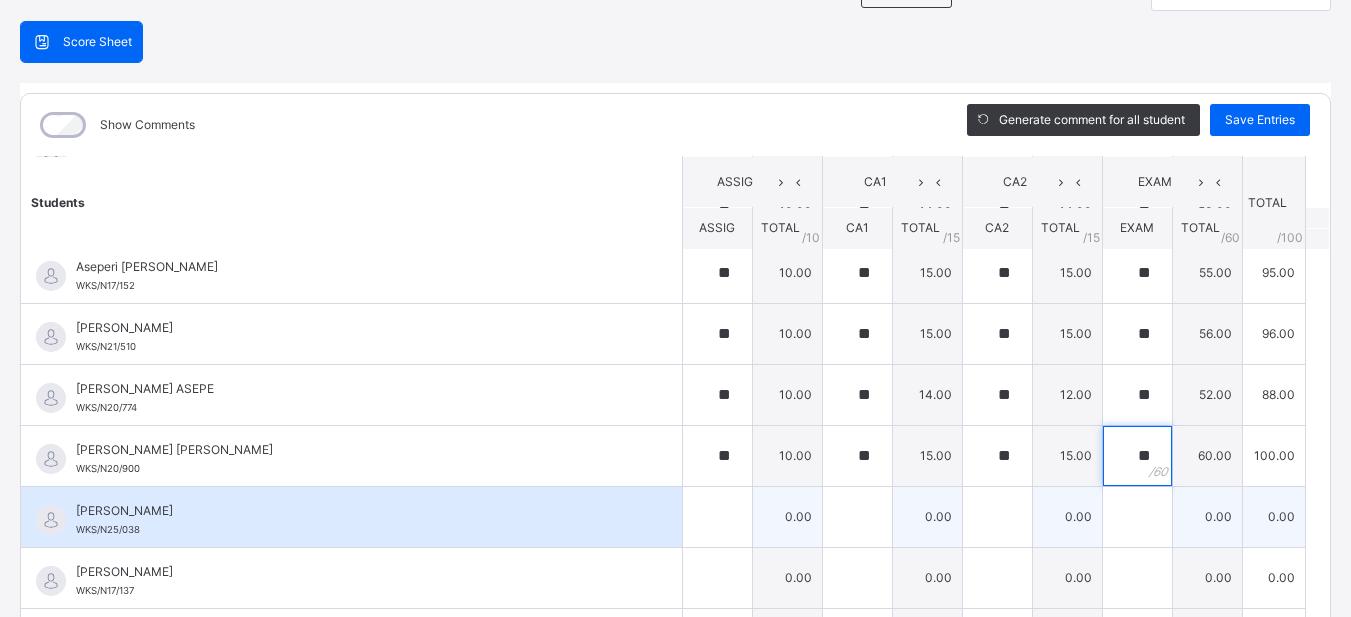 type on "**" 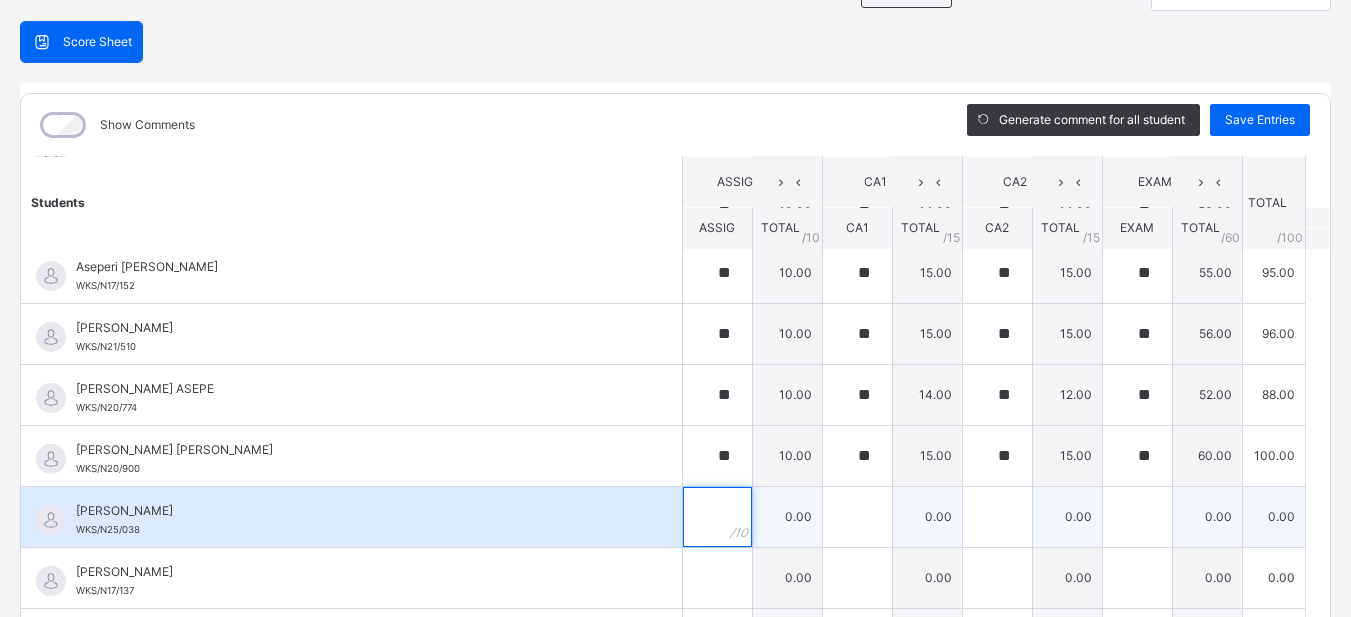 click at bounding box center (717, 517) 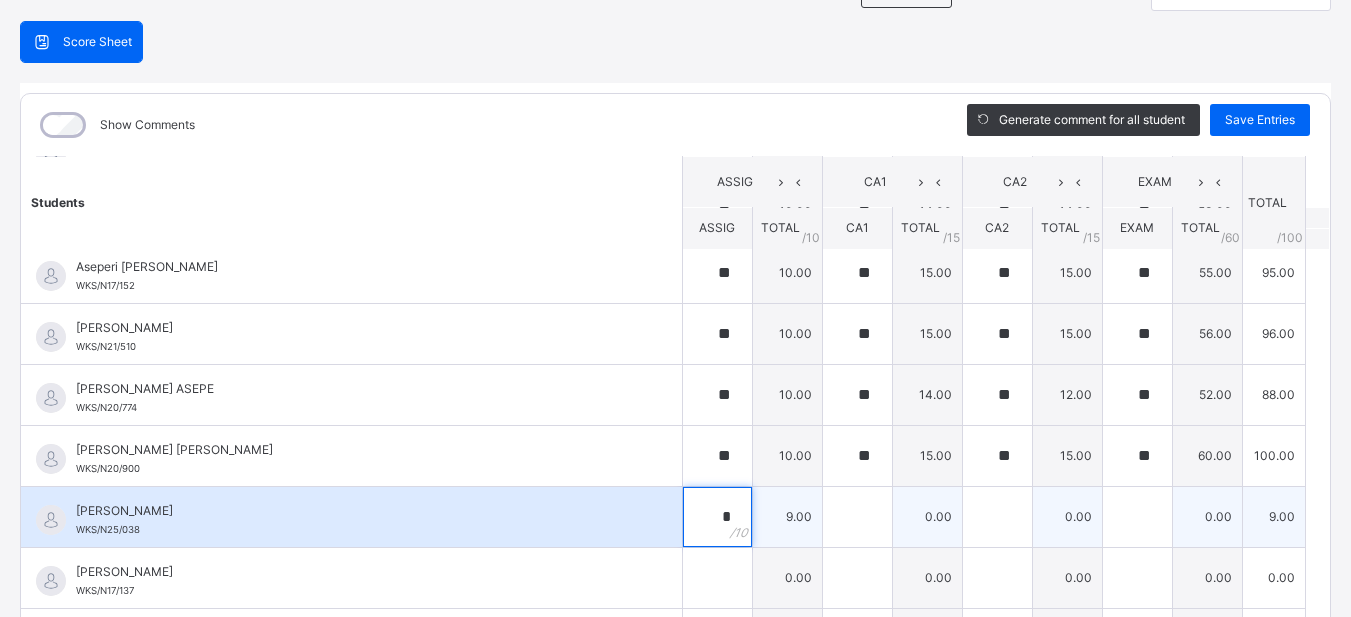 type on "*" 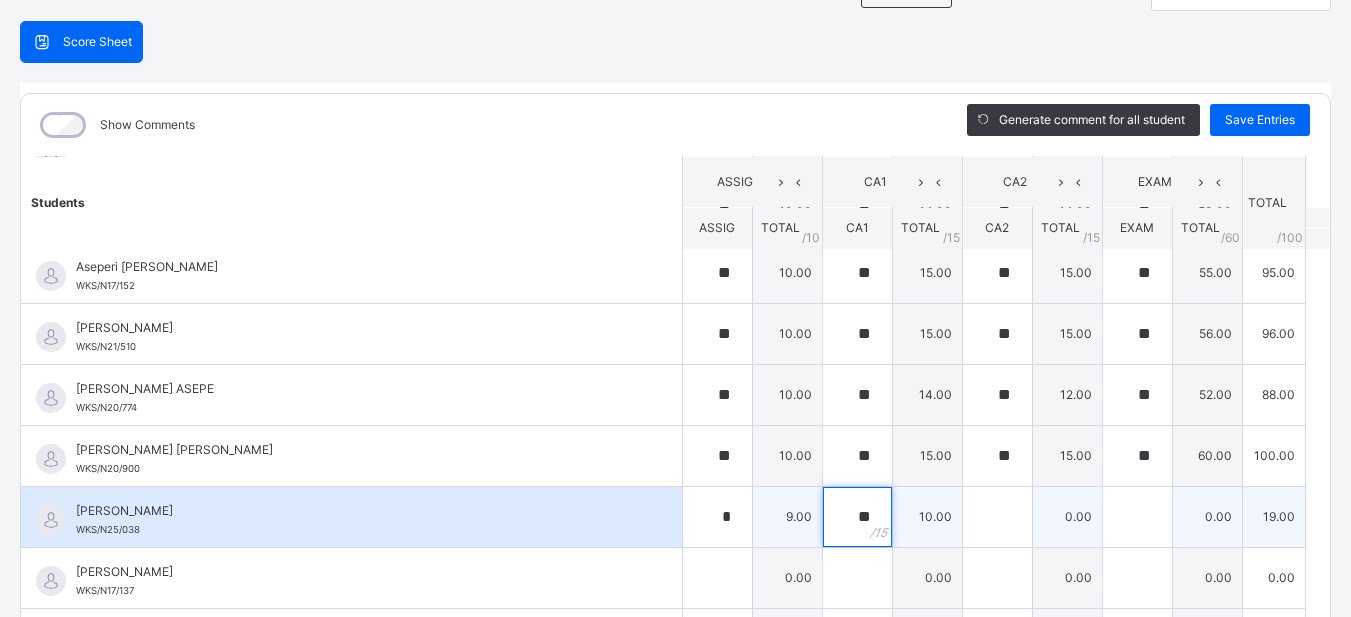 type on "**" 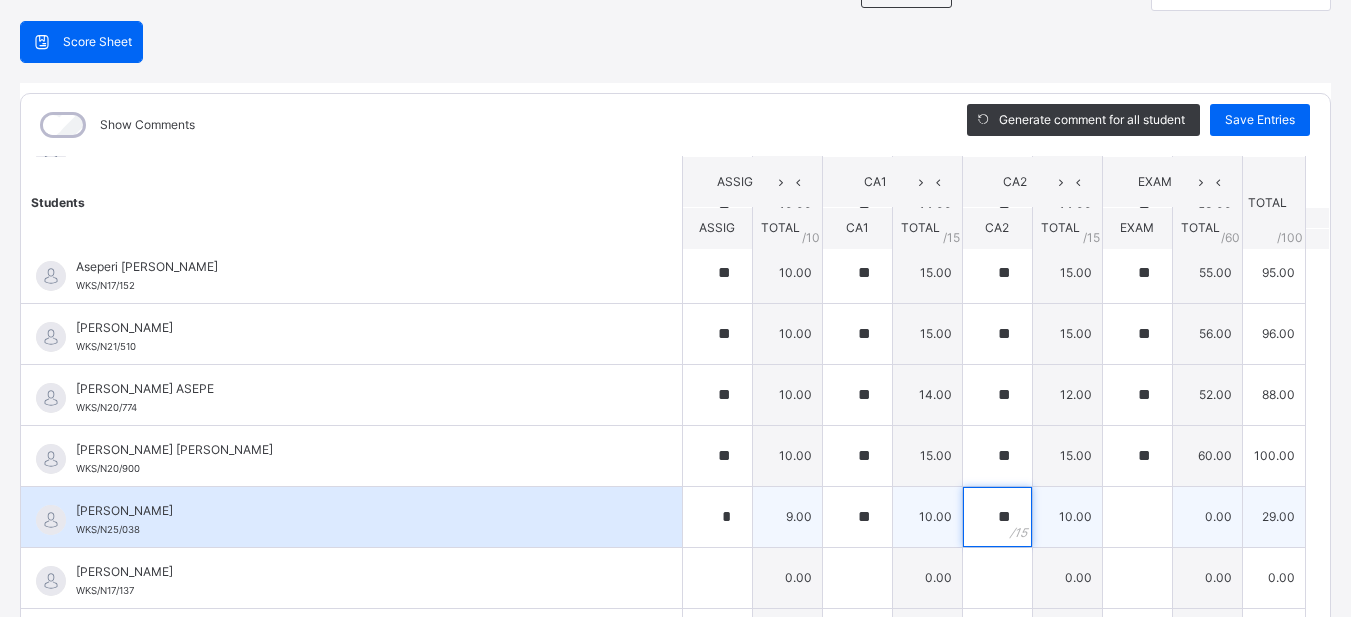 type on "**" 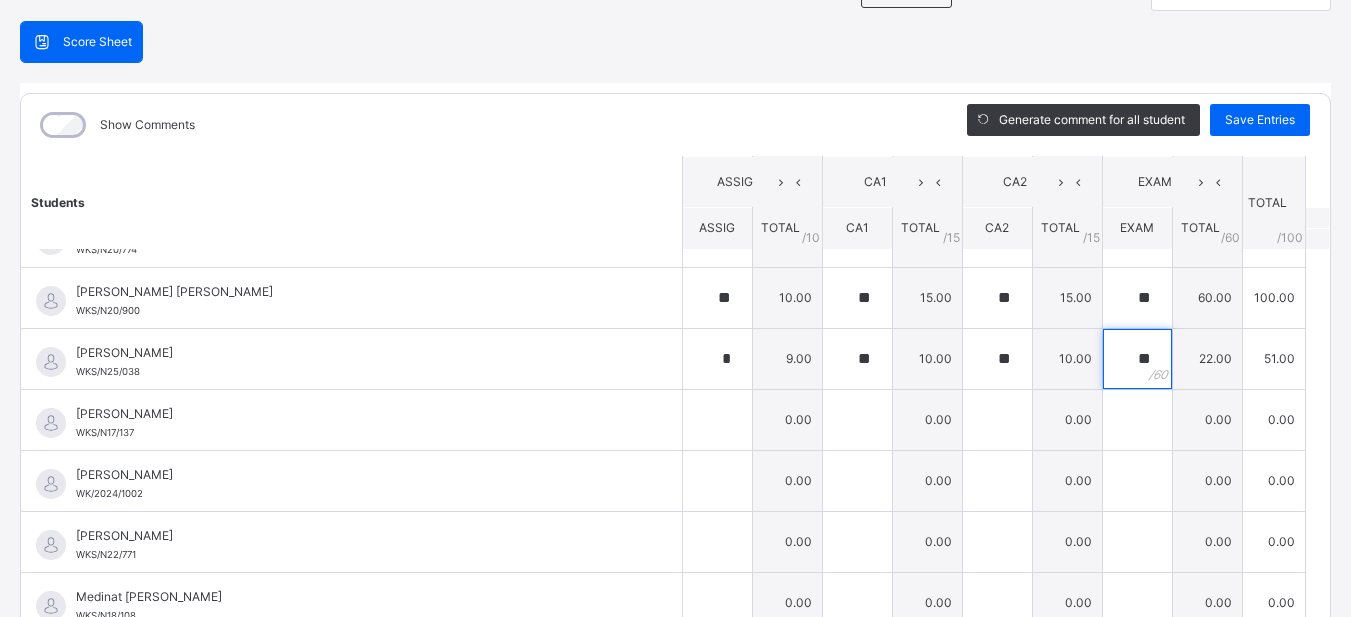 scroll, scrollTop: 751, scrollLeft: 0, axis: vertical 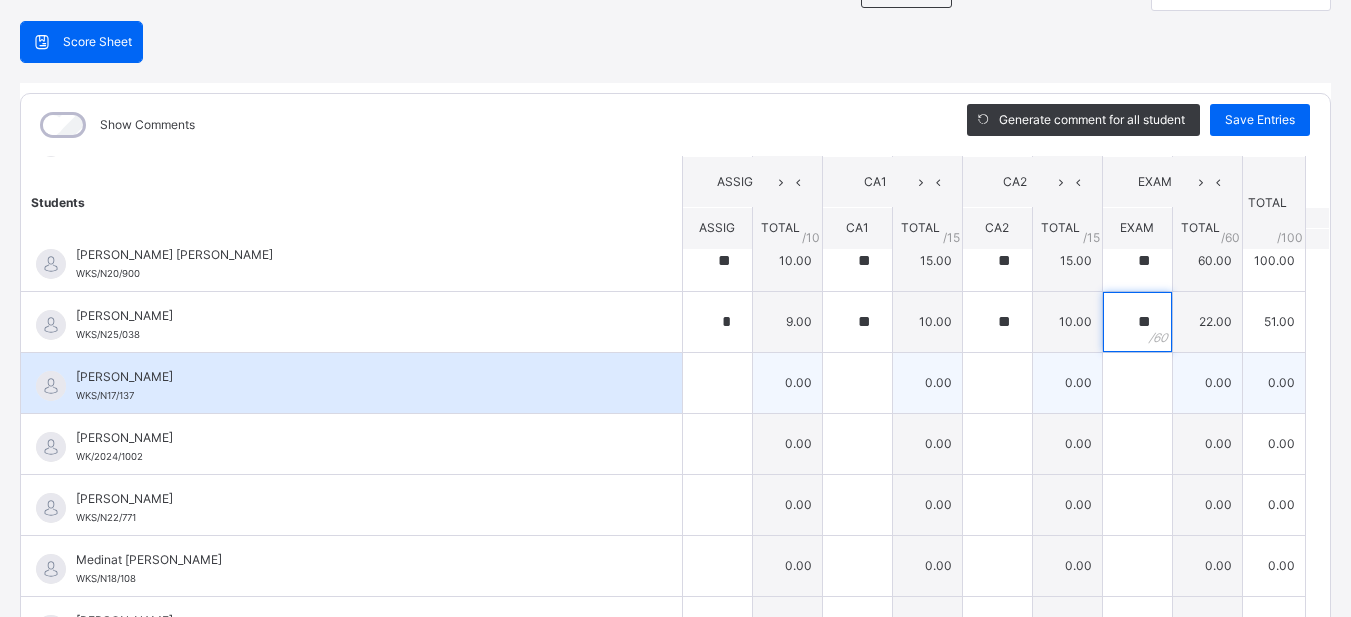 type on "**" 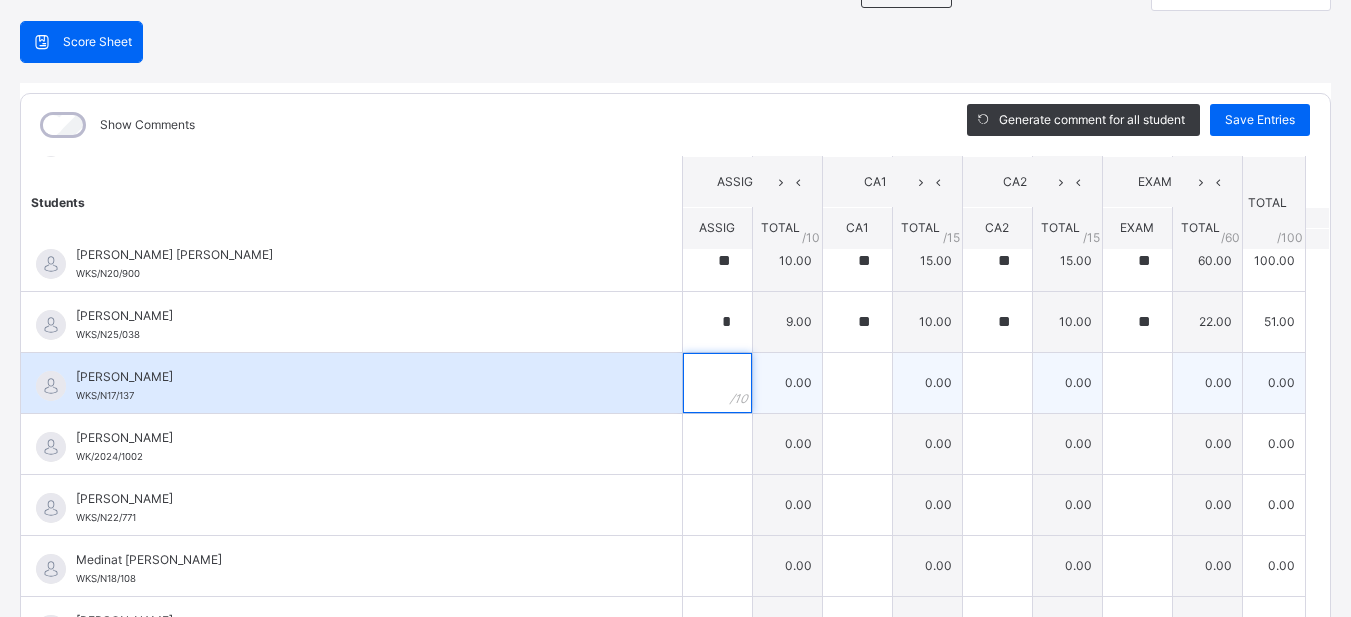 click at bounding box center [717, 383] 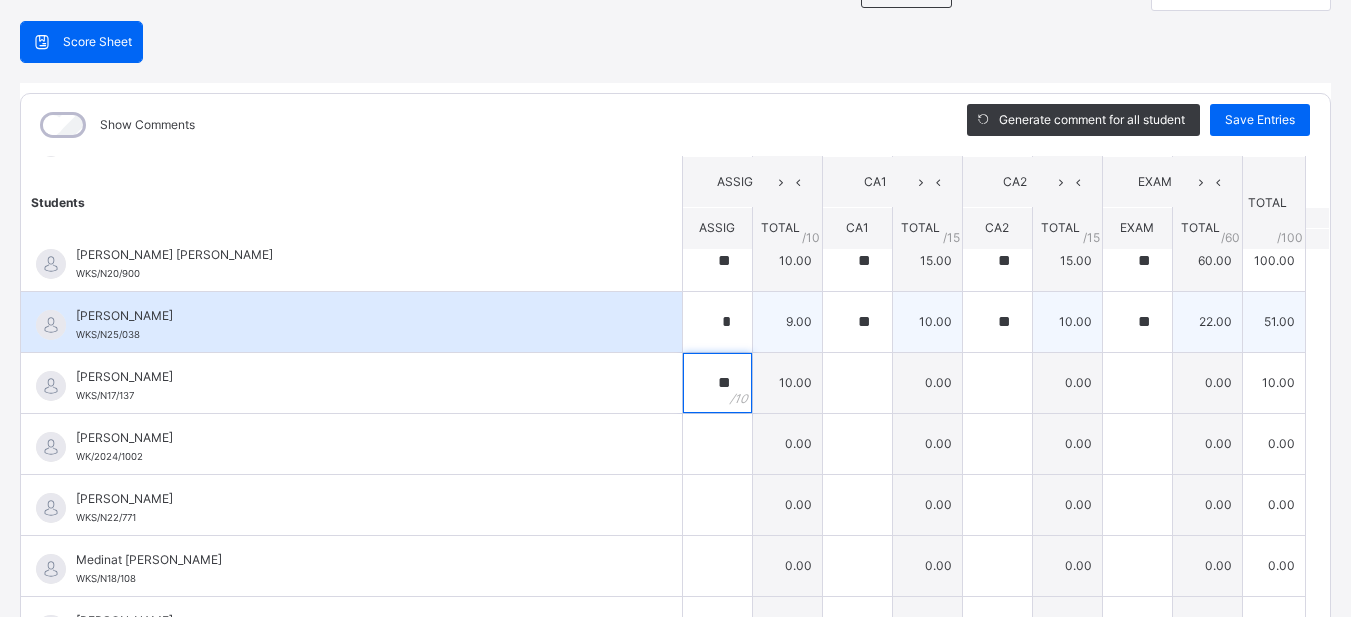 type on "**" 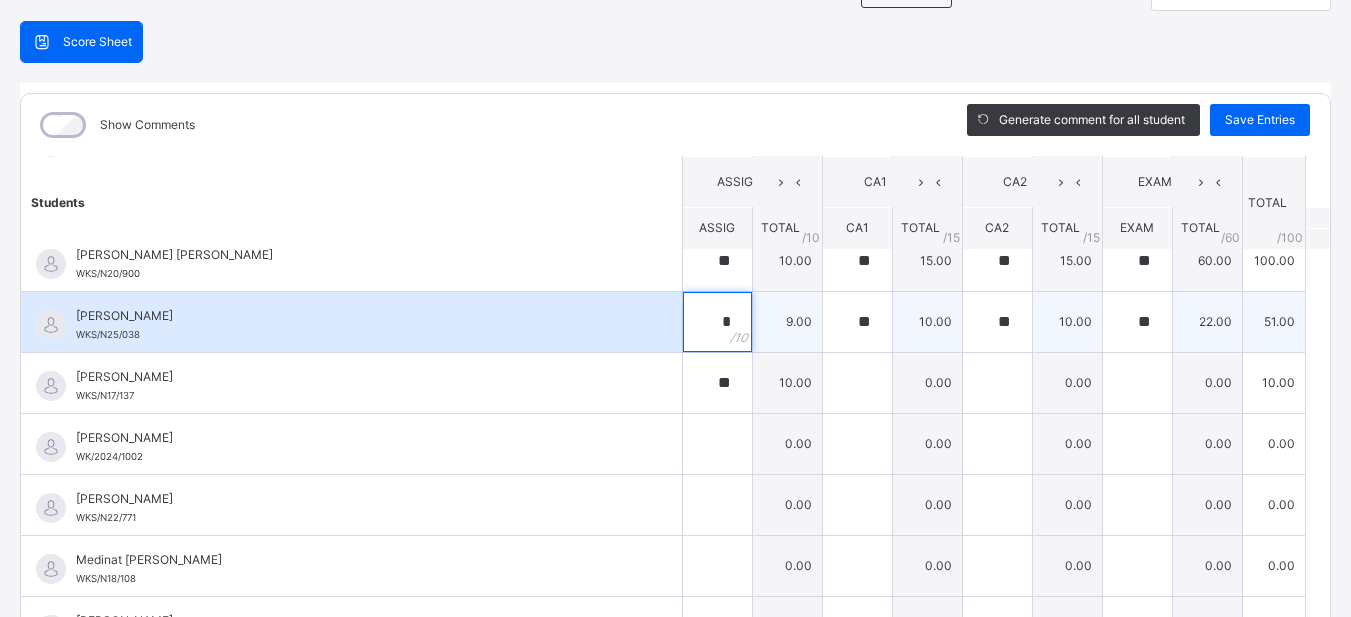 click on "*" at bounding box center (717, 322) 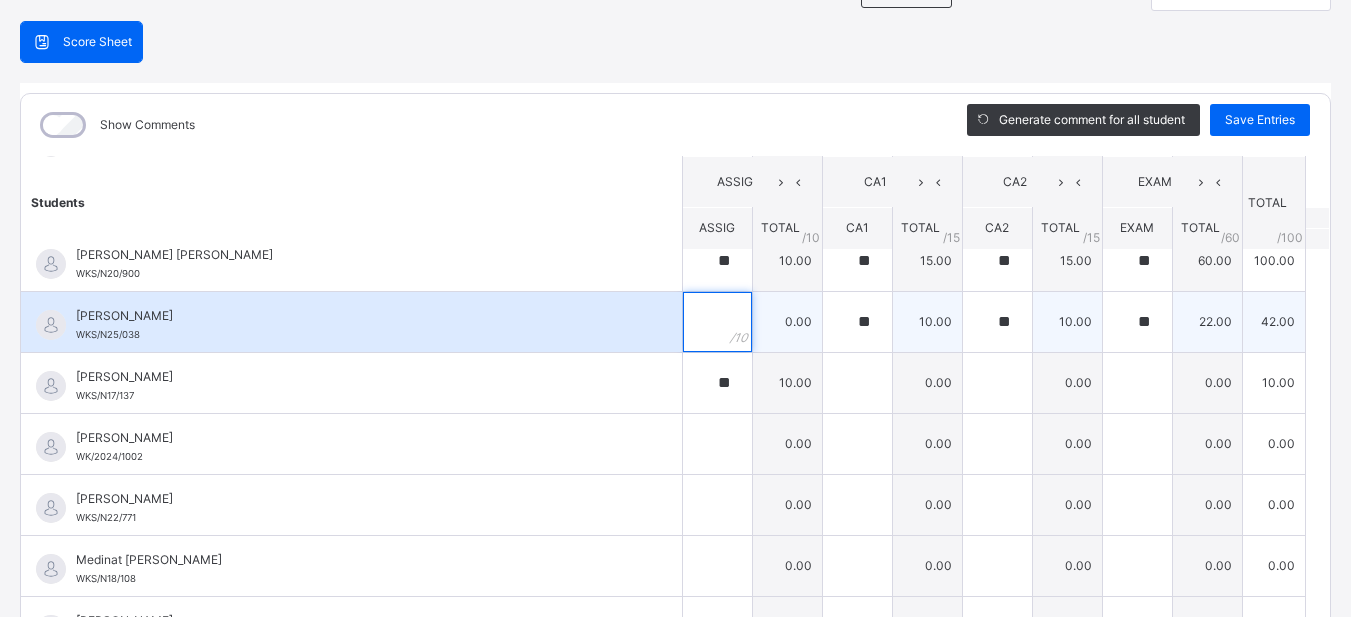type on "*" 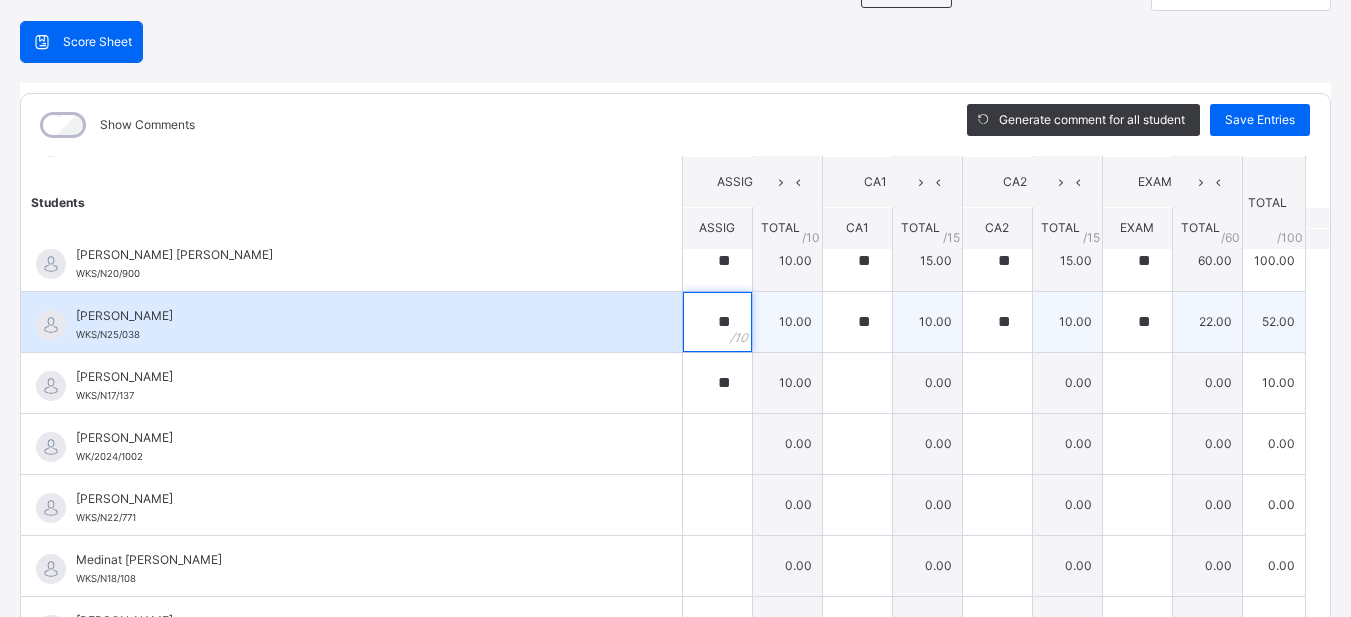 type on "**" 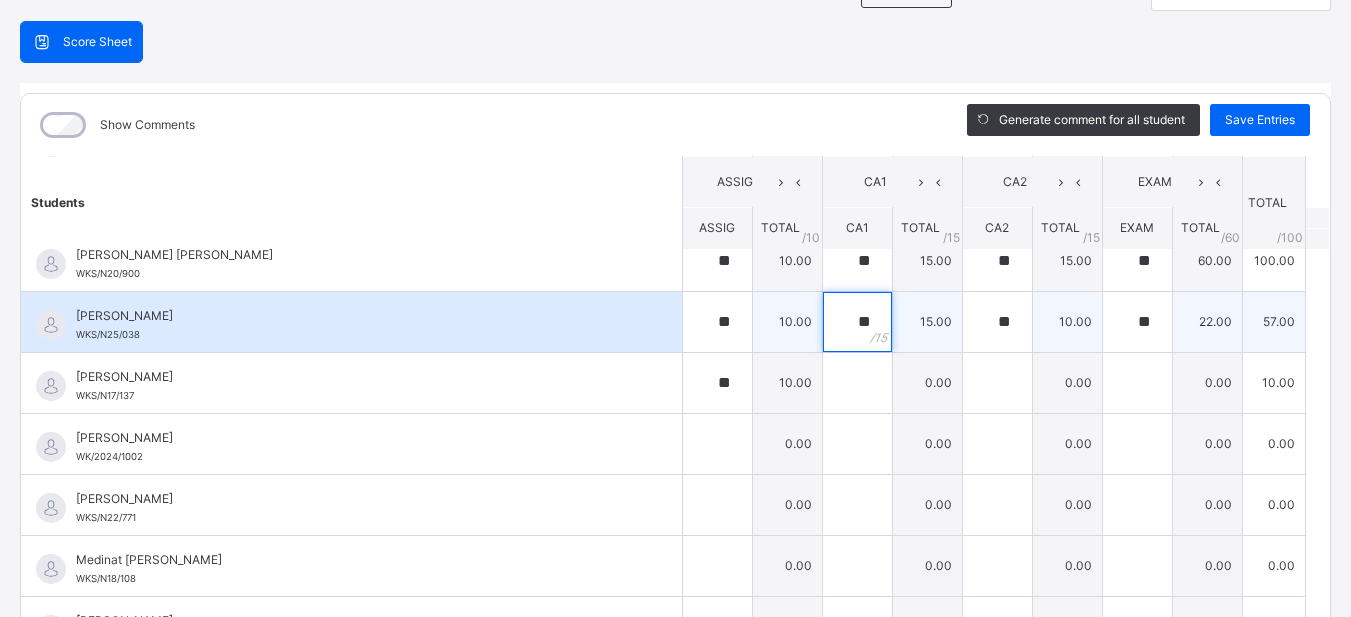 type on "**" 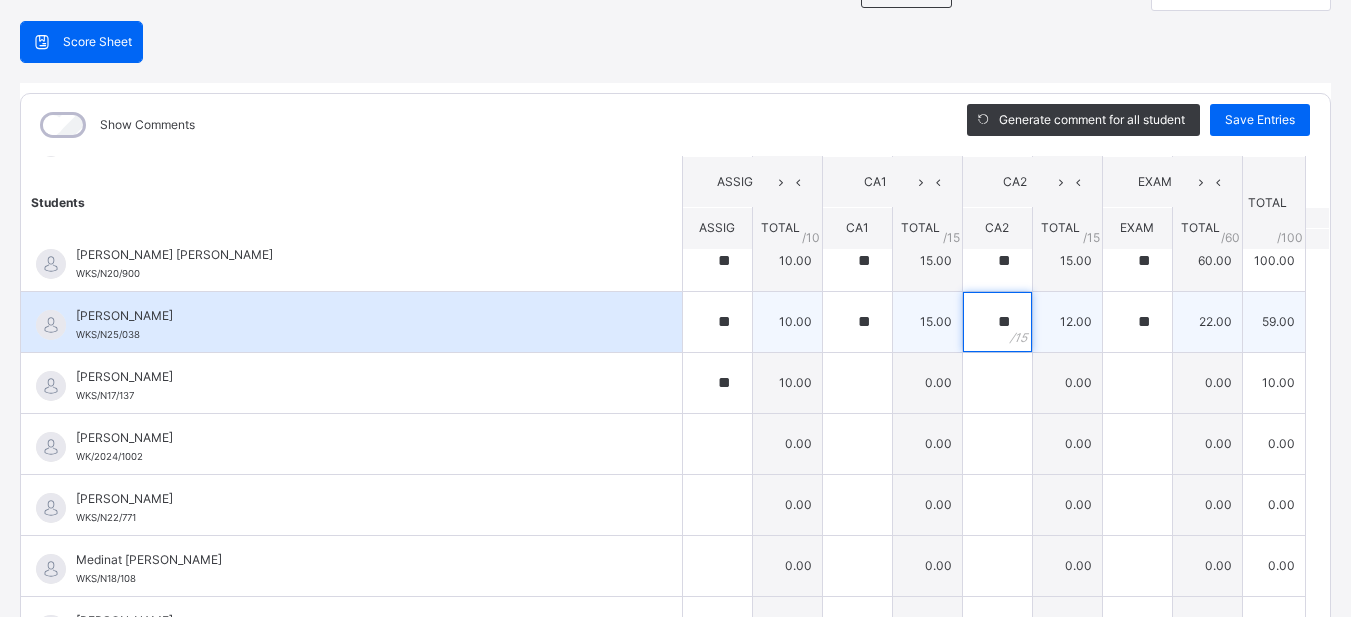 type on "**" 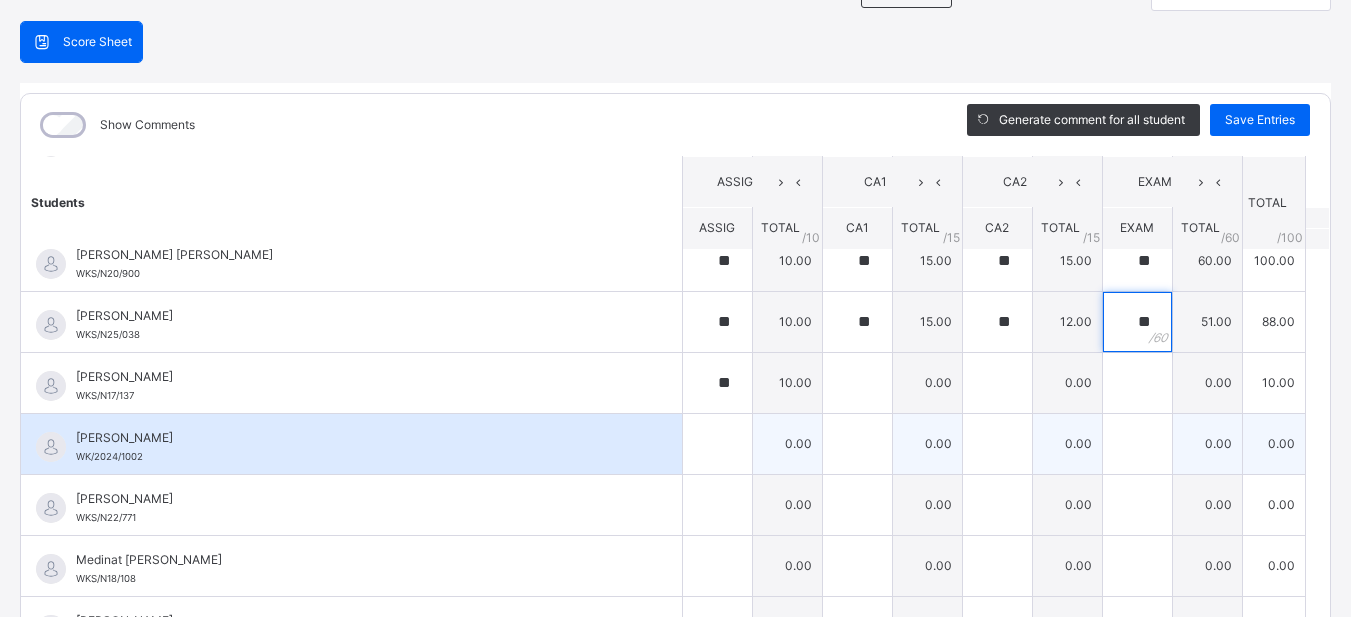 type on "**" 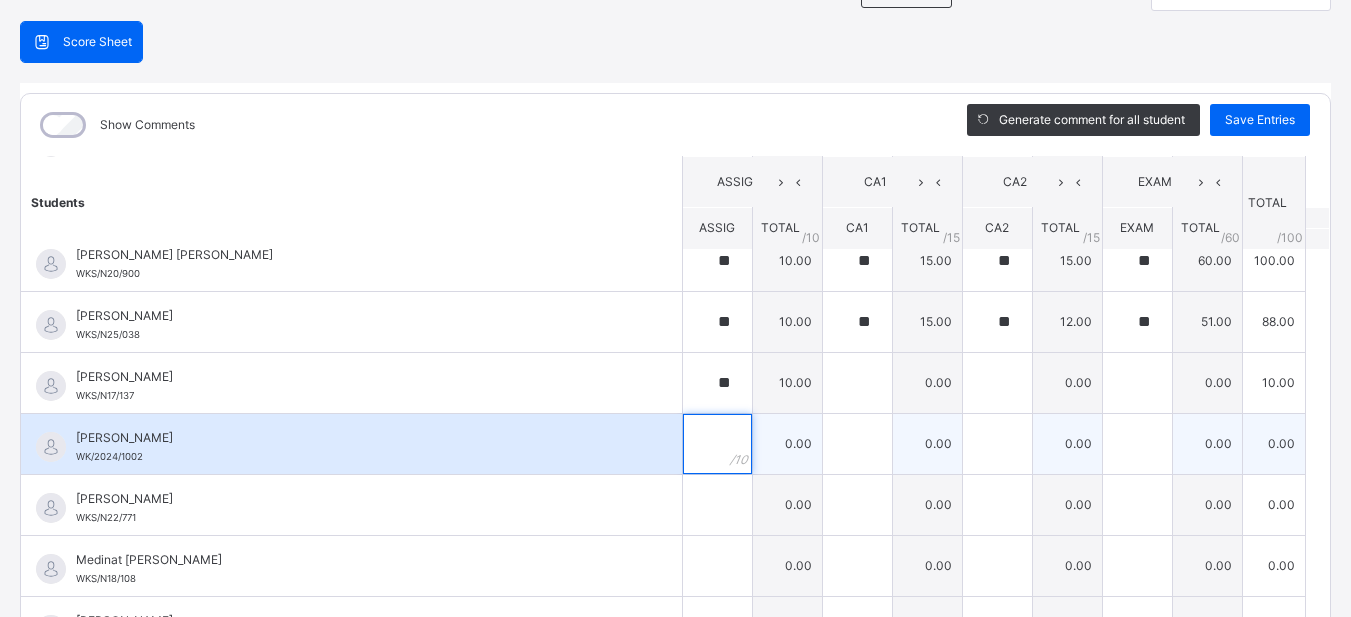 click at bounding box center (717, 444) 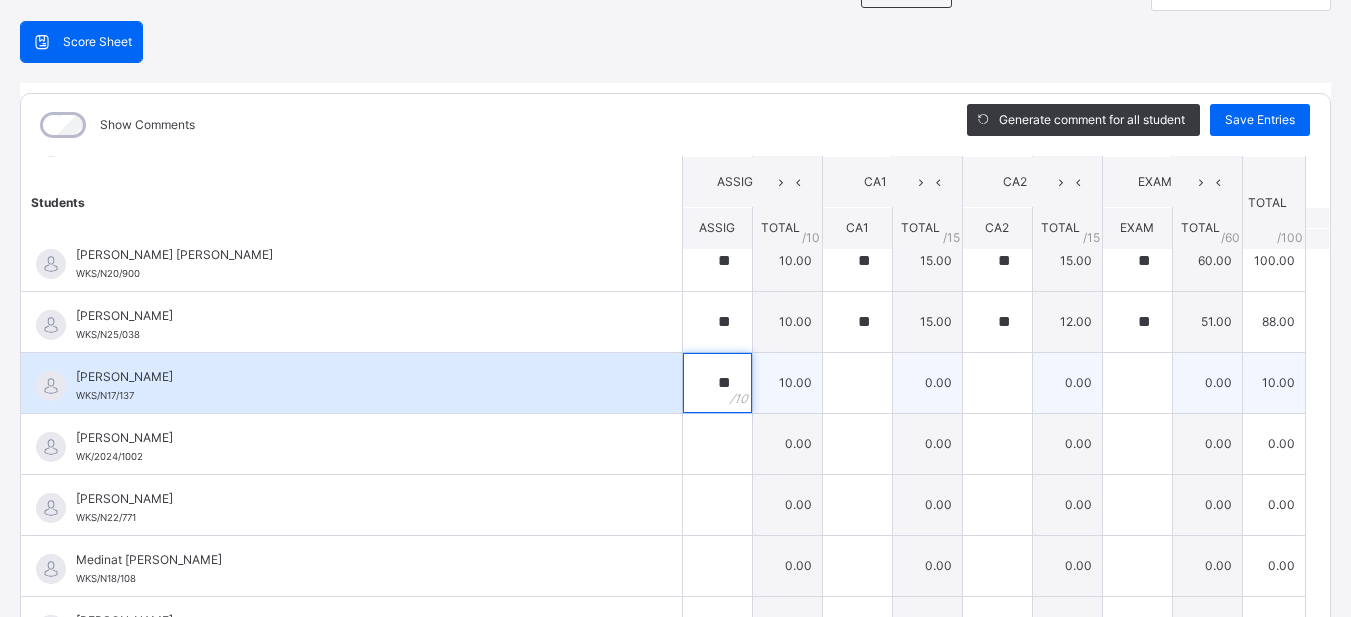 click on "**" at bounding box center [717, 383] 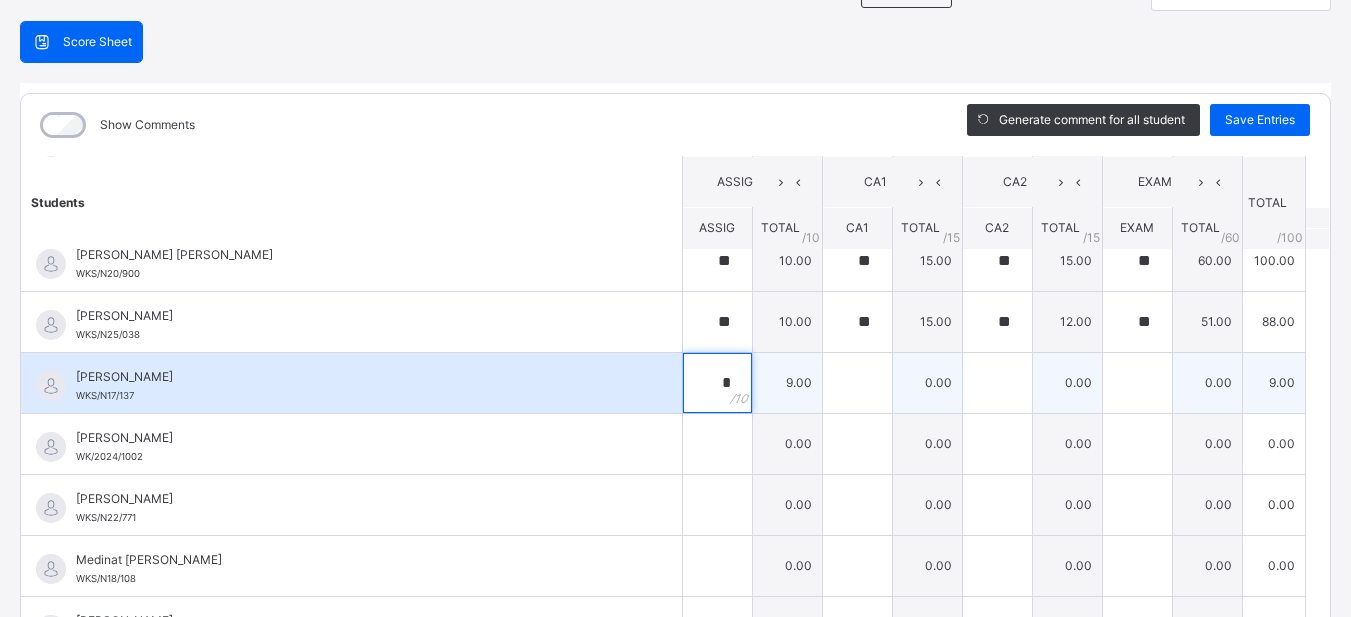 type on "*" 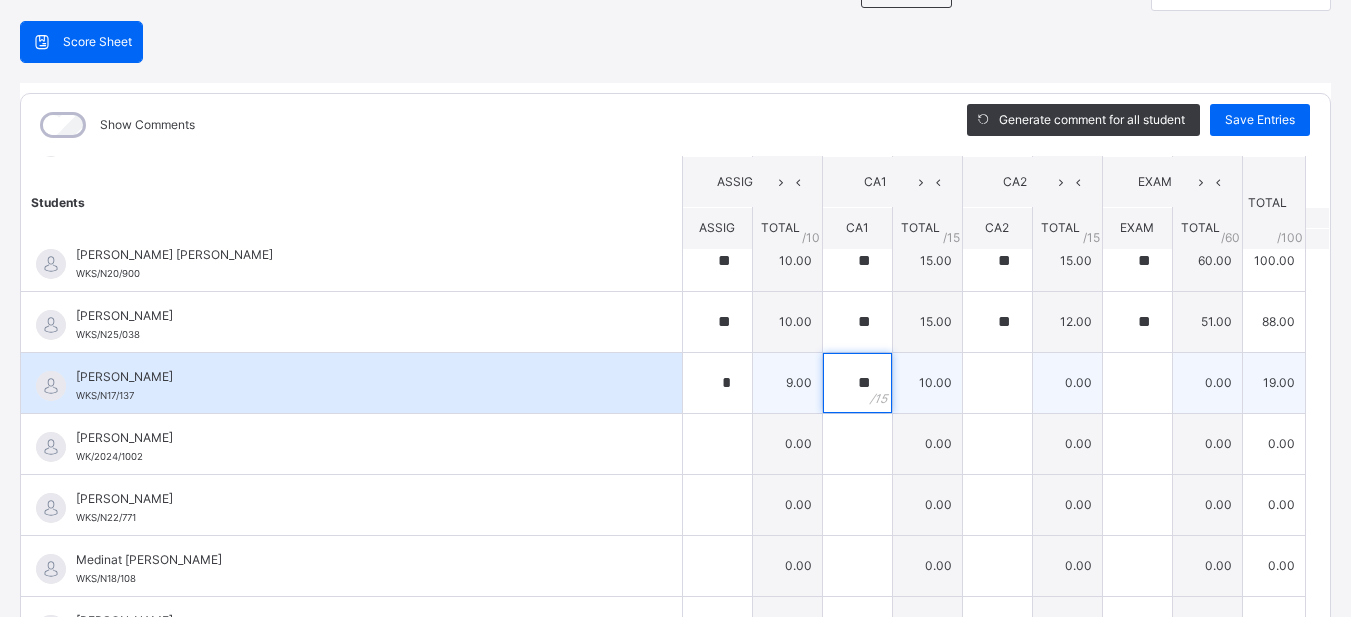 type on "**" 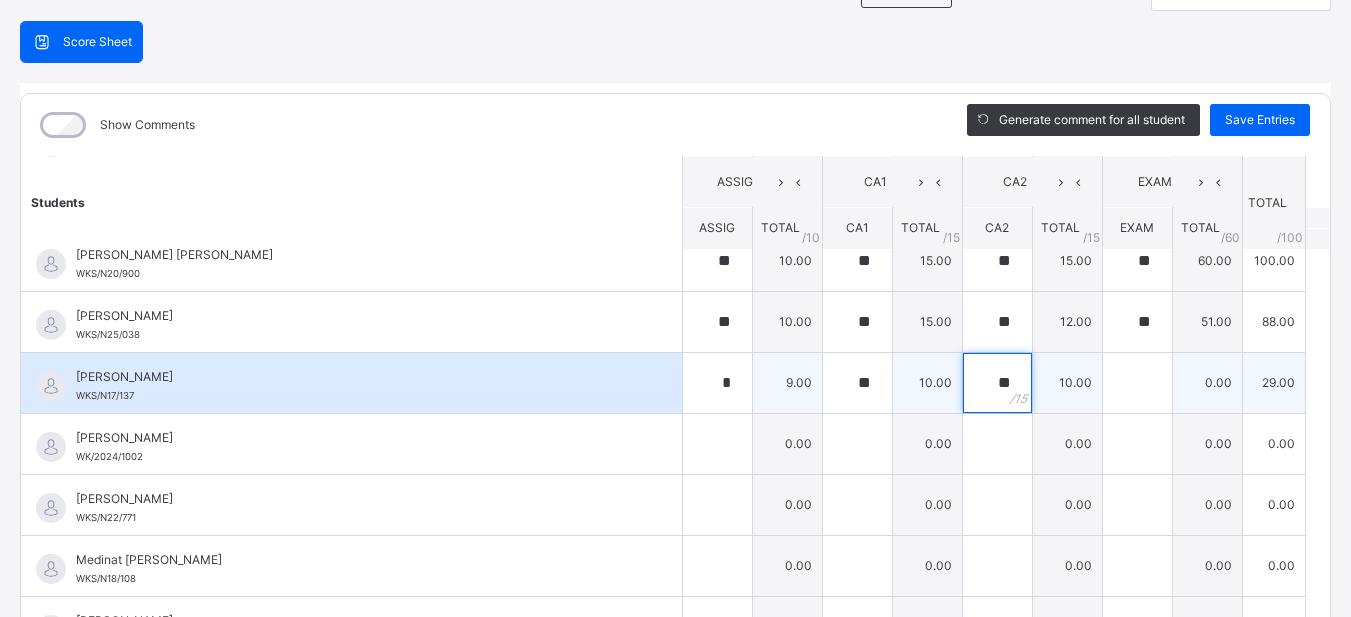 type on "**" 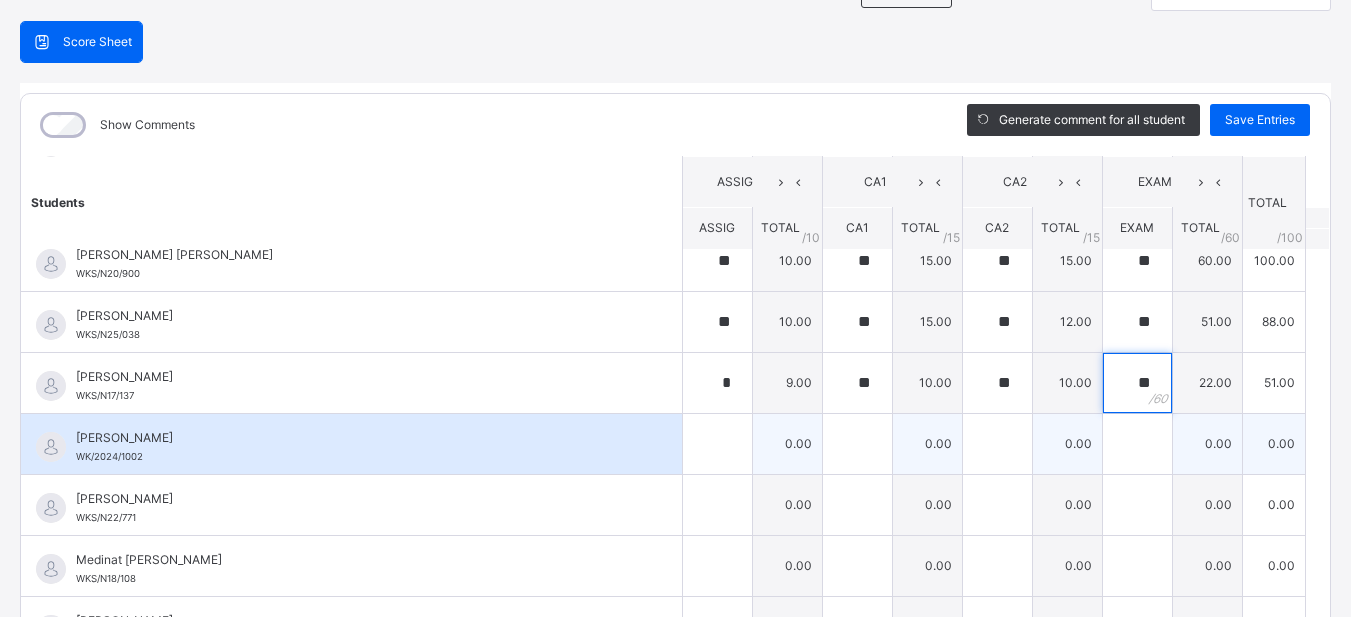 type on "**" 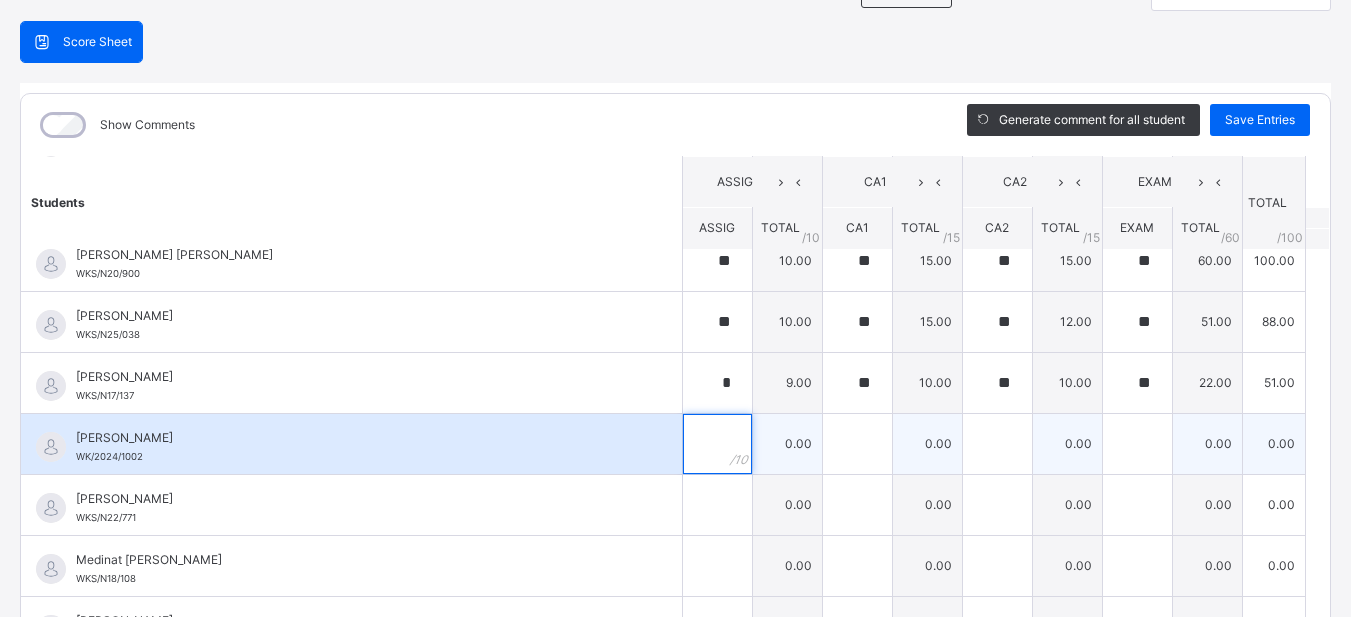 click at bounding box center (717, 444) 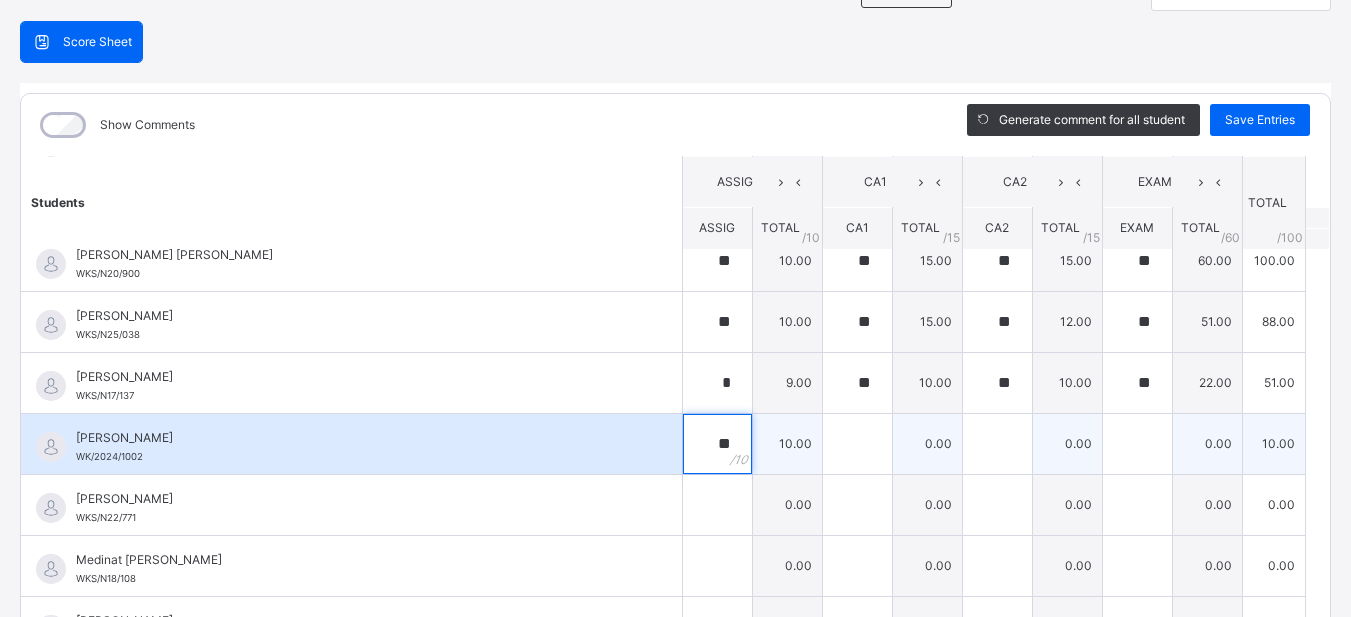 type on "**" 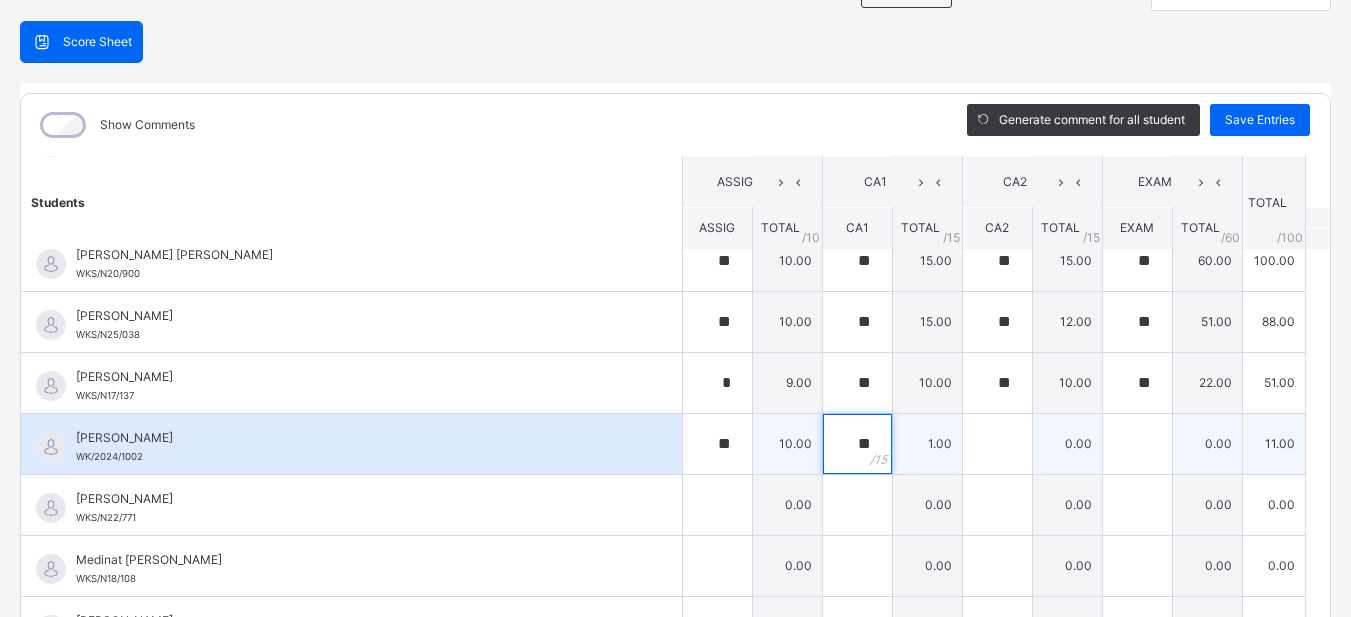 type on "**" 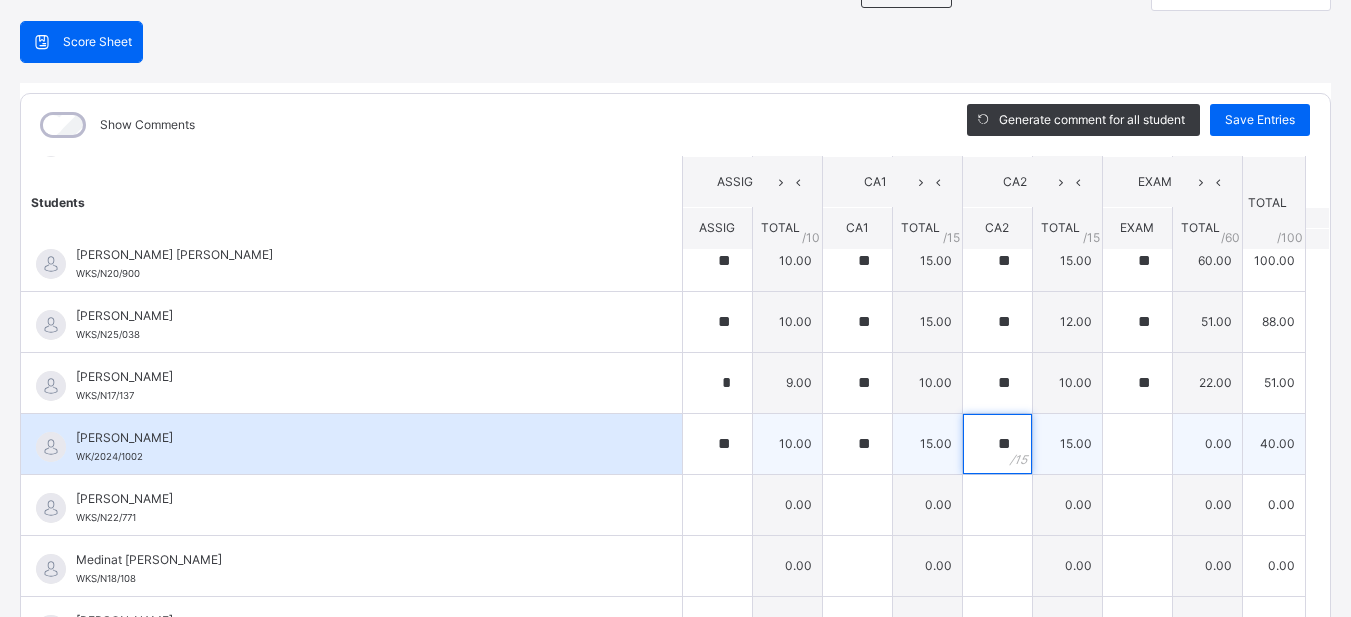 type on "**" 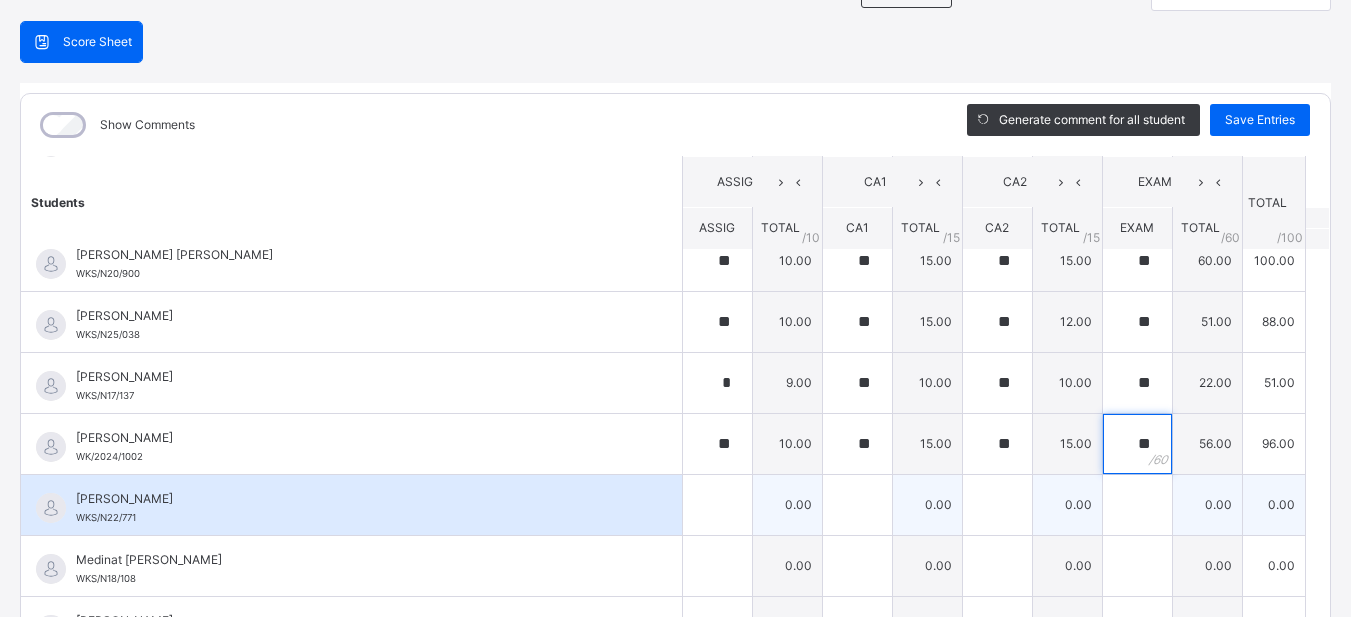 type on "**" 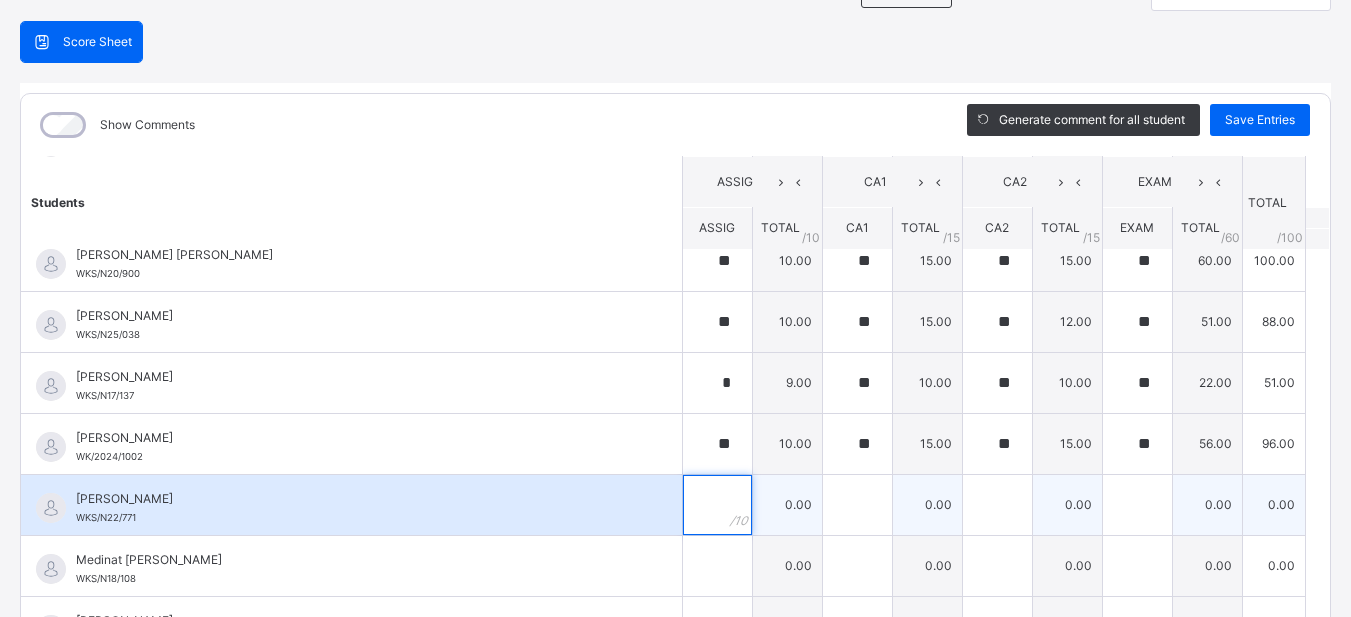 click at bounding box center (717, 505) 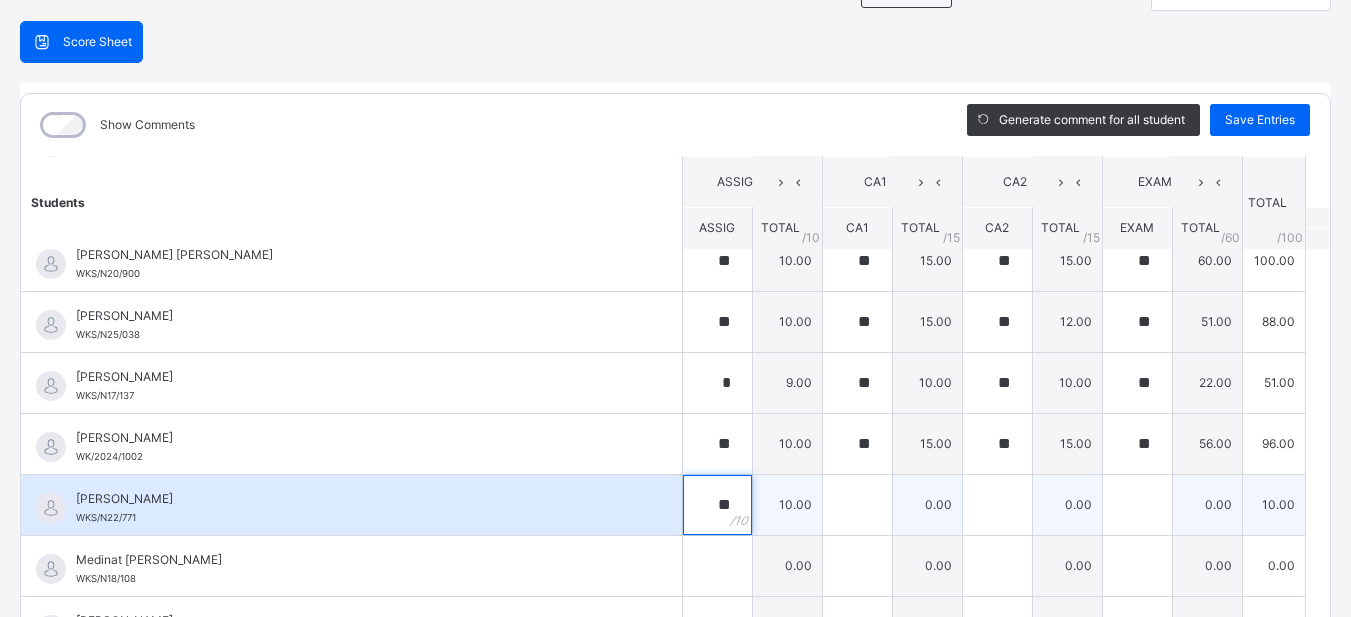 type on "**" 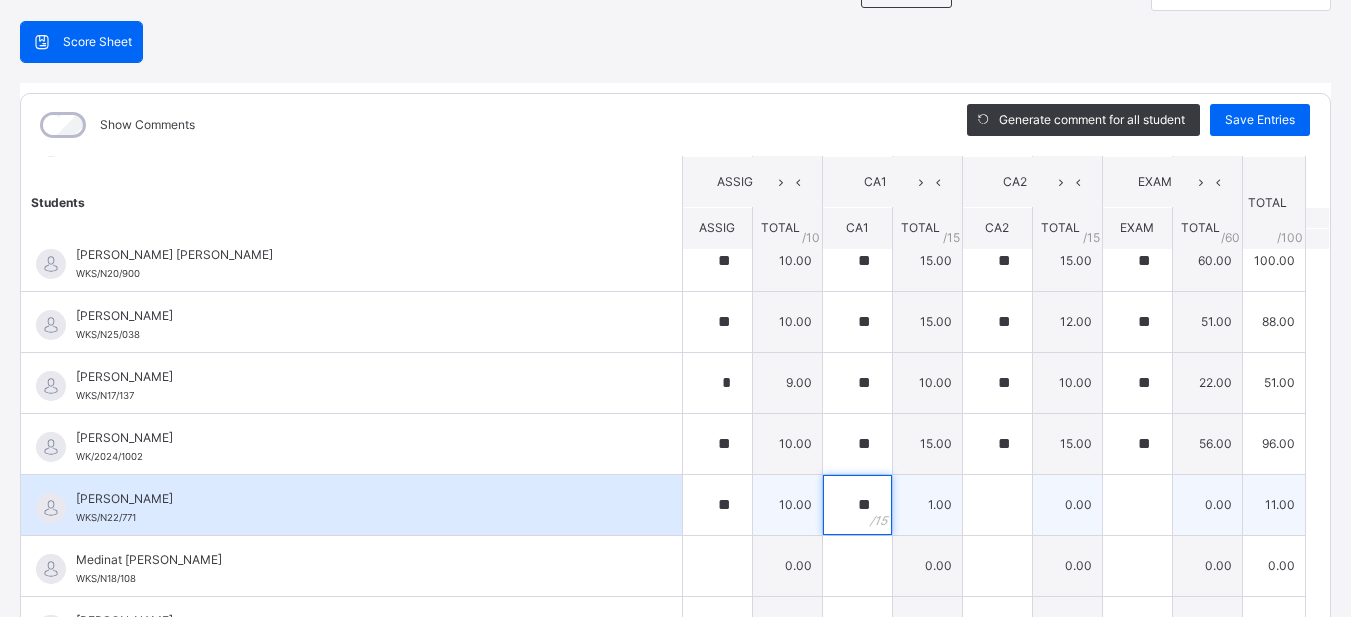 type on "**" 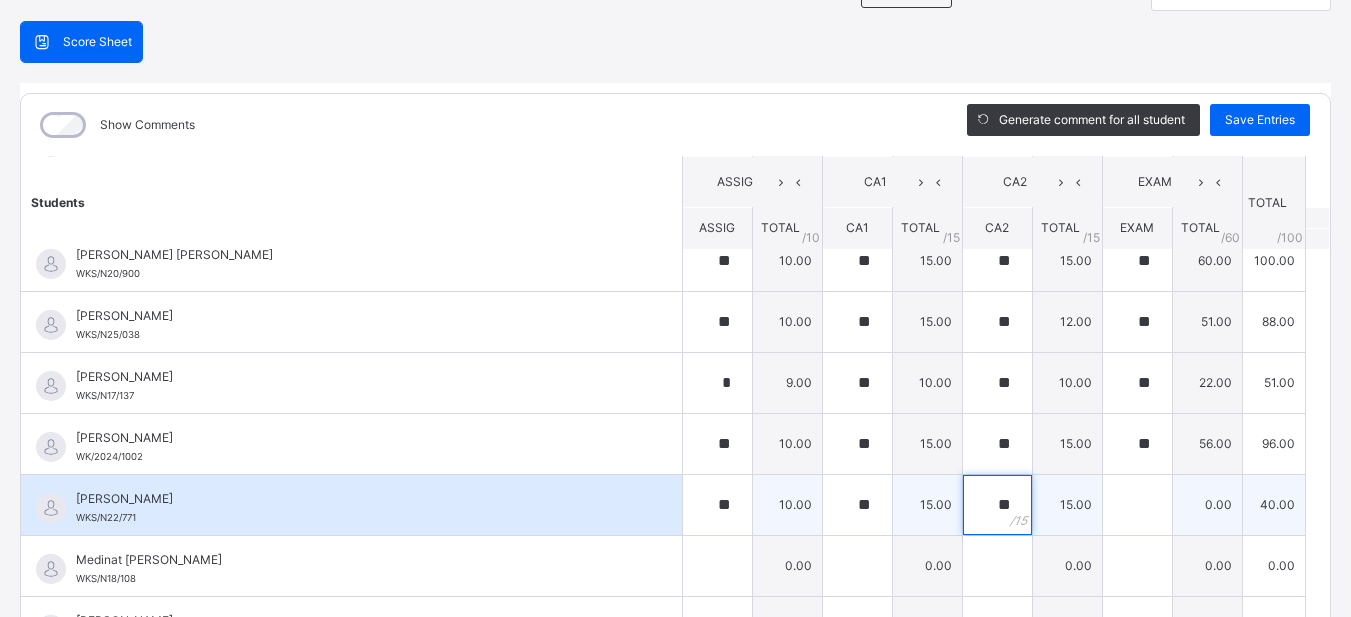 type on "**" 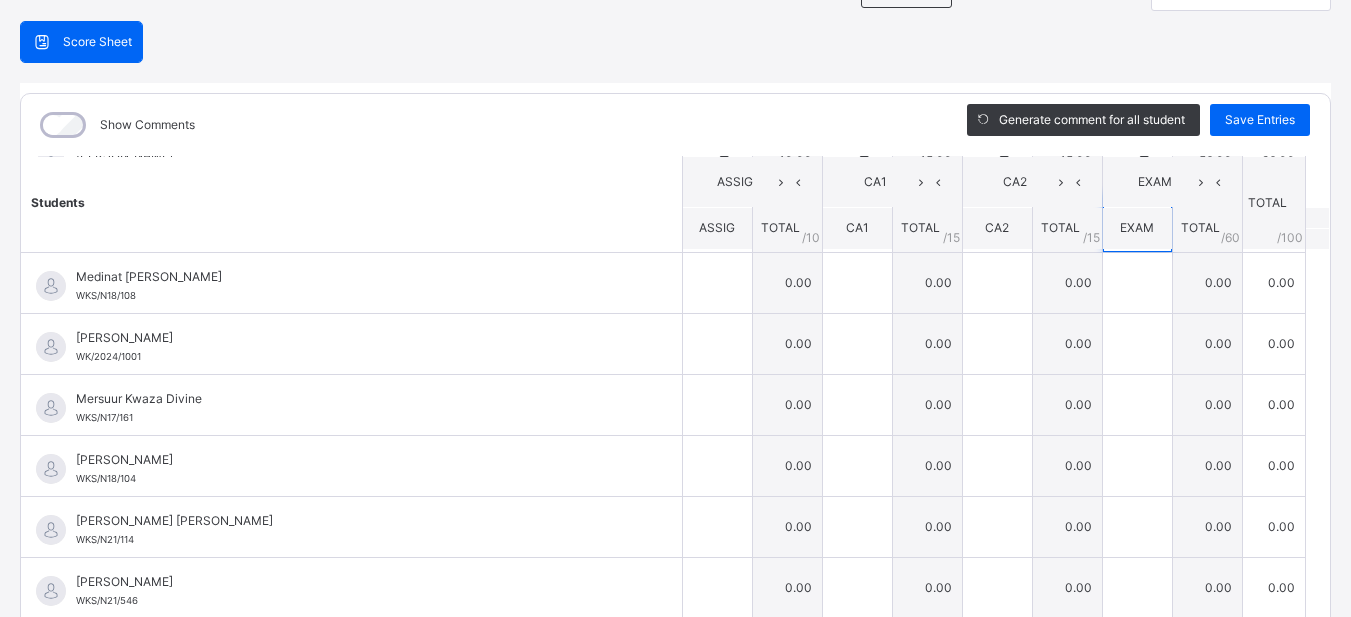 scroll, scrollTop: 992, scrollLeft: 0, axis: vertical 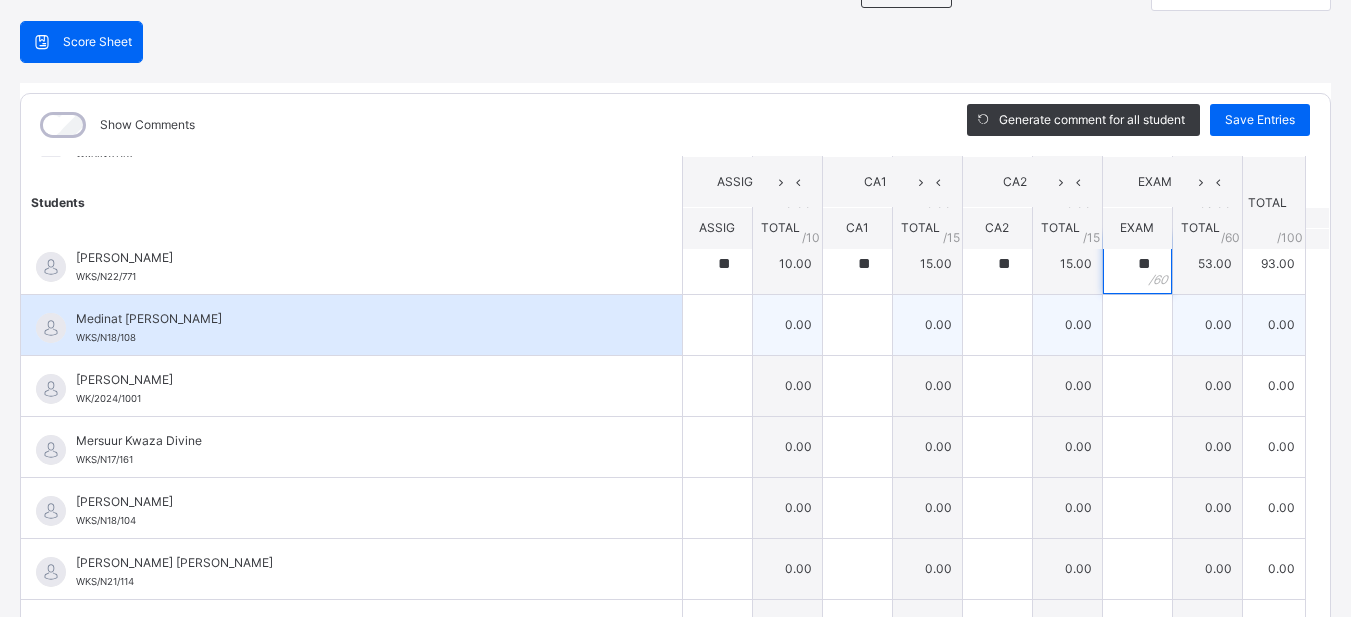 type on "**" 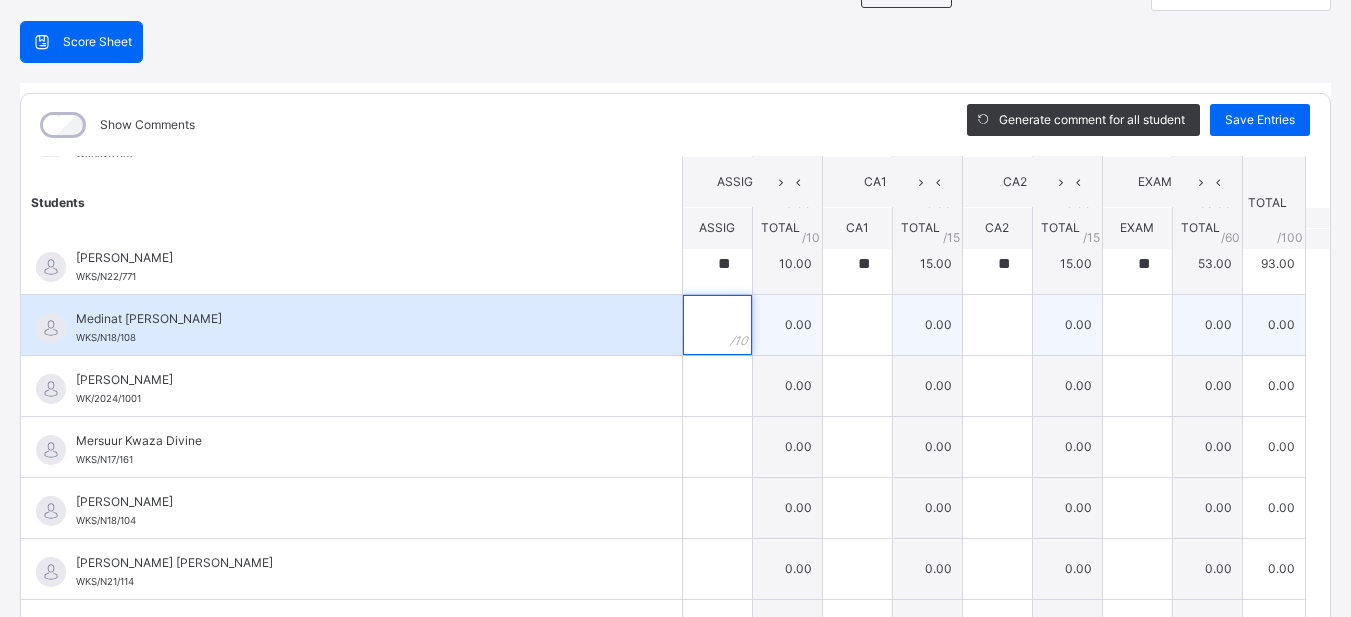 click at bounding box center (717, 325) 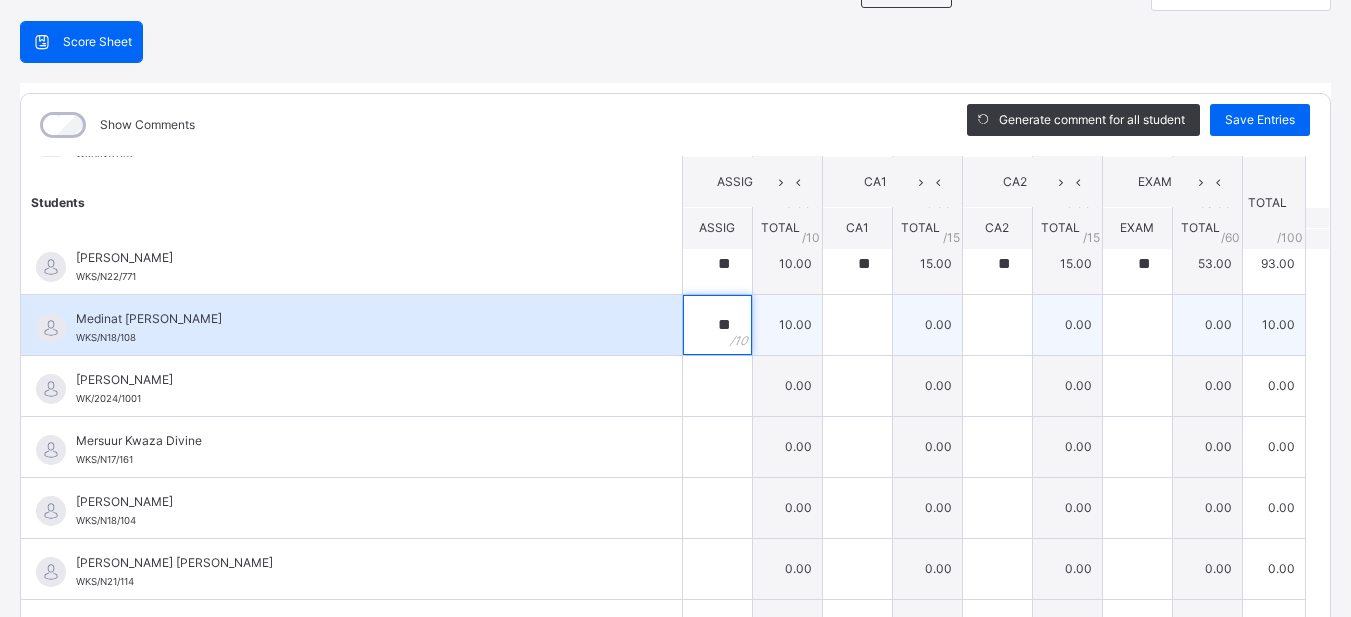 type on "**" 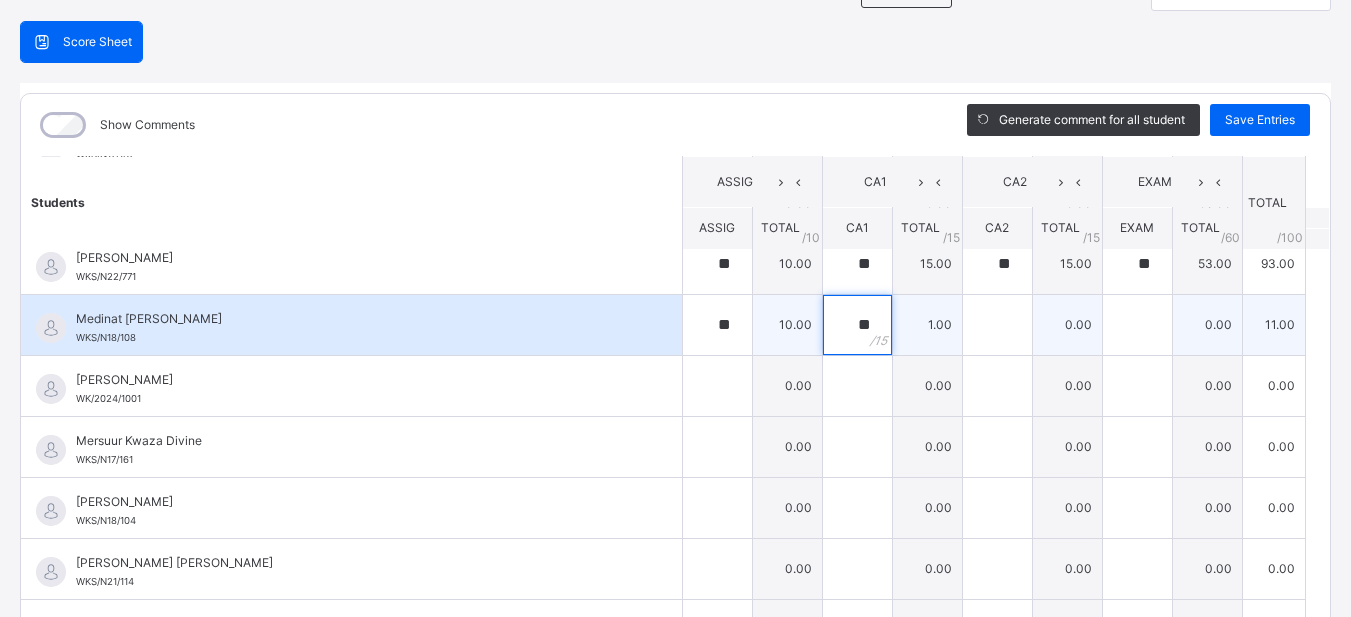 type on "**" 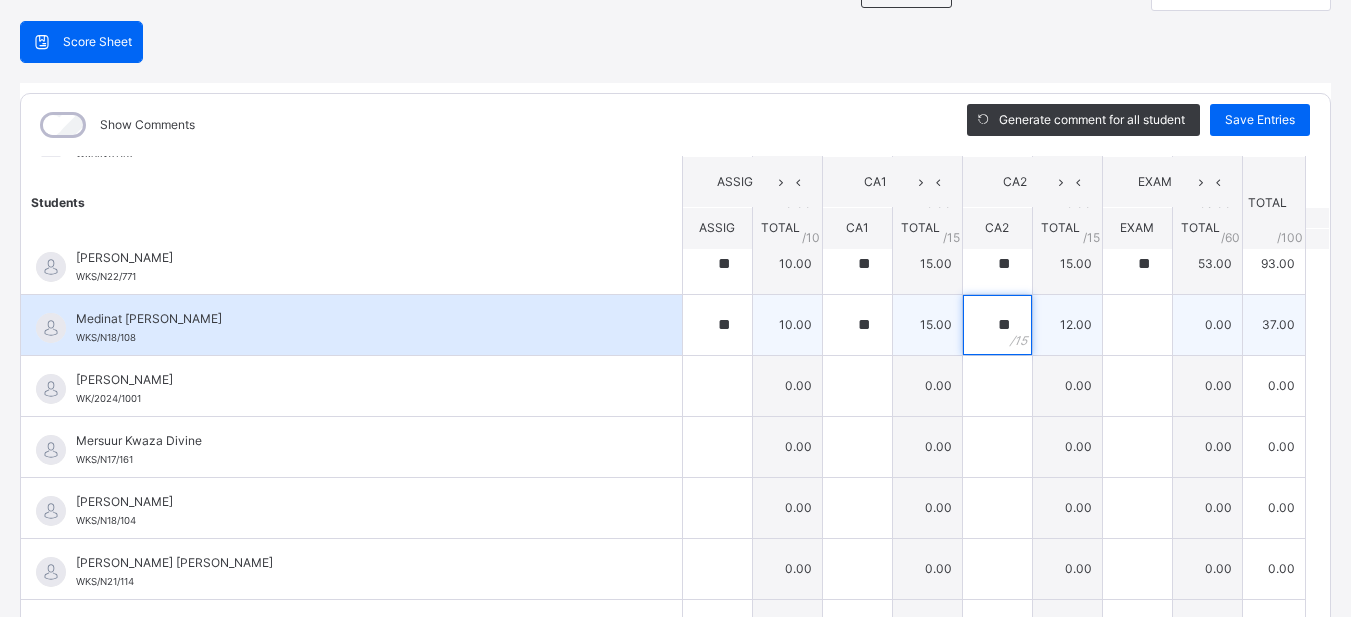 type on "**" 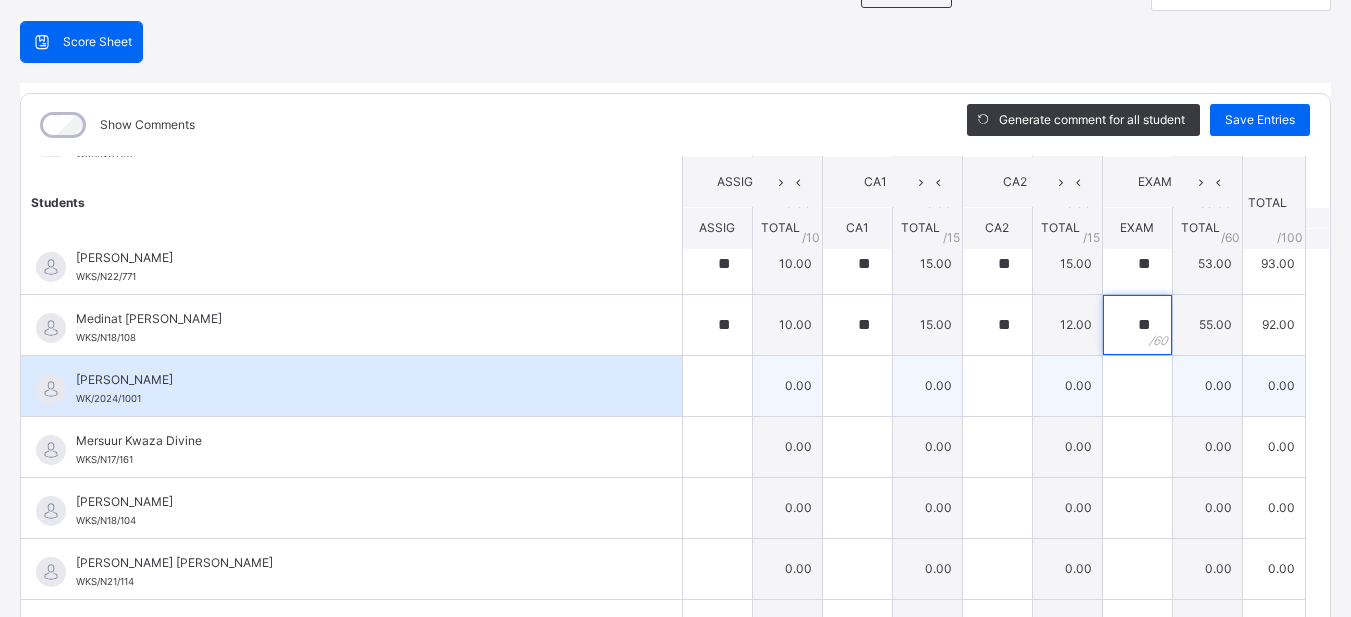 type on "**" 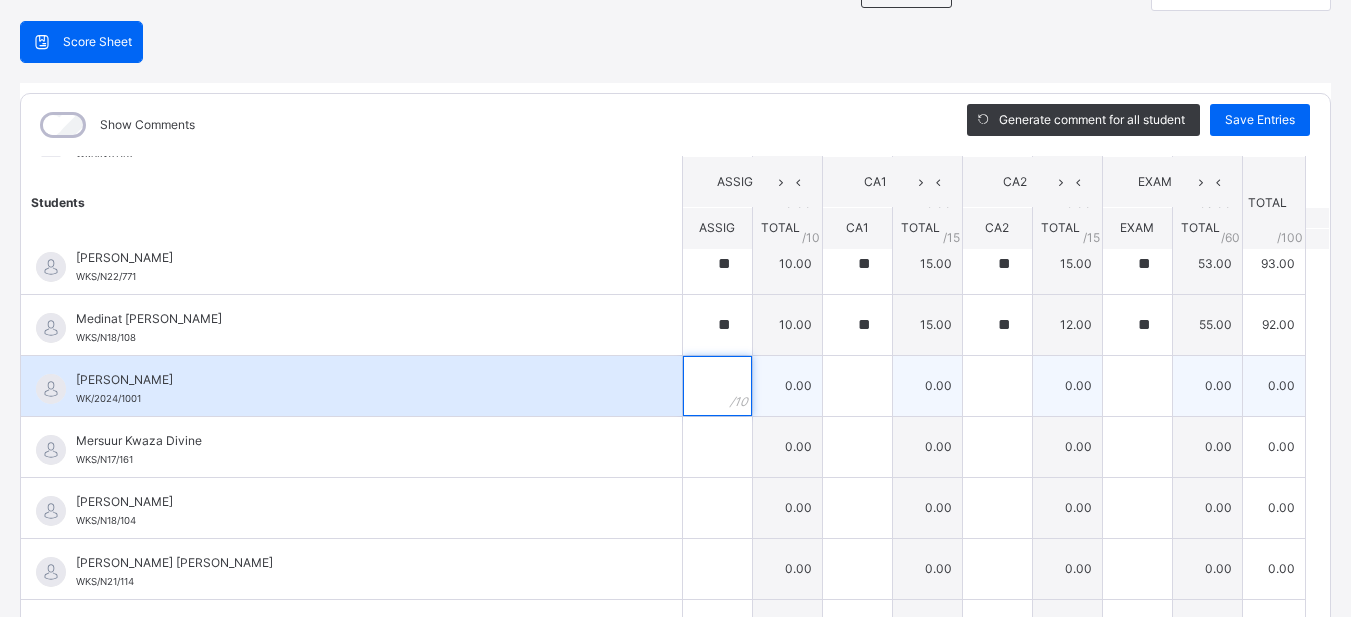 click at bounding box center (717, 386) 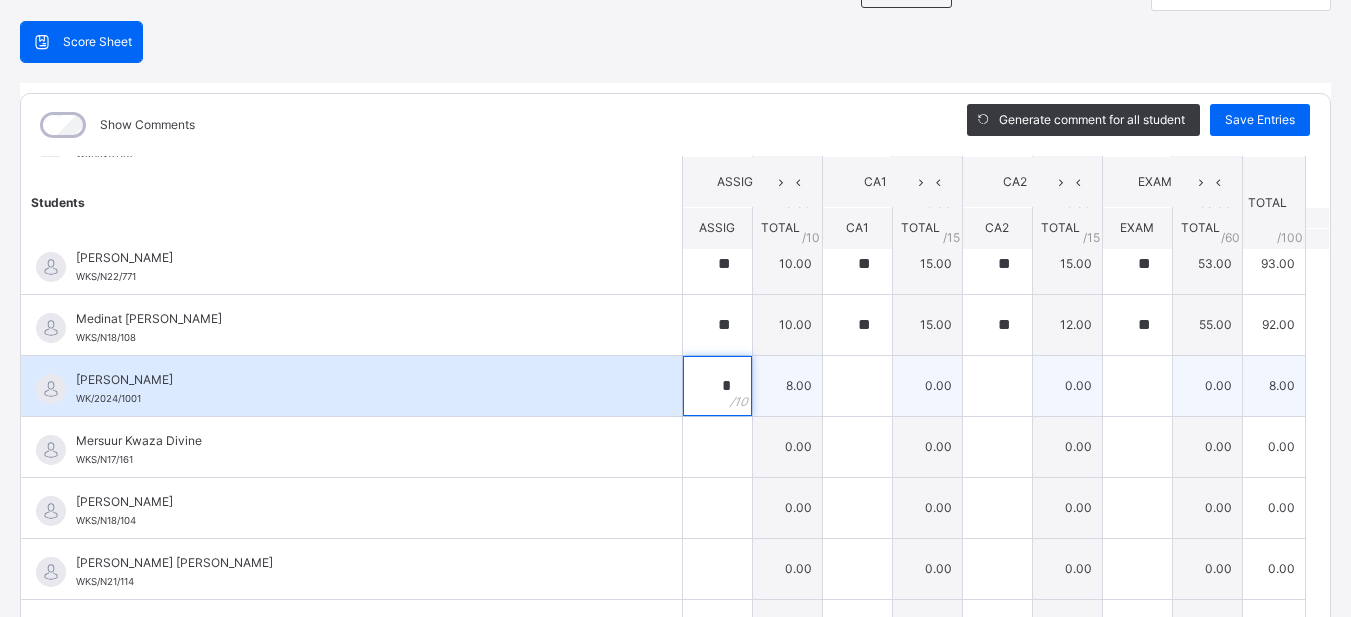 type on "*" 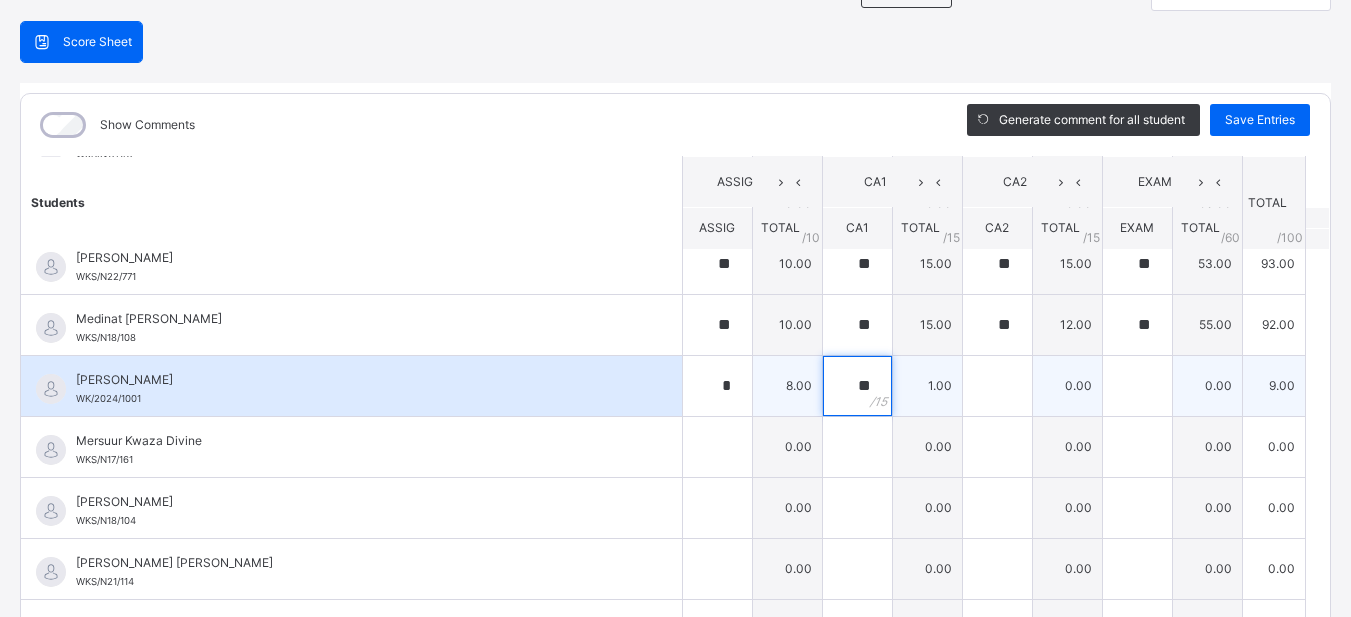 type on "**" 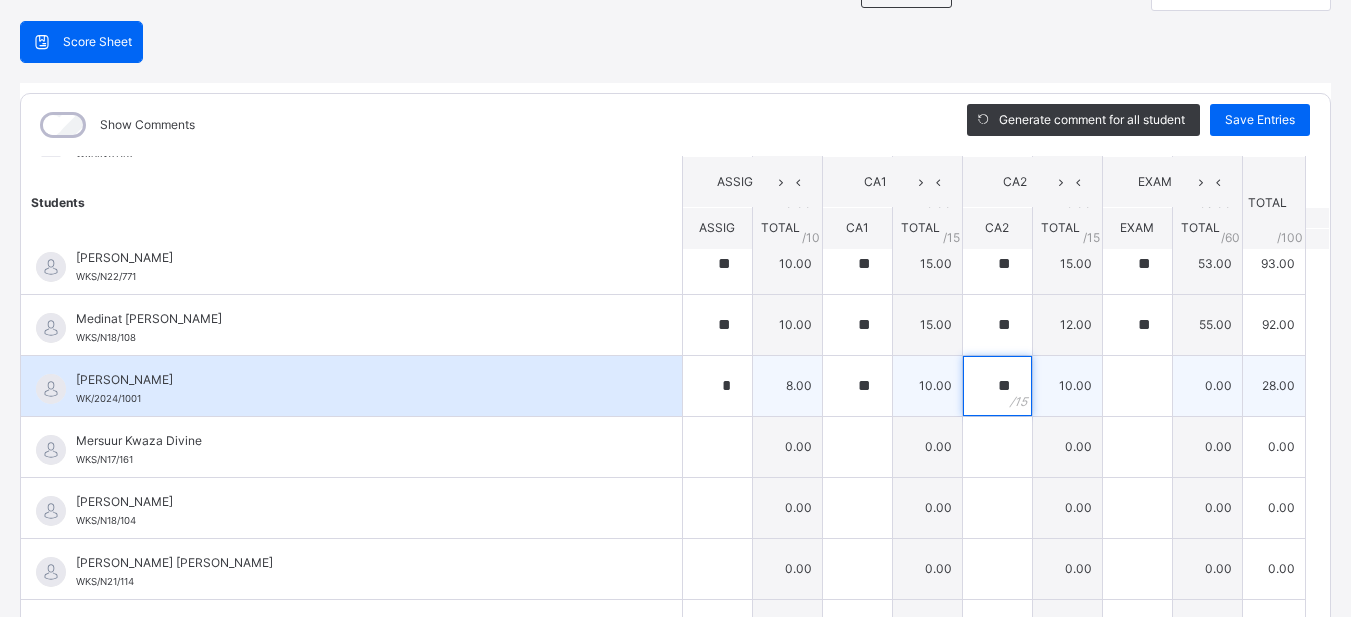 type on "**" 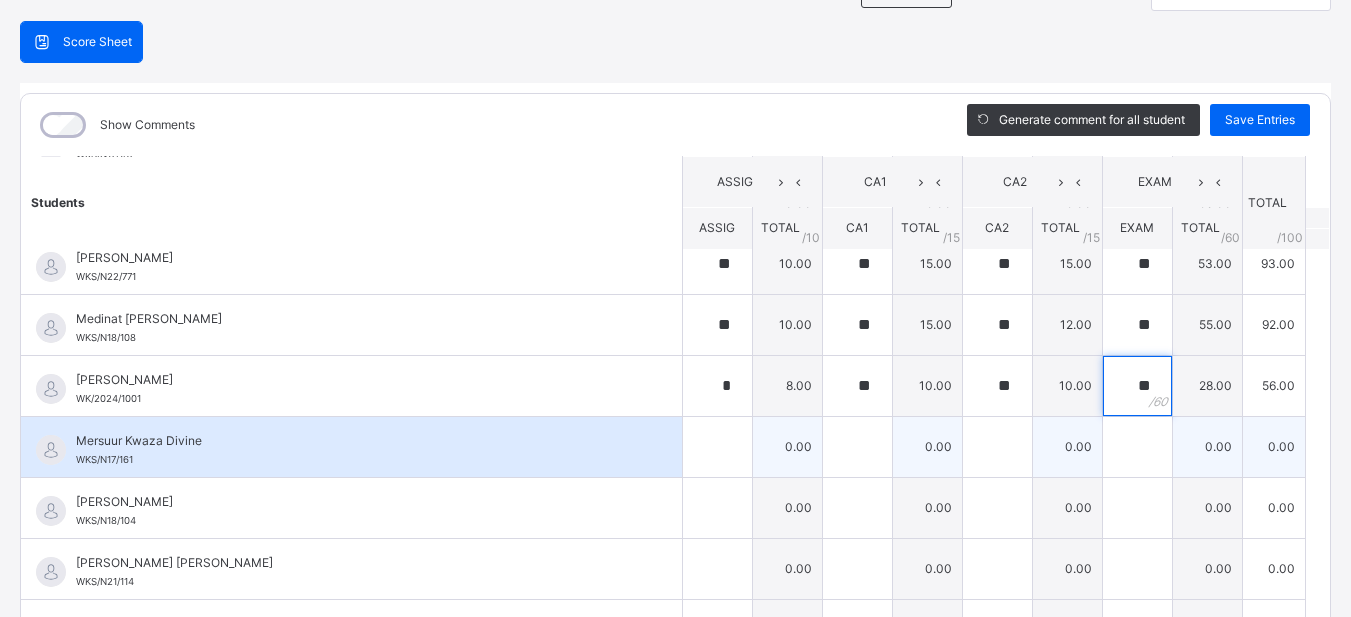 type on "**" 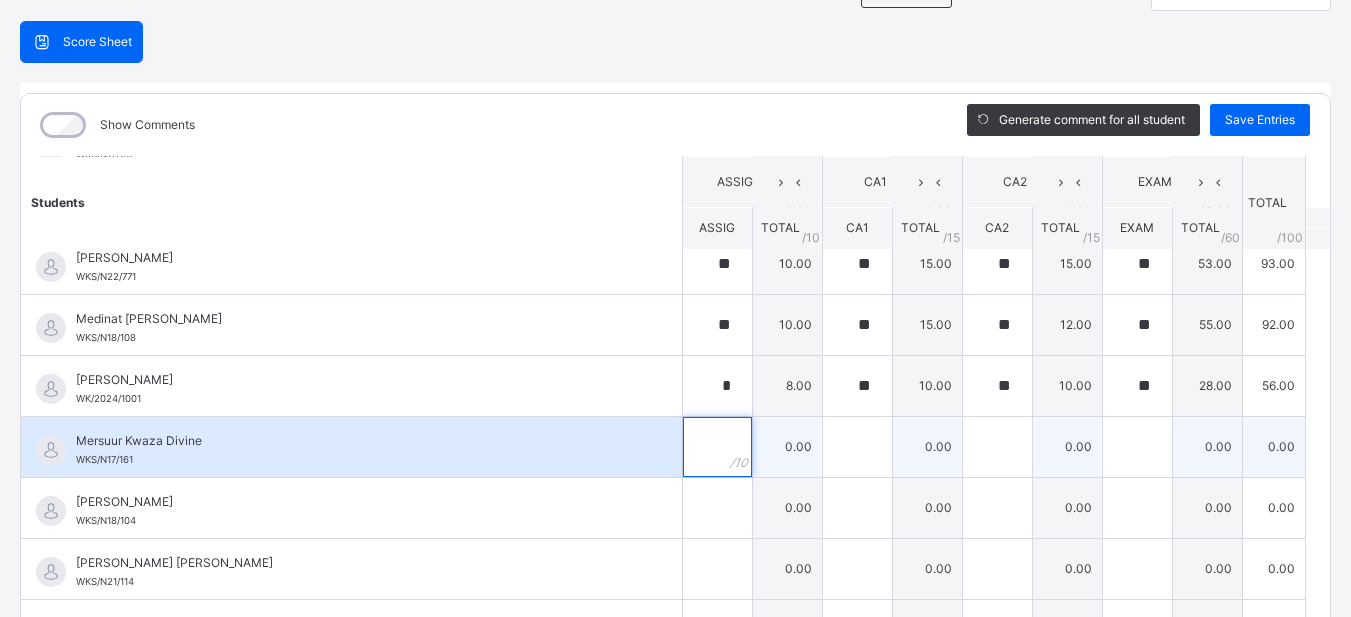 click at bounding box center (717, 447) 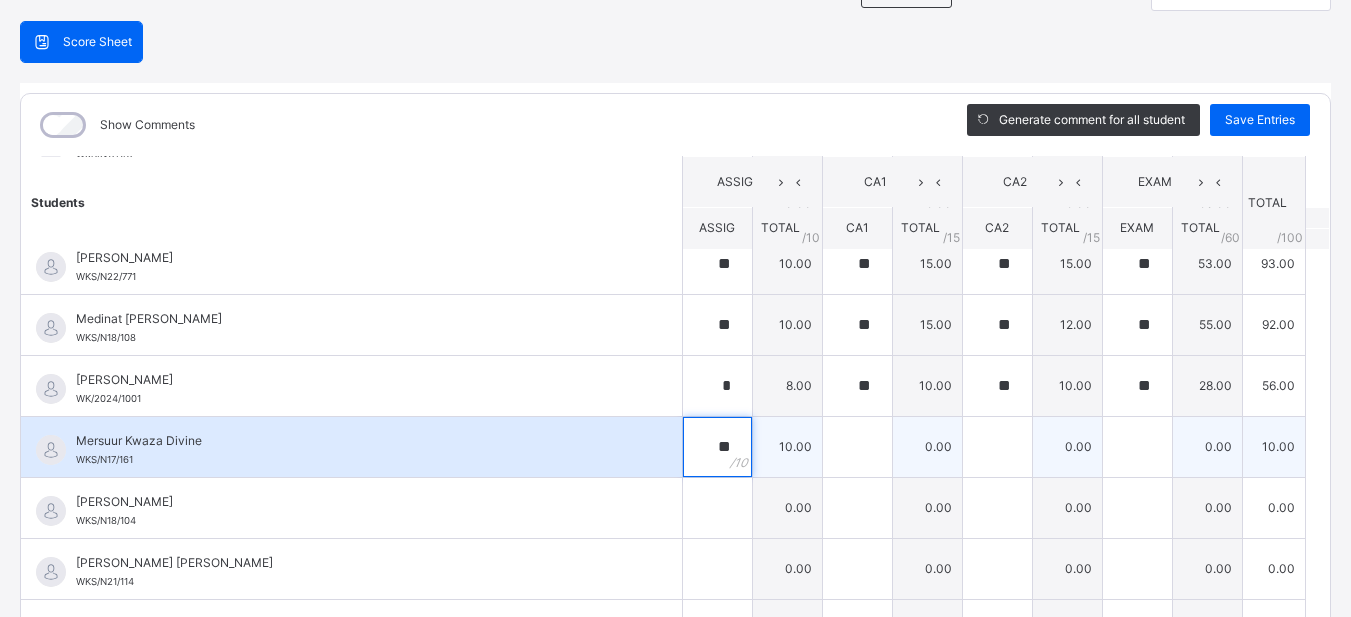 type on "**" 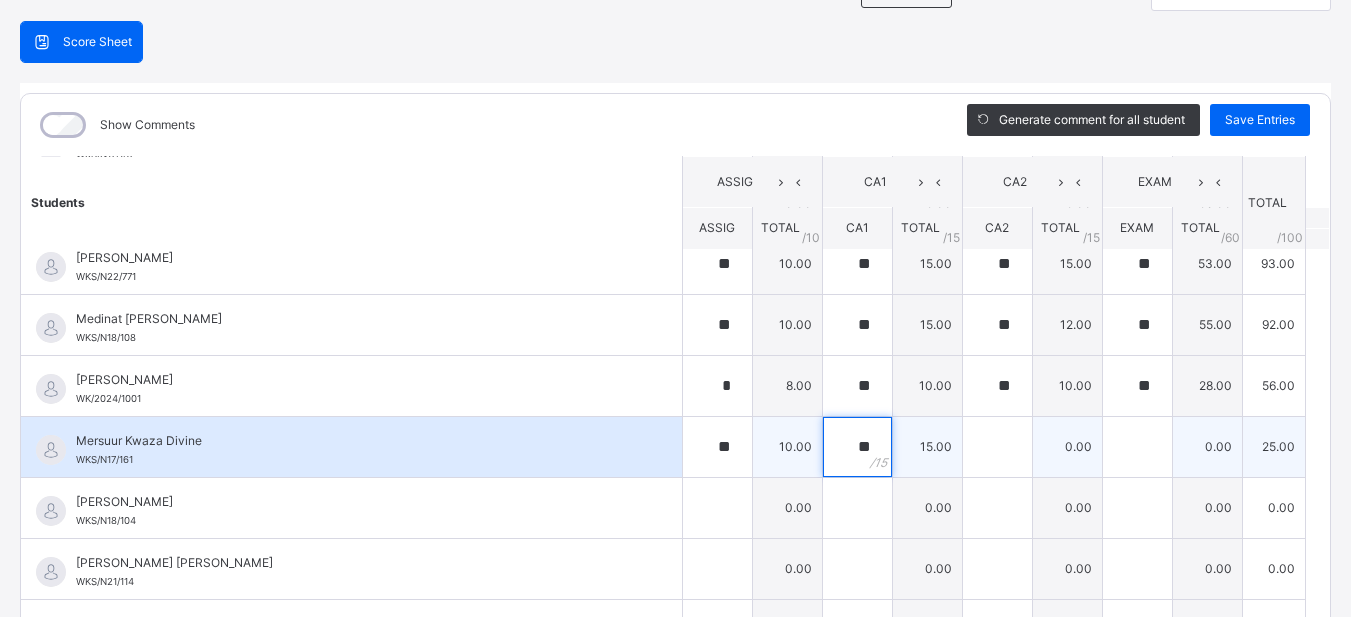 type on "**" 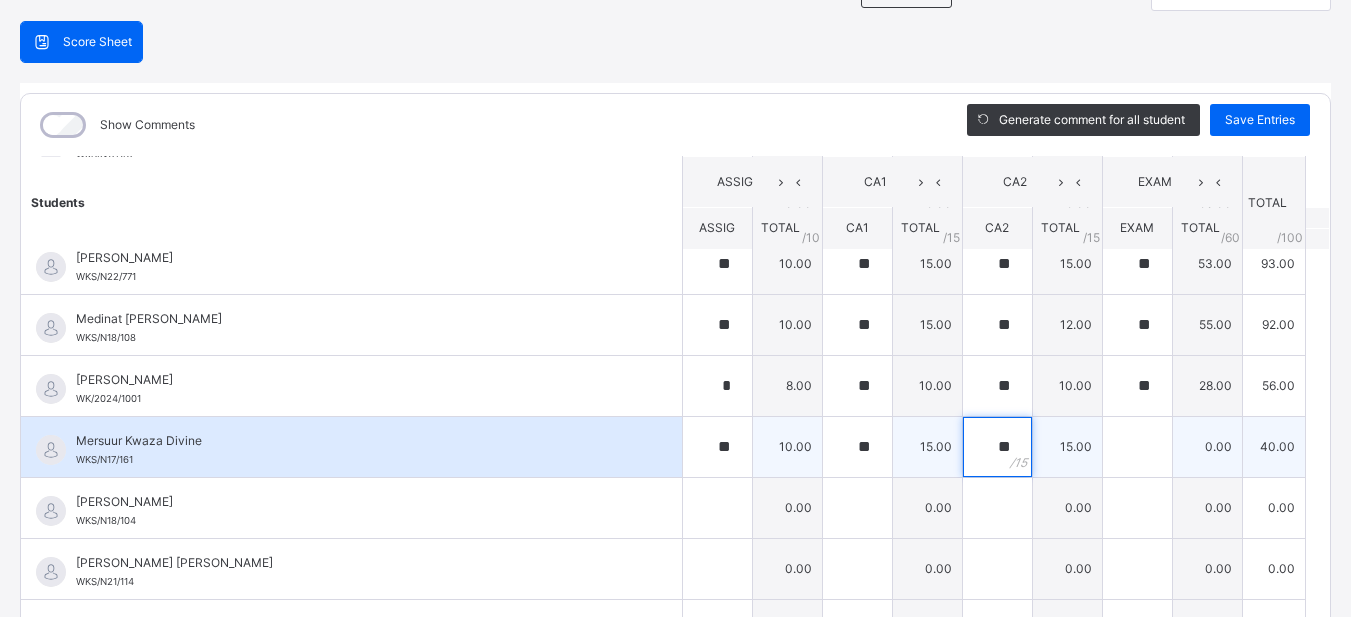 type on "**" 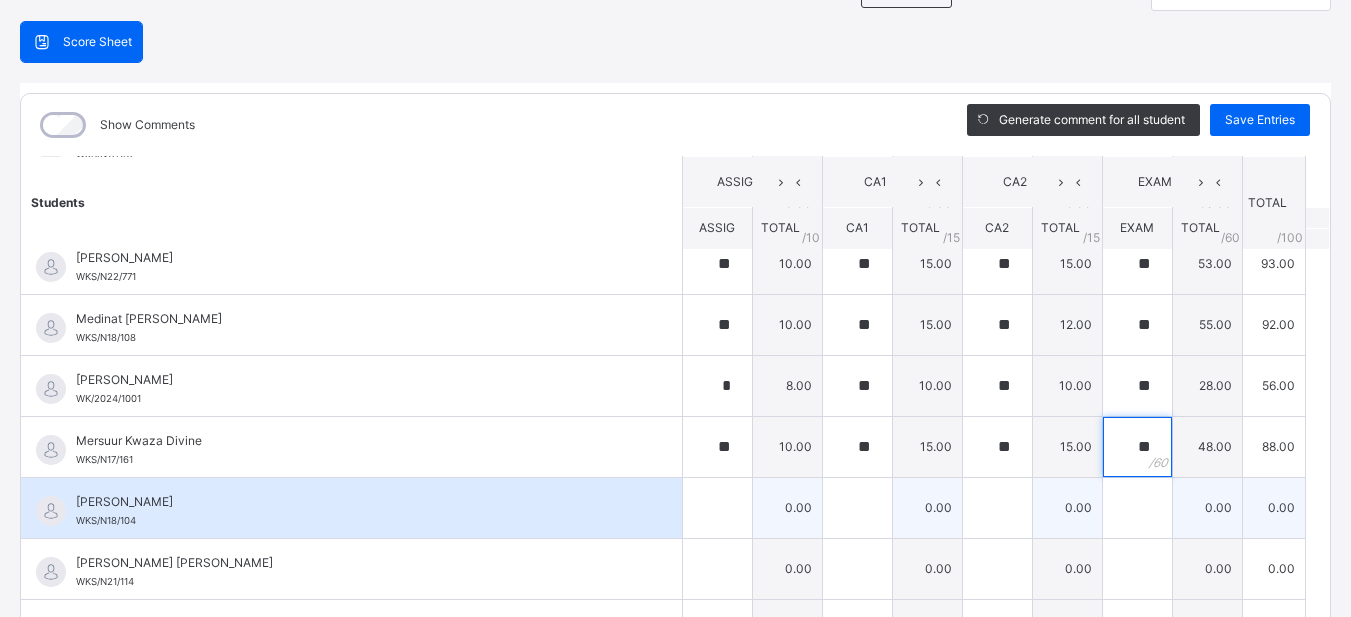 type on "**" 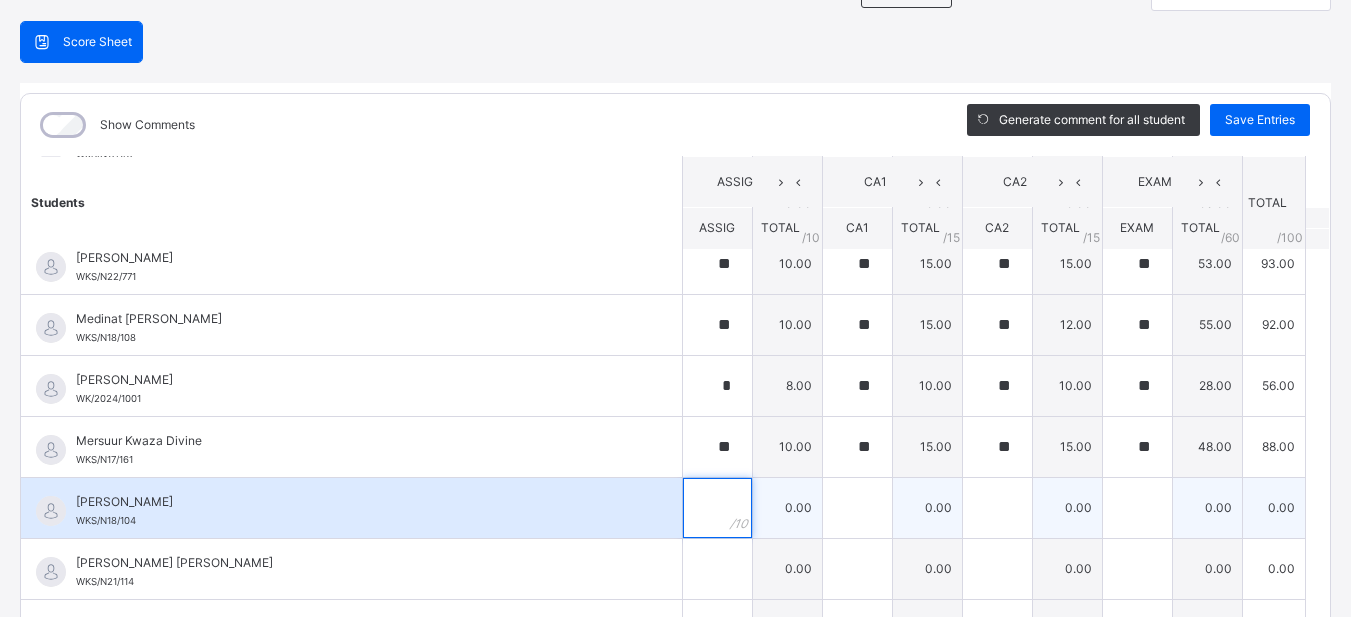 click at bounding box center [717, 508] 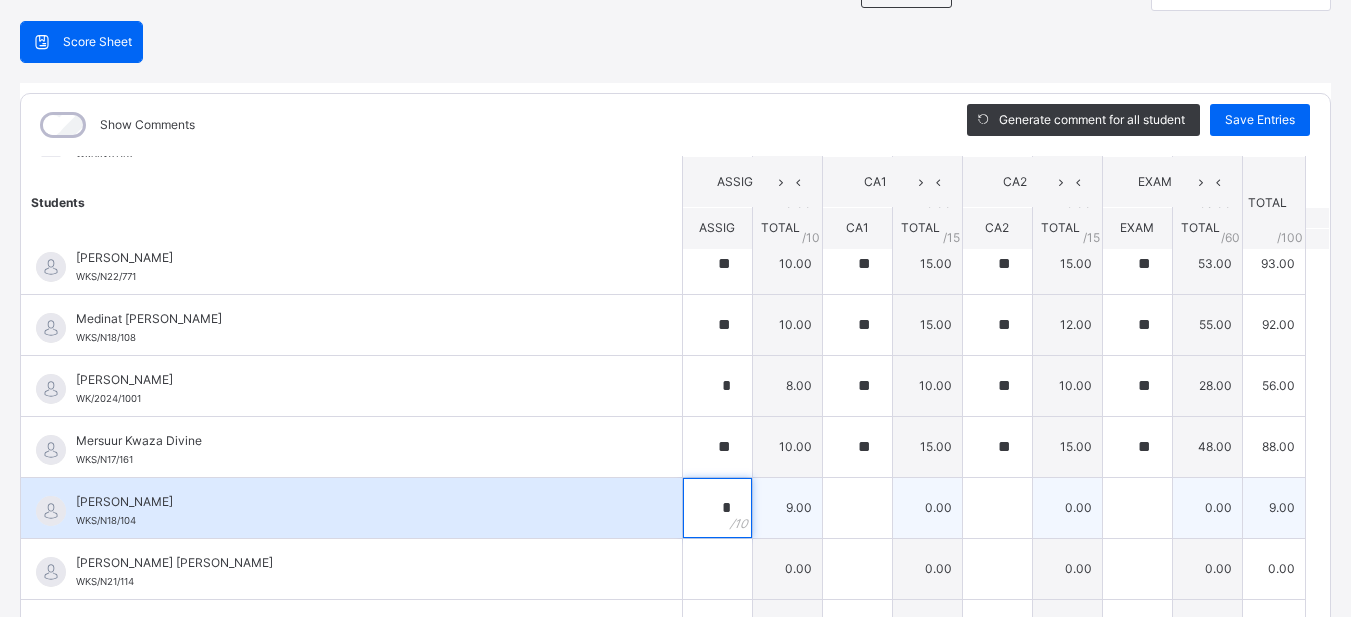 type on "*" 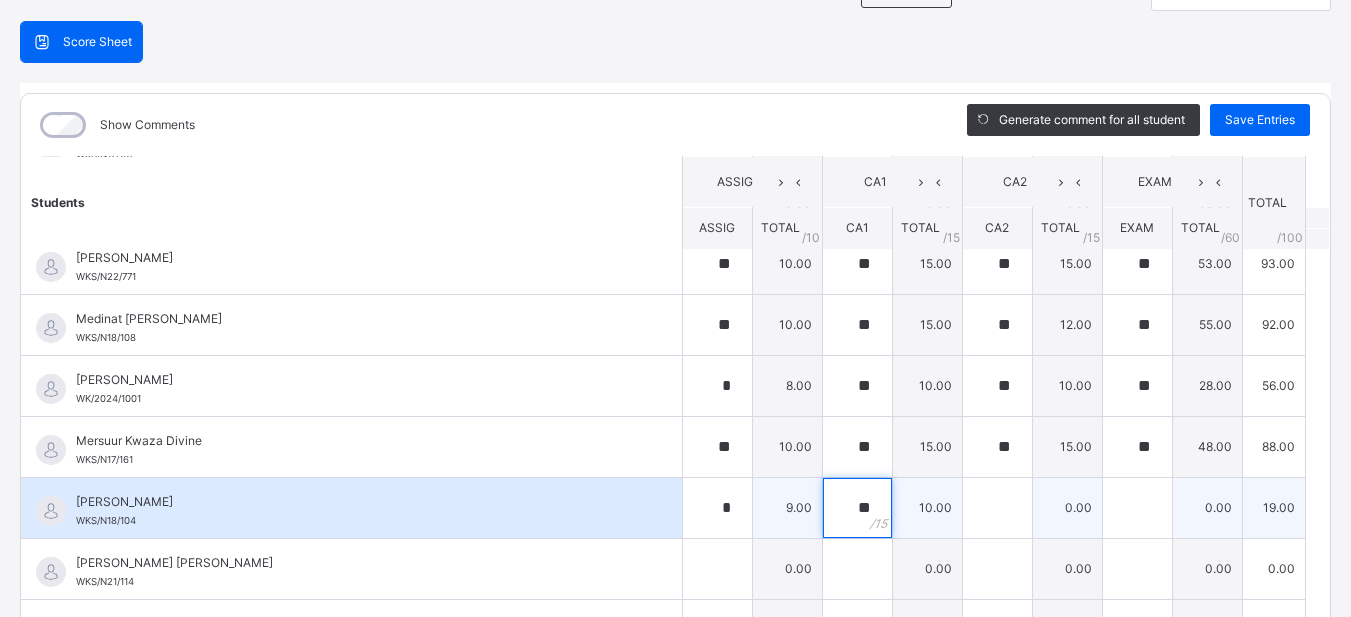 type on "**" 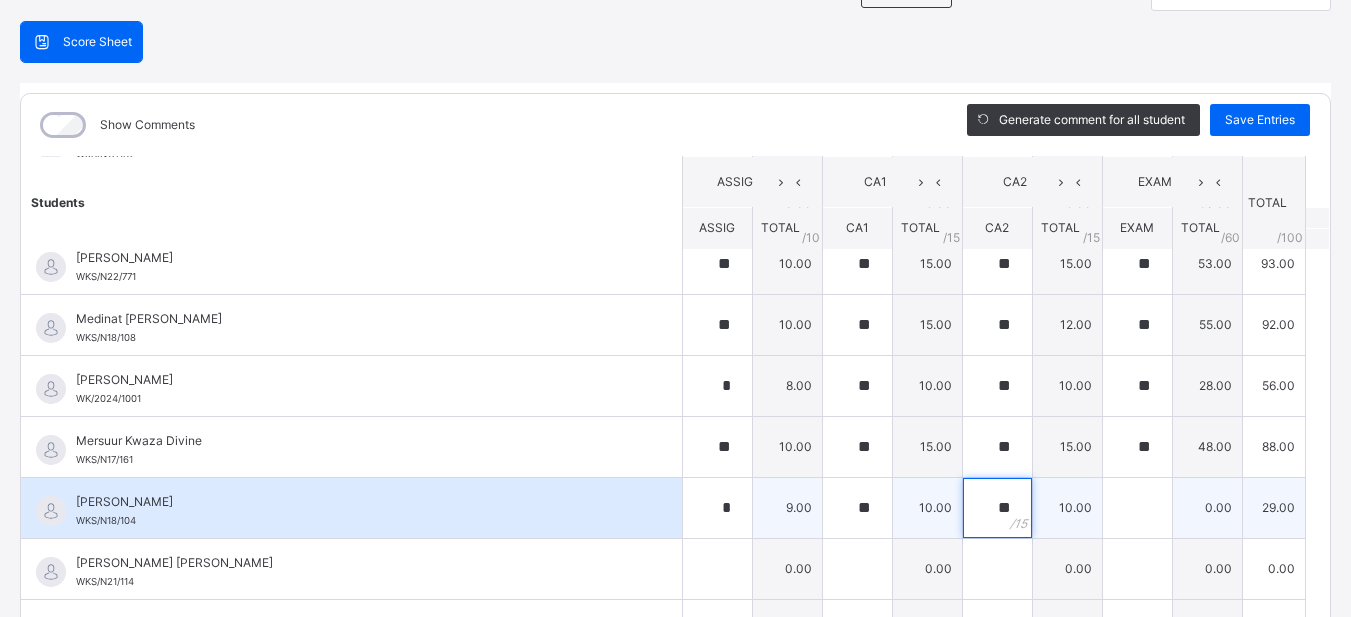 type on "**" 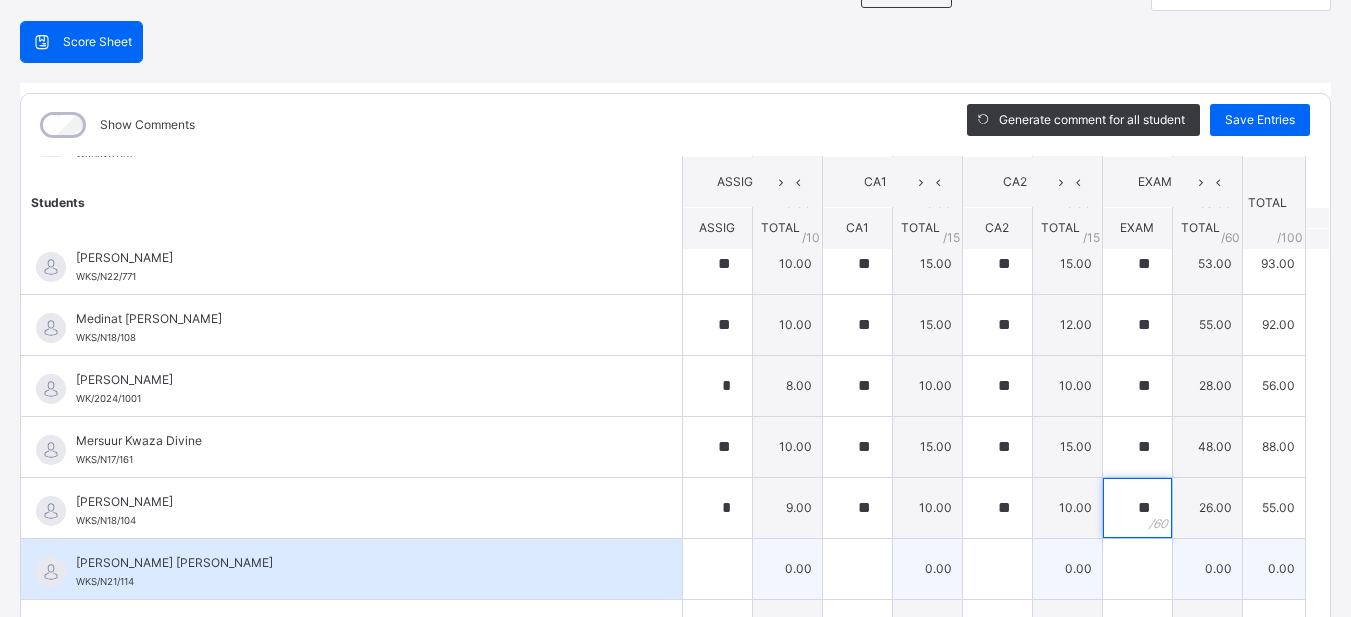 type on "**" 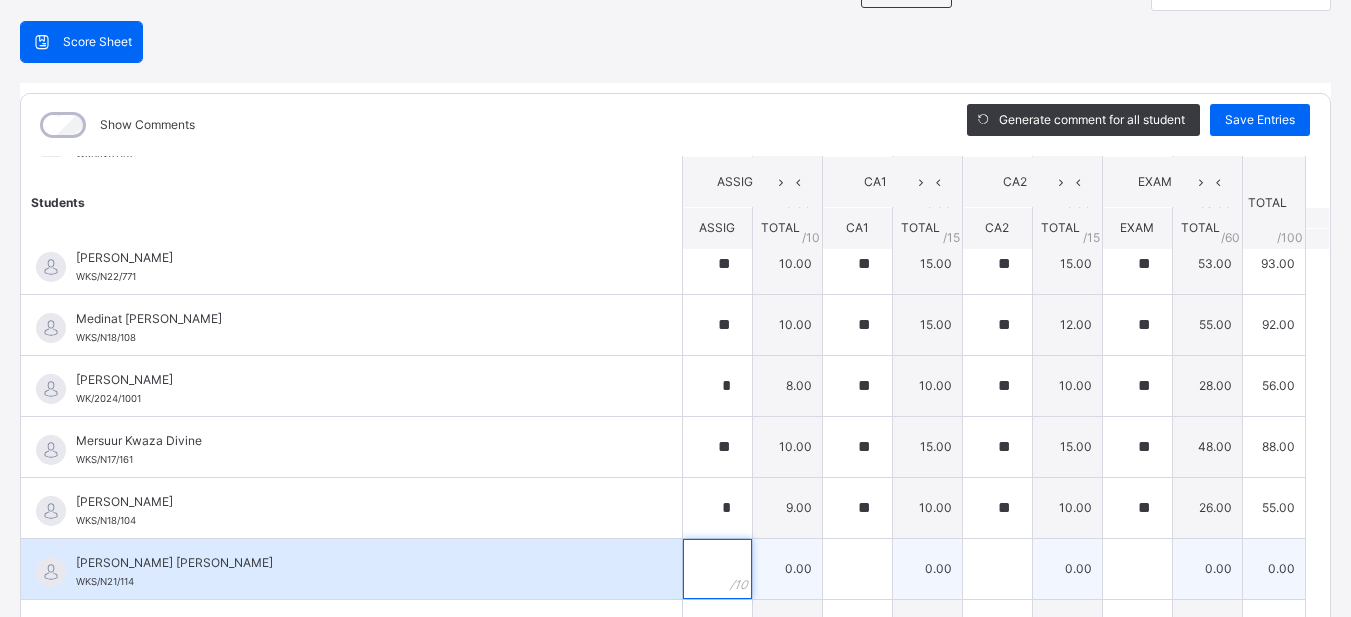 click at bounding box center (717, 569) 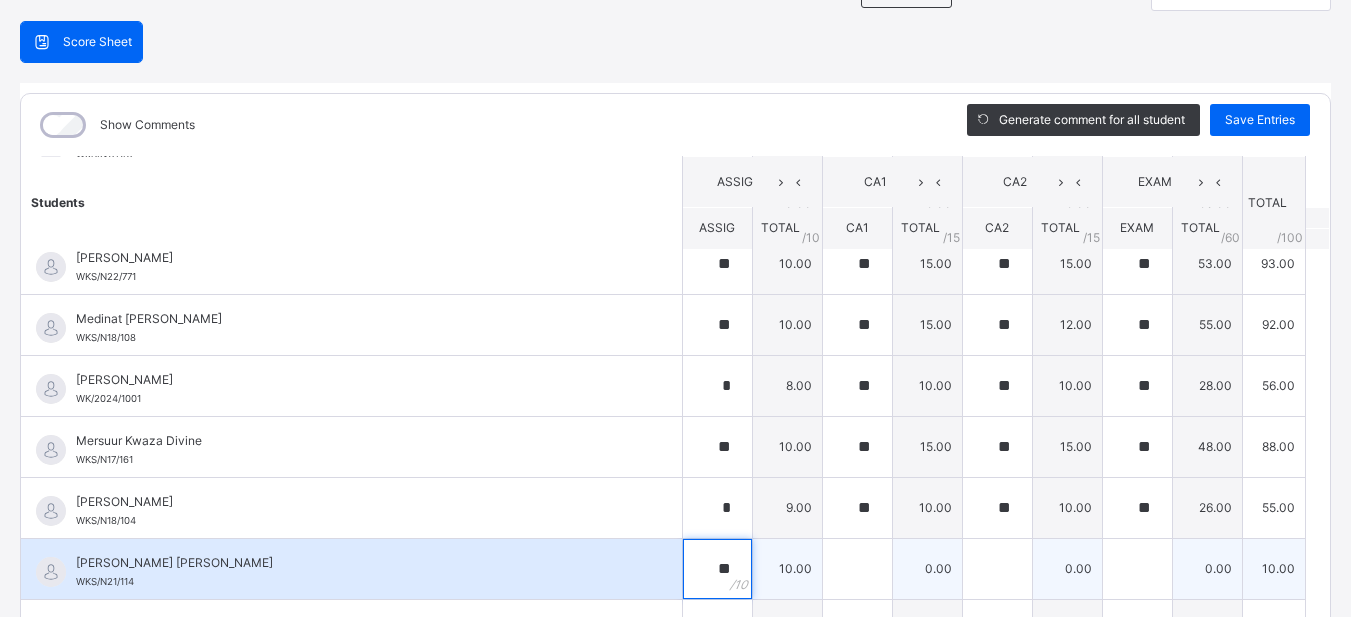 type on "**" 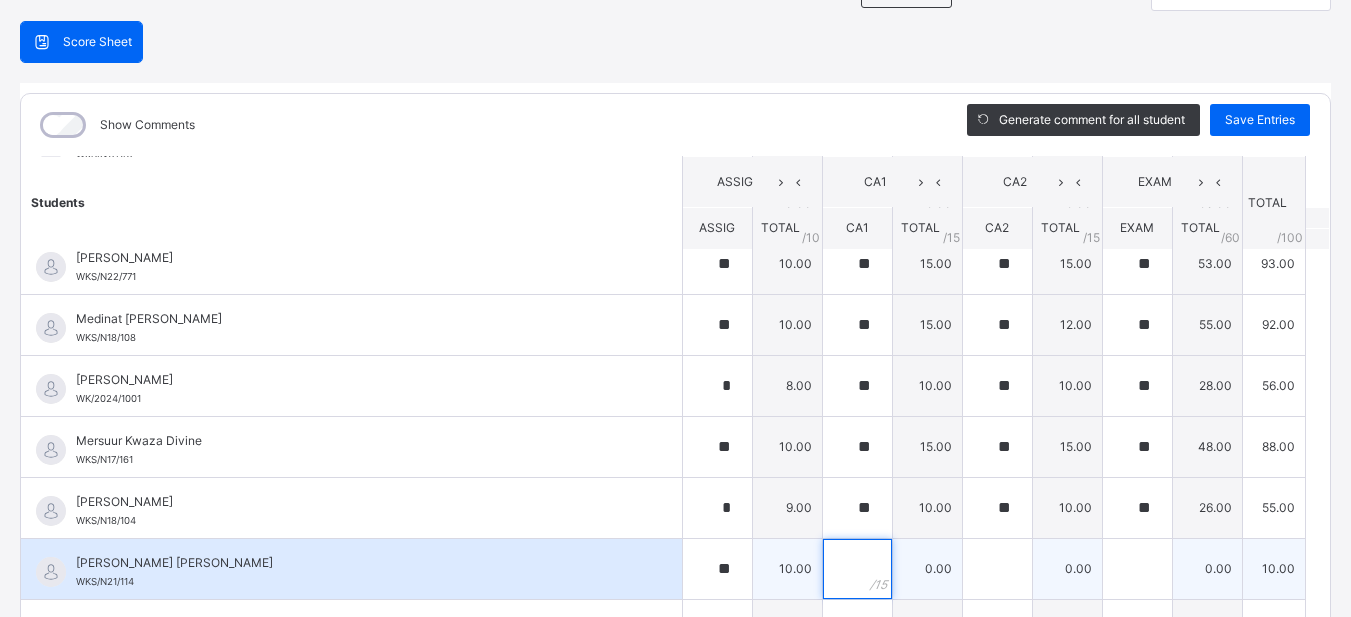 type on "*" 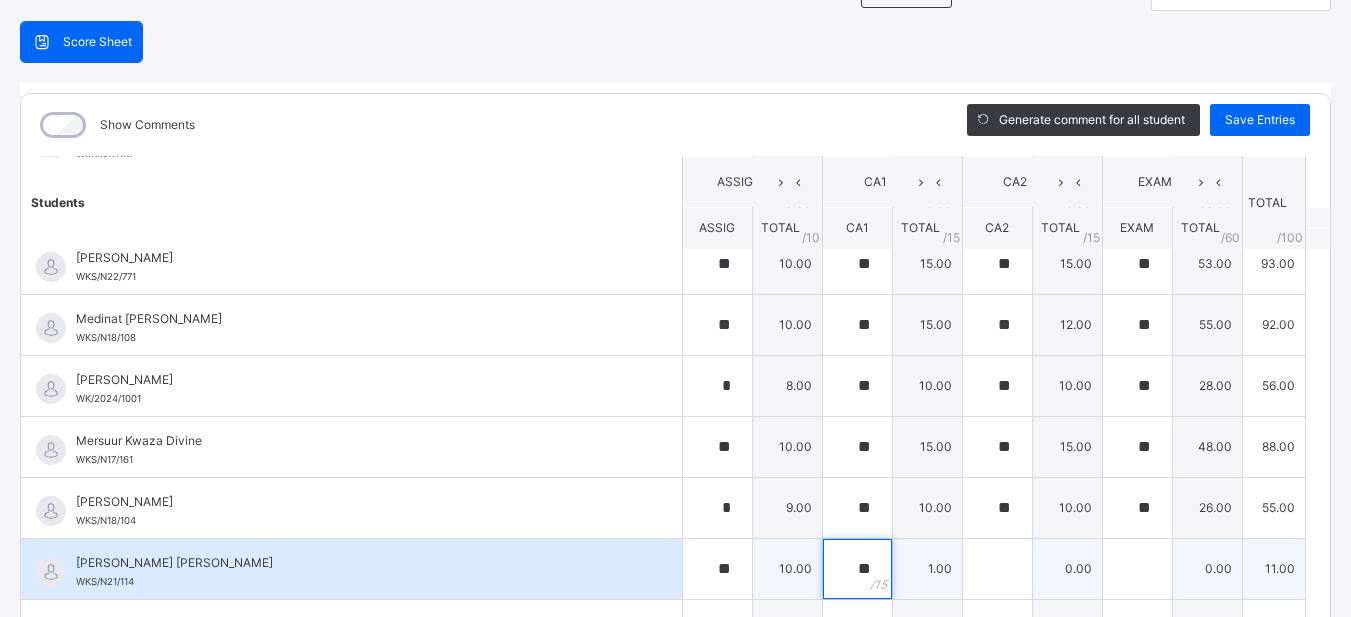 type on "**" 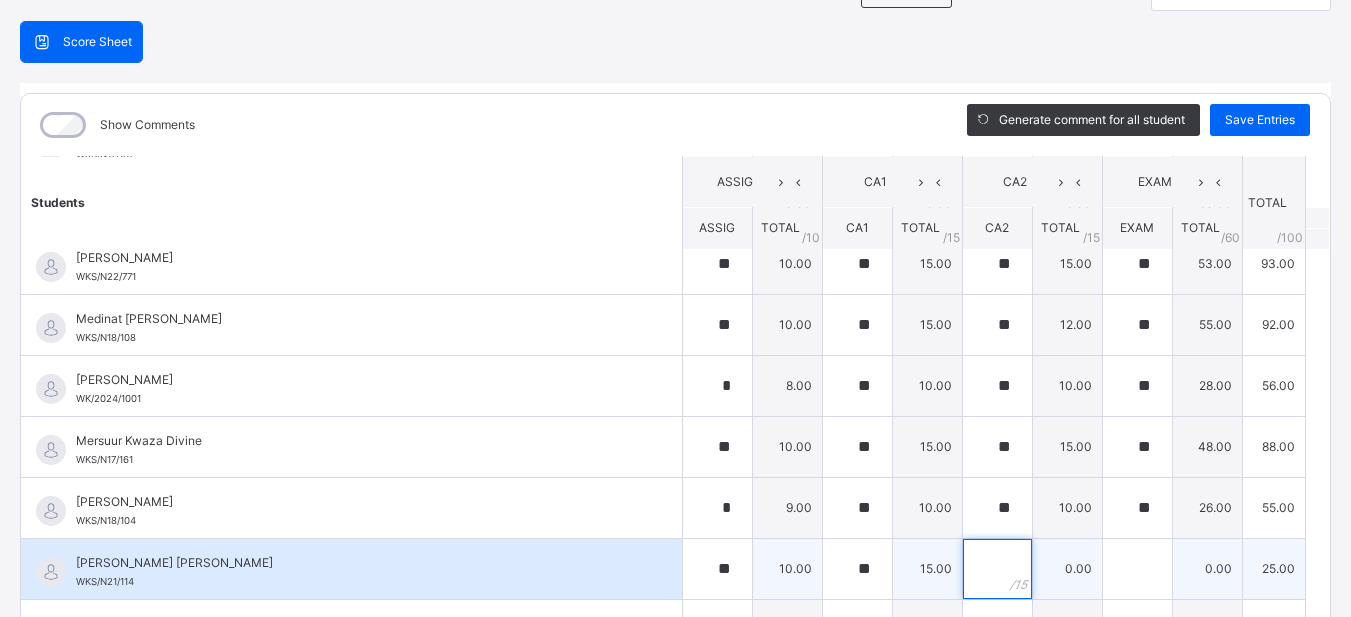 type on "*" 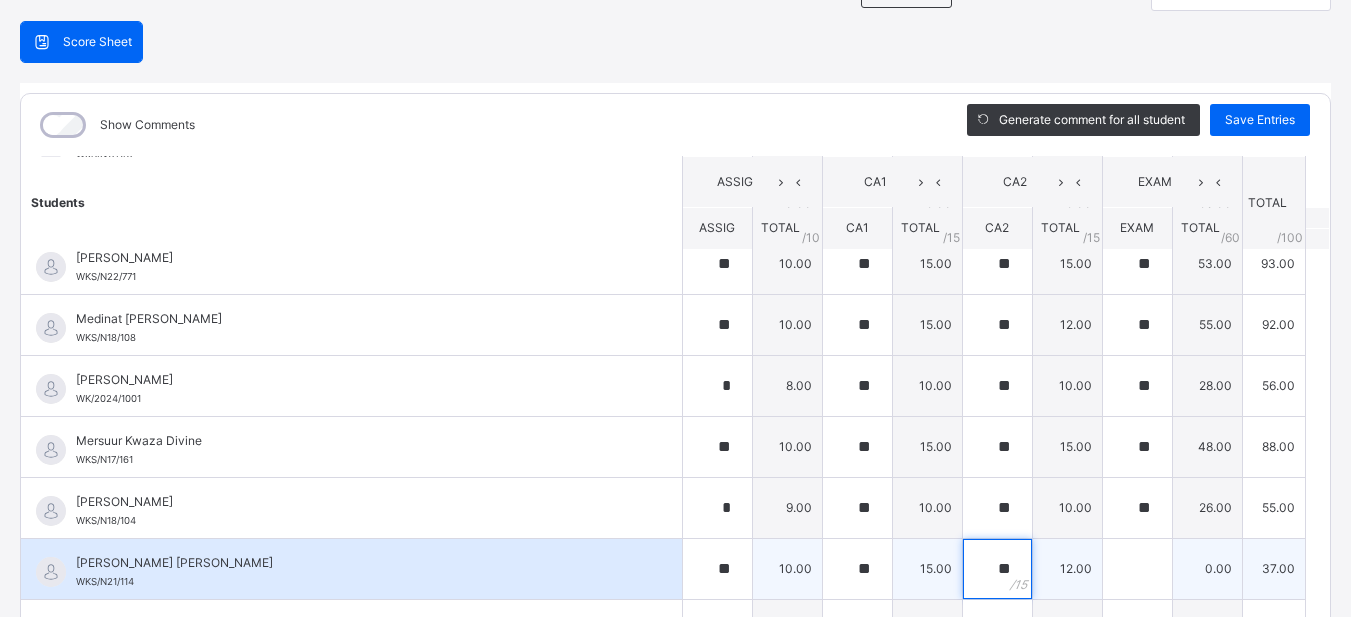 type on "**" 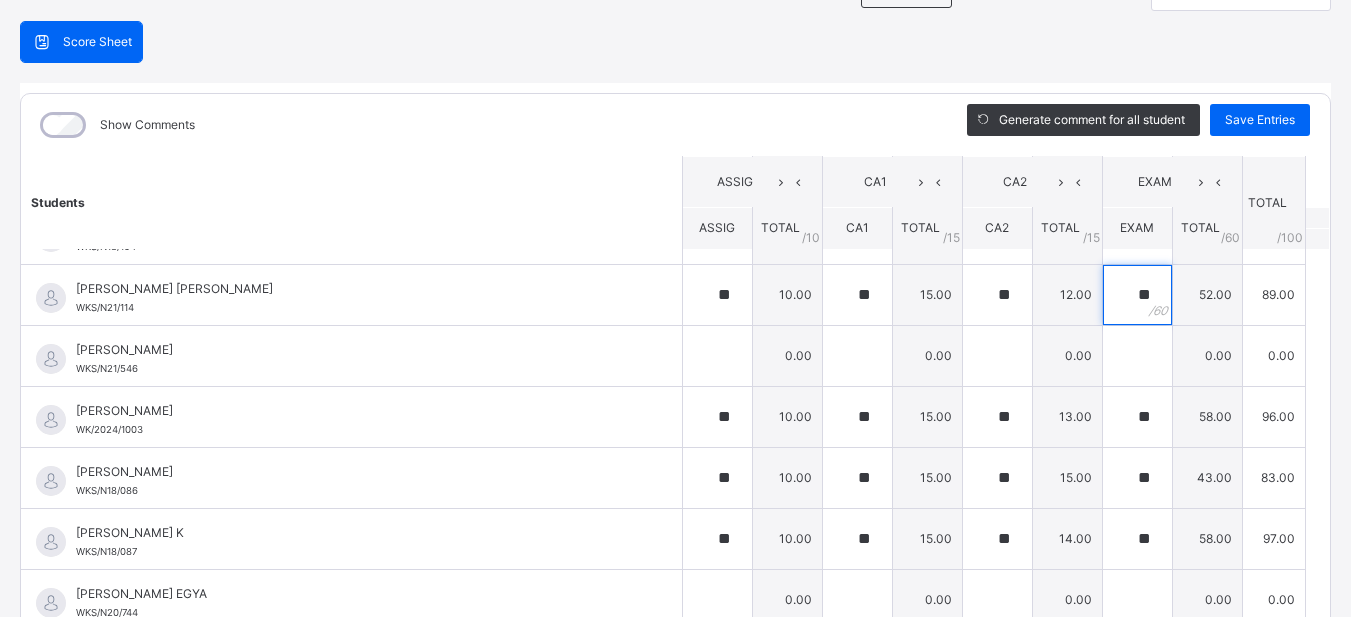 scroll, scrollTop: 1270, scrollLeft: 0, axis: vertical 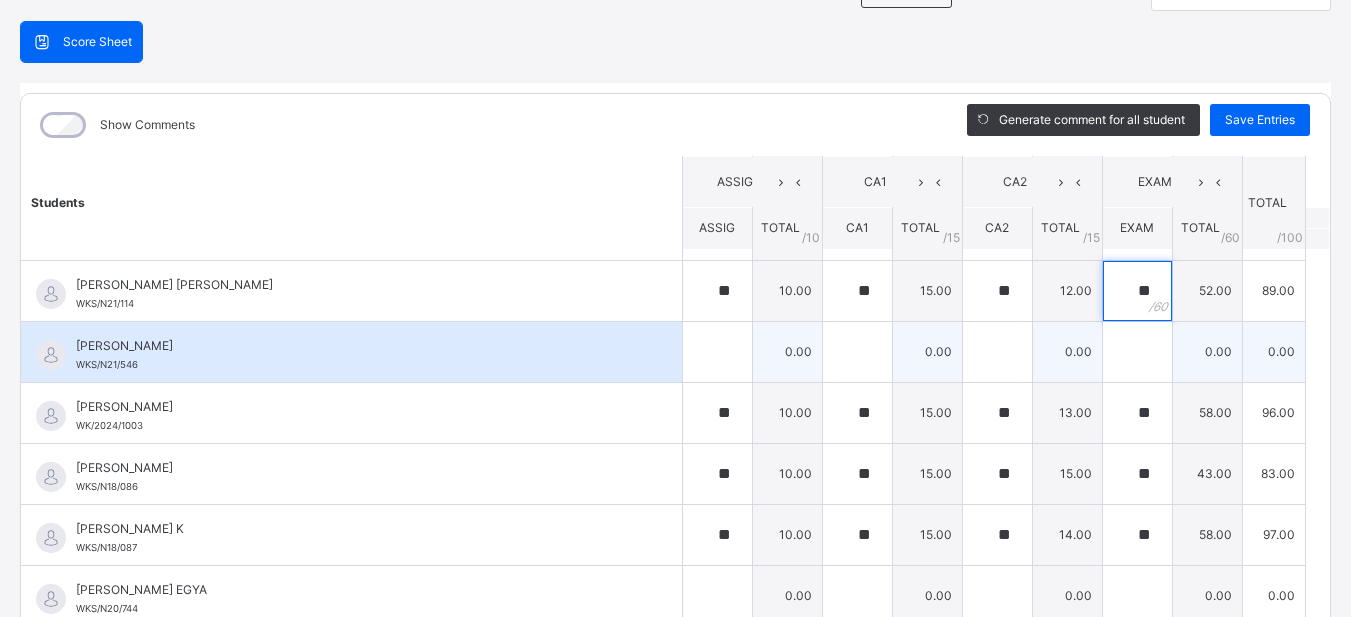 type on "**" 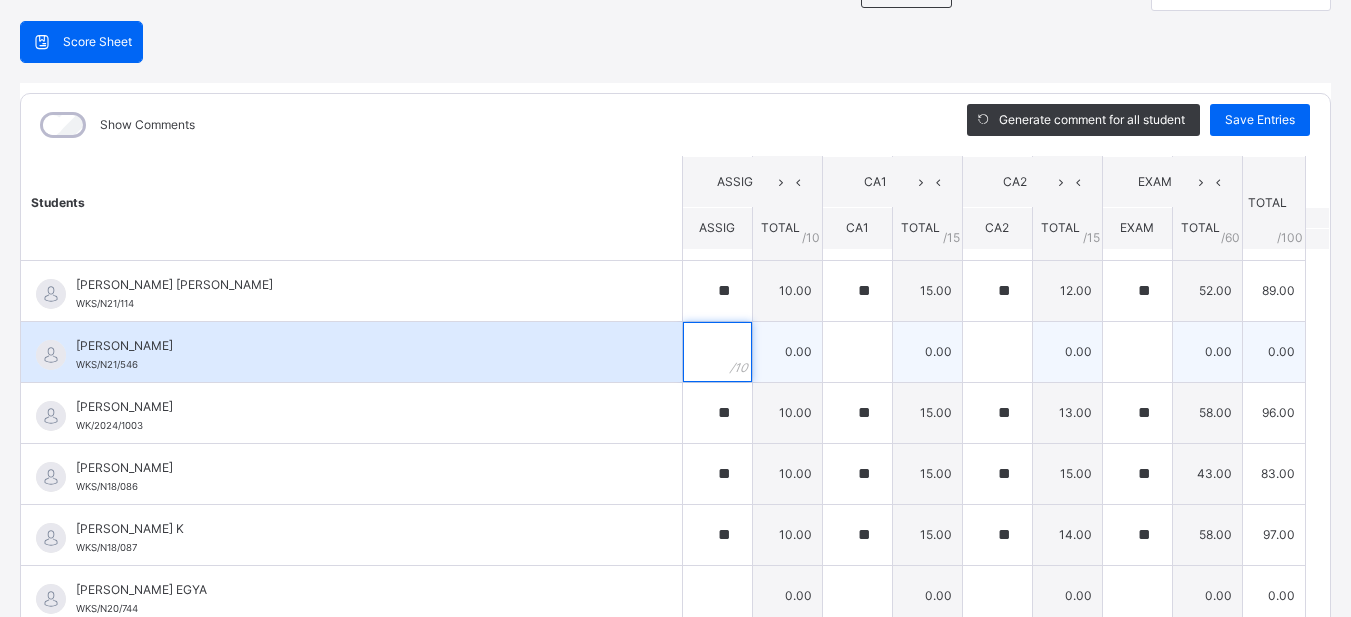 click at bounding box center (717, 352) 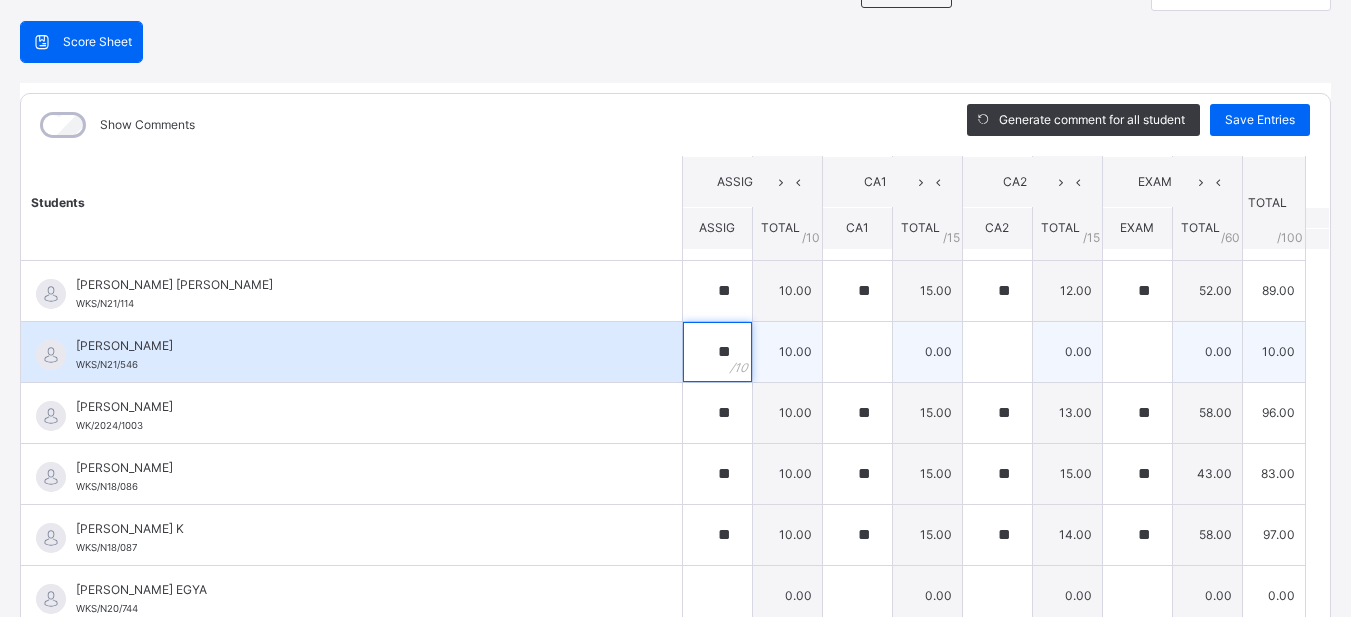 type on "**" 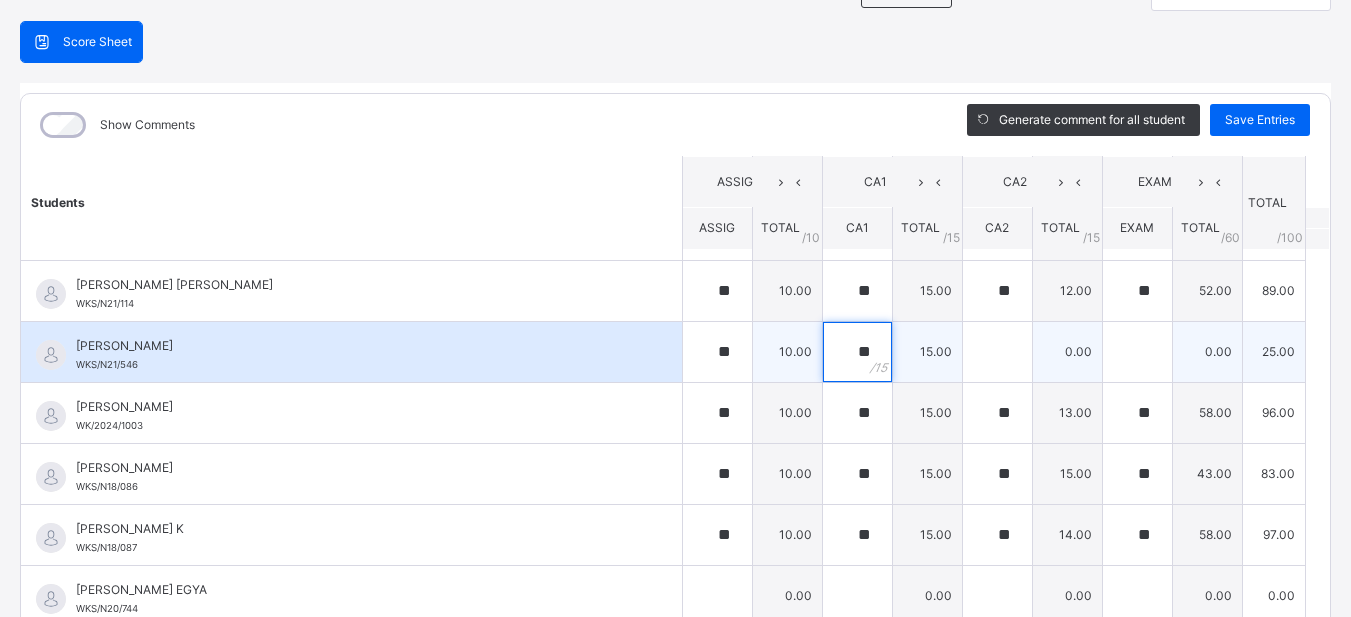 type on "**" 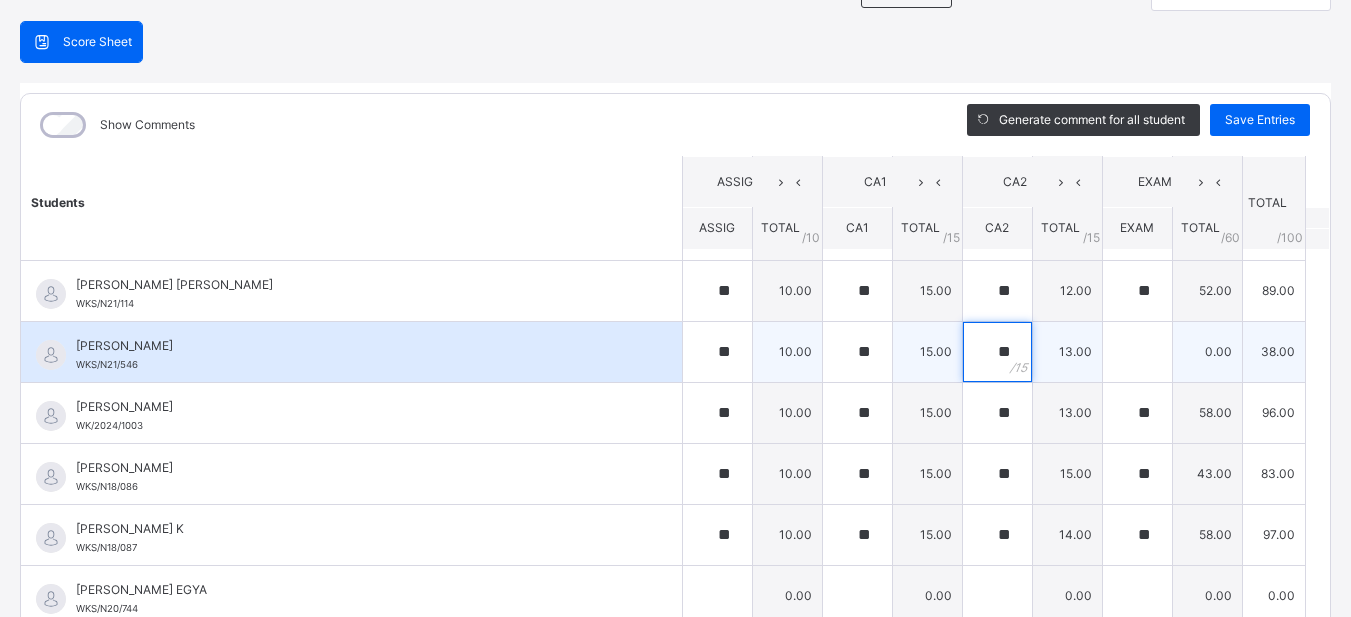type on "**" 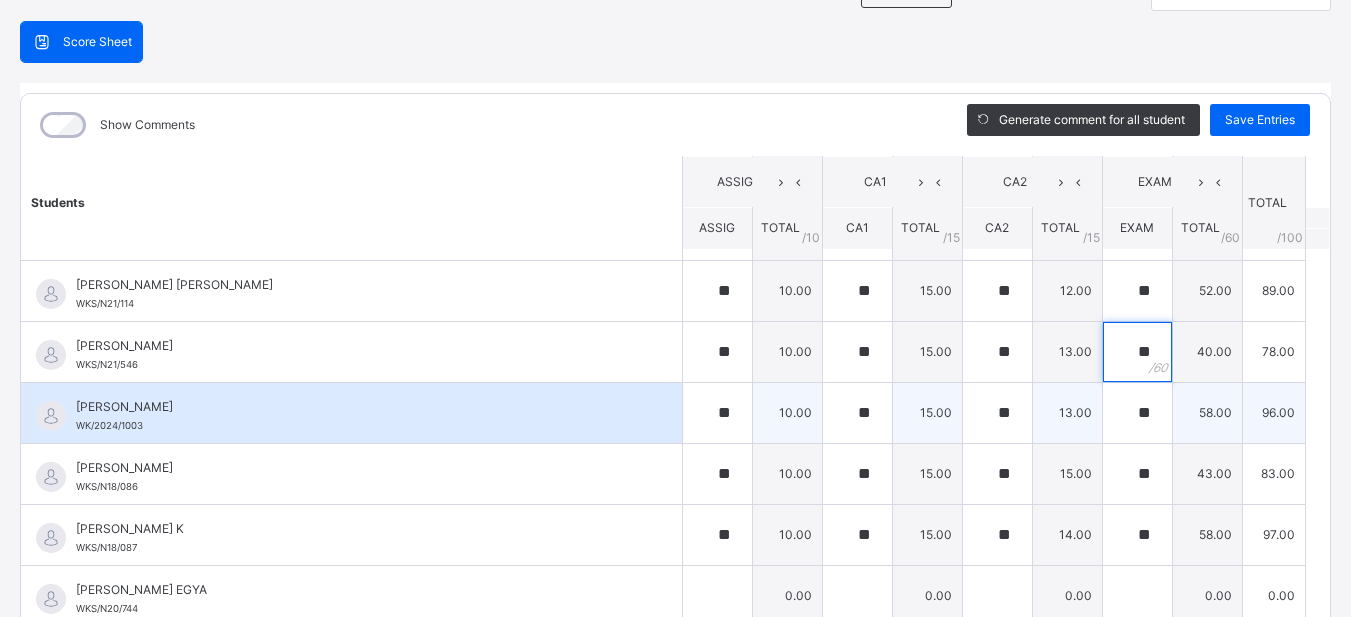type on "**" 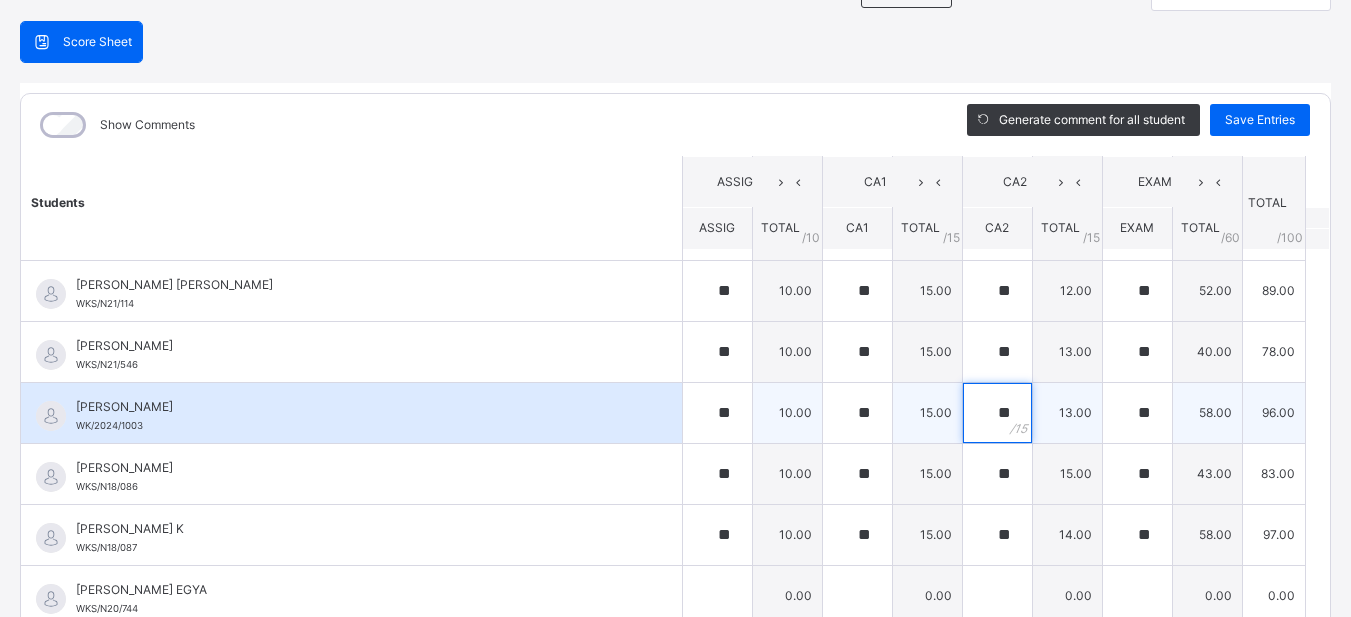 click on "**" at bounding box center [997, 413] 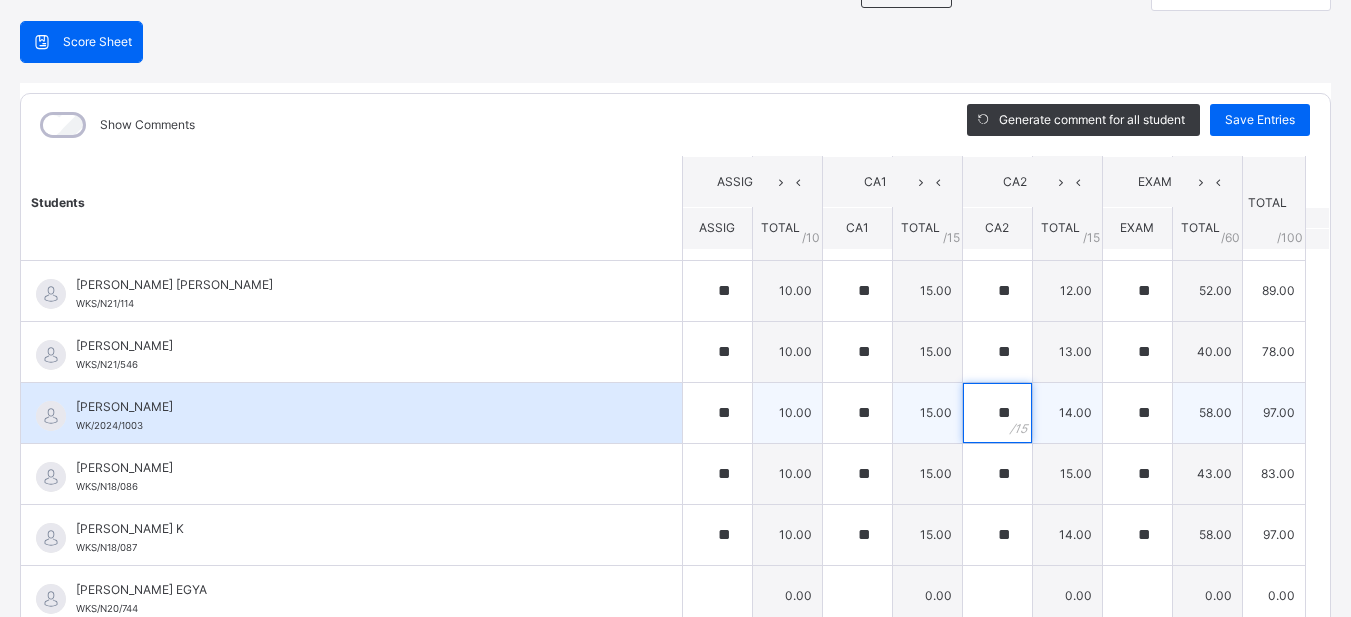 type on "**" 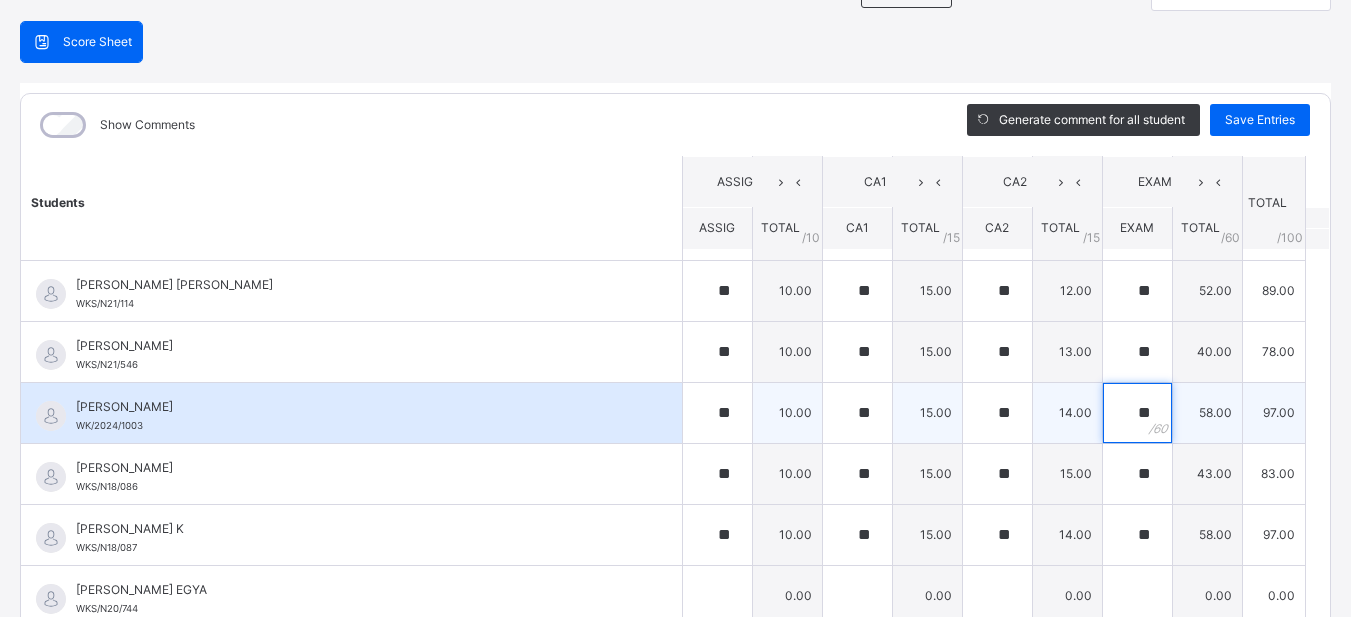 click on "**" at bounding box center [1137, 413] 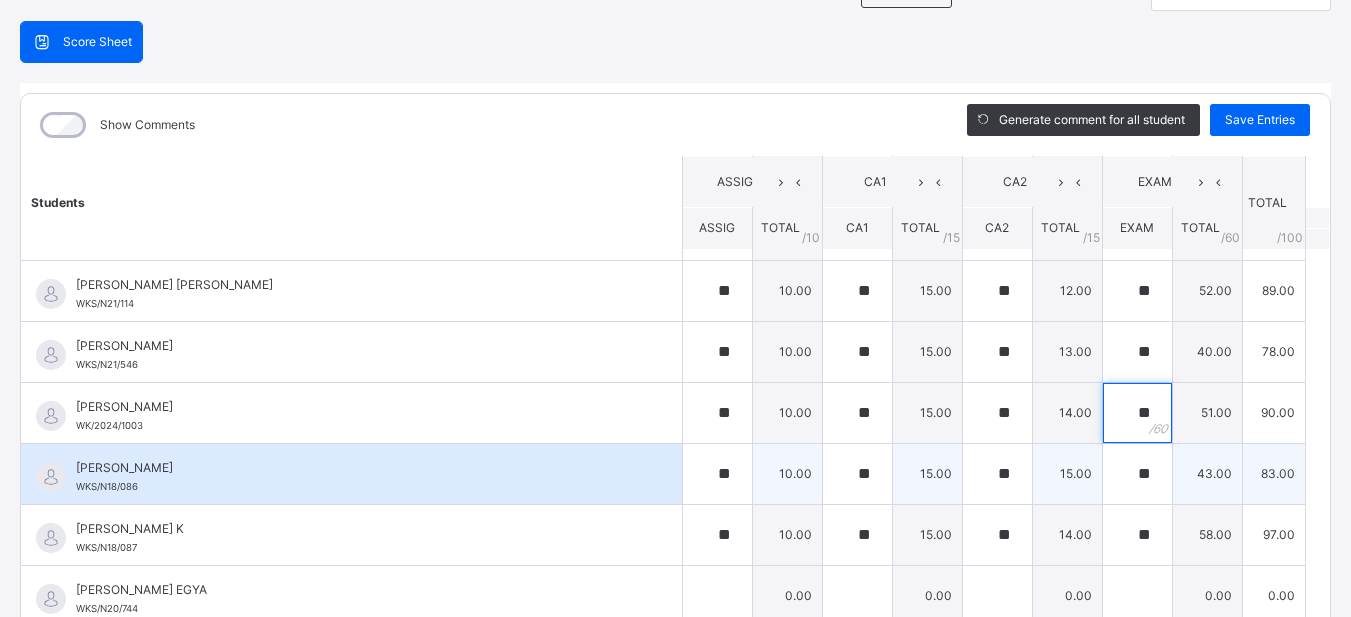 type on "**" 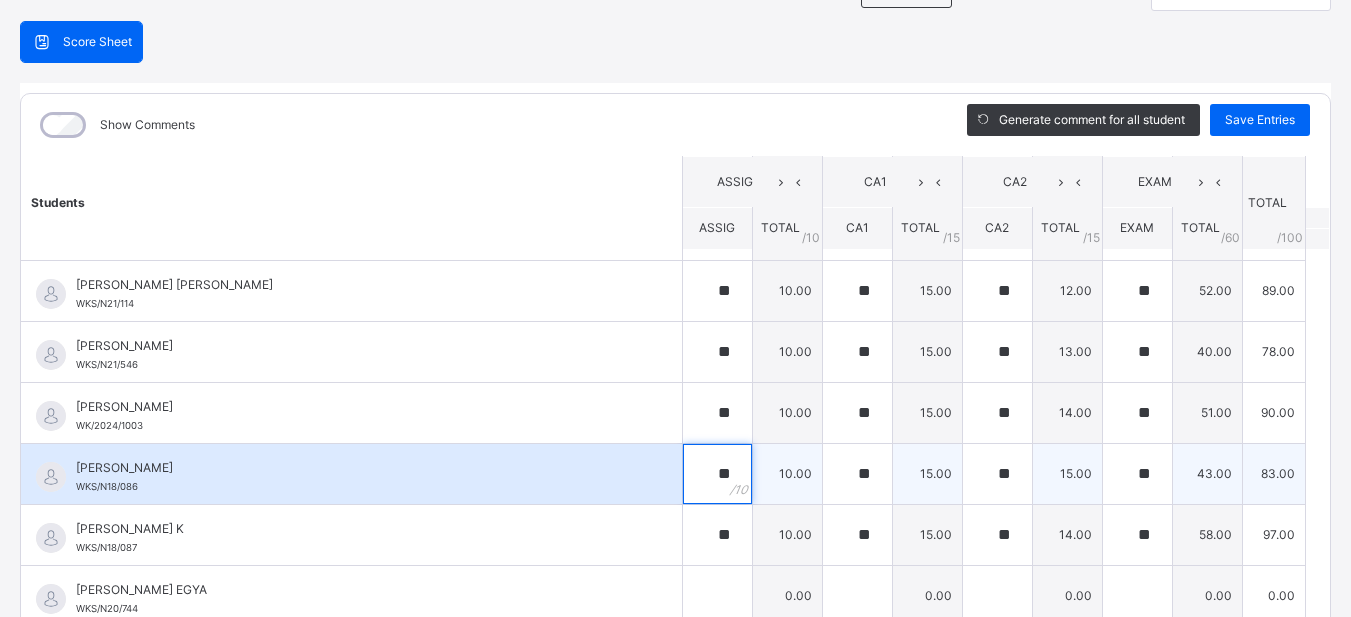 click on "**" at bounding box center [717, 474] 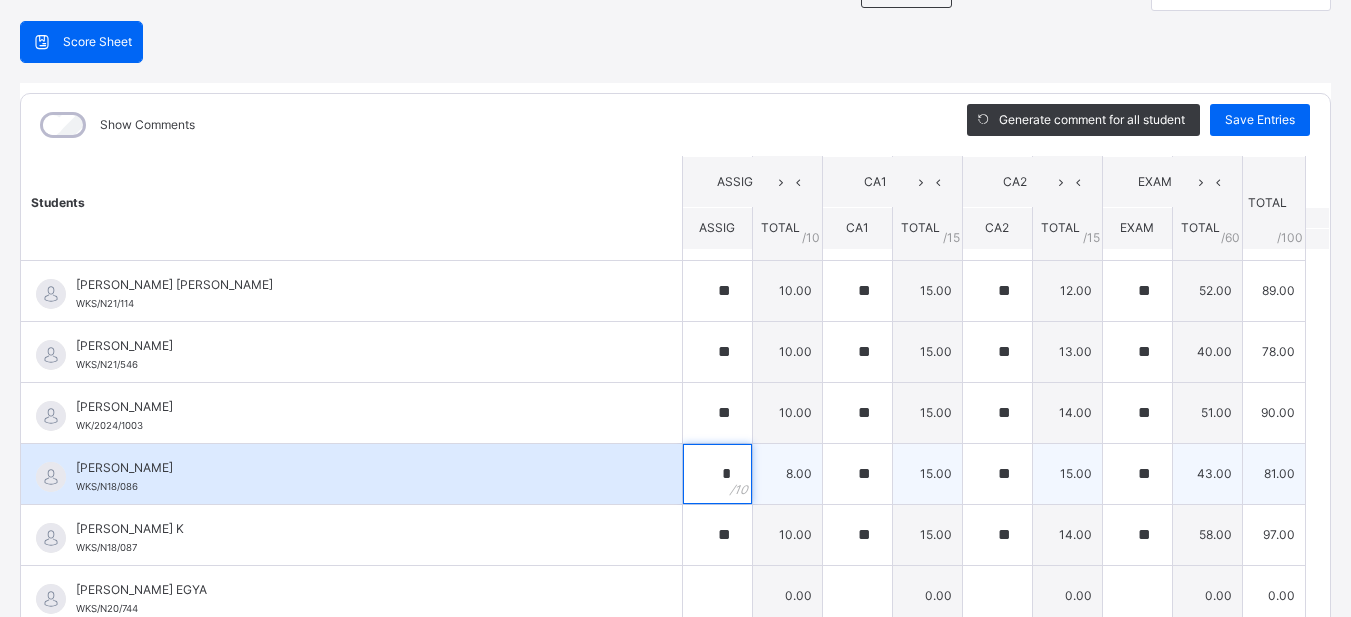 type on "*" 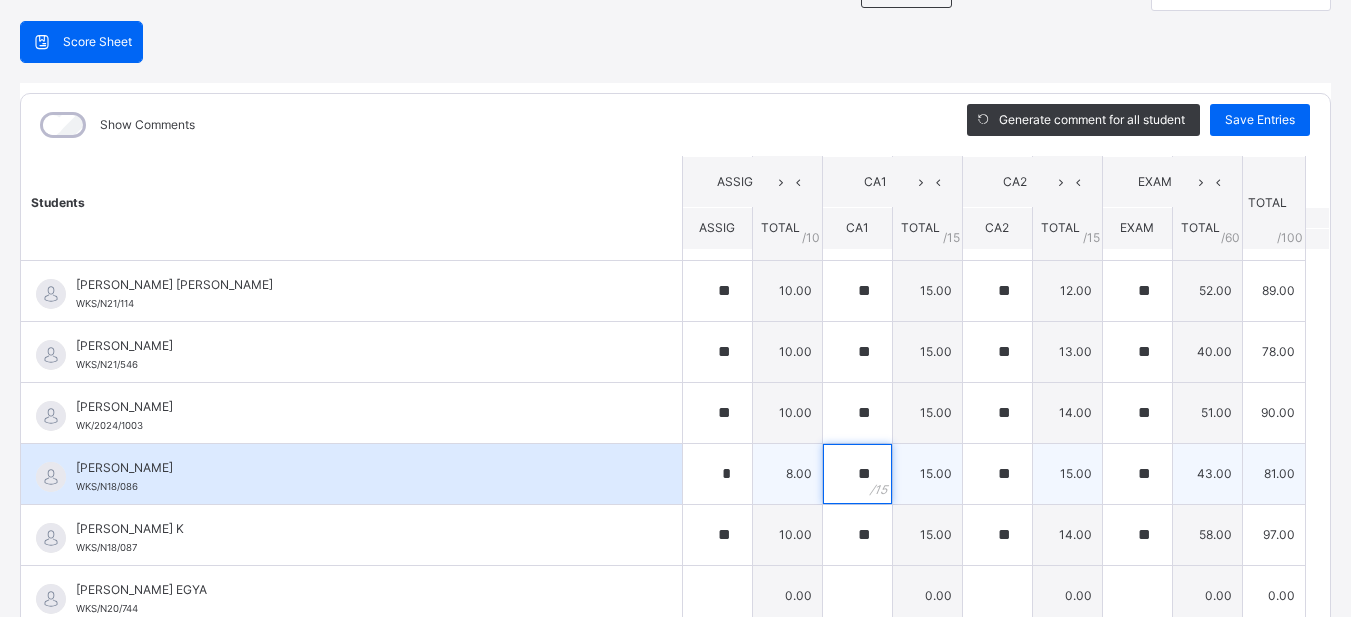 click on "**" at bounding box center (857, 474) 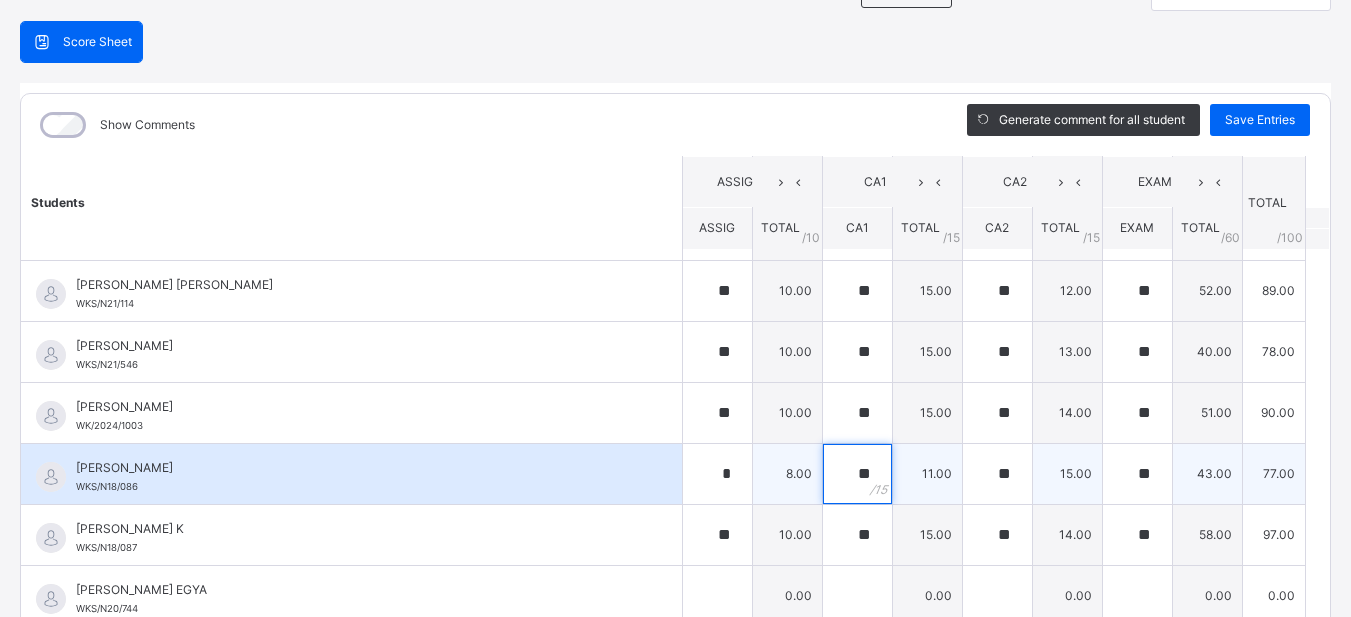 type on "**" 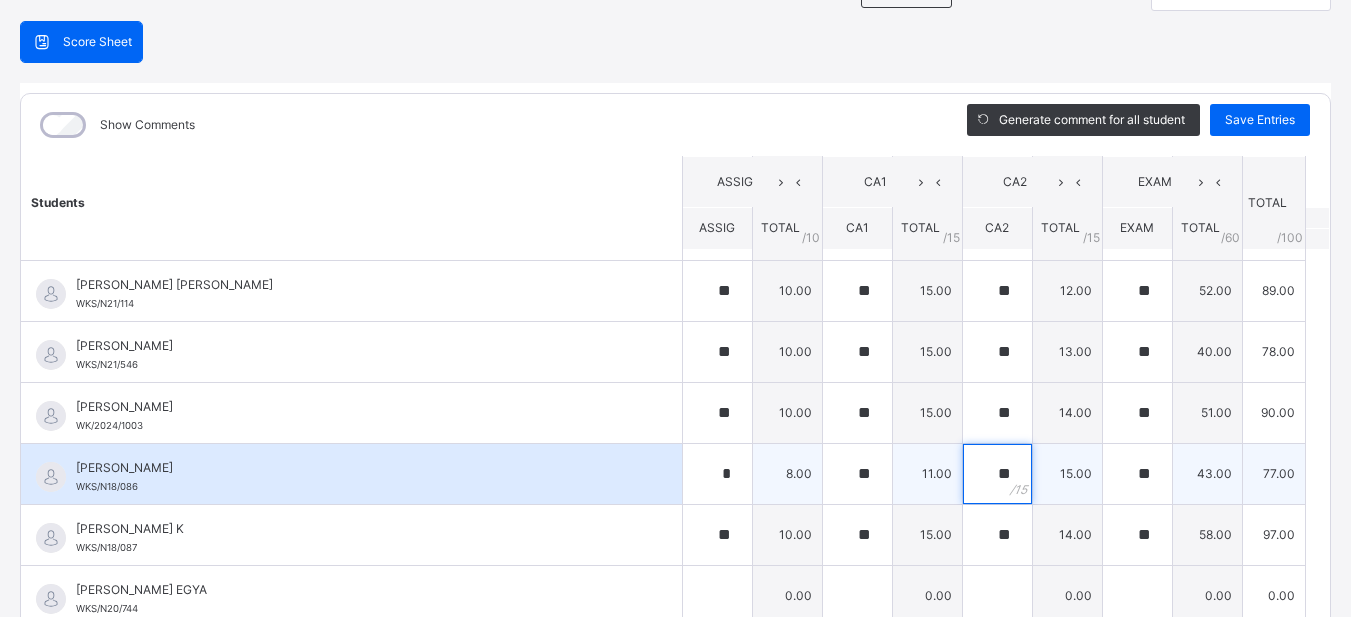 click on "**" at bounding box center (997, 474) 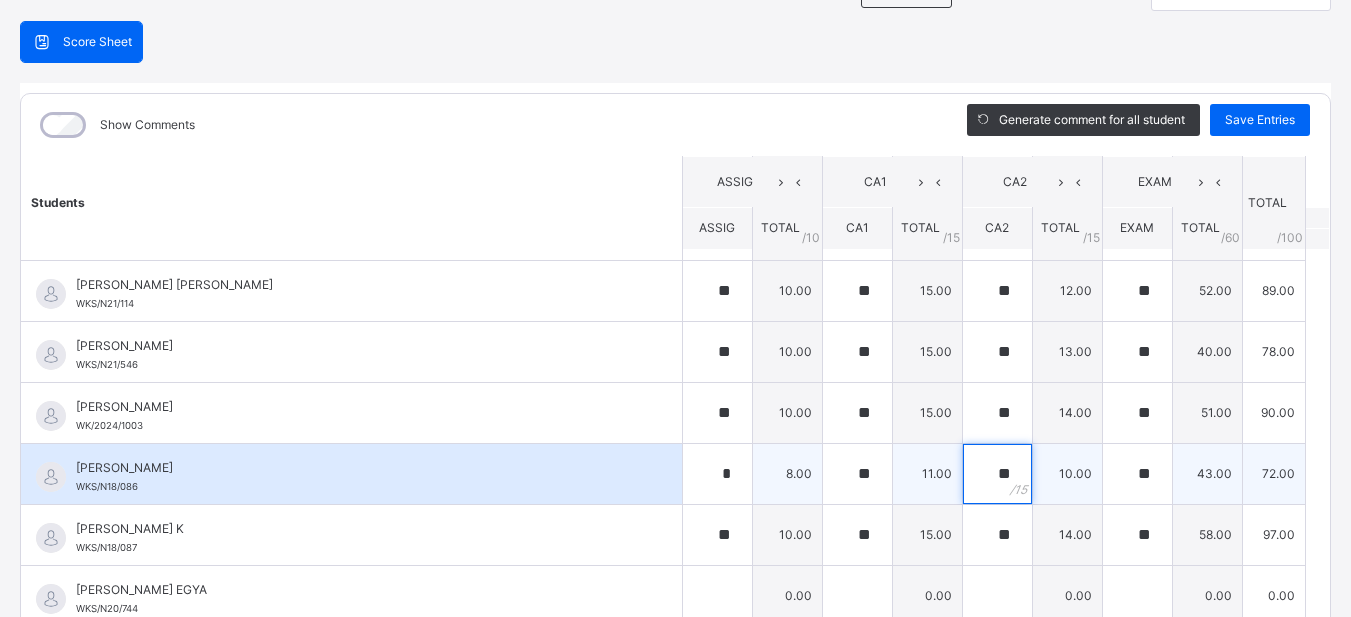 type on "**" 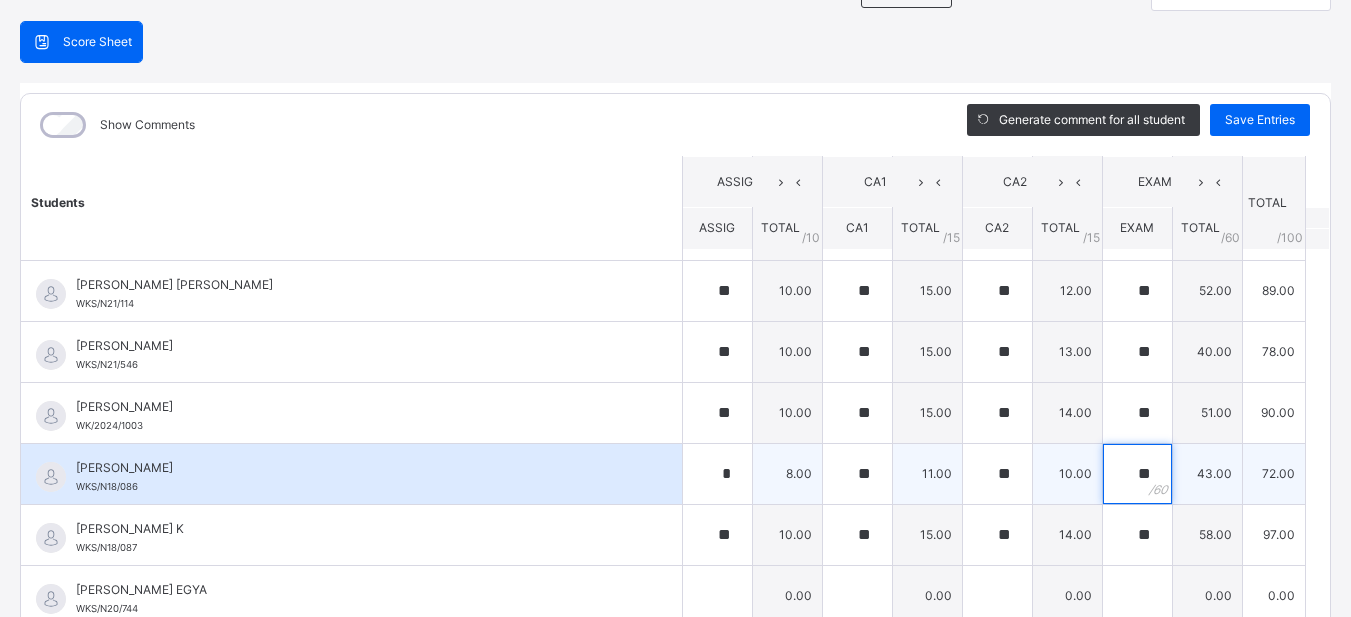 click on "**" at bounding box center [1137, 474] 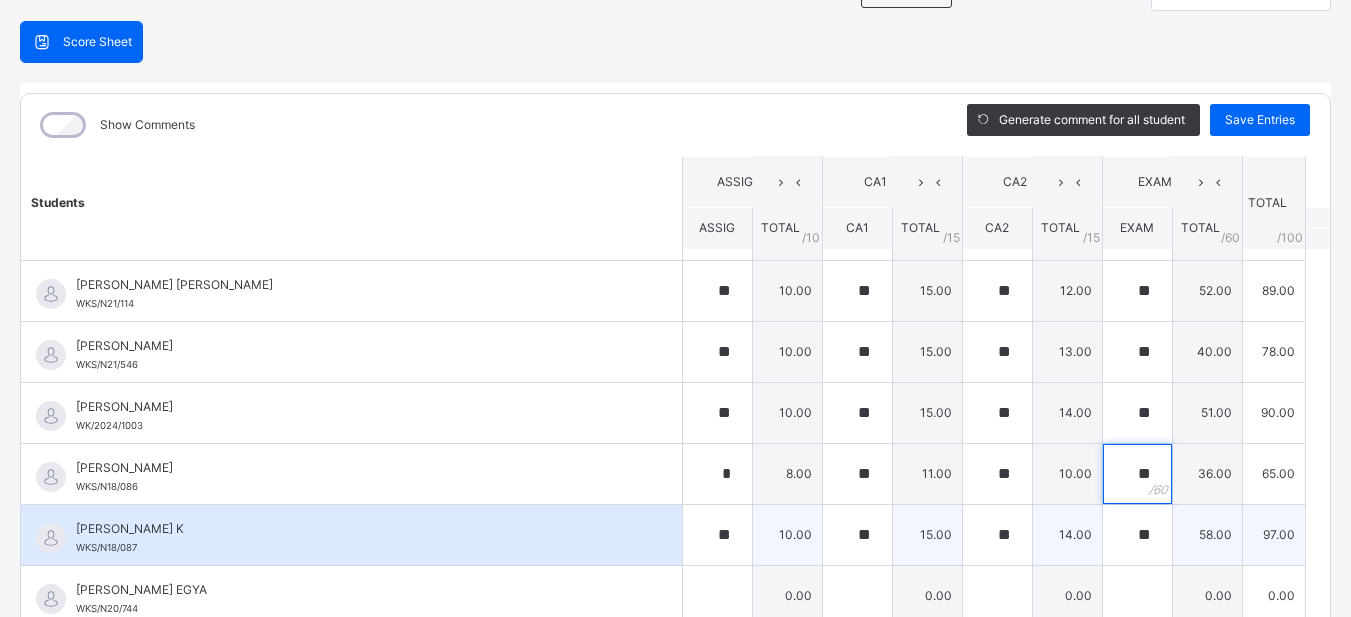 type on "**" 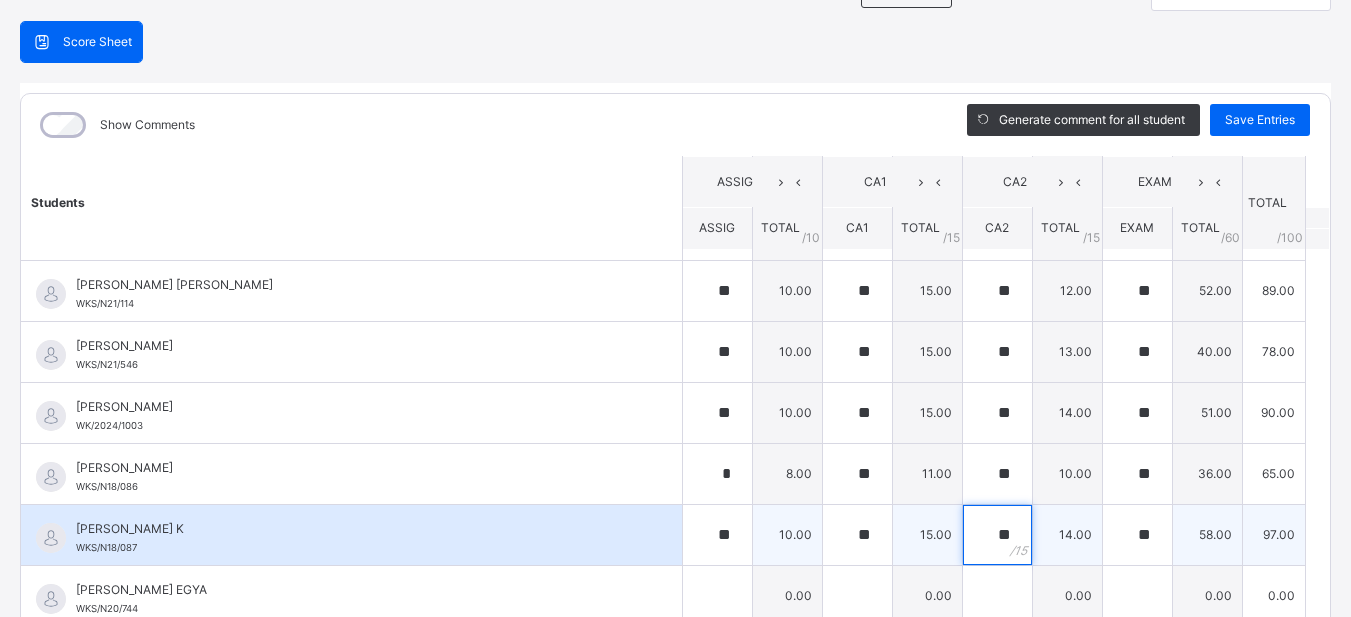 click on "**" at bounding box center [997, 535] 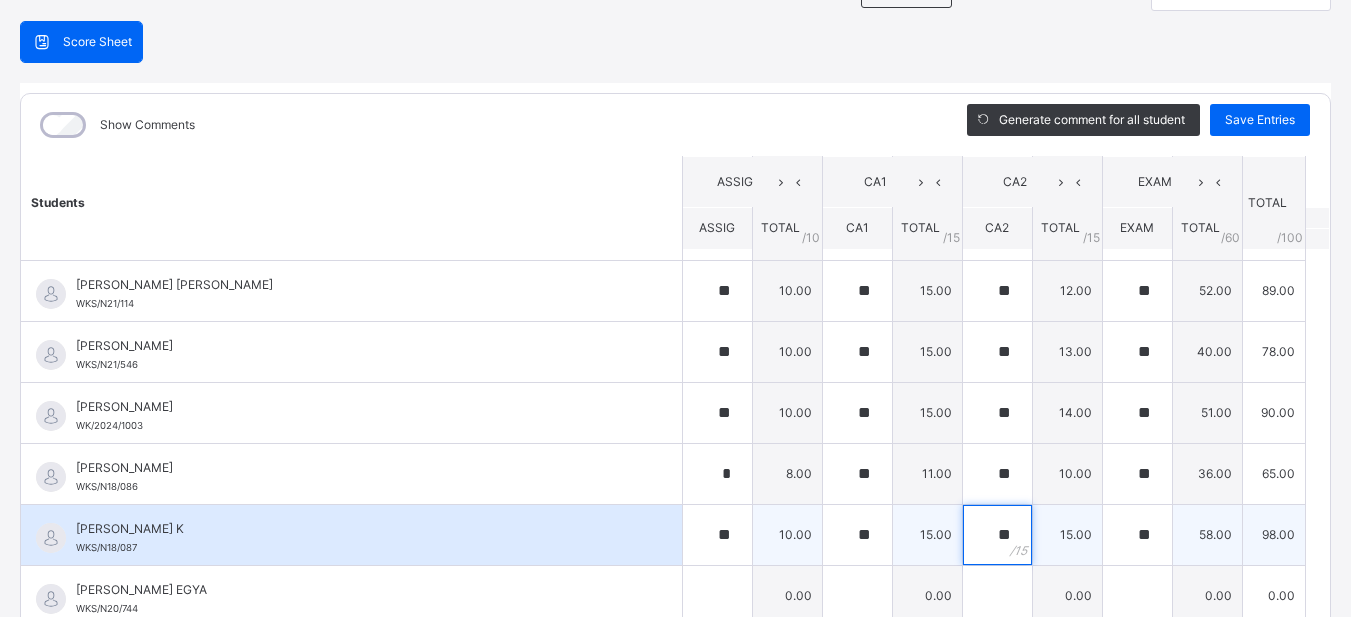 type on "**" 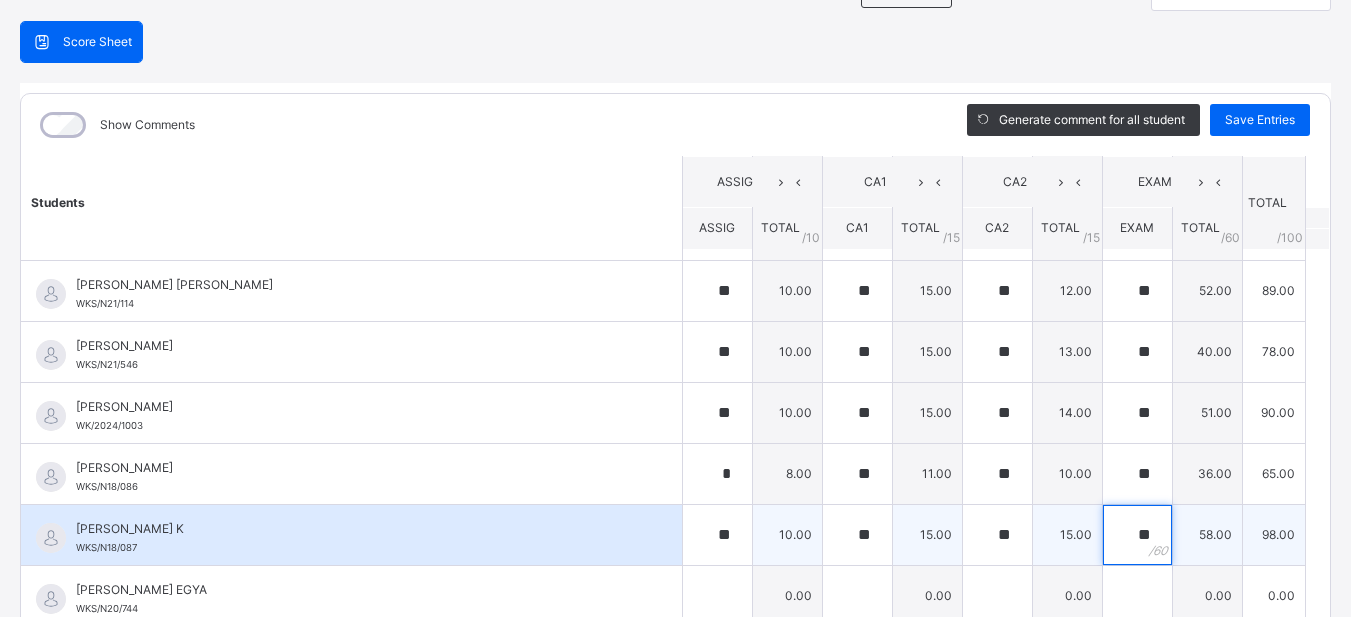 click on "**" at bounding box center (1137, 535) 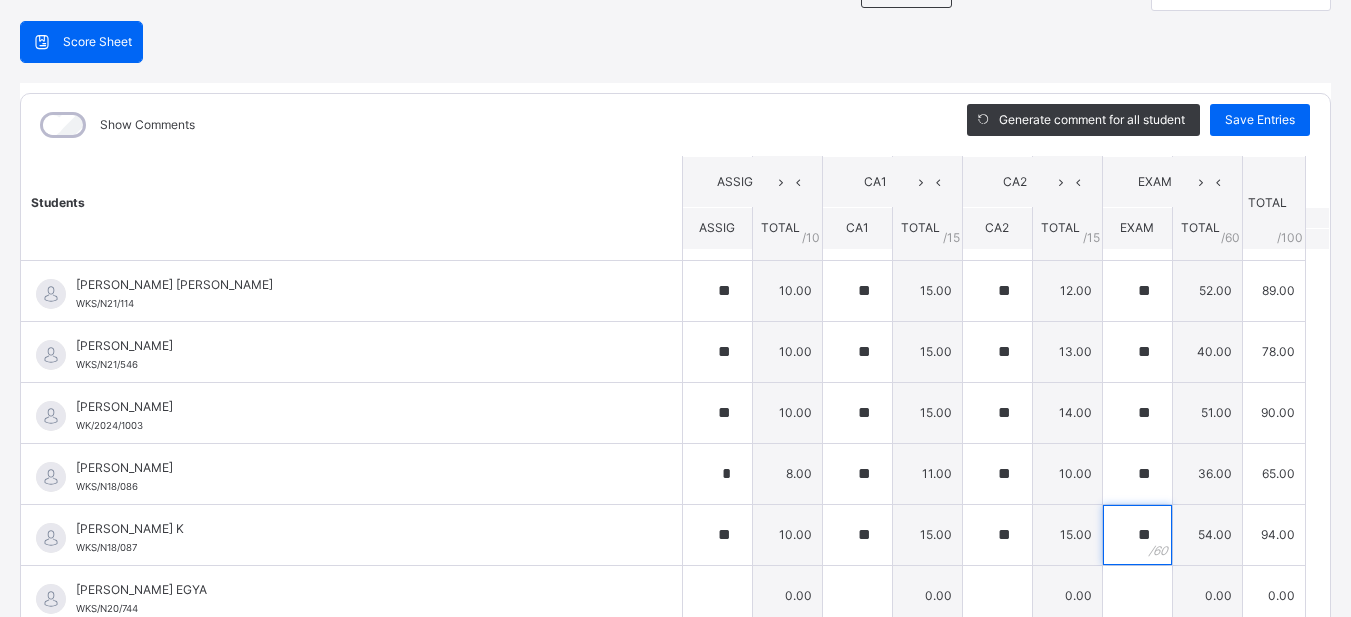 scroll, scrollTop: 1424, scrollLeft: 0, axis: vertical 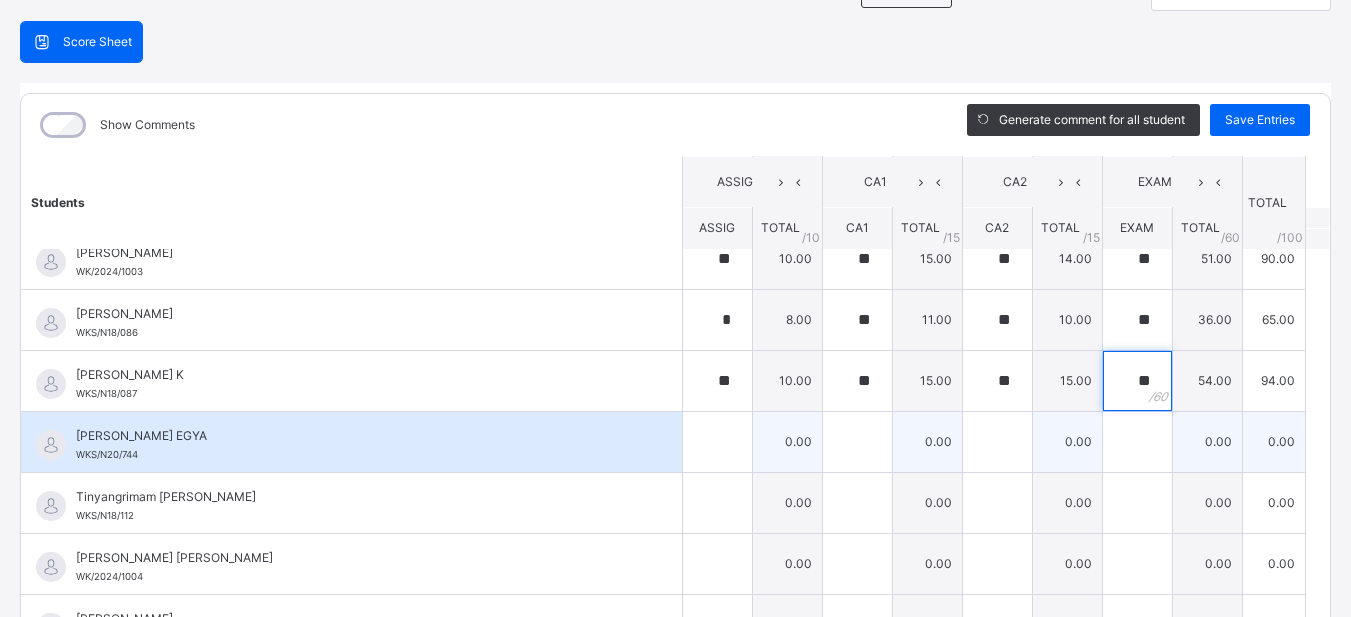 type on "**" 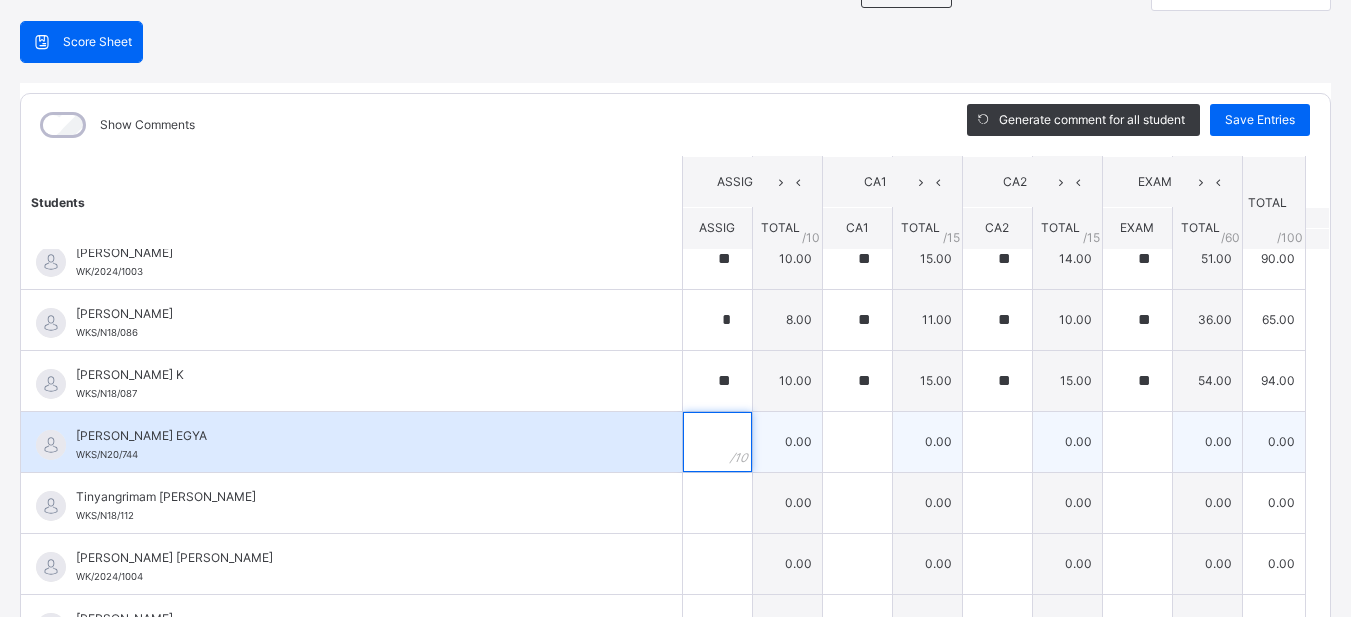 click at bounding box center (717, 442) 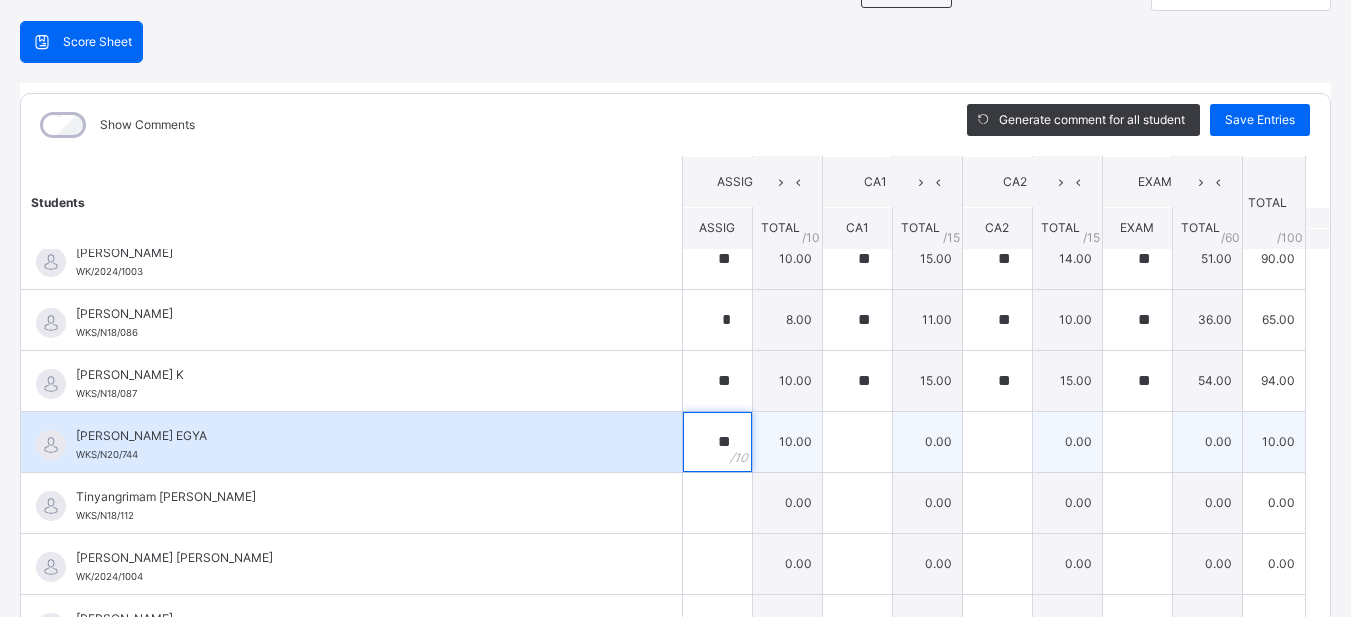 type on "**" 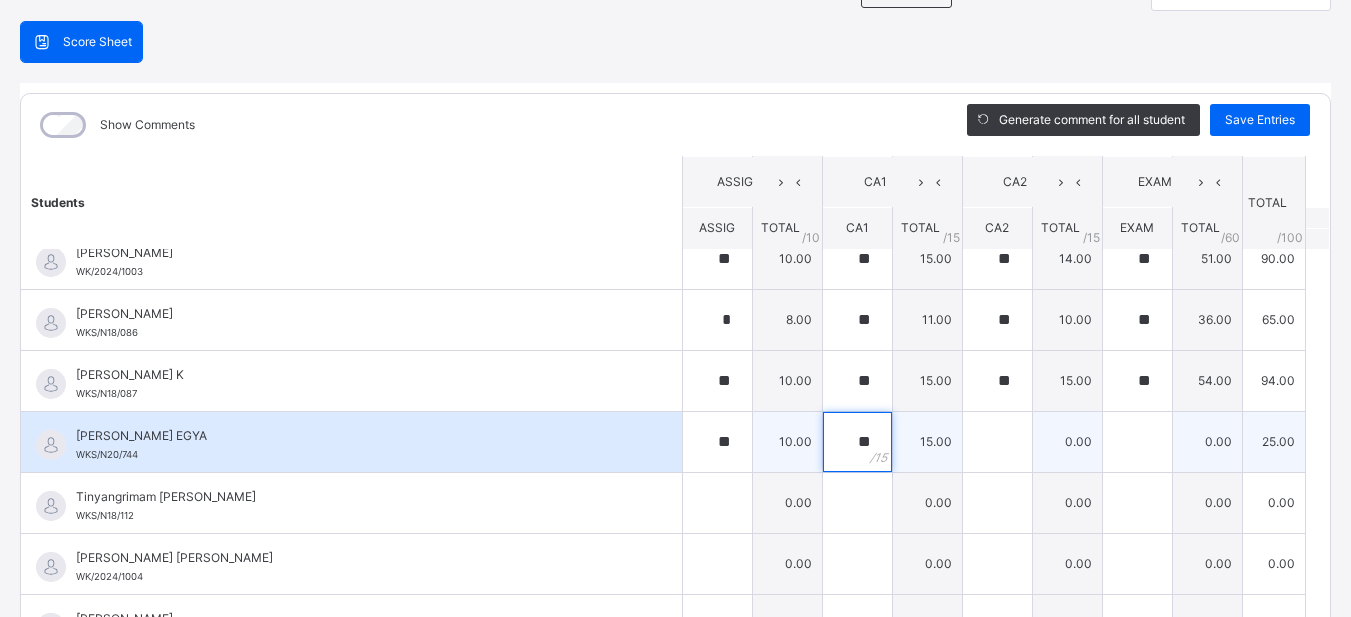 type on "**" 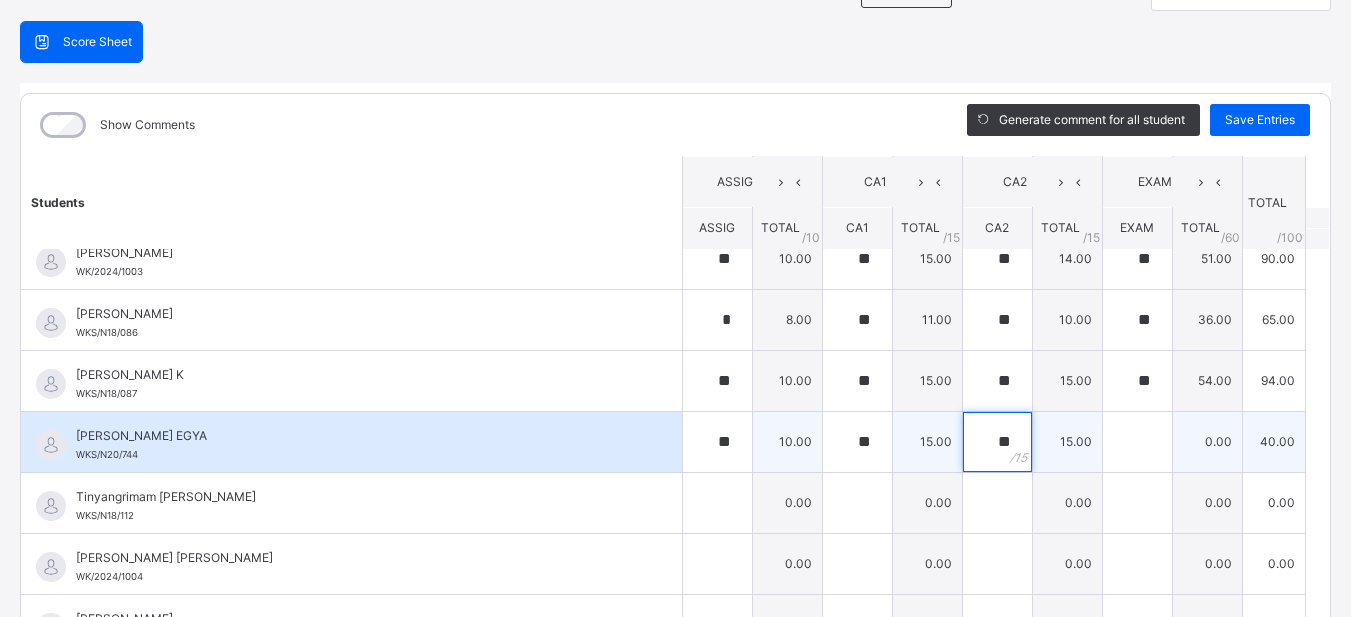 type on "**" 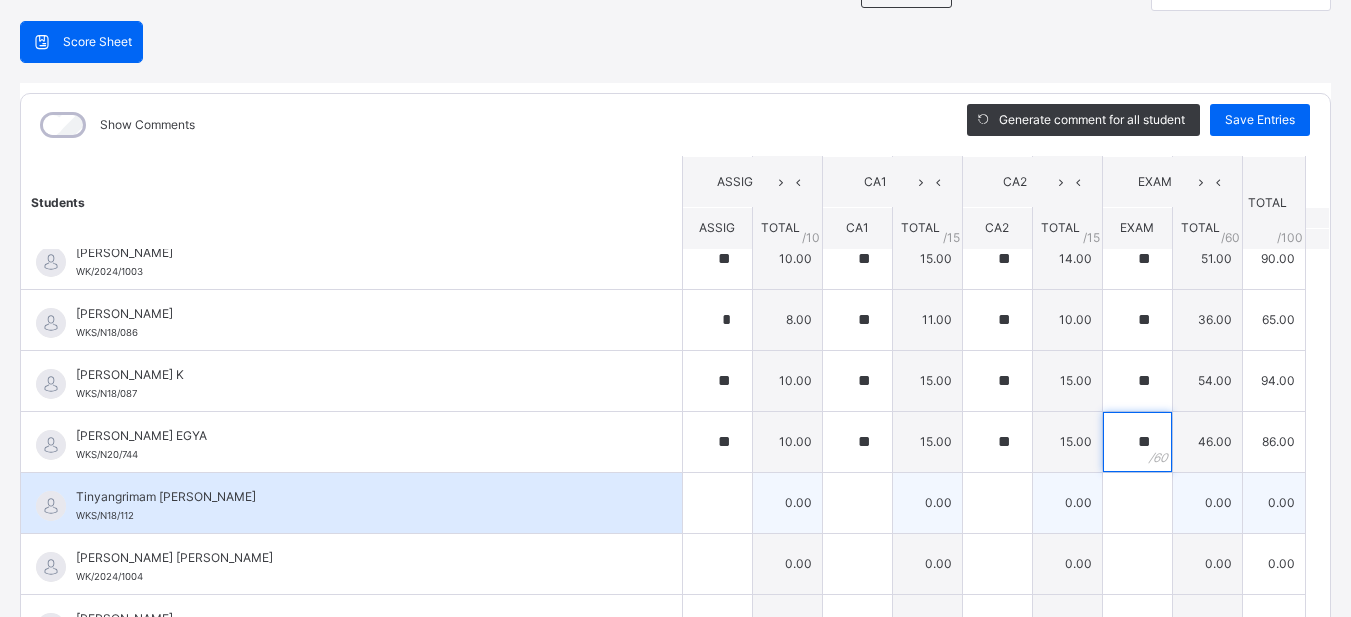 type on "**" 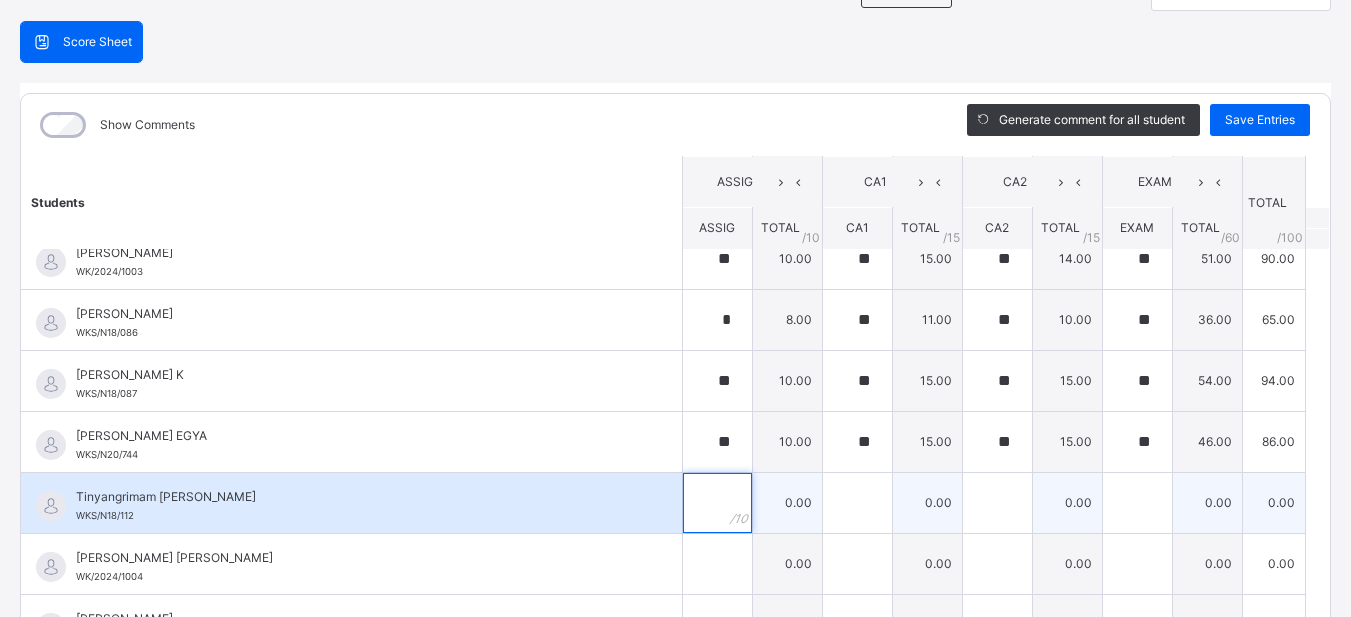 click at bounding box center (717, 503) 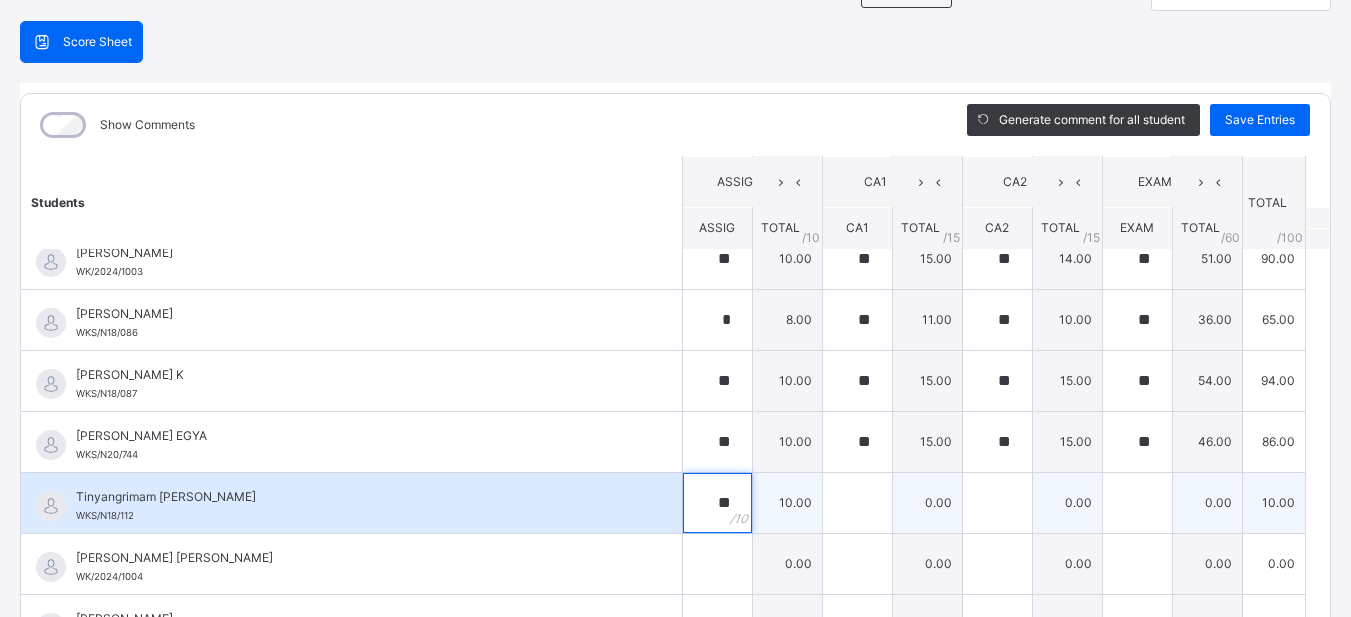 type on "**" 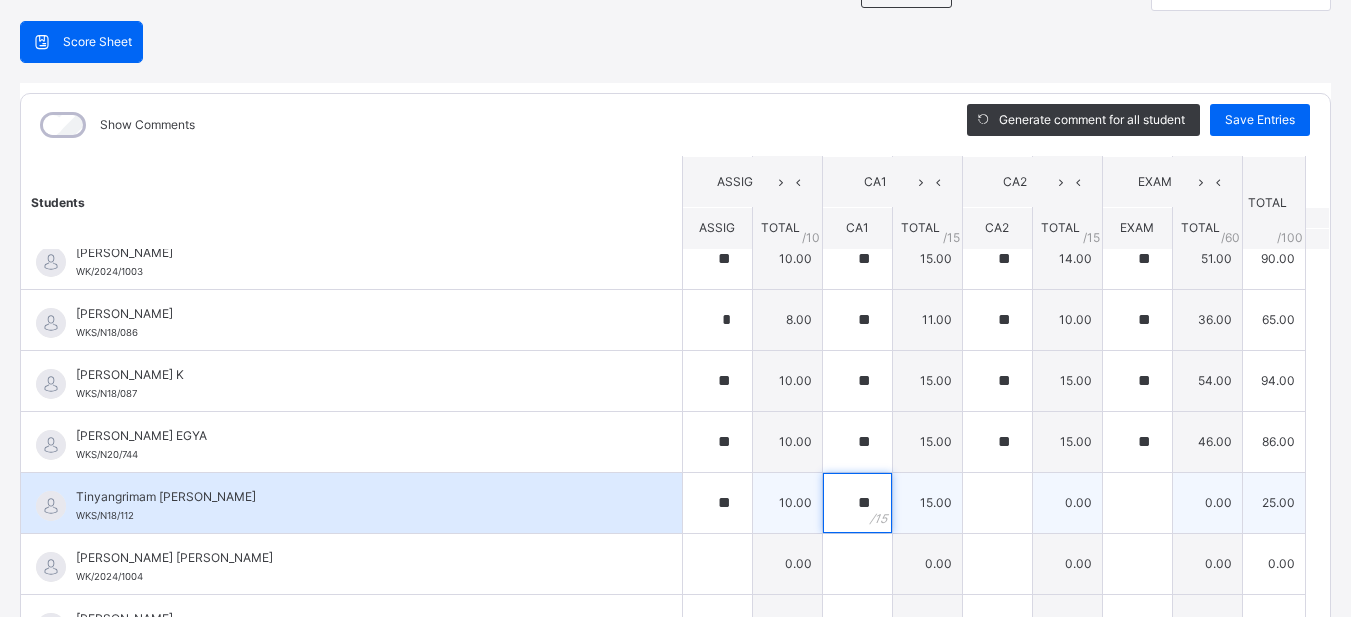 type on "**" 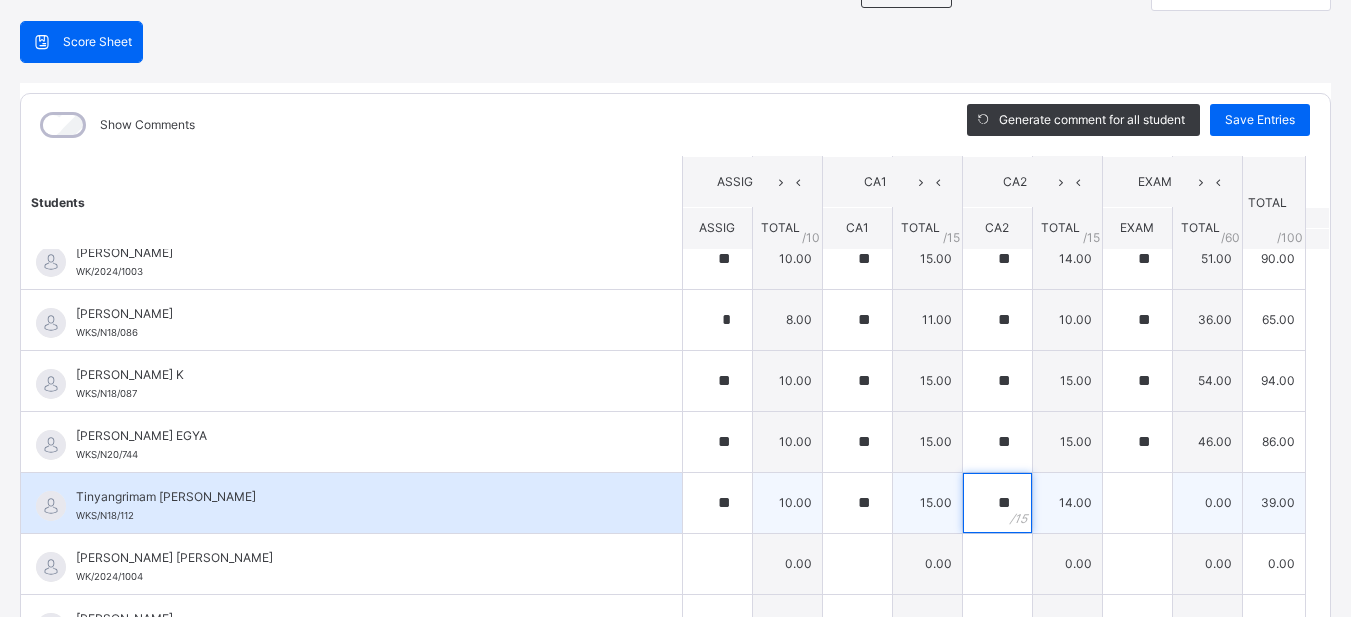 type on "**" 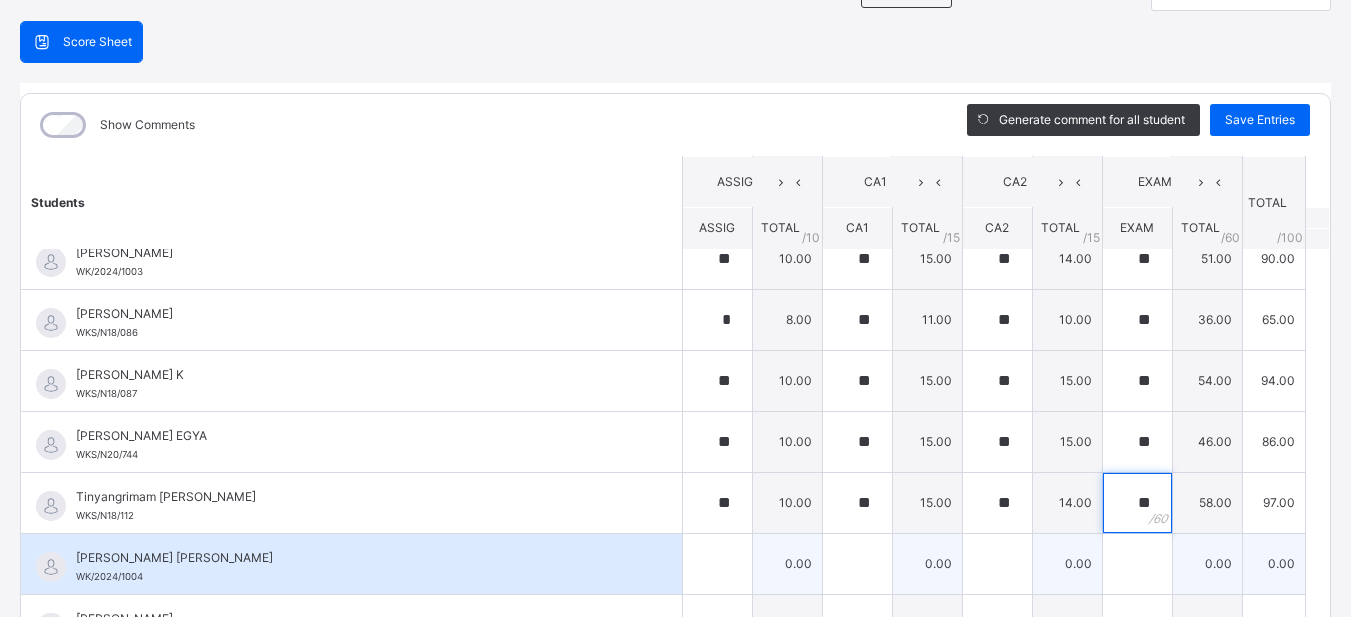 type on "**" 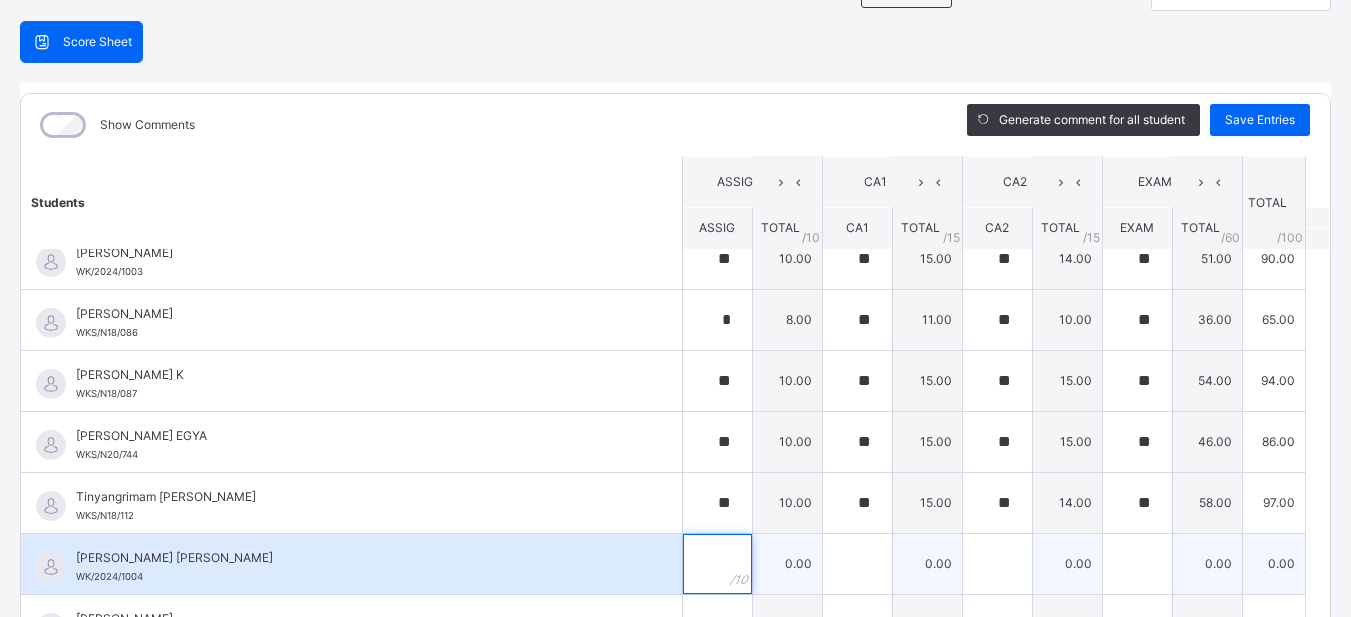 click at bounding box center [717, 564] 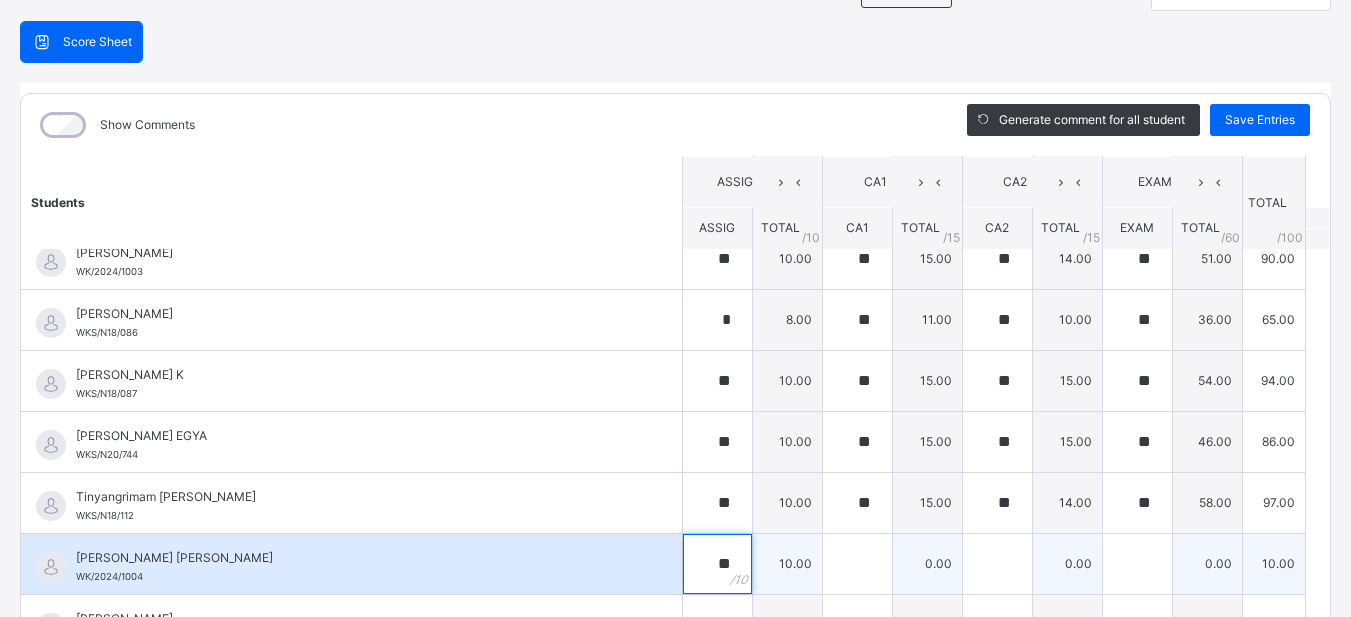 type on "**" 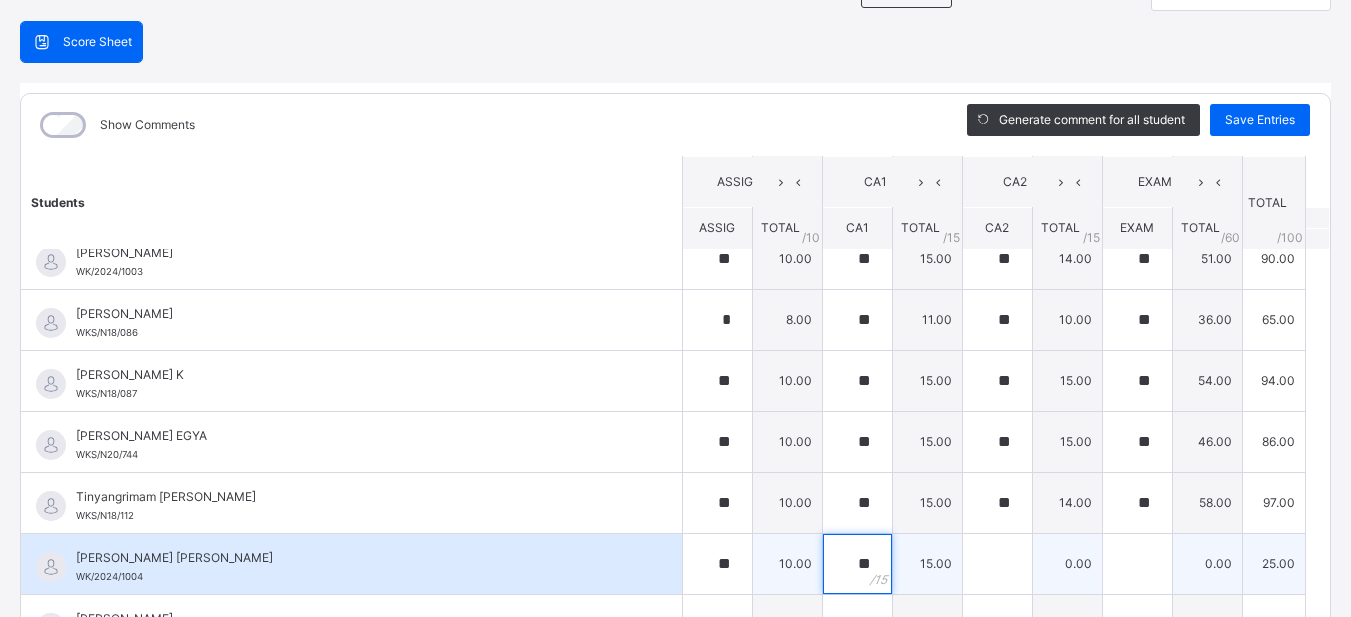 type on "**" 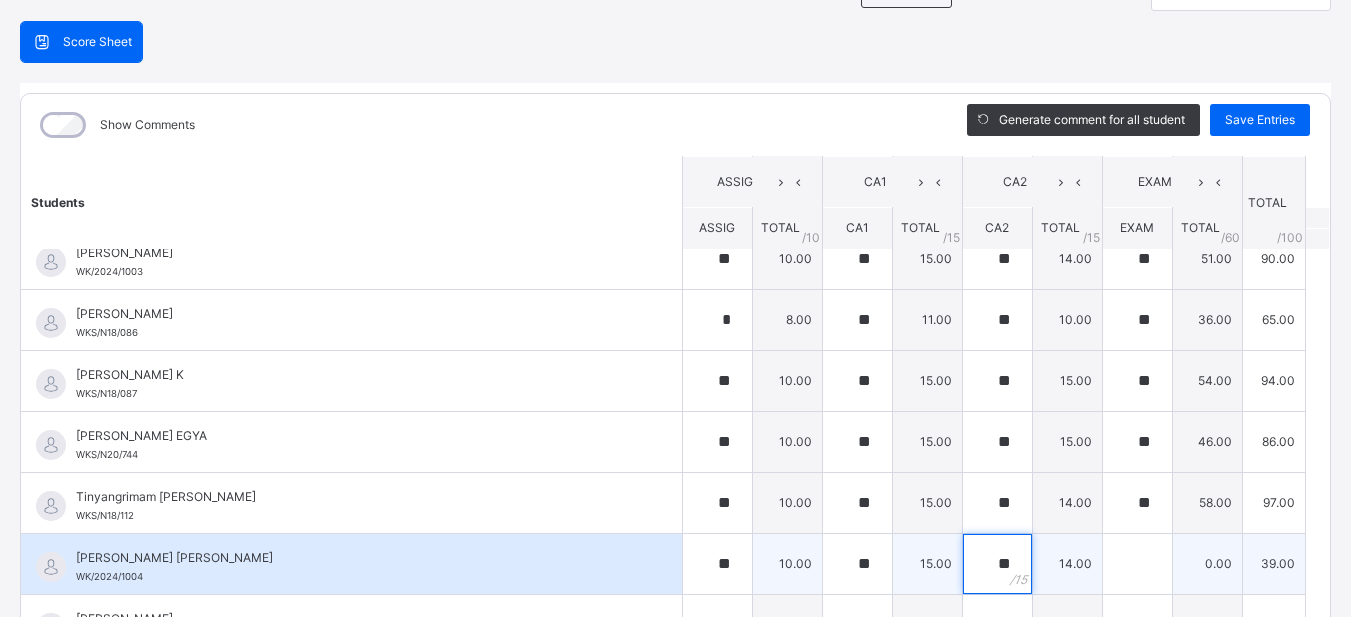 type on "**" 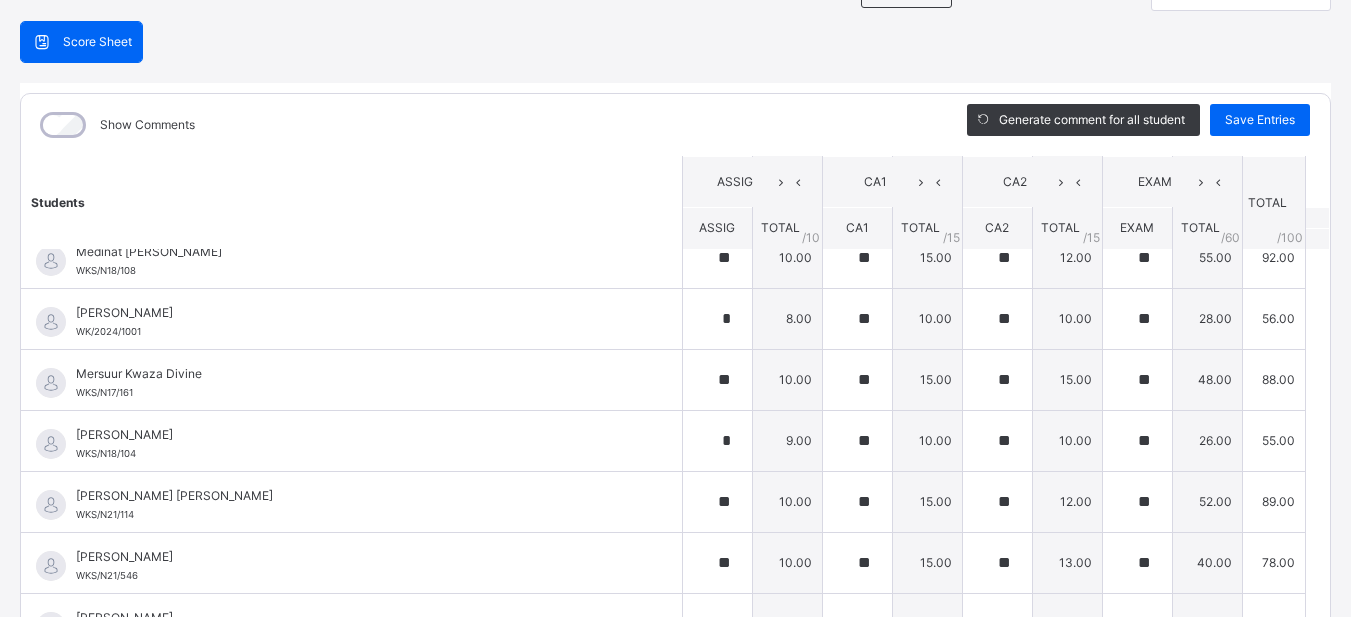 scroll, scrollTop: 1424, scrollLeft: 0, axis: vertical 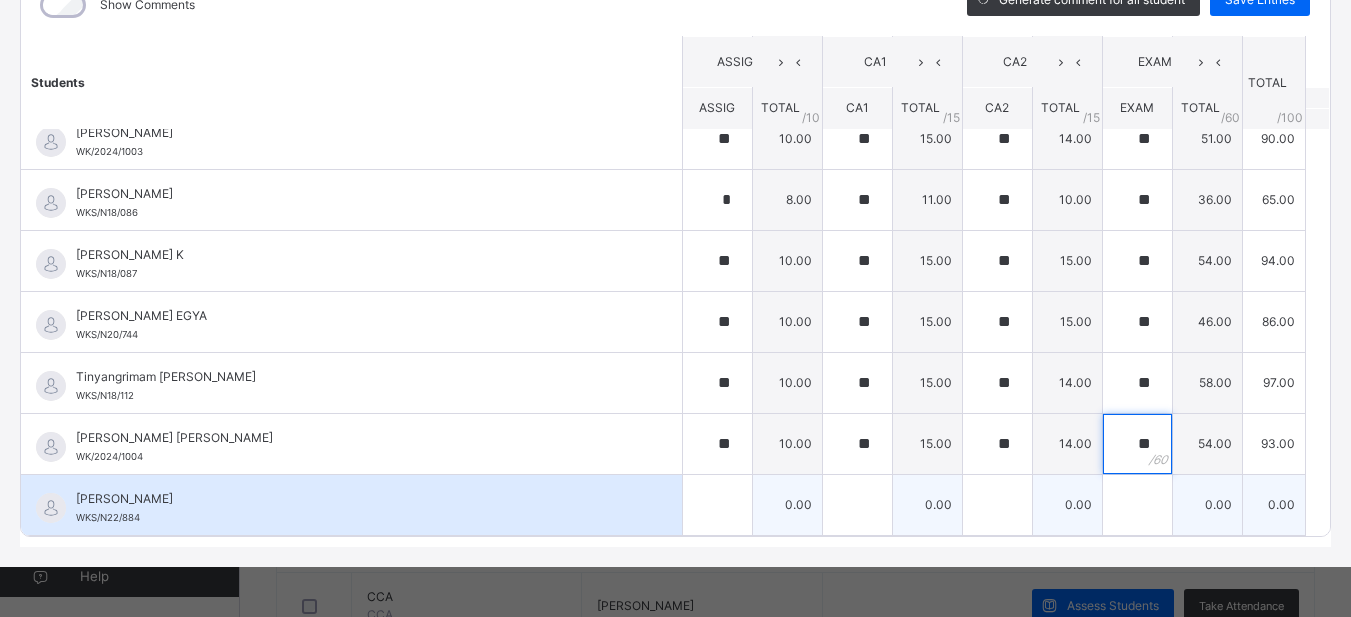type on "**" 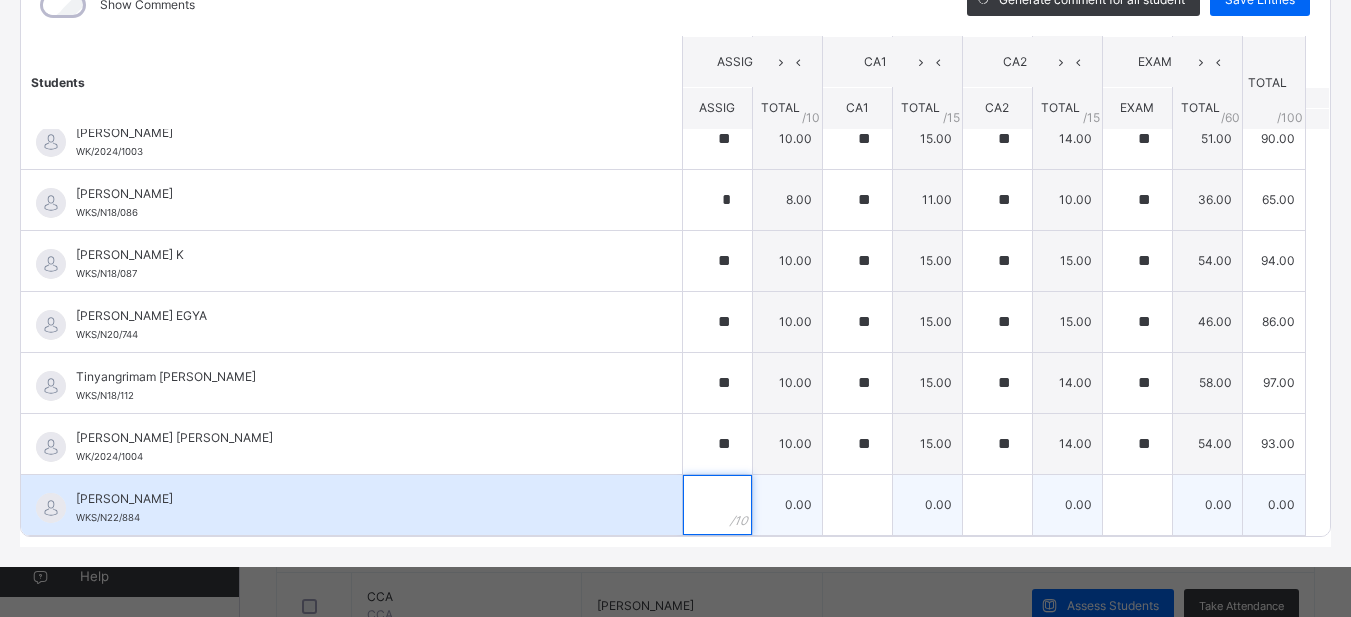 click at bounding box center [717, 505] 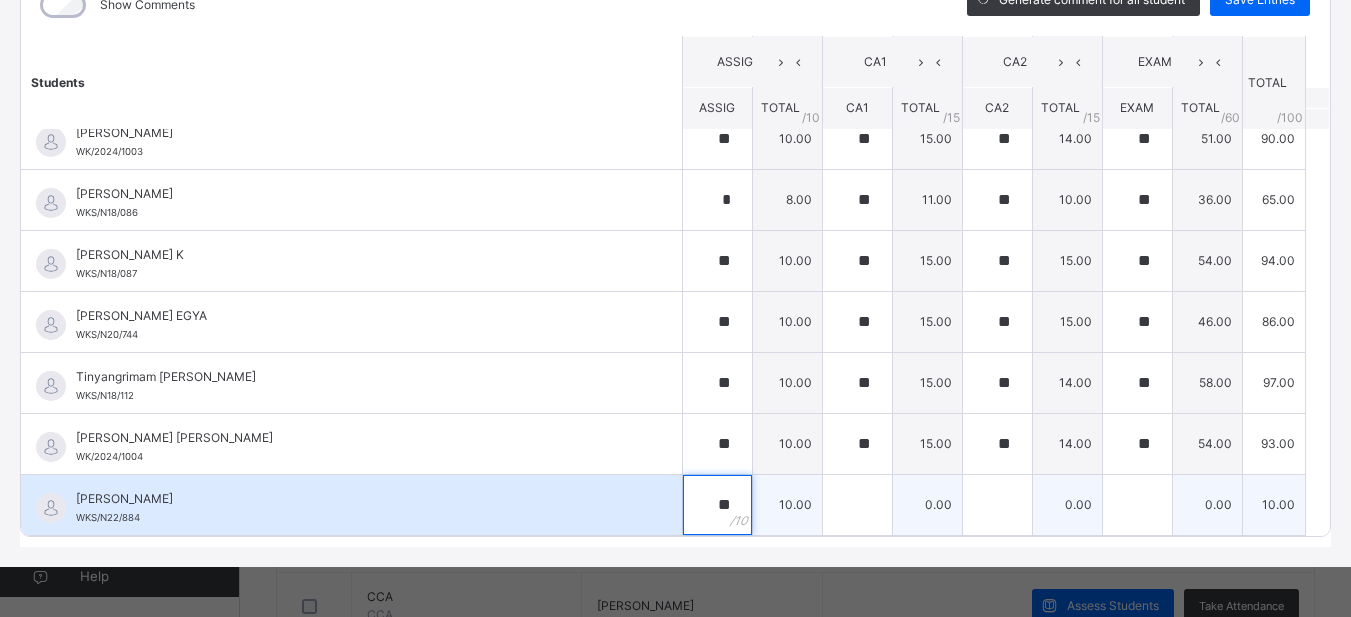 type on "**" 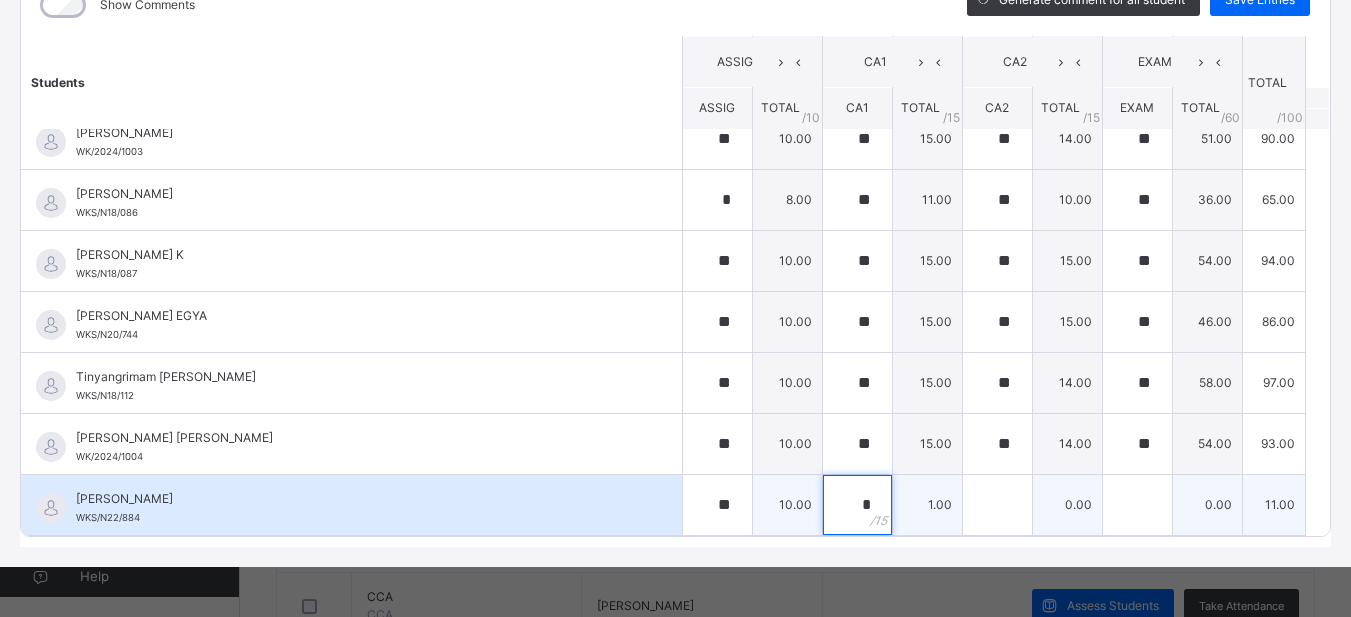 type on "**" 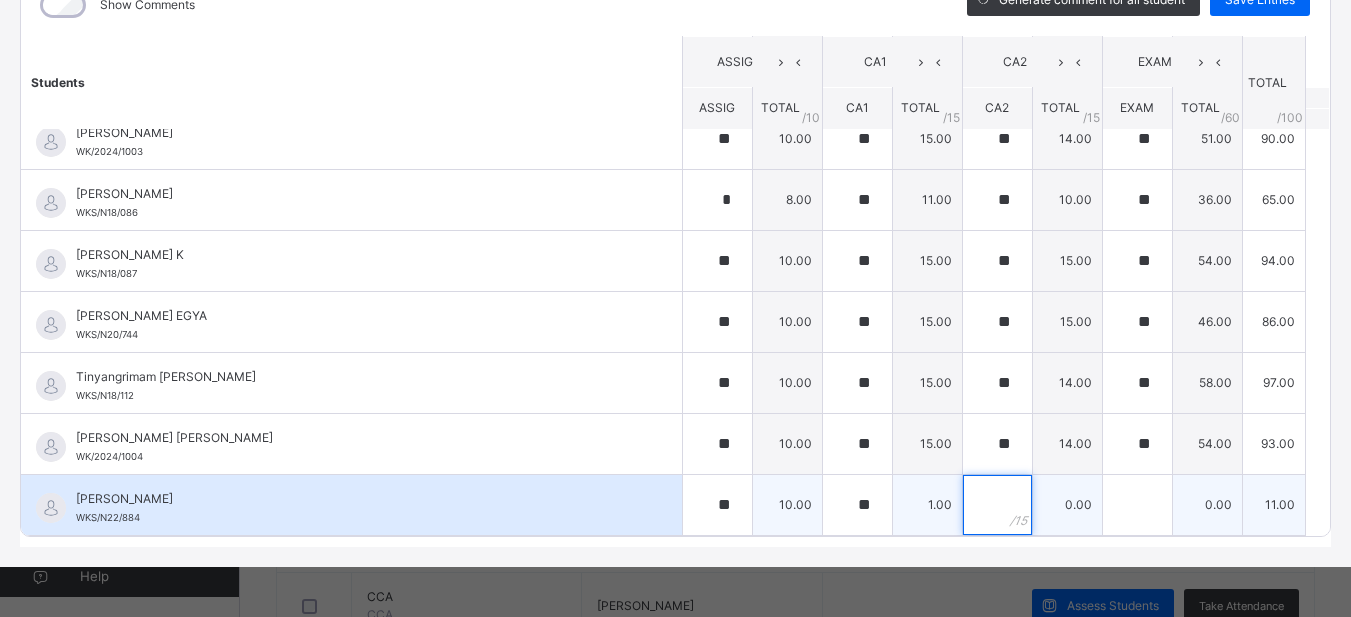 click at bounding box center [997, 505] 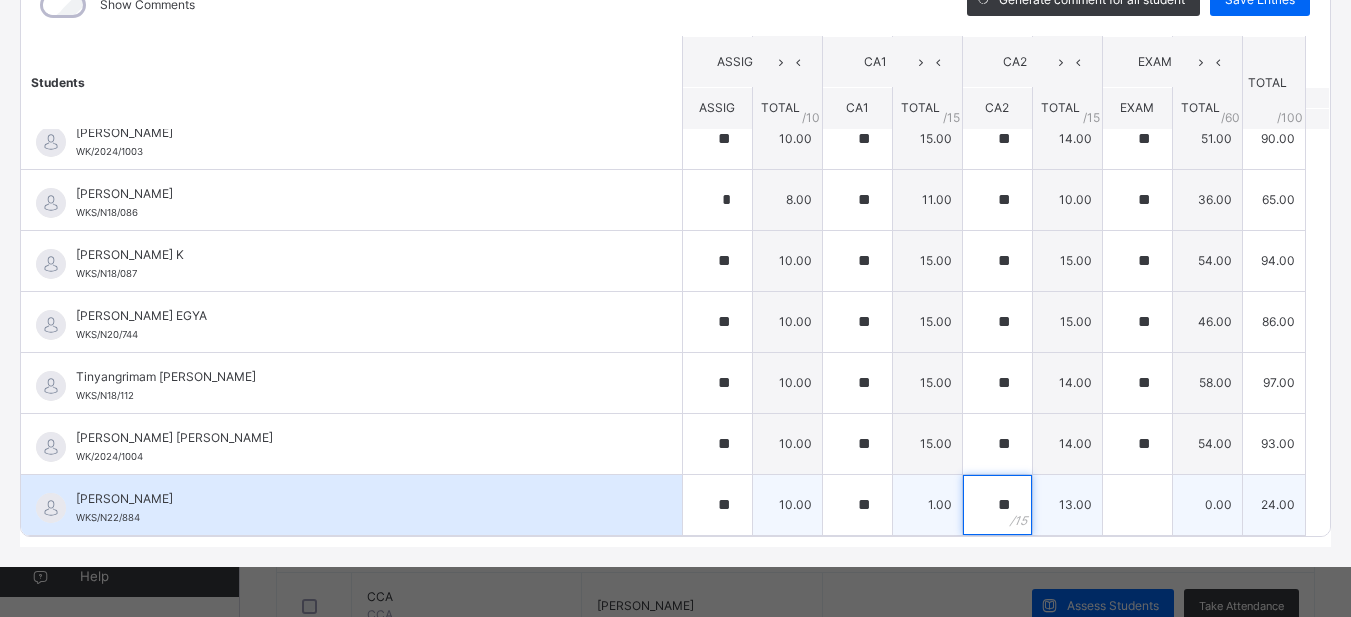 type on "**" 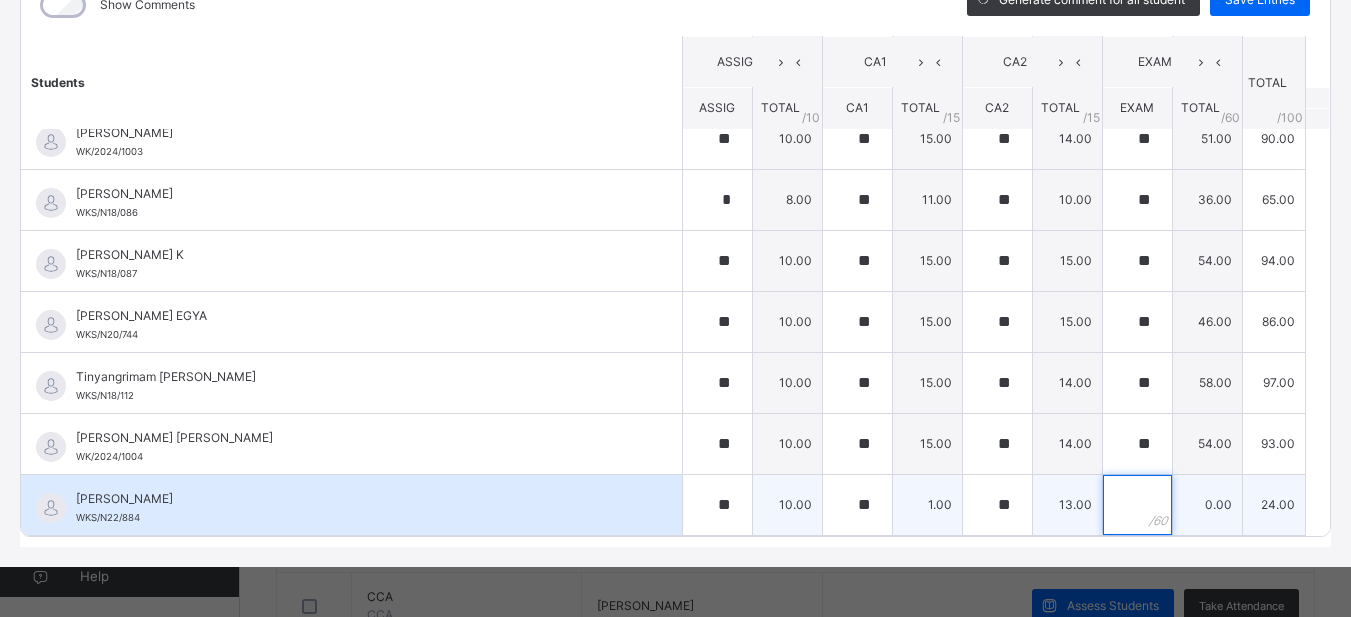 click at bounding box center [1137, 505] 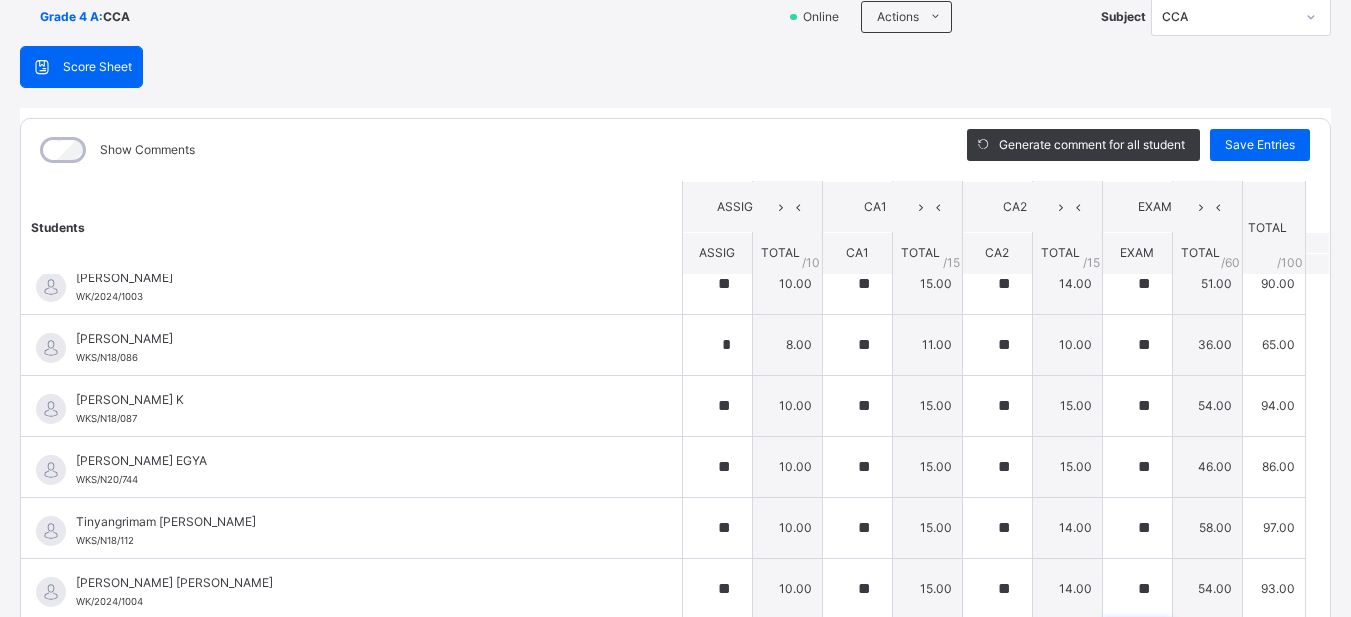 scroll, scrollTop: 137, scrollLeft: 0, axis: vertical 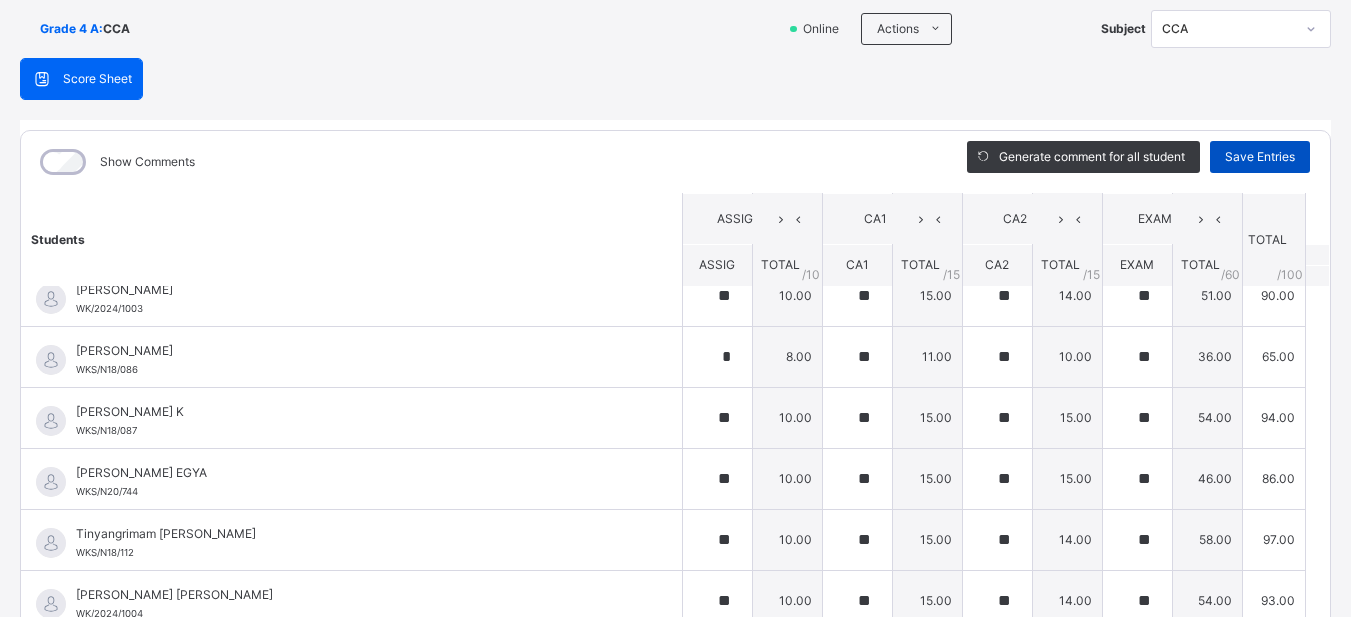 type on "**" 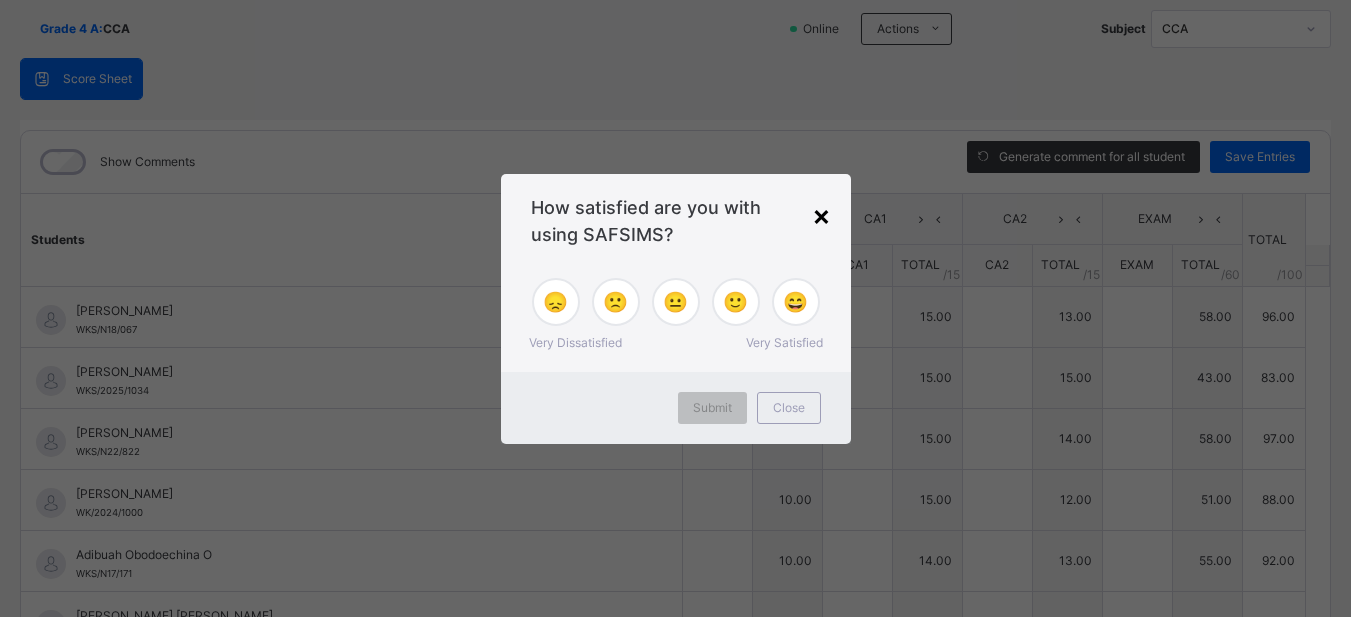 type on "**" 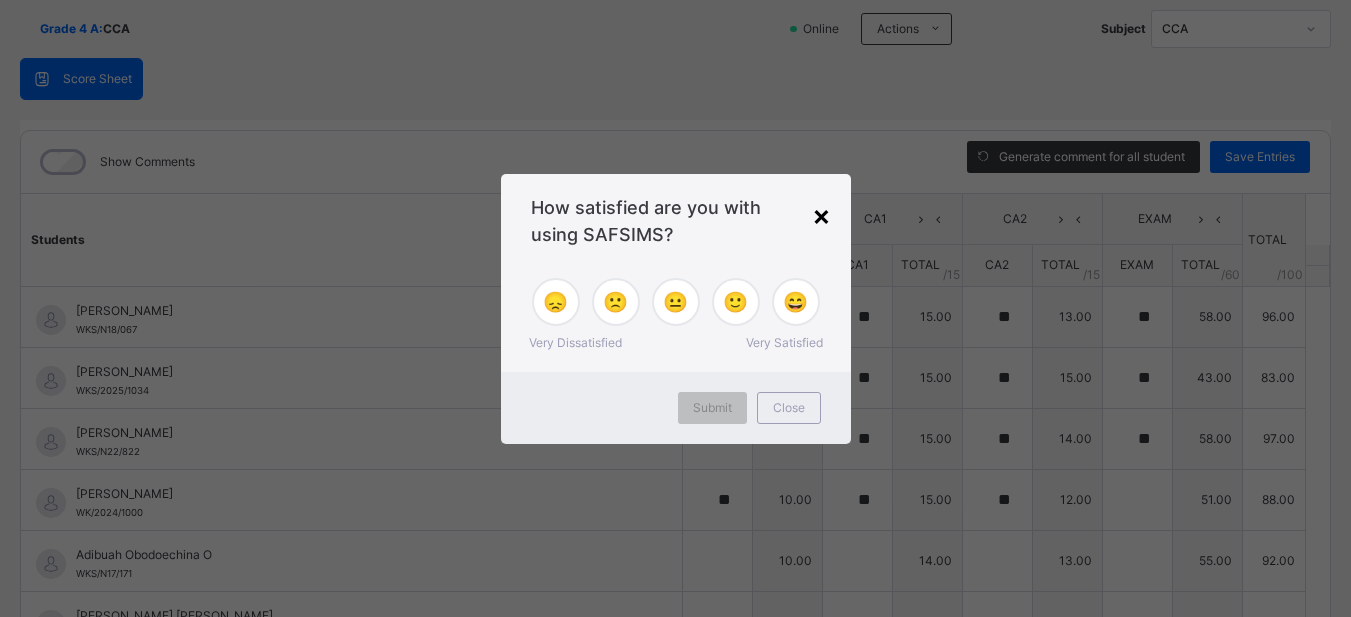 type on "**" 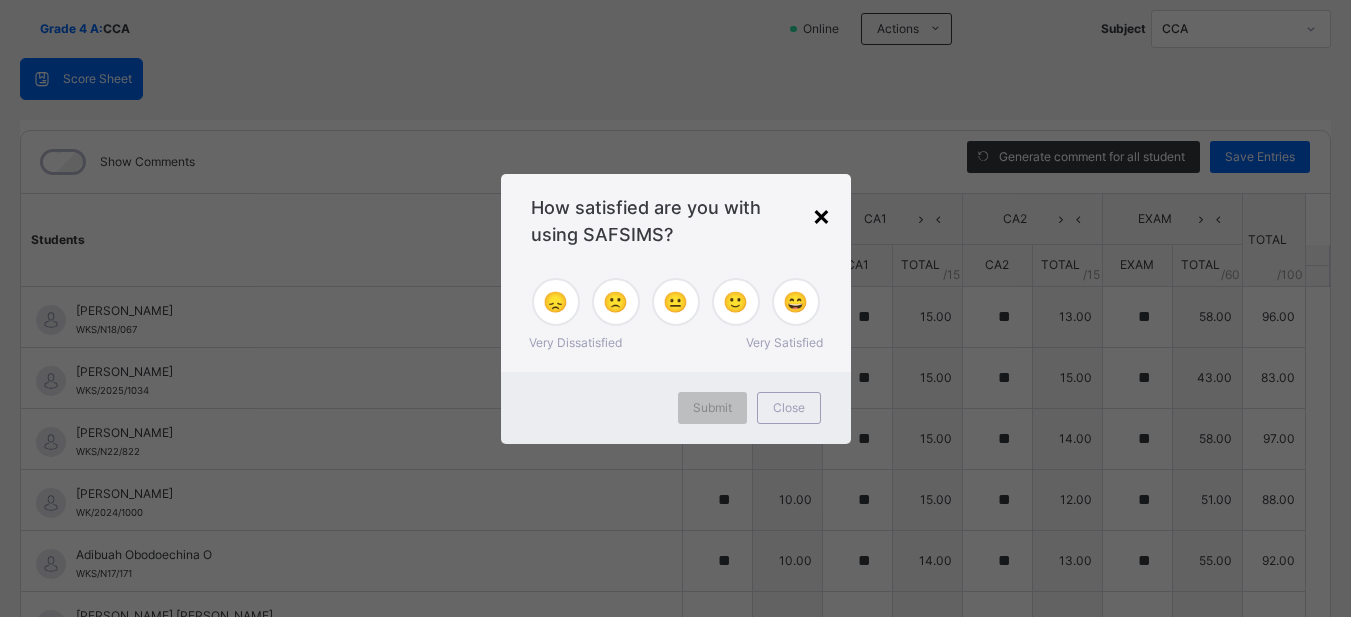 click on "×" at bounding box center (821, 215) 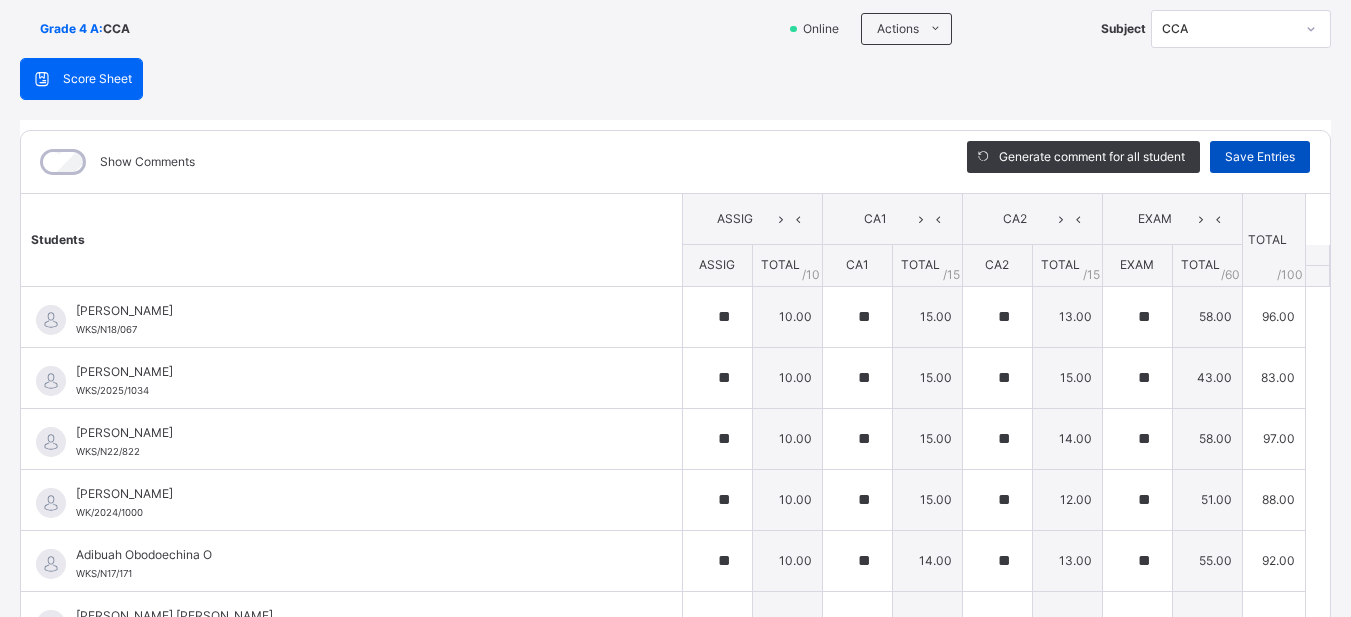 click on "Save Entries" at bounding box center (1260, 157) 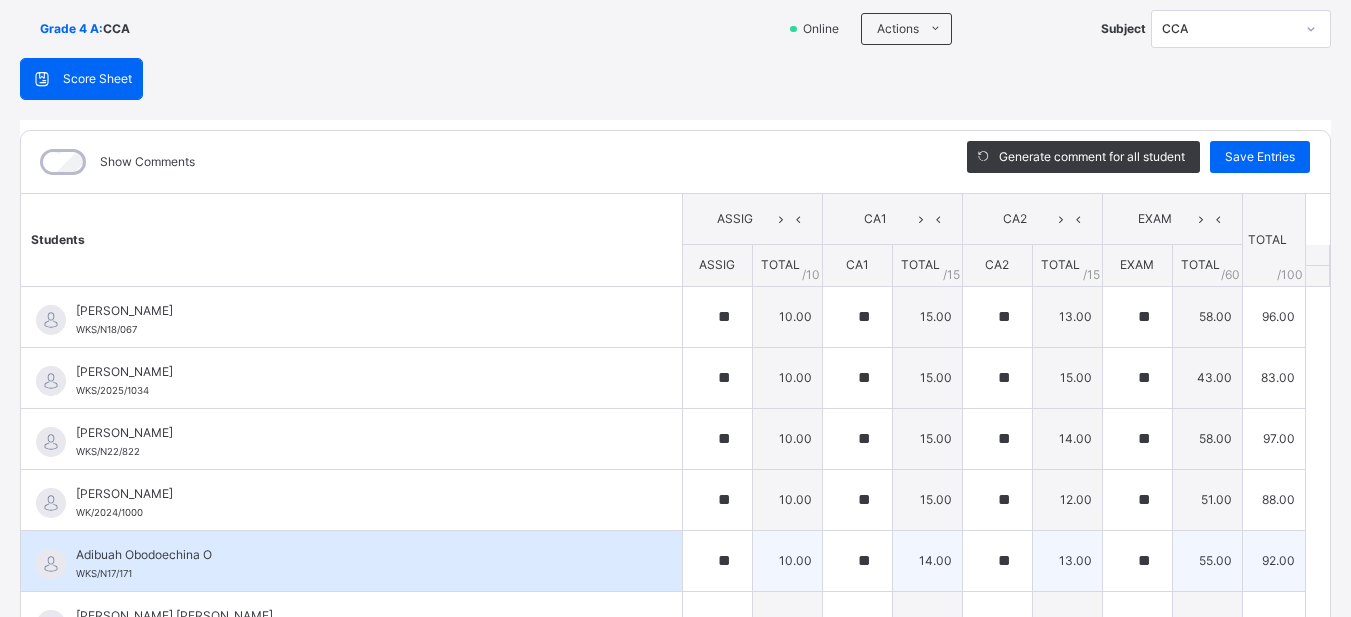 click on "Adibuah Obodoechina O WKS/N17/171" at bounding box center [356, 564] 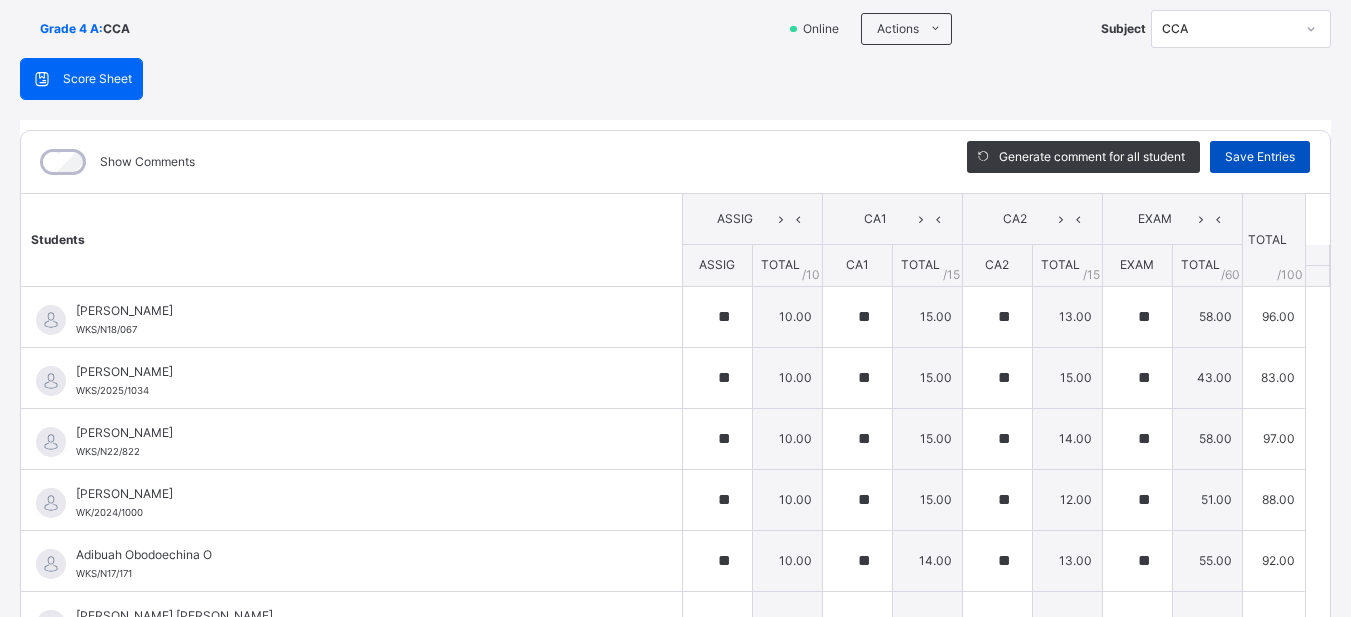 click on "Save Entries" at bounding box center [1260, 157] 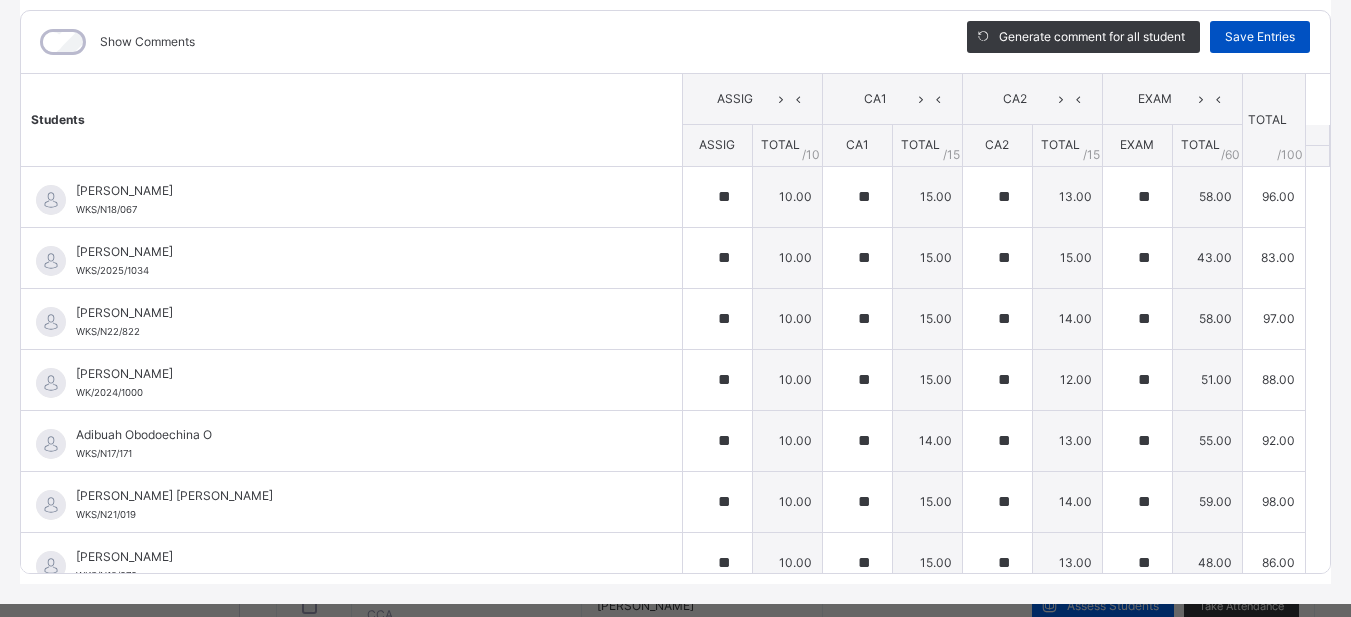 scroll, scrollTop: 294, scrollLeft: 0, axis: vertical 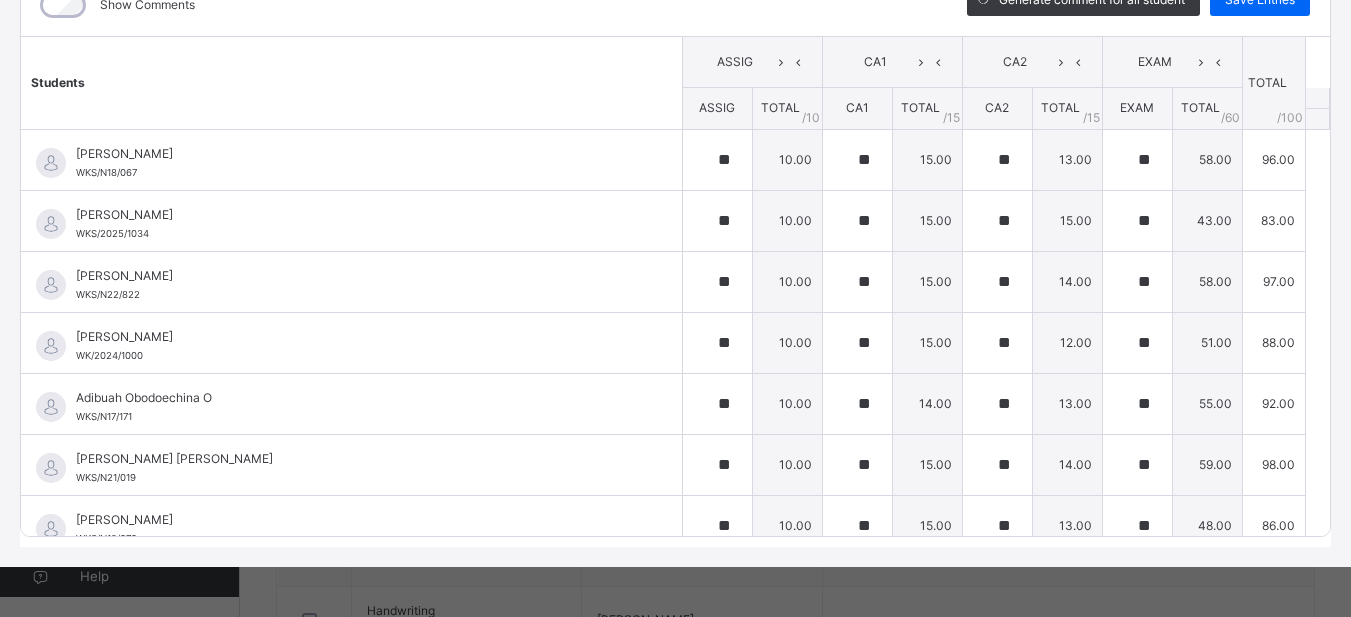 click on "Students ASSIG CA1 CA2 EXAM TOTAL /100 Comment ASSIG TOTAL / 10 CA1 TOTAL / 15 CA2 TOTAL / 15 EXAM TOTAL / 60 Abah Zoe E WKS/N18/067 Abah Zoe E WKS/N18/067 ** 10.00 ** 15.00 ** 13.00 ** 58.00 96.00 Generate comment 0 / 250   ×   Subject Teacher’s Comment Generate and see in full the comment developed by the AI with an option to regenerate the comment [PERSON_NAME] Zoe E   WKS/N18/067   Total 96.00  / 100.00 [PERSON_NAME] Bot   Regenerate     Use this comment   [PERSON_NAME] WKS/2025/1034 [PERSON_NAME] WKS/2025/1034 ** 10.00 ** 15.00 ** 15.00 ** 43.00 83.00 Generate comment 0 / 250   ×   Subject Teacher’s Comment Generate and see in full the comment developed by the AI with an option to regenerate the comment [PERSON_NAME] [PERSON_NAME] OJONUGWA   WKS/2025/1034   Total 83.00  / 100.00 [PERSON_NAME] Bot   Regenerate     Use this comment   ABDULFATAL [PERSON_NAME]  WKS/N22/822 ABDULFATAL [PERSON_NAME]  WKS/N22/822 ** 10.00 ** 15.00 ** 14.00 ** 58.00 97.00 Generate comment 0 / 250   ×   Subject Teacher’s Comment [PERSON_NAME] ABDULFATAL [PERSON_NAME]       /" at bounding box center [675, 998] 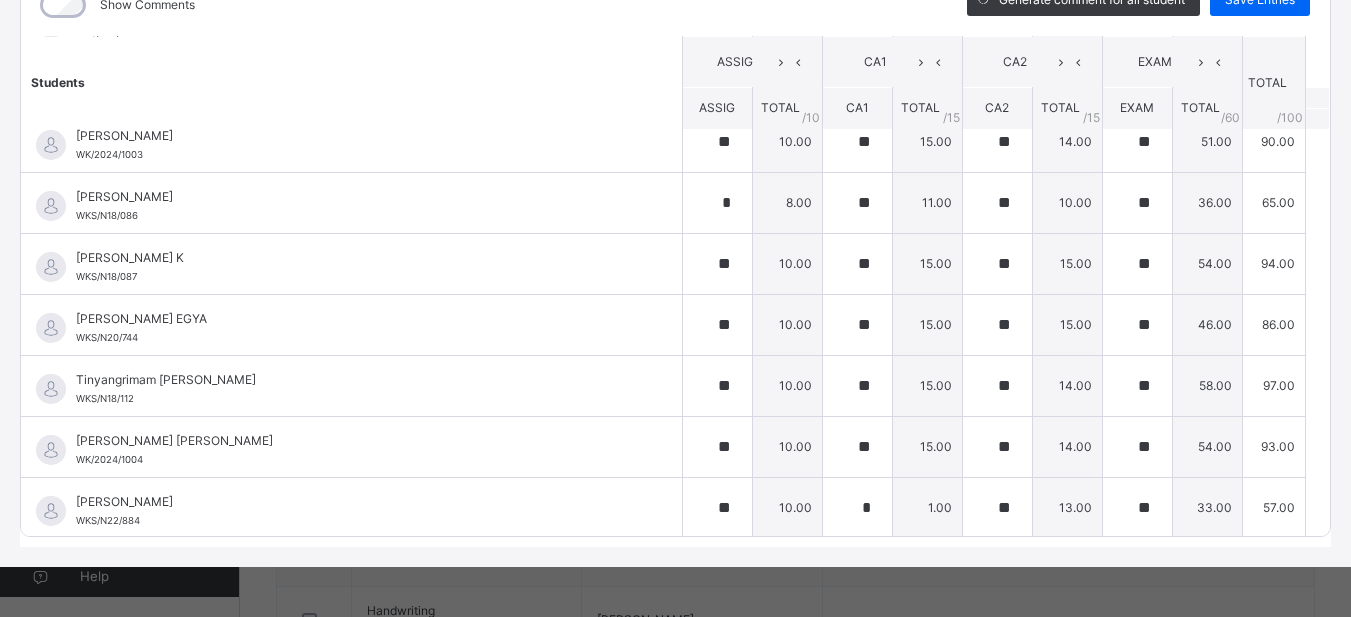 scroll, scrollTop: 1424, scrollLeft: 0, axis: vertical 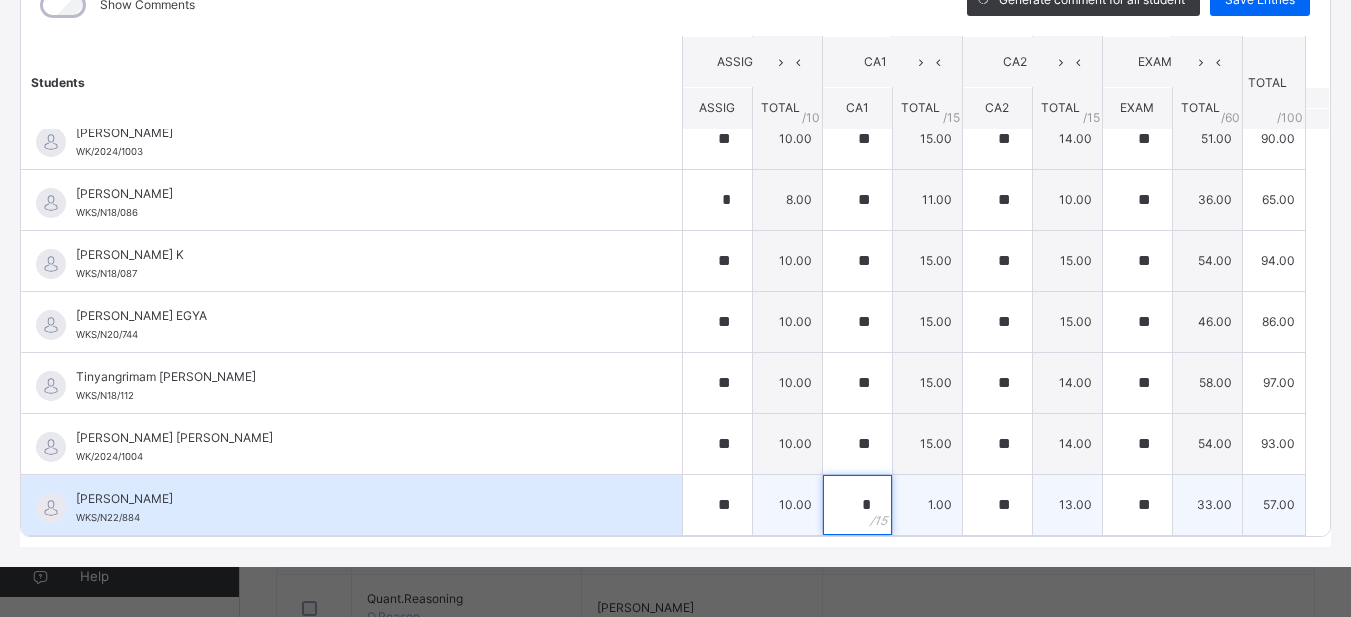 click on "*" at bounding box center (857, 505) 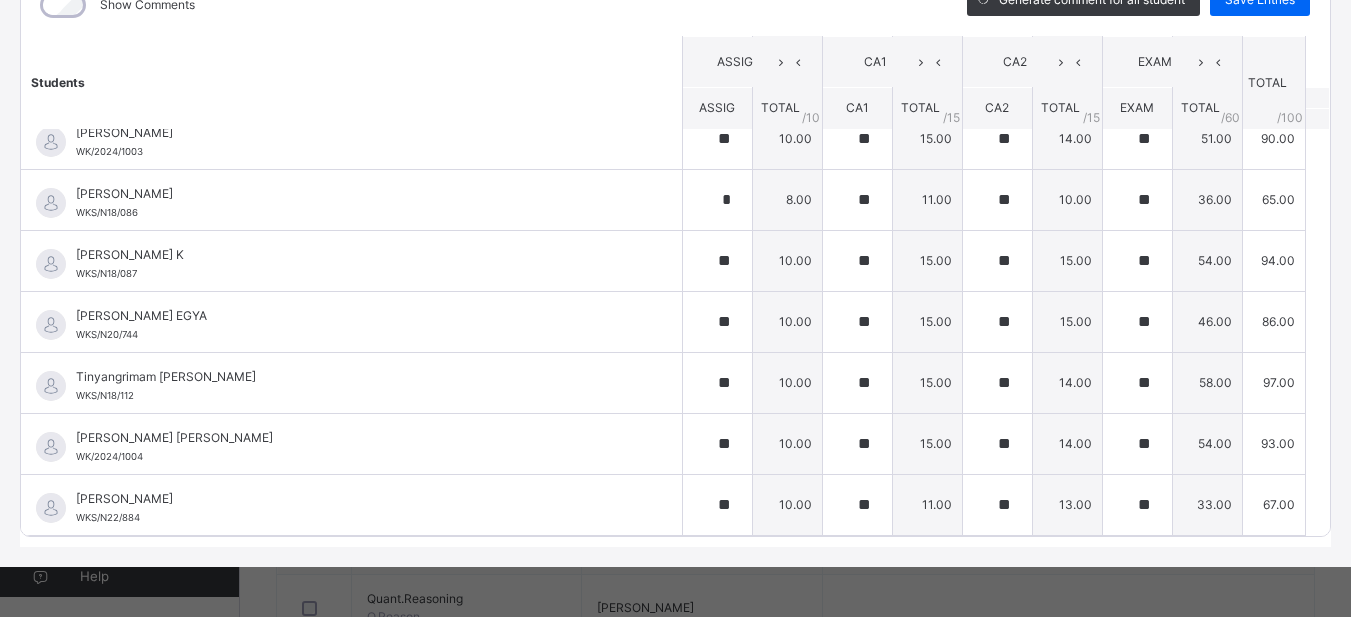 click on "Students ASSIG CA1 CA2 EXAM TOTAL /100 Comment ASSIG TOTAL / 10 CA1 TOTAL / 15 CA2 TOTAL / 15 EXAM TOTAL / 60 Abah Zoe E WKS/N18/067 Abah Zoe E WKS/N18/067 ** 10.00 ** 15.00 ** 13.00 ** 58.00 96.00 Generate comment 0 / 250   ×   Subject Teacher’s Comment Generate and see in full the comment developed by the AI with an option to regenerate the comment [PERSON_NAME] Zoe E   WKS/N18/067   Total 96.00  / 100.00 [PERSON_NAME] Bot   Regenerate     Use this comment   [PERSON_NAME] WKS/2025/1034 [PERSON_NAME] WKS/2025/1034 ** 10.00 ** 15.00 ** 15.00 ** 43.00 83.00 Generate comment 0 / 250   ×   Subject Teacher’s Comment Generate and see in full the comment developed by the AI with an option to regenerate the comment [PERSON_NAME] [PERSON_NAME] OJONUGWA   WKS/2025/1034   Total 83.00  / 100.00 [PERSON_NAME] Bot   Regenerate     Use this comment   ABDULFATAL [PERSON_NAME]  WKS/N22/822 ABDULFATAL [PERSON_NAME]  WKS/N22/822 ** 10.00 ** 15.00 ** 14.00 ** 58.00 97.00 Generate comment 0 / 250   ×   Subject Teacher’s Comment [PERSON_NAME] ABDULFATAL [PERSON_NAME]       /" at bounding box center (675, -426) 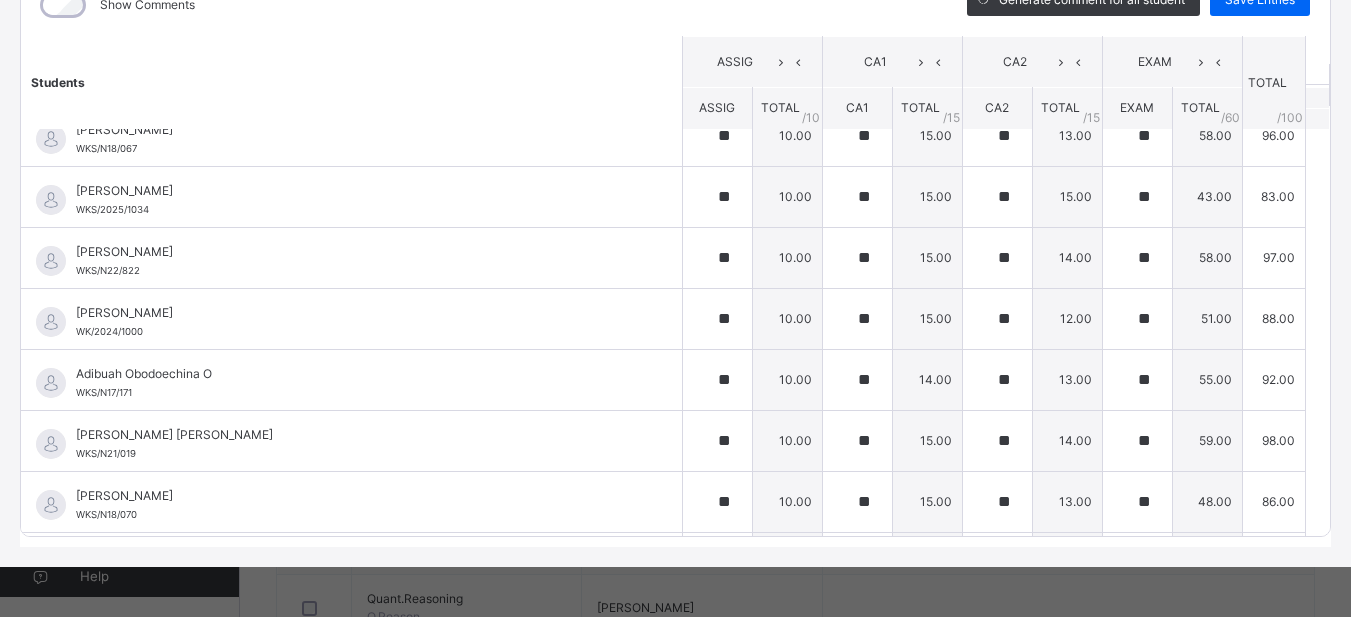 scroll, scrollTop: 0, scrollLeft: 0, axis: both 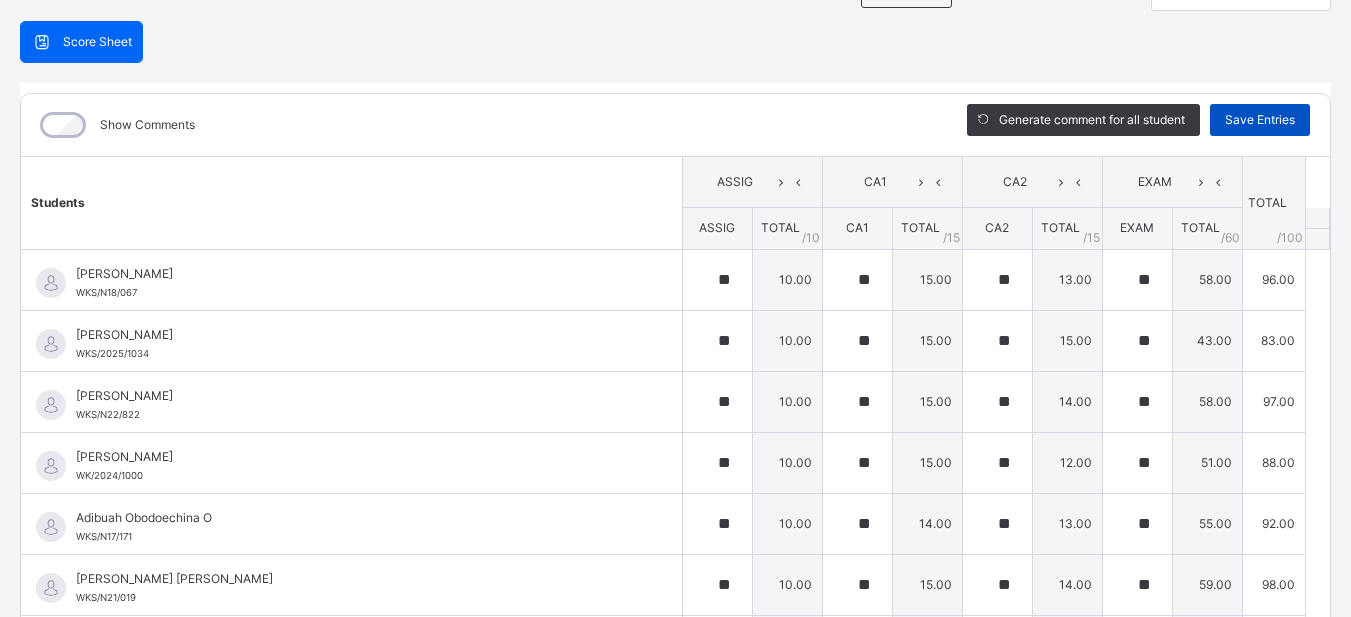 click on "Save Entries" at bounding box center (1260, 120) 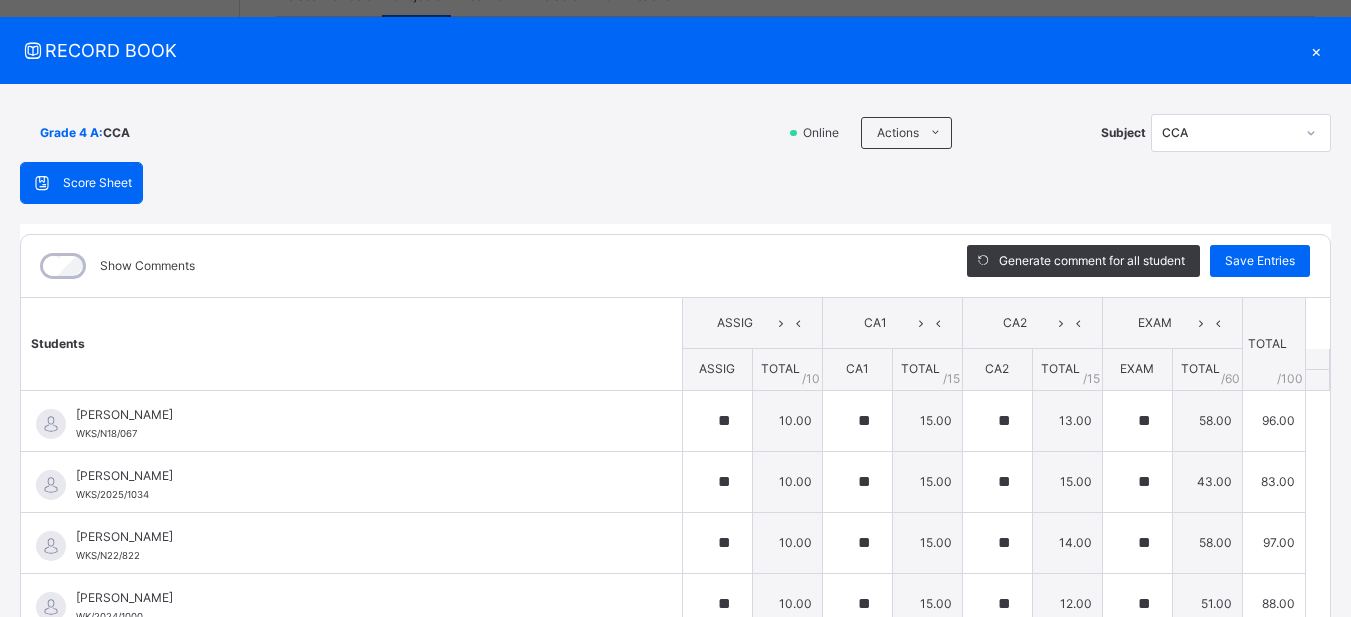 scroll, scrollTop: 14, scrollLeft: 0, axis: vertical 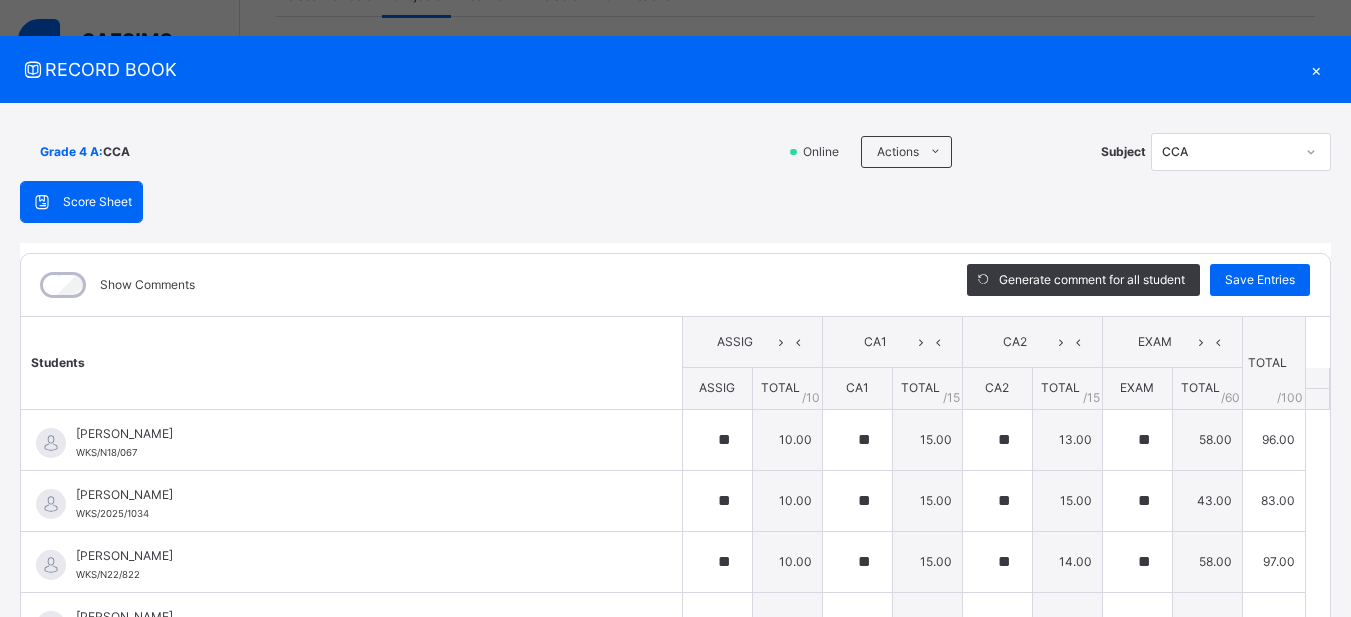 click on "×" at bounding box center (1316, 69) 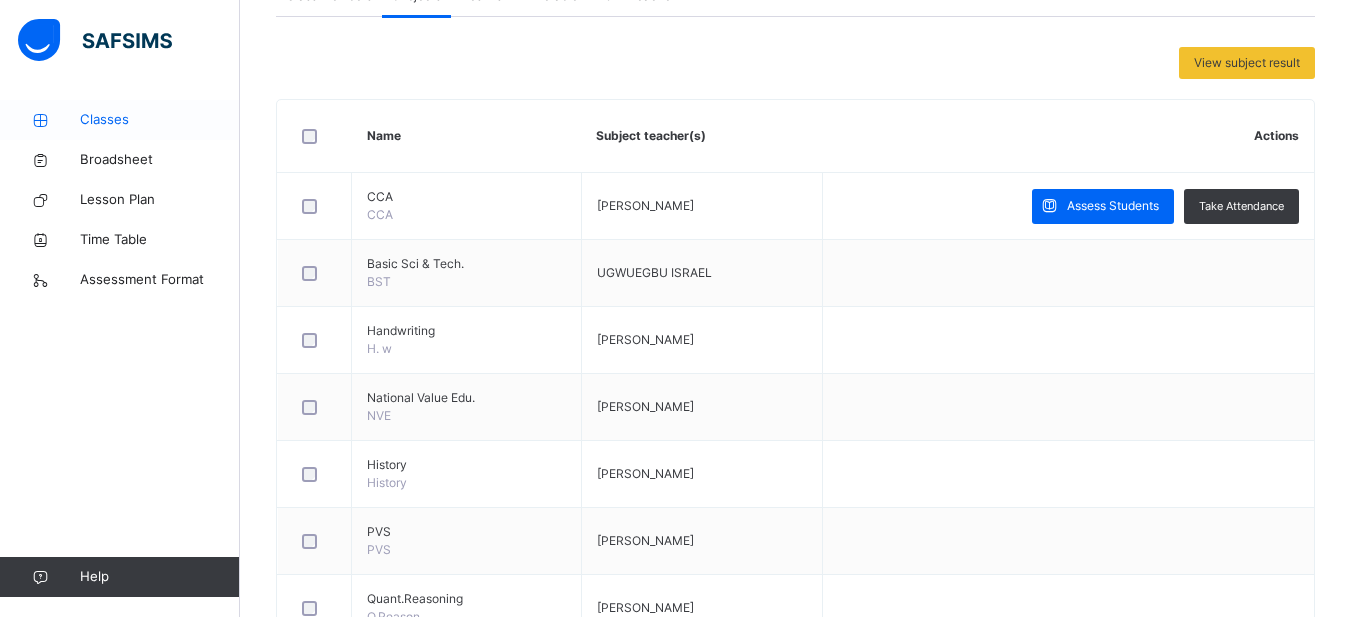 click on "Classes" at bounding box center [160, 120] 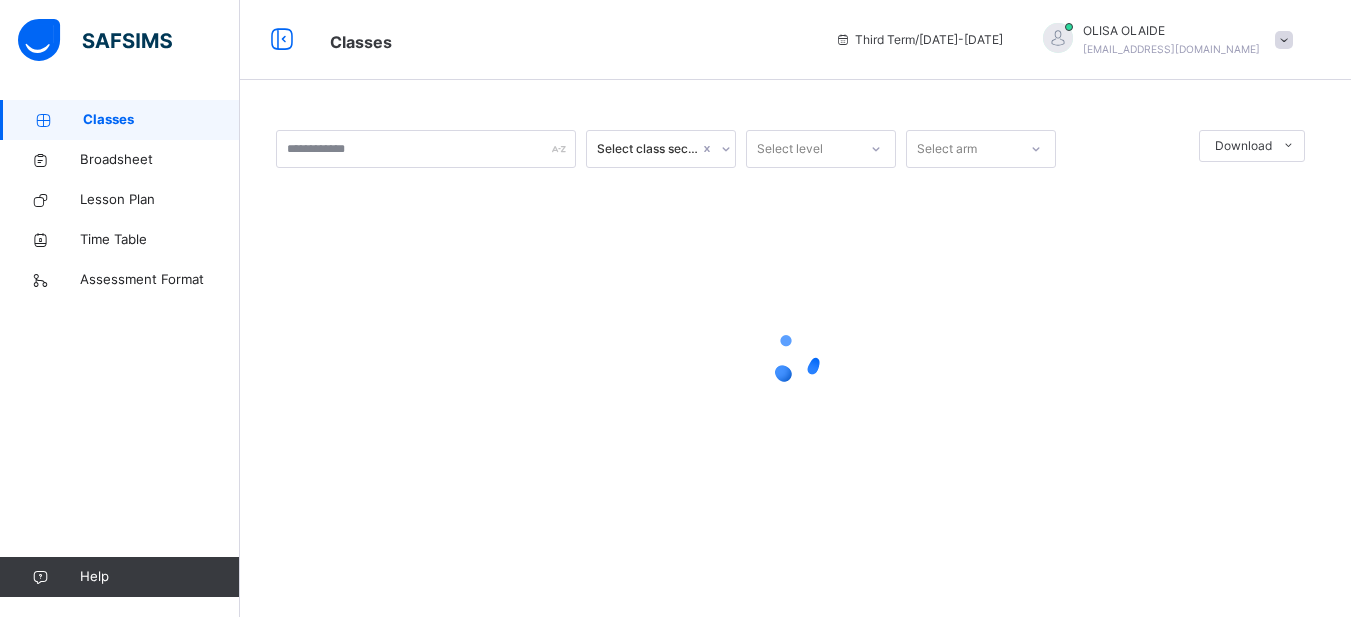 scroll, scrollTop: 0, scrollLeft: 0, axis: both 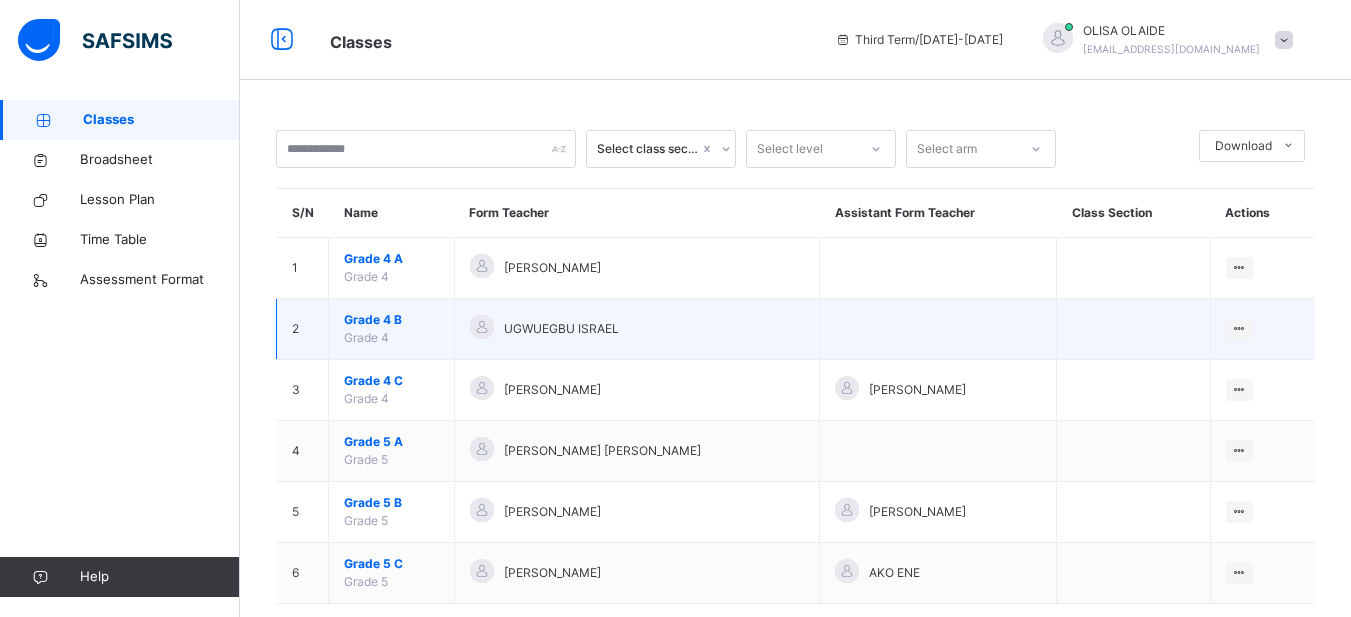 click on "Grade 4   B" at bounding box center (391, 320) 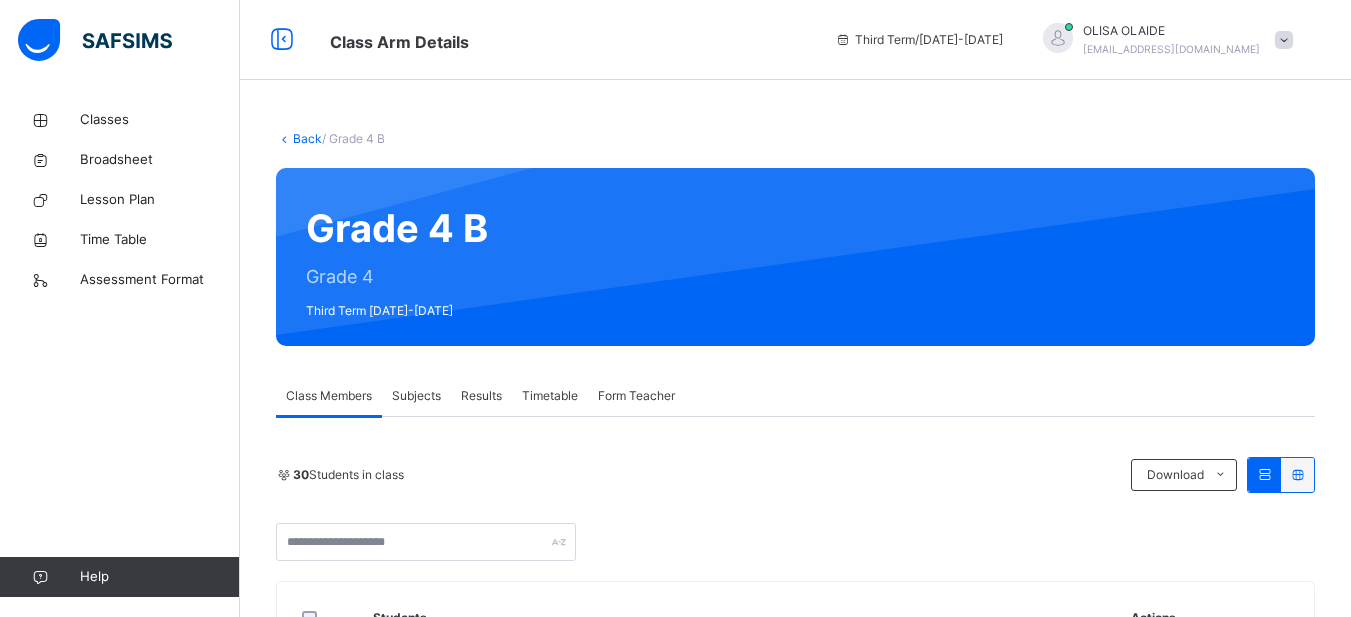 click on "Subjects" at bounding box center [416, 396] 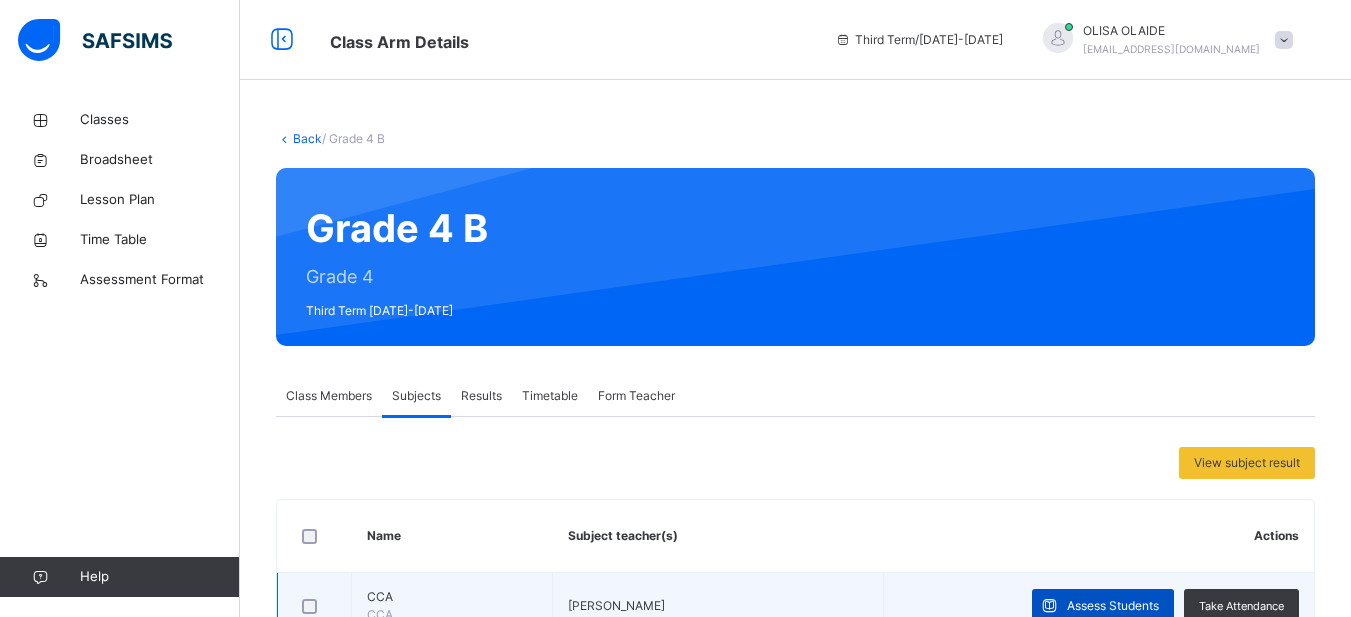 click on "Assess Students" at bounding box center [1113, 606] 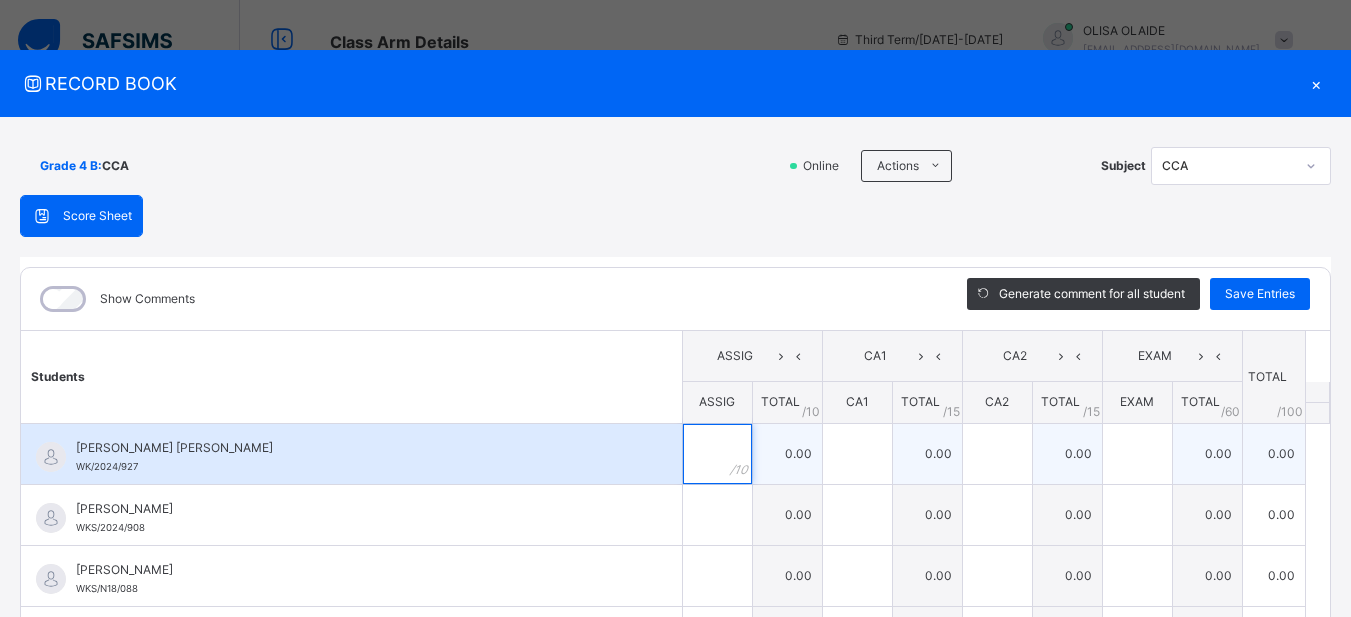 click at bounding box center [717, 454] 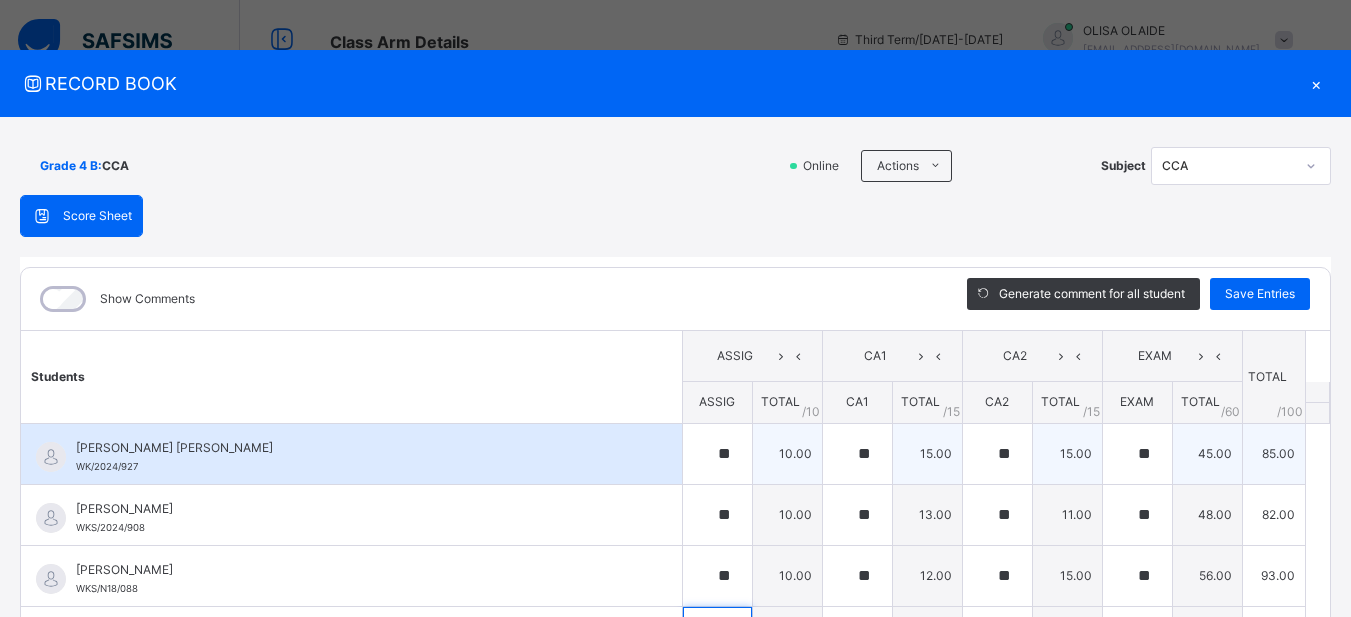 scroll, scrollTop: 50, scrollLeft: 0, axis: vertical 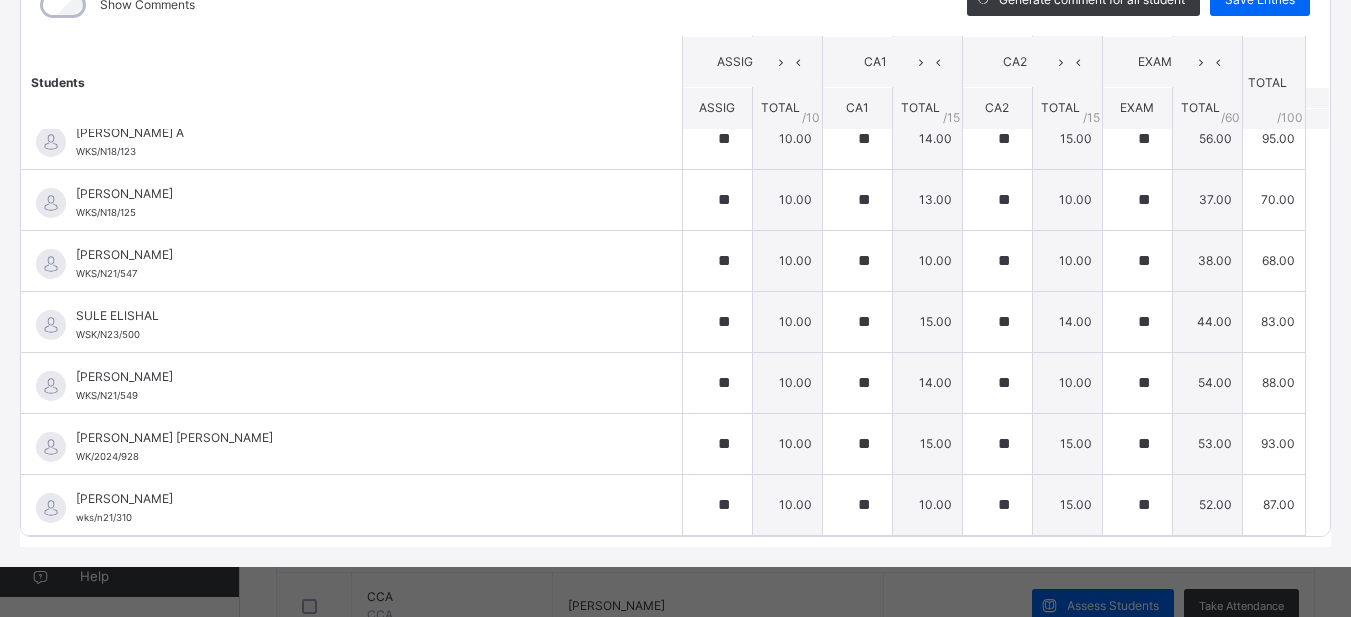 click on "Students ASSIG CA1 CA2 EXAM TOTAL /100 Comment ASSIG TOTAL / 10 CA1 TOTAL / 15 CA2 TOTAL / 15 EXAM TOTAL / 60 [PERSON_NAME] [PERSON_NAME] WK/2024/927 [PERSON_NAME] [PERSON_NAME] WK/2024/927 ** 10.00 ** 15.00 ** 15.00 ** 45.00 85.00 Generate comment 0 / 250   ×   Subject Teacher’s Comment Generate and see in full the comment developed by the AI with an option to regenerate the comment [PERSON_NAME] [PERSON_NAME]   WK/2024/927   Total 85.00  / 100.00 [PERSON_NAME] Bot   Regenerate     Use this comment   [PERSON_NAME]  WKS/2024/908 [PERSON_NAME]  WKS/2024/908 ** 10.00 ** 13.00 ** 11.00 ** 48.00 82.00 Generate comment 0 / 250   ×   Subject Teacher’s Comment Generate and see in full the comment developed by the AI with an option to regenerate the comment [PERSON_NAME]    WKS/2024/908   Total 82.00  / 100.00 [PERSON_NAME] Bot   Regenerate     Use this comment   [PERSON_NAME] O WKS/N18/088 [PERSON_NAME] O WKS/N18/088 ** 10.00 ** 12.00 ** 15.00 ** 56.00 93.00 Generate comment 0 / 250   ×   Subject Teacher’s Comment JS [PERSON_NAME] O      /" at bounding box center [675, -426] 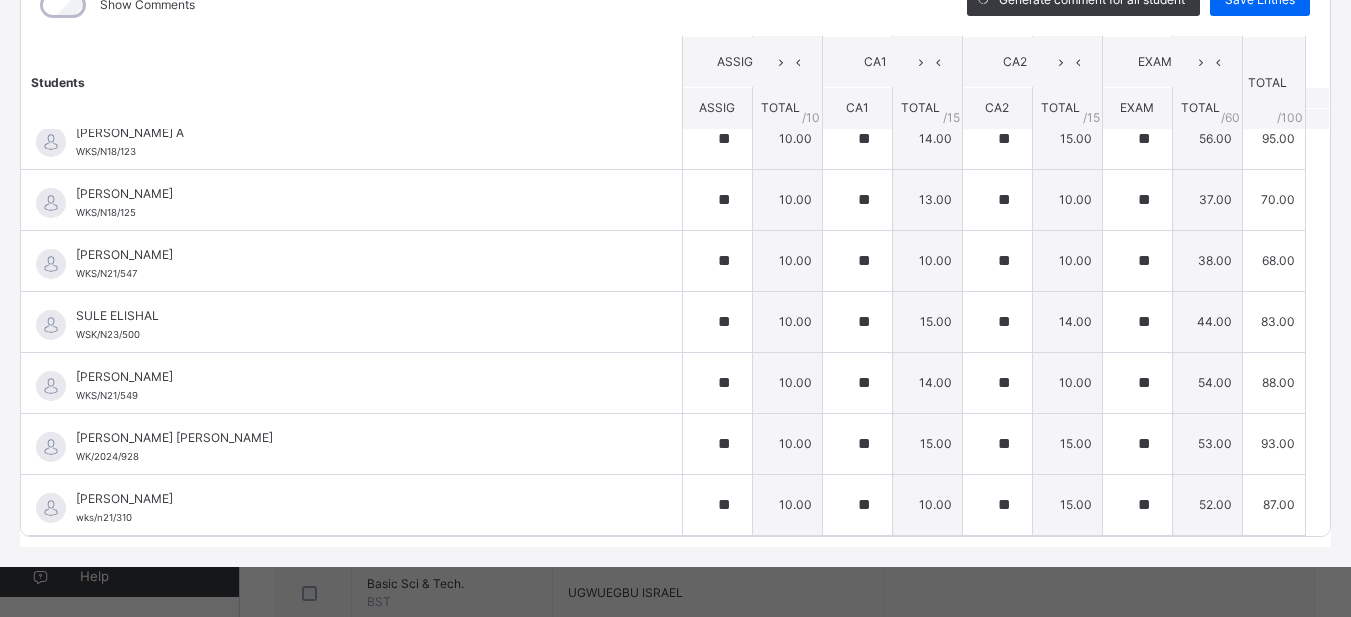 scroll, scrollTop: 120, scrollLeft: 0, axis: vertical 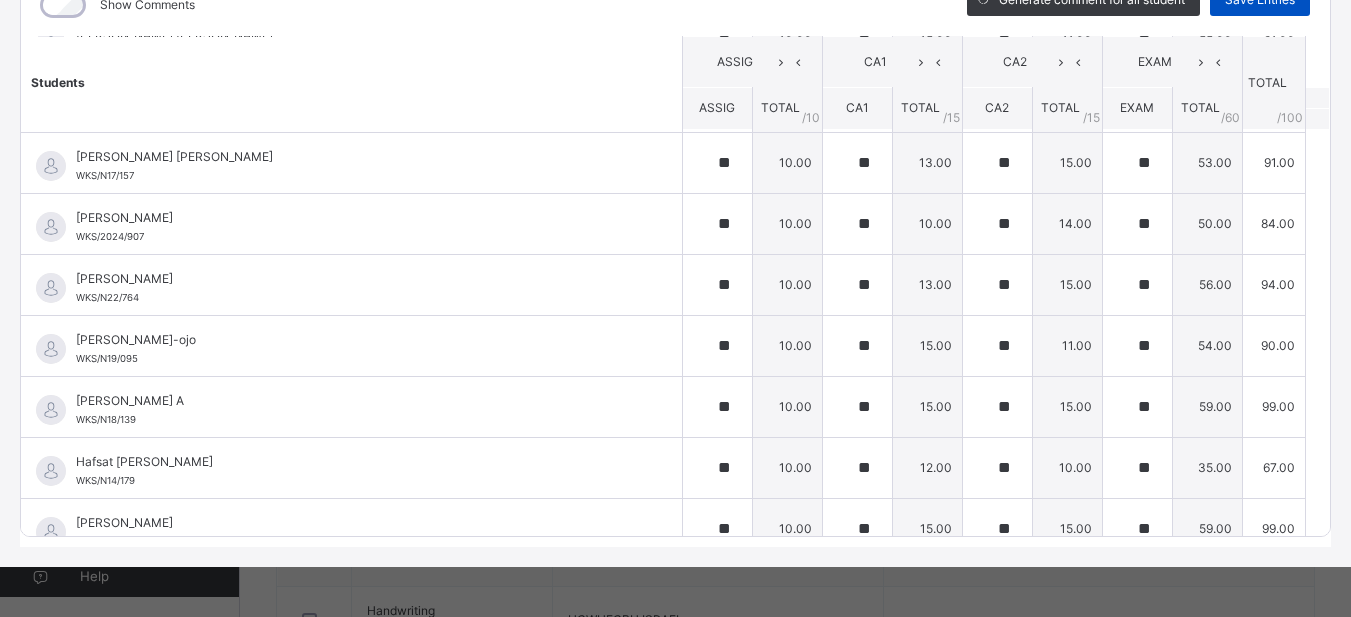 click on "Save Entries" at bounding box center (1260, 0) 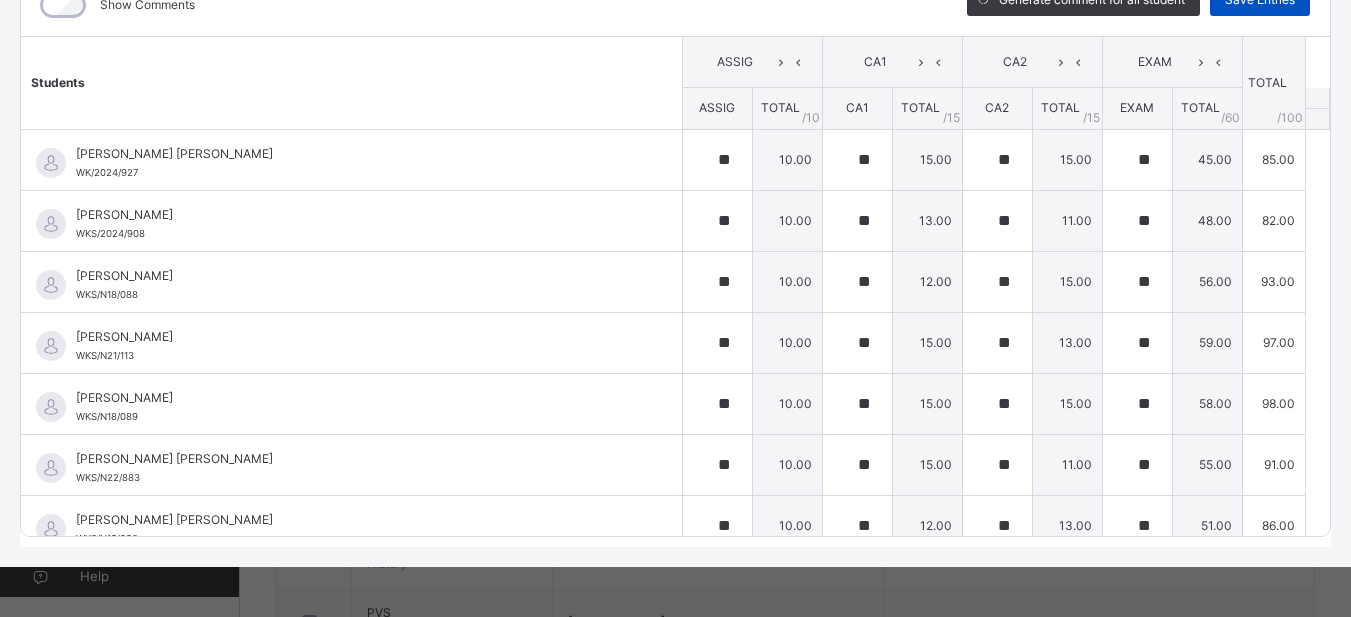 scroll, scrollTop: 320, scrollLeft: 0, axis: vertical 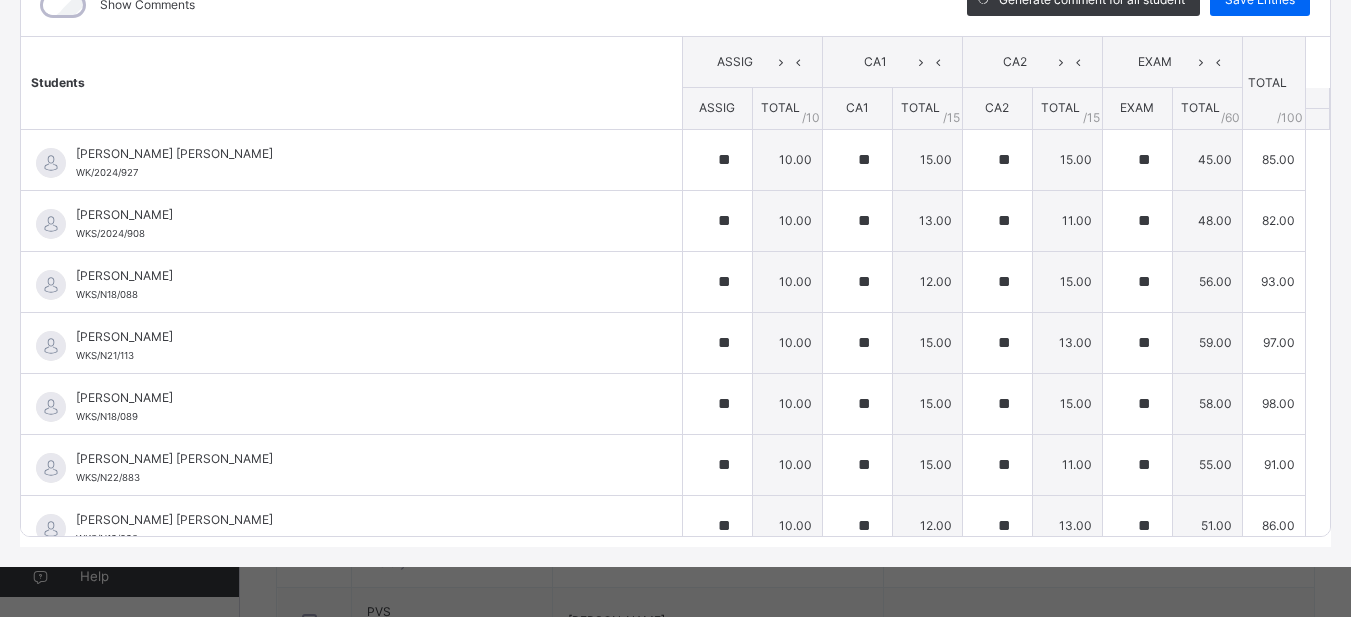 click on "Students ASSIG CA1 CA2 EXAM TOTAL /100 Comment ASSIG TOTAL / 10 CA1 TOTAL / 15 CA2 TOTAL / 15 EXAM TOTAL / 60 [PERSON_NAME] [PERSON_NAME] WK/2024/927 [PERSON_NAME] [PERSON_NAME] WK/2024/927 ** 10.00 ** 15.00 ** 15.00 ** 45.00 85.00 Generate comment 0 / 250   ×   Subject Teacher’s Comment Generate and see in full the comment developed by the AI with an option to regenerate the comment [PERSON_NAME] [PERSON_NAME]   WK/2024/927   Total 85.00  / 100.00 [PERSON_NAME] Bot   Regenerate     Use this comment   [PERSON_NAME]  WKS/2024/908 [PERSON_NAME]  WKS/2024/908 ** 10.00 ** 13.00 ** 11.00 ** 48.00 82.00 Generate comment 0 / 250   ×   Subject Teacher’s Comment Generate and see in full the comment developed by the AI with an option to regenerate the comment [PERSON_NAME]    WKS/2024/908   Total 82.00  / 100.00 [PERSON_NAME] Bot   Regenerate     Use this comment   [PERSON_NAME] O WKS/N18/088 [PERSON_NAME] O WKS/N18/088 ** 10.00 ** 12.00 ** 15.00 ** 56.00 93.00 Generate comment 0 / 250   ×   Subject Teacher’s Comment JS [PERSON_NAME] O      /" at bounding box center (675, 998) 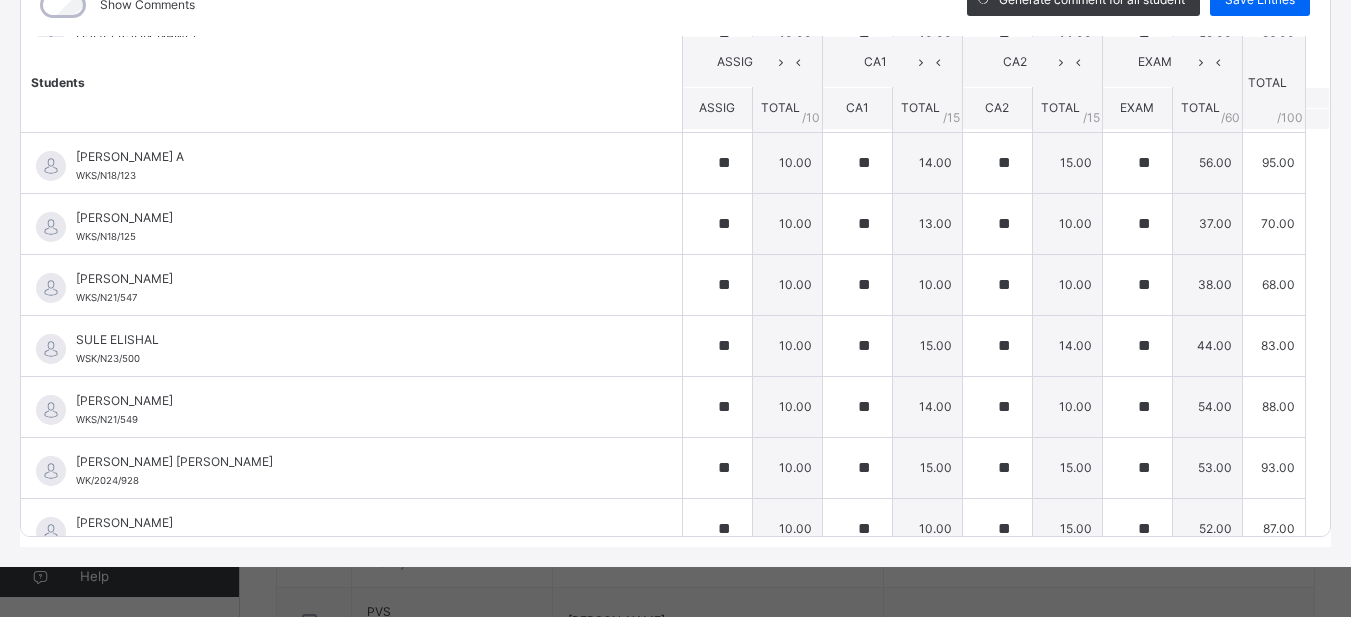 scroll, scrollTop: 1424, scrollLeft: 0, axis: vertical 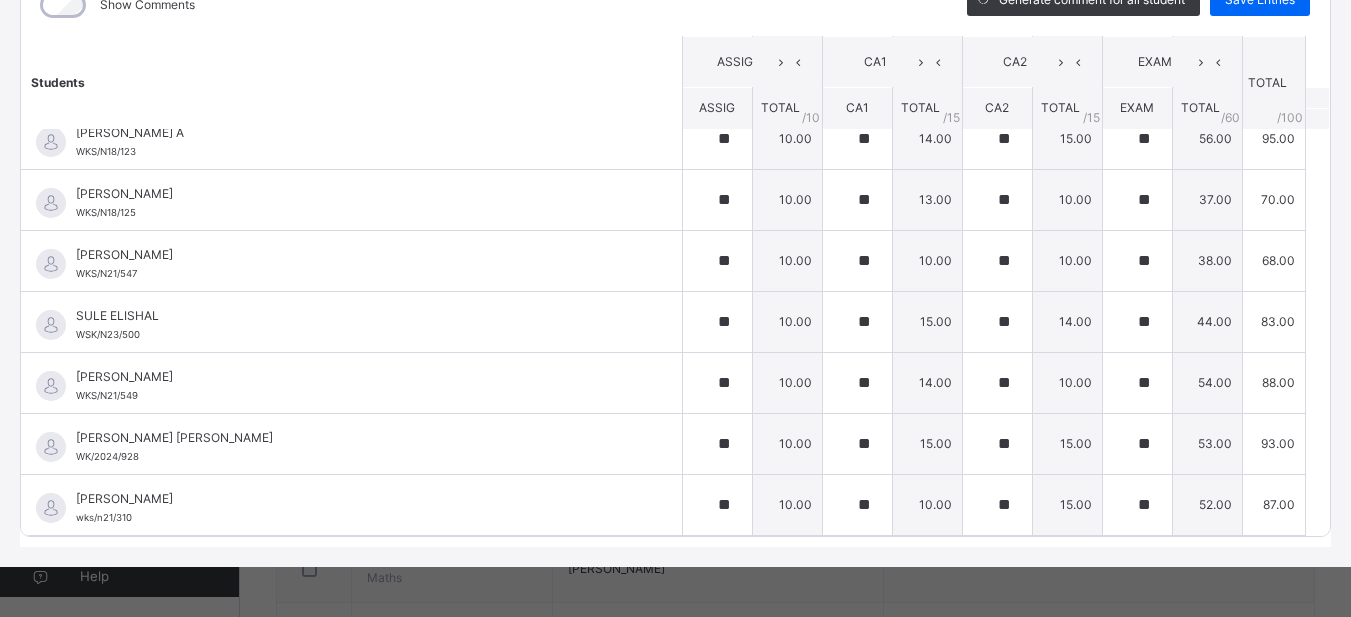 click on "Students ASSIG CA1 CA2 EXAM TOTAL /100 Comment ASSIG TOTAL / 10 CA1 TOTAL / 15 CA2 TOTAL / 15 EXAM TOTAL / 60 [PERSON_NAME] [PERSON_NAME] WK/2024/927 [PERSON_NAME] [PERSON_NAME] WK/2024/927 ** 10.00 ** 15.00 ** 15.00 ** 45.00 85.00 Generate comment 0 / 250   ×   Subject Teacher’s Comment Generate and see in full the comment developed by the AI with an option to regenerate the comment [PERSON_NAME] [PERSON_NAME]   WK/2024/927   Total 85.00  / 100.00 [PERSON_NAME] Bot   Regenerate     Use this comment   [PERSON_NAME]  WKS/2024/908 [PERSON_NAME]  WKS/2024/908 ** 10.00 ** 13.00 ** 11.00 ** 48.00 82.00 Generate comment 0 / 250   ×   Subject Teacher’s Comment Generate and see in full the comment developed by the AI with an option to regenerate the comment [PERSON_NAME]    WKS/2024/908   Total 82.00  / 100.00 [PERSON_NAME] Bot   Regenerate     Use this comment   [PERSON_NAME] O WKS/N18/088 [PERSON_NAME] O WKS/N18/088 ** 10.00 ** 12.00 ** 15.00 ** 56.00 93.00 Generate comment 0 / 250   ×   Subject Teacher’s Comment JS [PERSON_NAME] O      /" at bounding box center (675, -426) 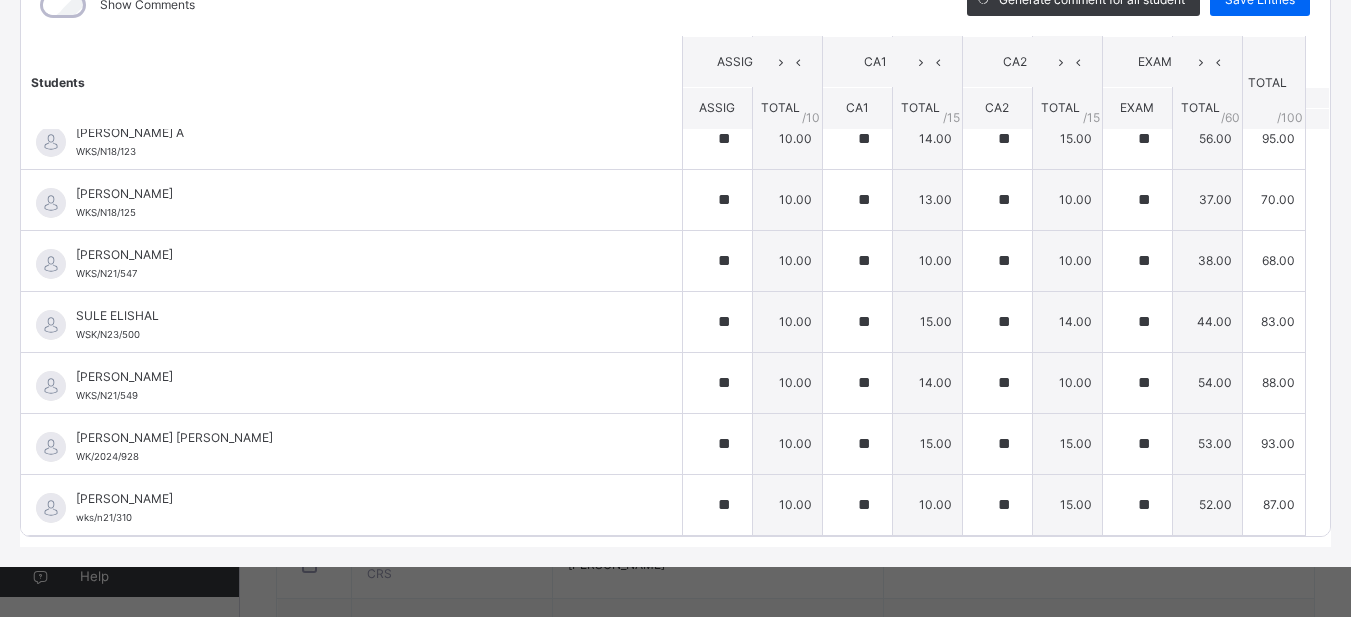 scroll, scrollTop: 720, scrollLeft: 0, axis: vertical 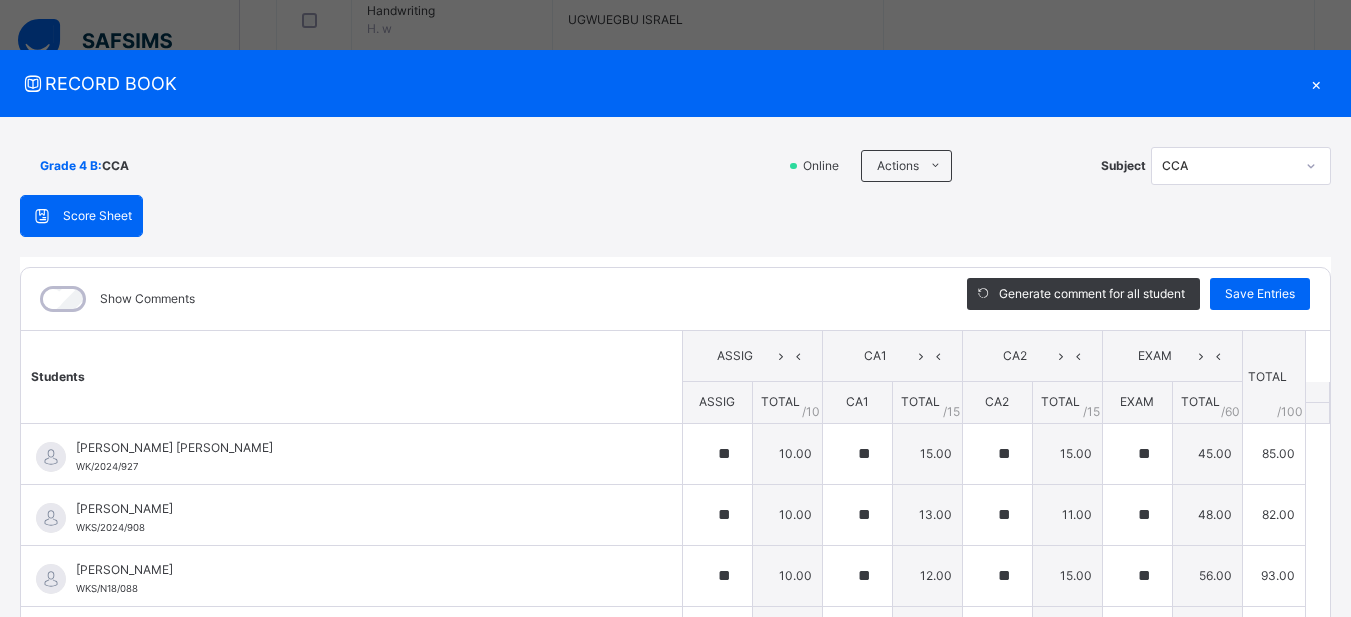 click on "×" at bounding box center (1316, 83) 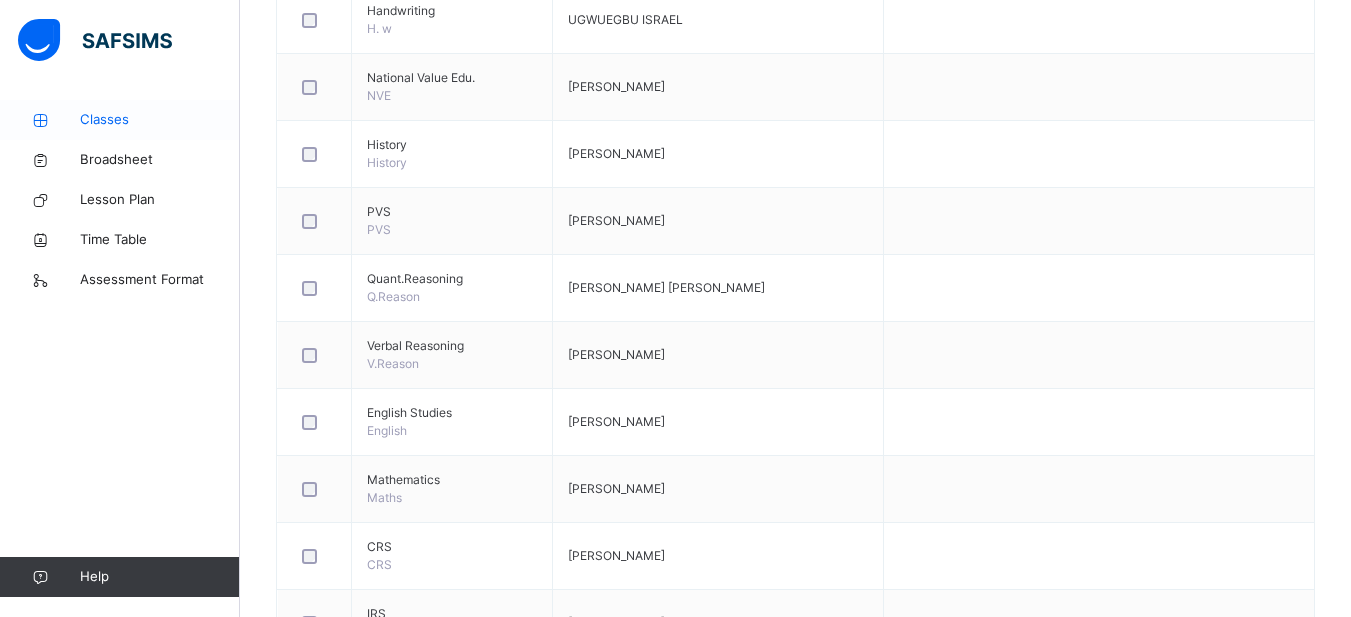 click on "Classes" at bounding box center [160, 120] 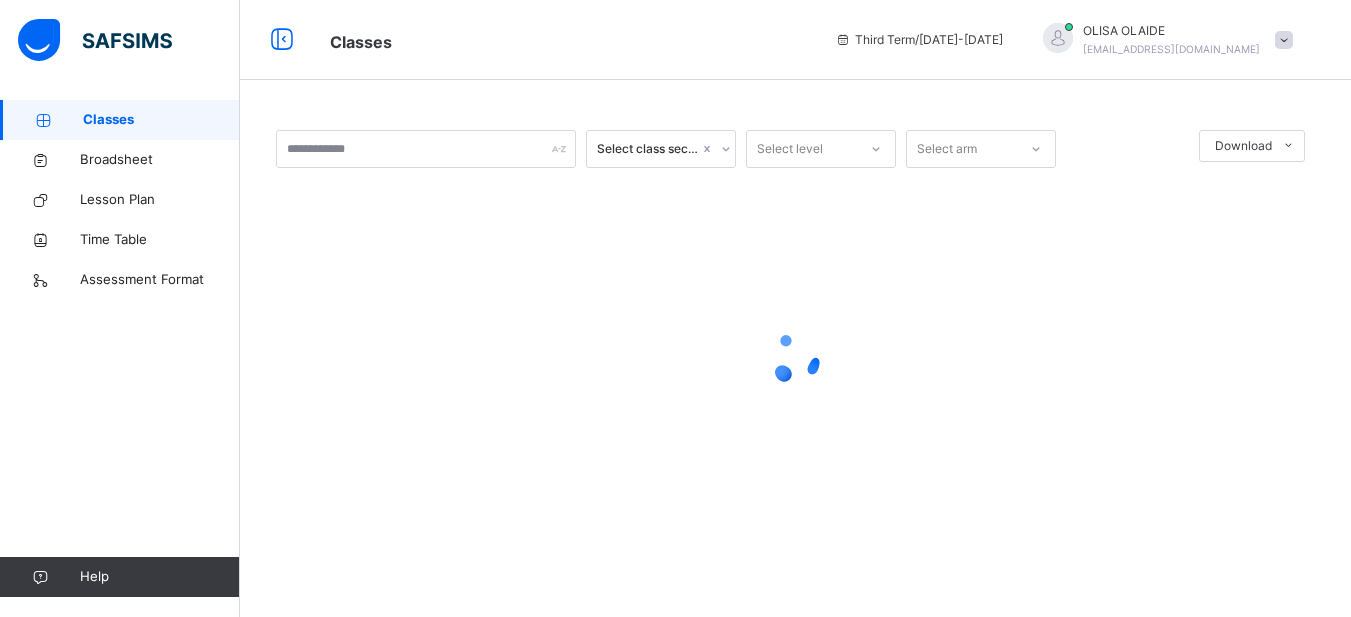 scroll, scrollTop: 0, scrollLeft: 0, axis: both 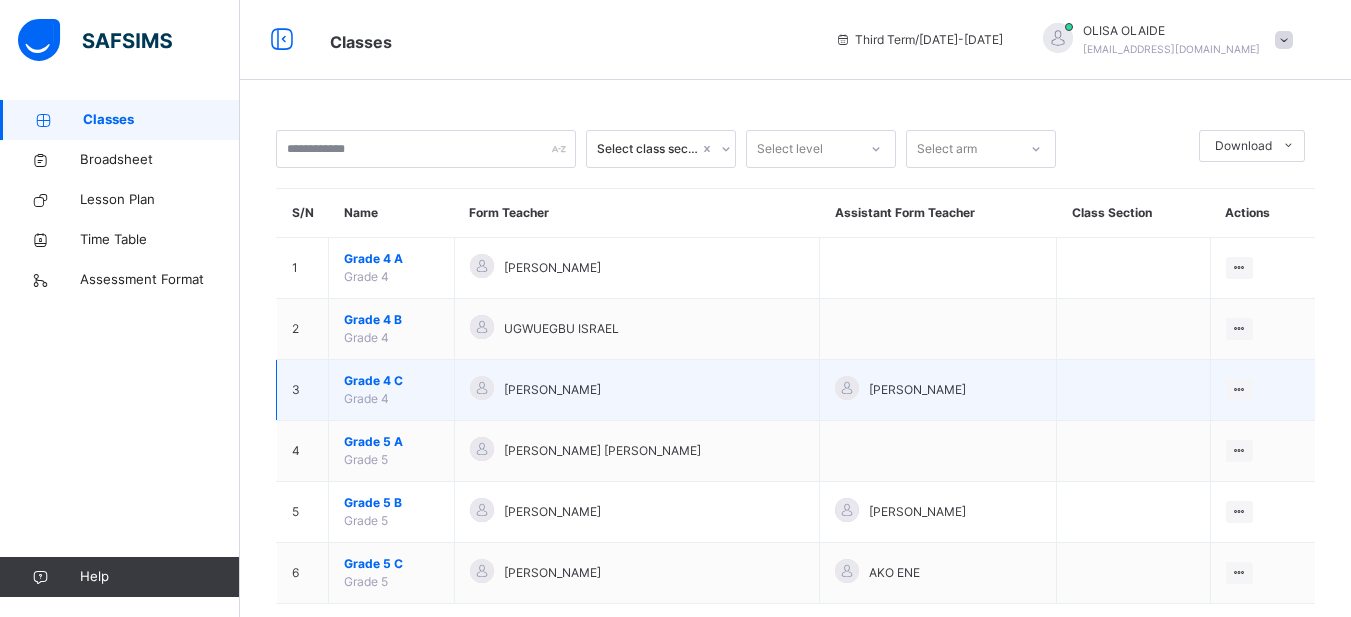 click on "Grade 4   C" at bounding box center [391, 381] 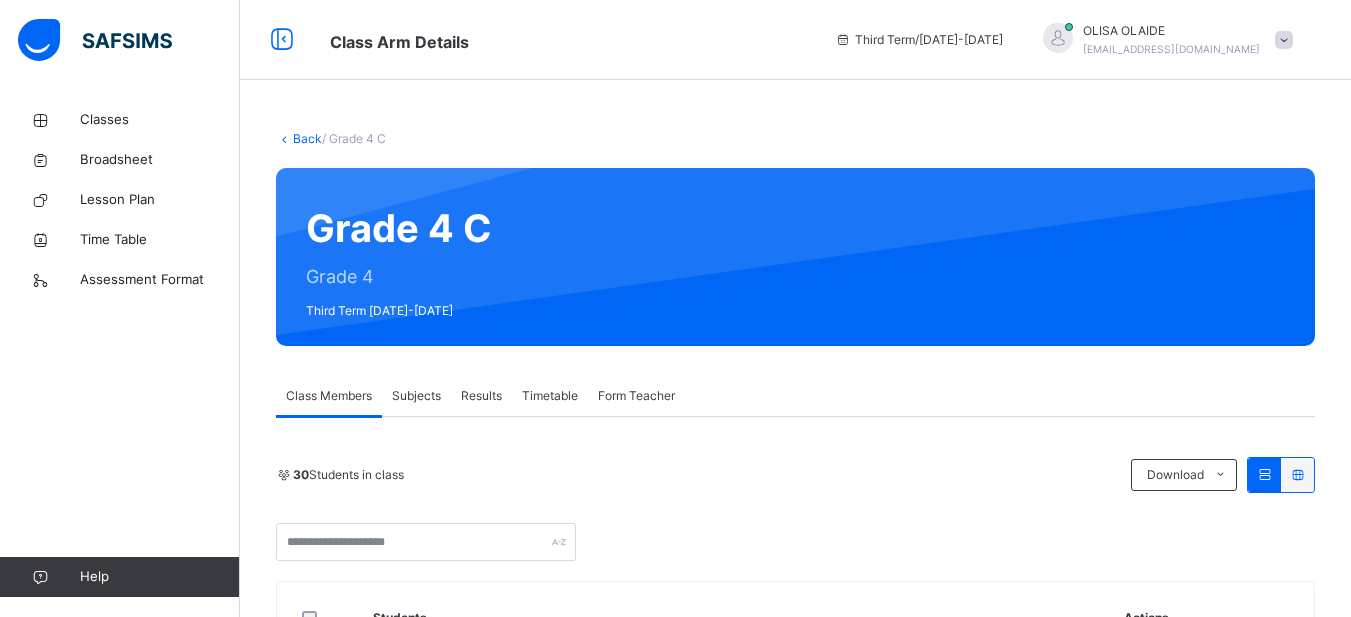 click on "Subjects" at bounding box center [416, 396] 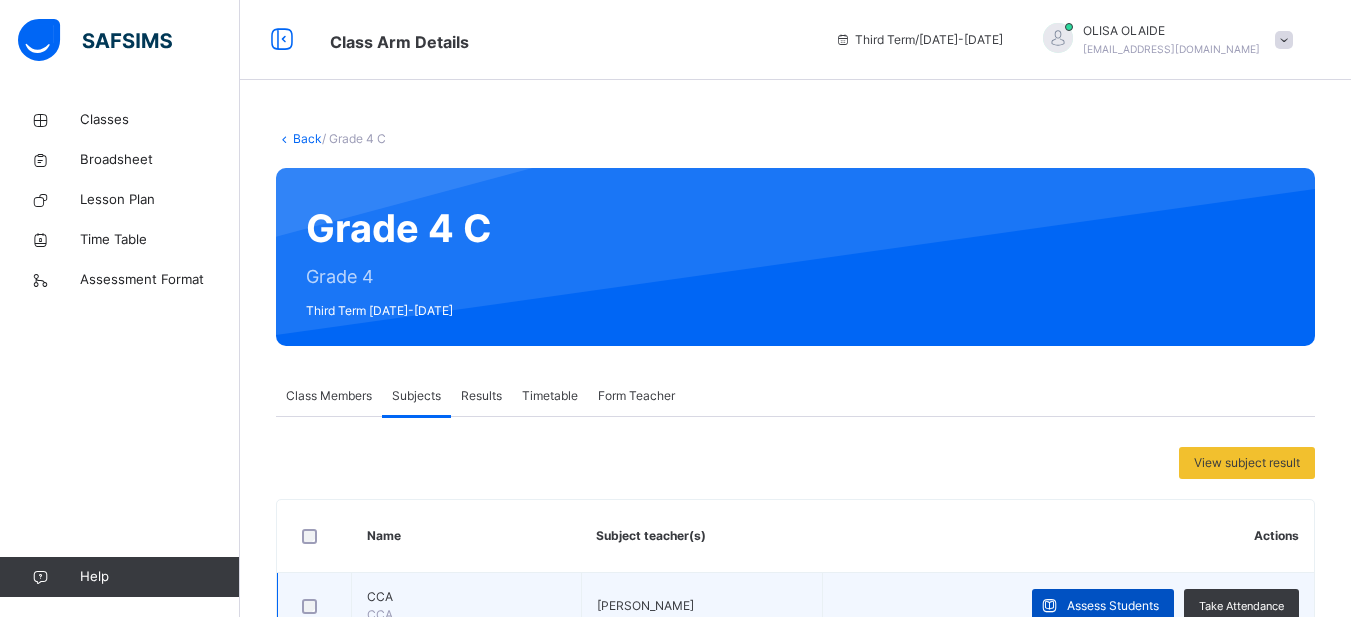 click on "Assess Students" at bounding box center [1113, 606] 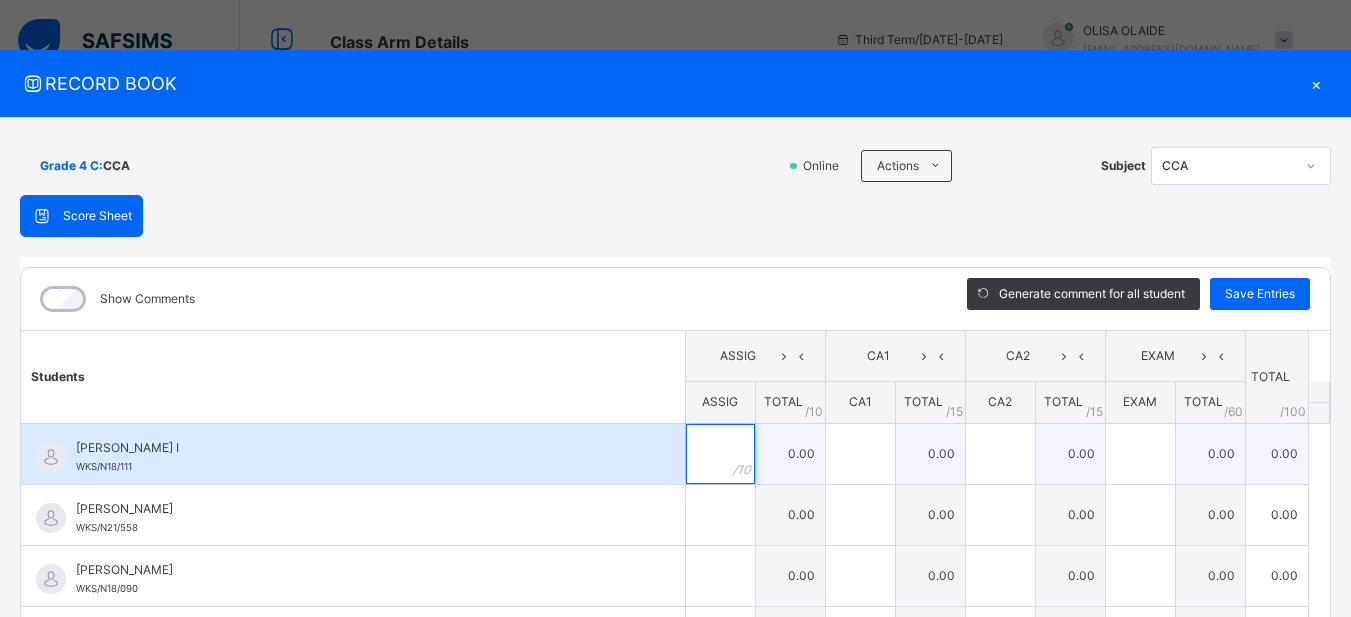 click at bounding box center [720, 454] 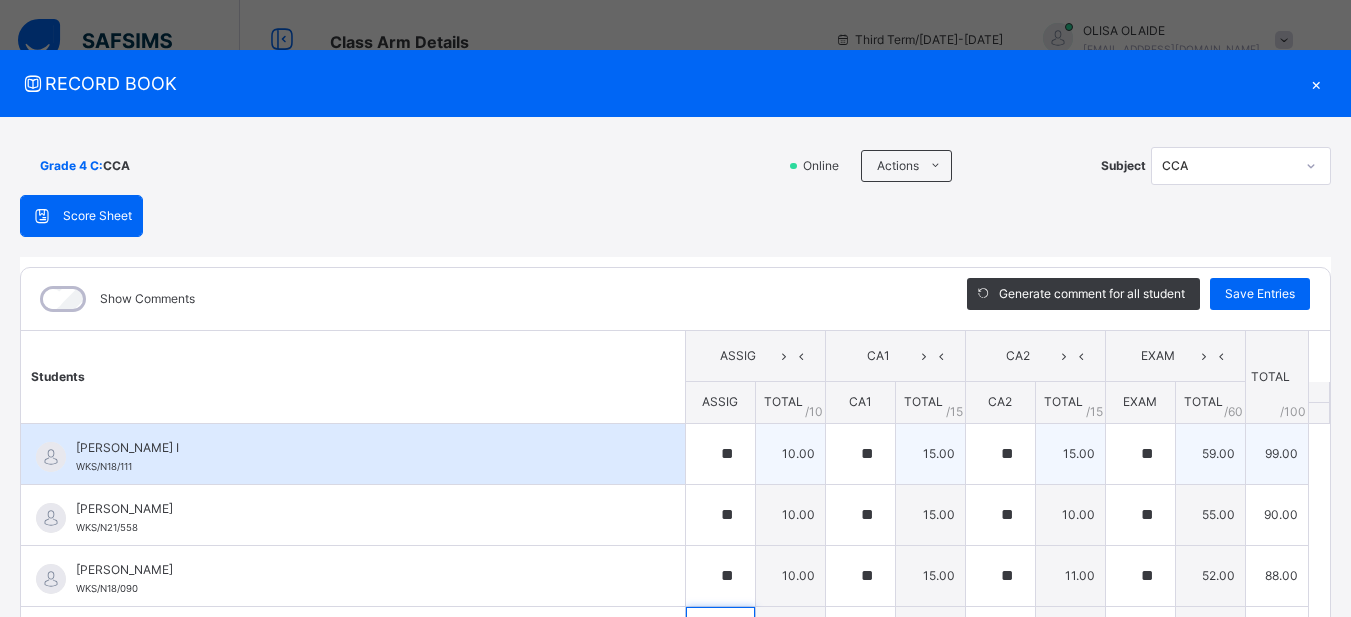 scroll, scrollTop: 50, scrollLeft: 0, axis: vertical 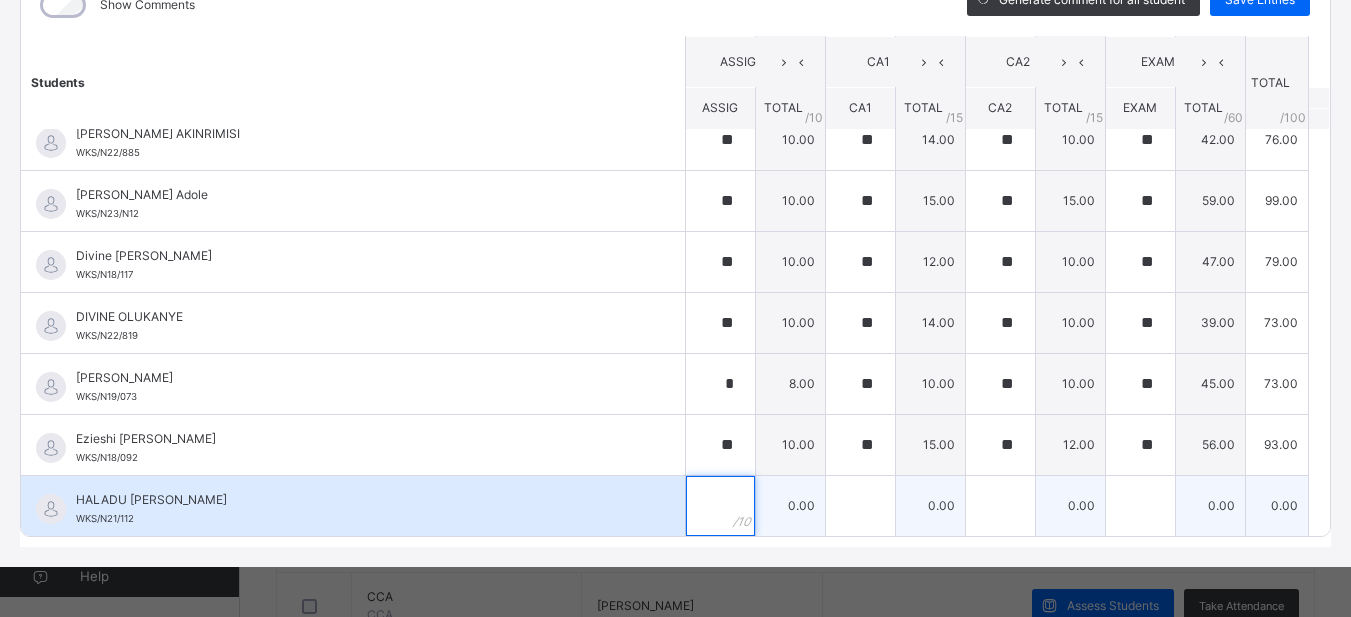 click at bounding box center [720, 506] 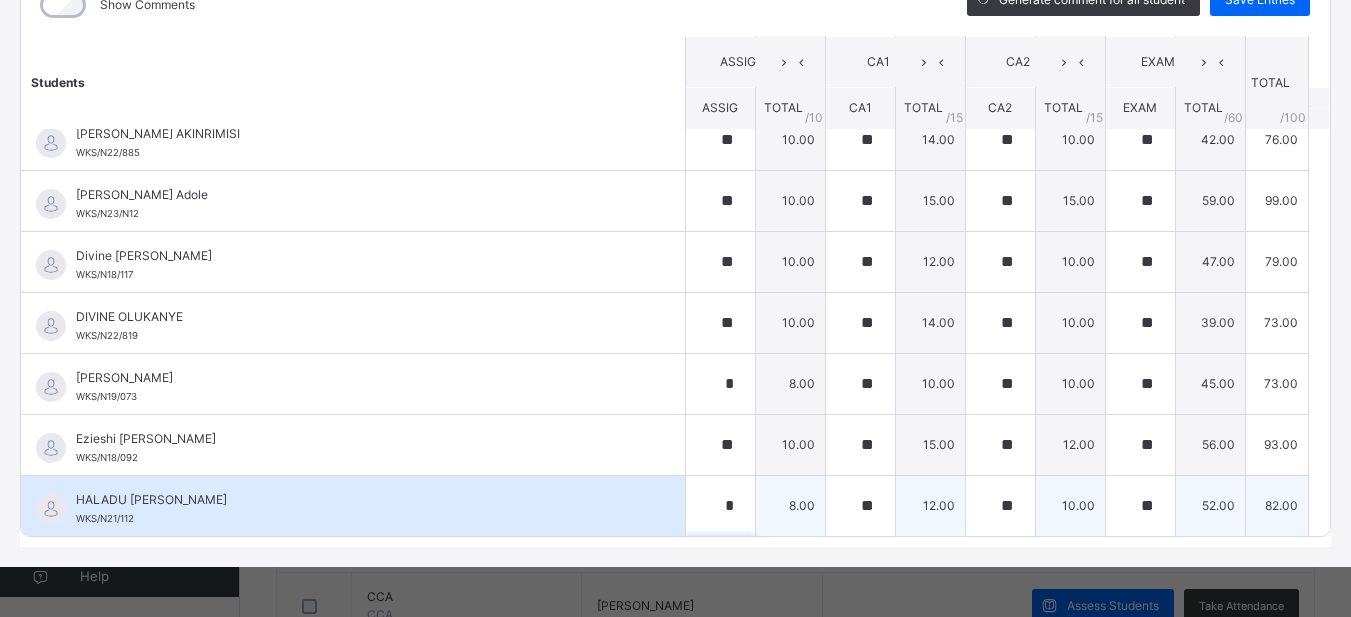 scroll, scrollTop: 606, scrollLeft: 0, axis: vertical 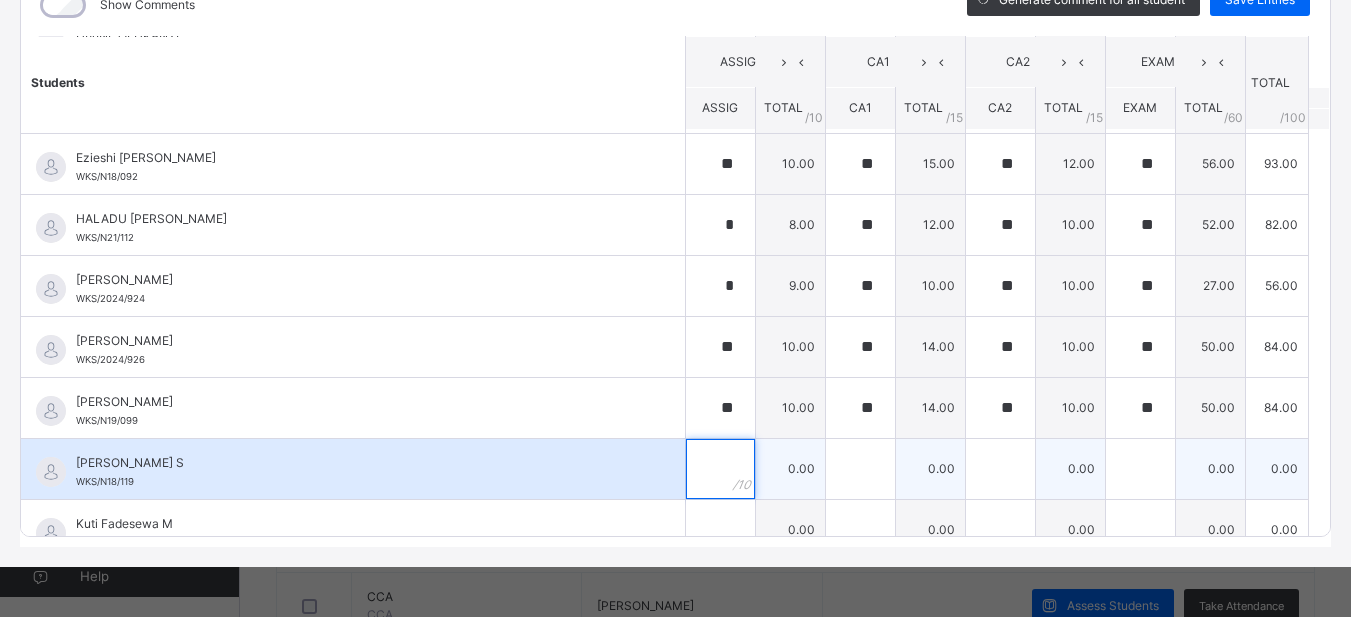 click at bounding box center [720, 469] 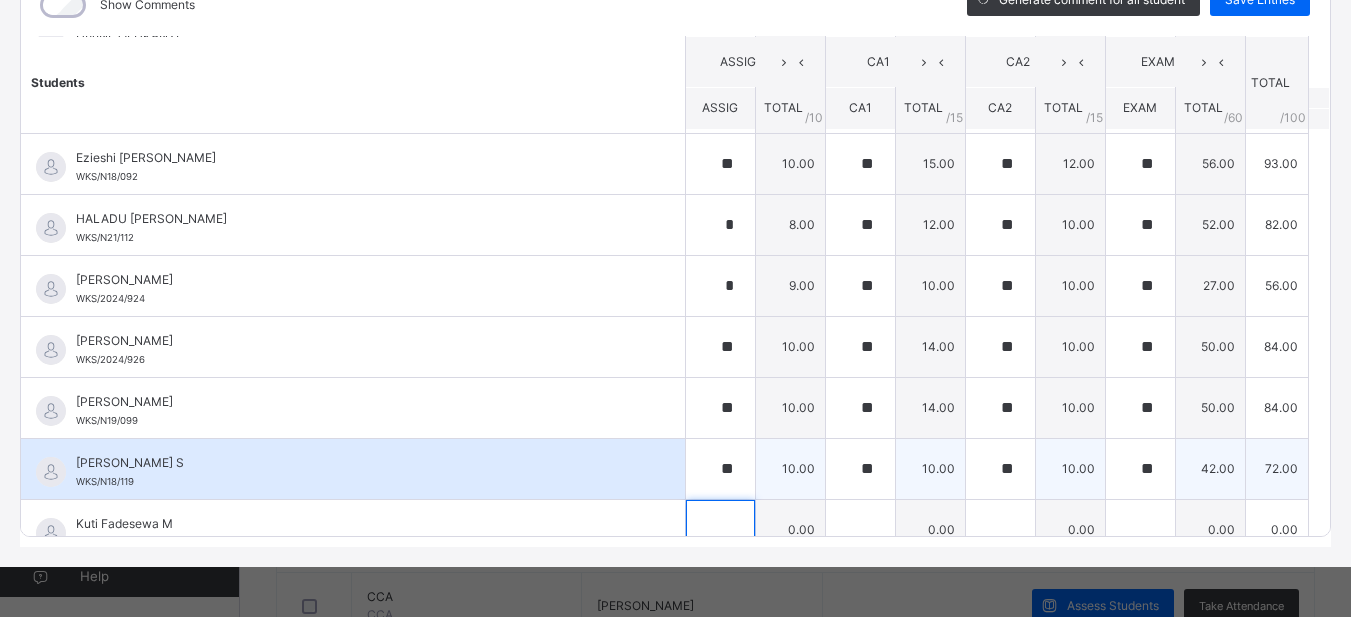 scroll, scrollTop: 630, scrollLeft: 0, axis: vertical 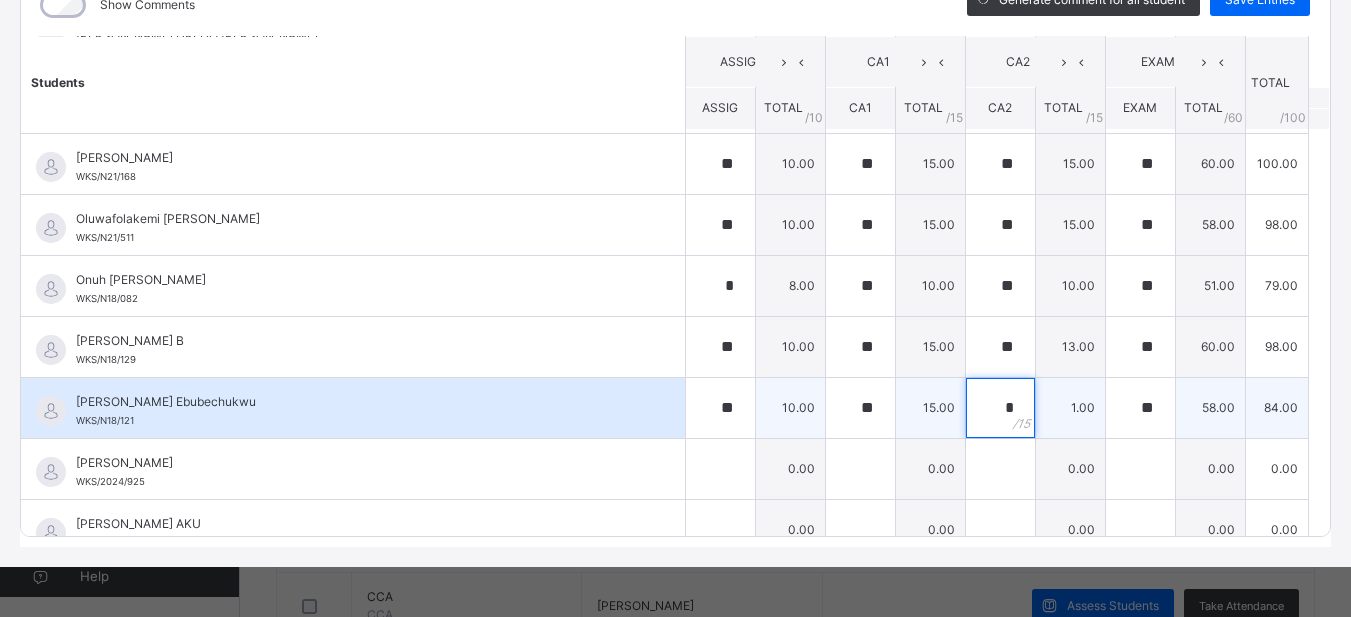 click on "*" at bounding box center [1000, 408] 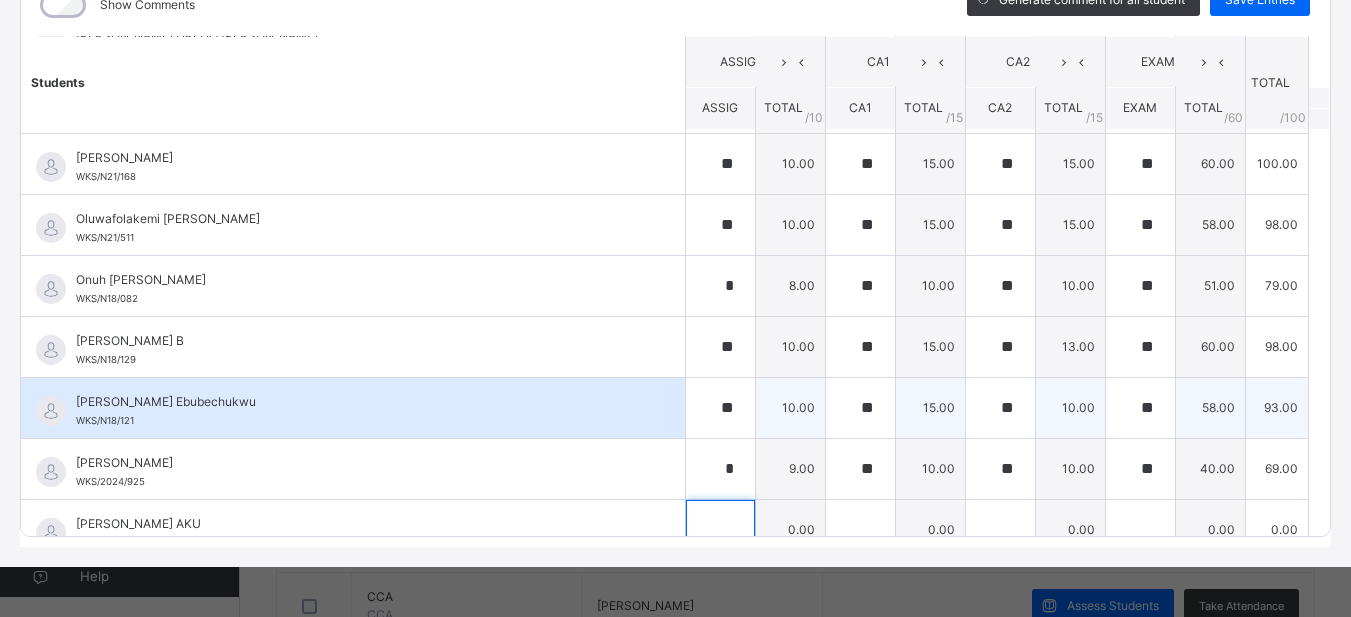 scroll, scrollTop: 1240, scrollLeft: 0, axis: vertical 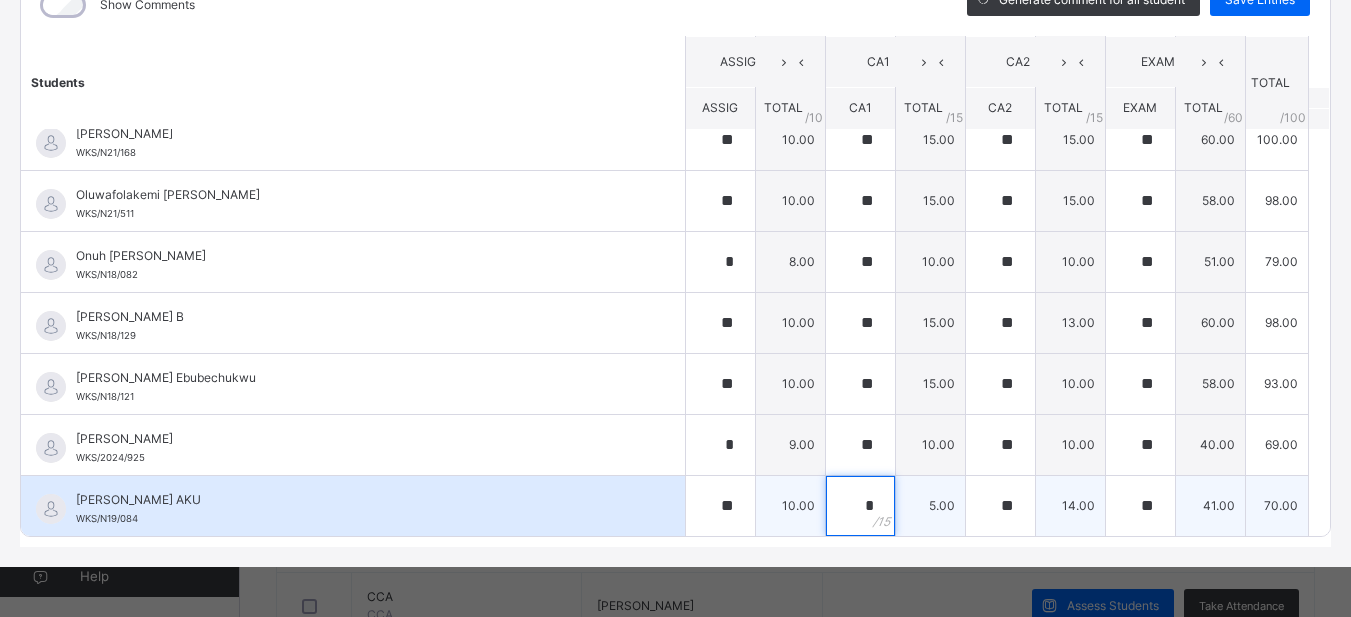 click on "*" at bounding box center (860, 506) 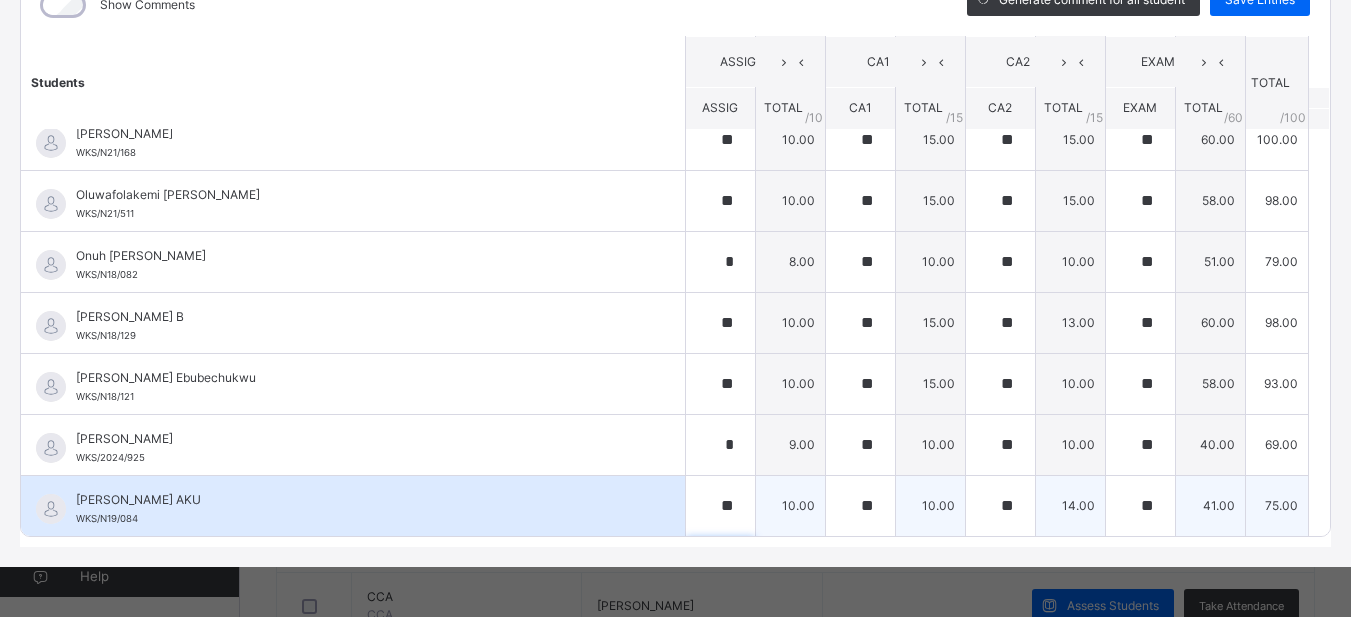 scroll, scrollTop: 1424, scrollLeft: 0, axis: vertical 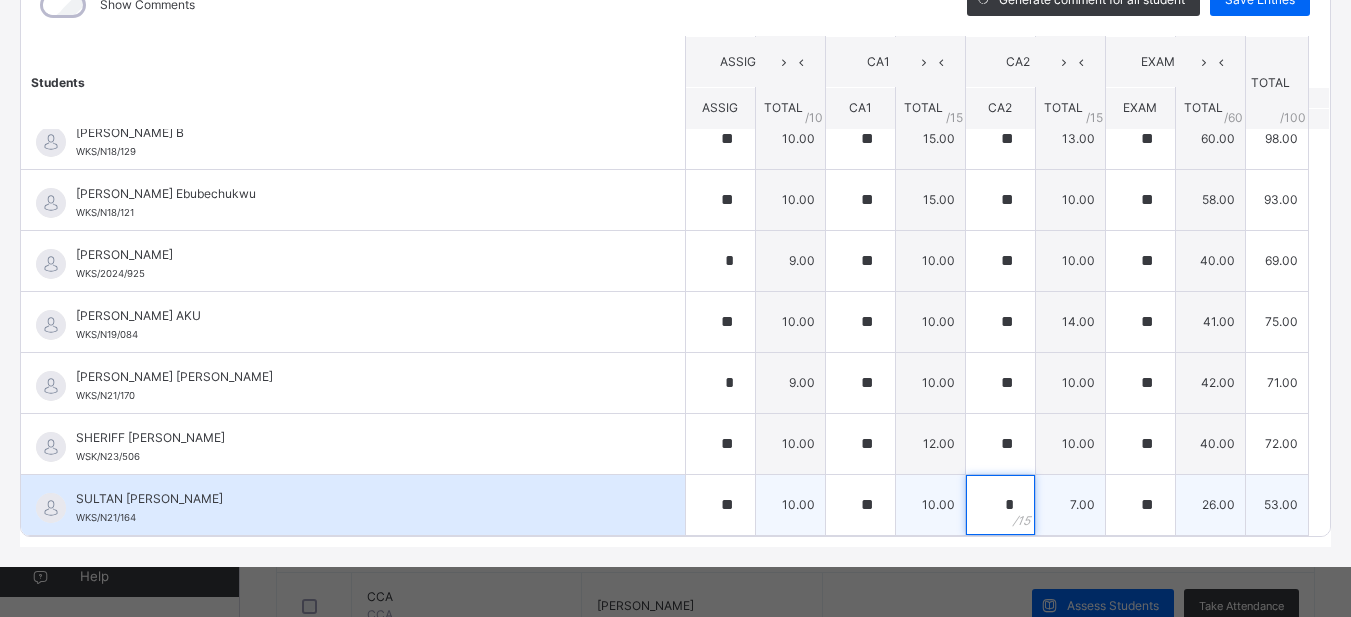 click on "*" at bounding box center [1000, 505] 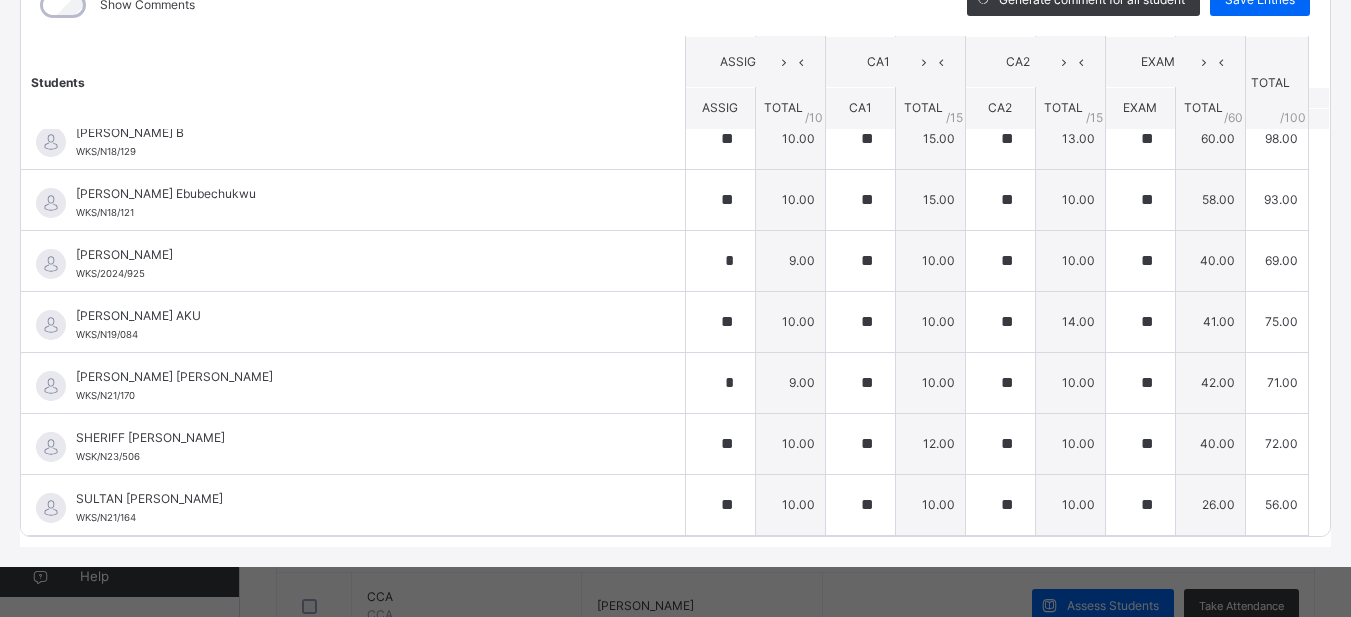click on "Students ASSIG CA1 CA2 EXAM TOTAL /100 Comment ASSIG TOTAL / 10 CA1 TOTAL / 15 CA2 TOTAL / 15 EXAM TOTAL / 60 [PERSON_NAME] I WKS/N18/111 [PERSON_NAME] I WKS/N18/111 ** 10.00 ** 15.00 ** 15.00 ** 59.00 99.00 Generate comment 0 / 250   ×   Subject Teacher’s Comment Generate and see in full the comment developed by the AI with an option to regenerate the comment JS [PERSON_NAME] I   WKS/N18/111   Total 99.00  / 100.00 [PERSON_NAME] Bot   Regenerate     Use this comment   [PERSON_NAME] WKS/N21/558 [PERSON_NAME] WKS/N21/558 ** 10.00 ** 15.00 ** 10.00 ** 55.00 90.00 Generate comment 0 / 250   ×   Subject Teacher’s Comment Generate and see in full the comment developed by the AI with an option to regenerate the comment [PERSON_NAME] [PERSON_NAME]   WKS/N21/558   Total 90.00  / 100.00 [PERSON_NAME] Bot   Regenerate     Use this comment   [PERSON_NAME]  WKS/N18/090 [PERSON_NAME]  WKS/N18/090 ** 10.00 ** 15.00 ** 11.00 ** 52.00 88.00 Generate comment 0 / 250   ×   Subject Teacher’s Comment JS [PERSON_NAME]" at bounding box center [675, -426] 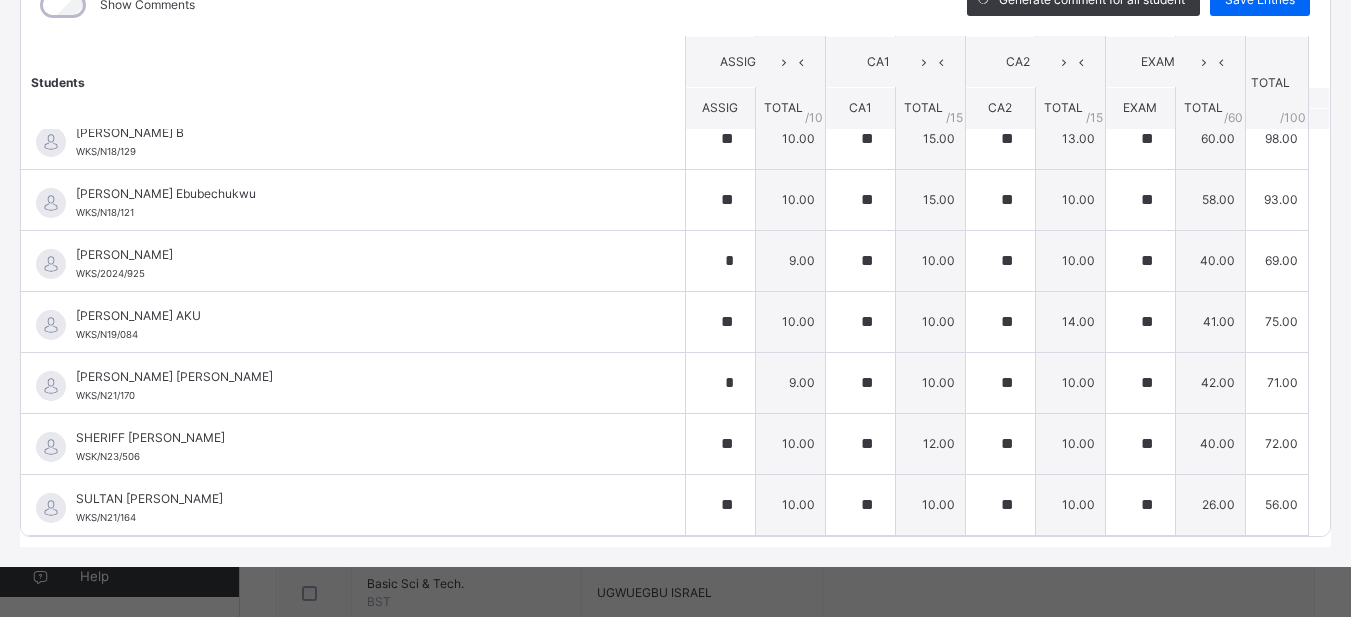scroll, scrollTop: 120, scrollLeft: 0, axis: vertical 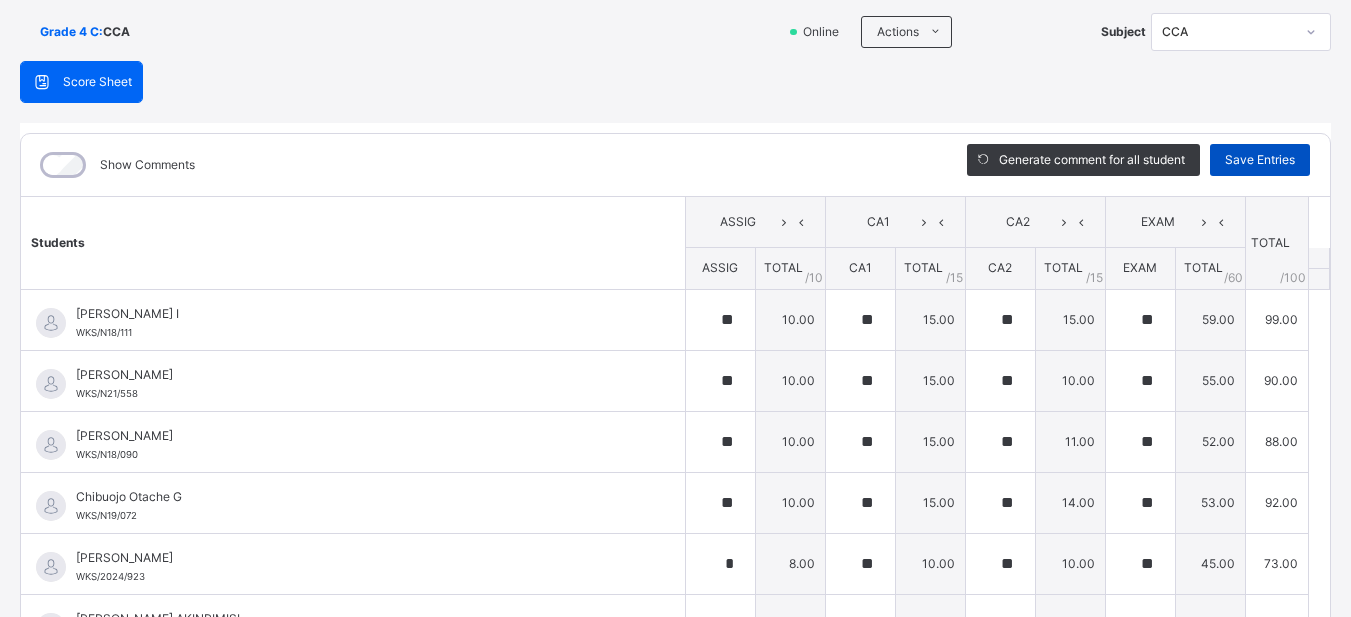 click on "Save Entries" at bounding box center (1260, 160) 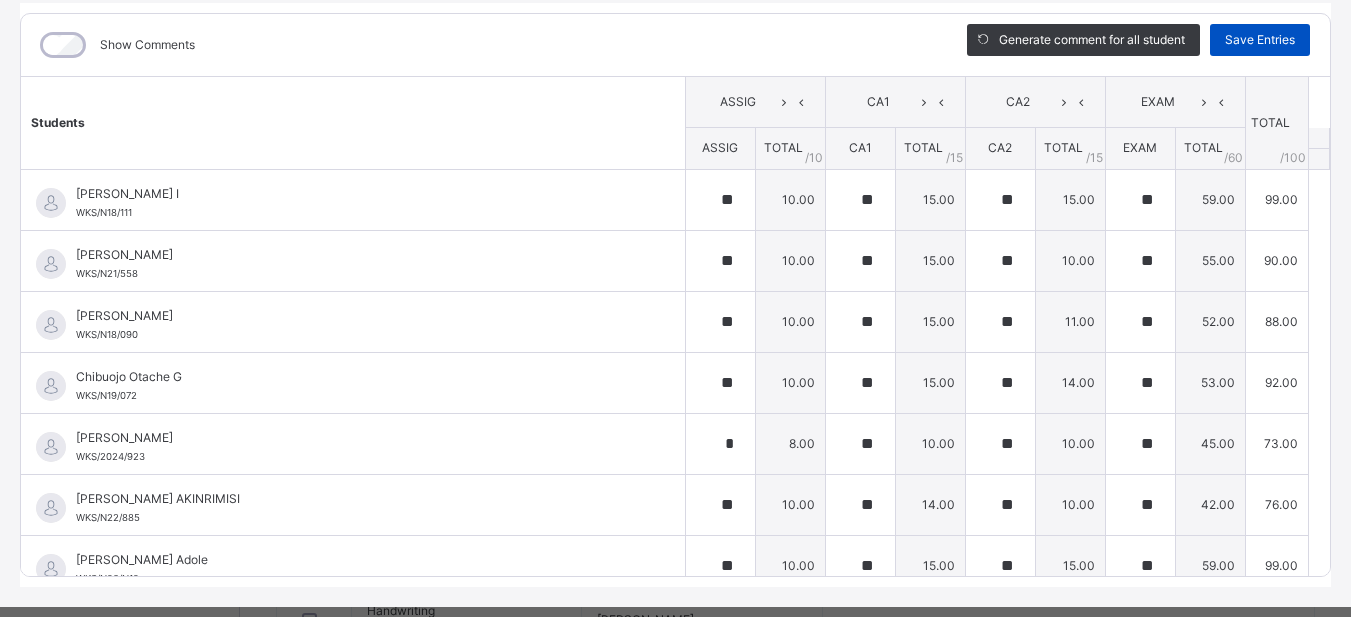 scroll, scrollTop: 294, scrollLeft: 0, axis: vertical 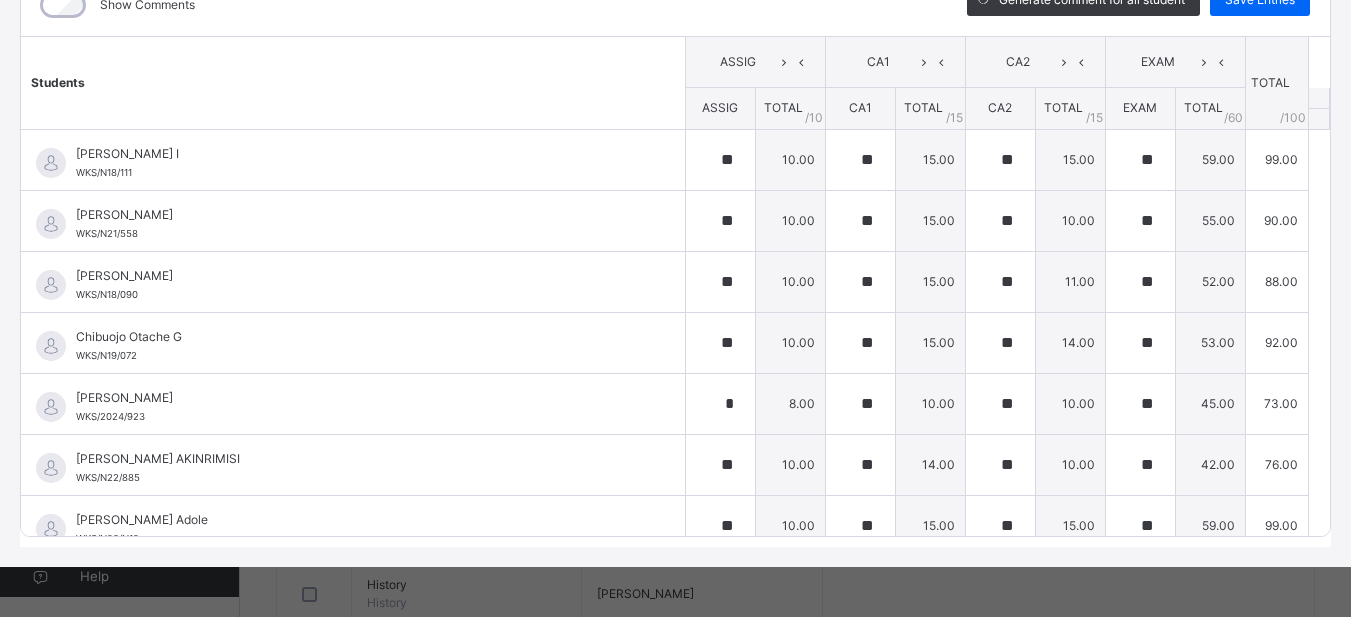 click on "Students ASSIG CA1 CA2 EXAM TOTAL /100 Comment ASSIG TOTAL / 10 CA1 TOTAL / 15 CA2 TOTAL / 15 EXAM TOTAL / 60 [PERSON_NAME] I WKS/N18/111 [PERSON_NAME] I WKS/N18/111 ** 10.00 ** 15.00 ** 15.00 ** 59.00 99.00 Generate comment 0 / 250   ×   Subject Teacher’s Comment Generate and see in full the comment developed by the AI with an option to regenerate the comment JS [PERSON_NAME] I   WKS/N18/111   Total 99.00  / 100.00 [PERSON_NAME] Bot   Regenerate     Use this comment   [PERSON_NAME] WKS/N21/558 [PERSON_NAME] WKS/N21/558 ** 10.00 ** 15.00 ** 10.00 ** 55.00 90.00 Generate comment 0 / 250   ×   Subject Teacher’s Comment Generate and see in full the comment developed by the AI with an option to regenerate the comment [PERSON_NAME] [PERSON_NAME]   WKS/N21/558   Total 90.00  / 100.00 [PERSON_NAME] Bot   Regenerate     Use this comment   [PERSON_NAME]  WKS/N18/090 [PERSON_NAME]  WKS/N18/090 ** 10.00 ** 15.00 ** 11.00 ** 52.00 88.00 Generate comment 0 / 250   ×   Subject Teacher’s Comment JS [PERSON_NAME]" at bounding box center [675, 998] 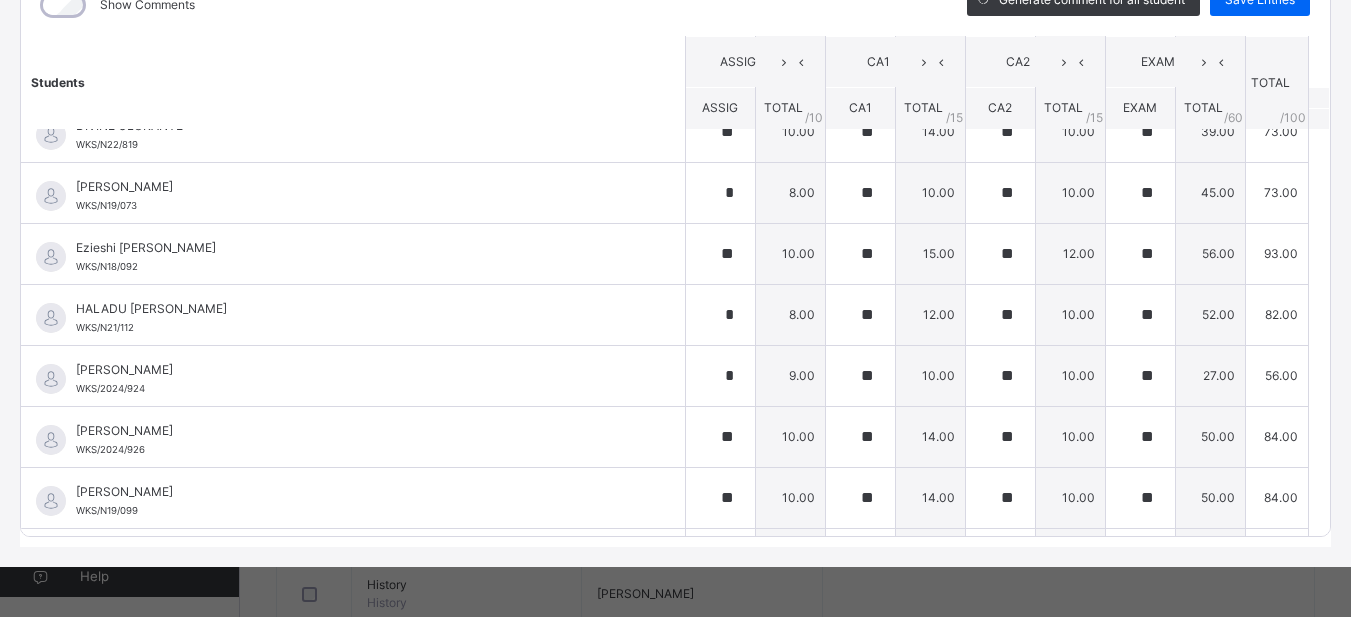 scroll, scrollTop: 520, scrollLeft: 0, axis: vertical 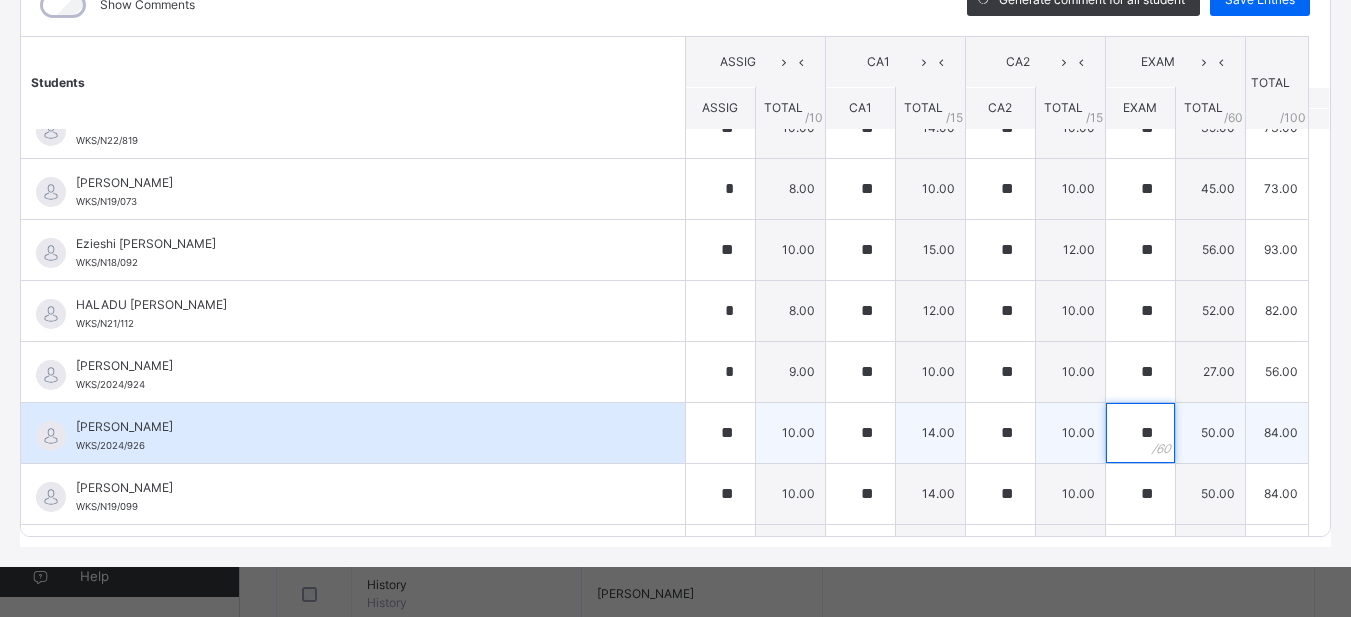 click on "**" at bounding box center [1140, 433] 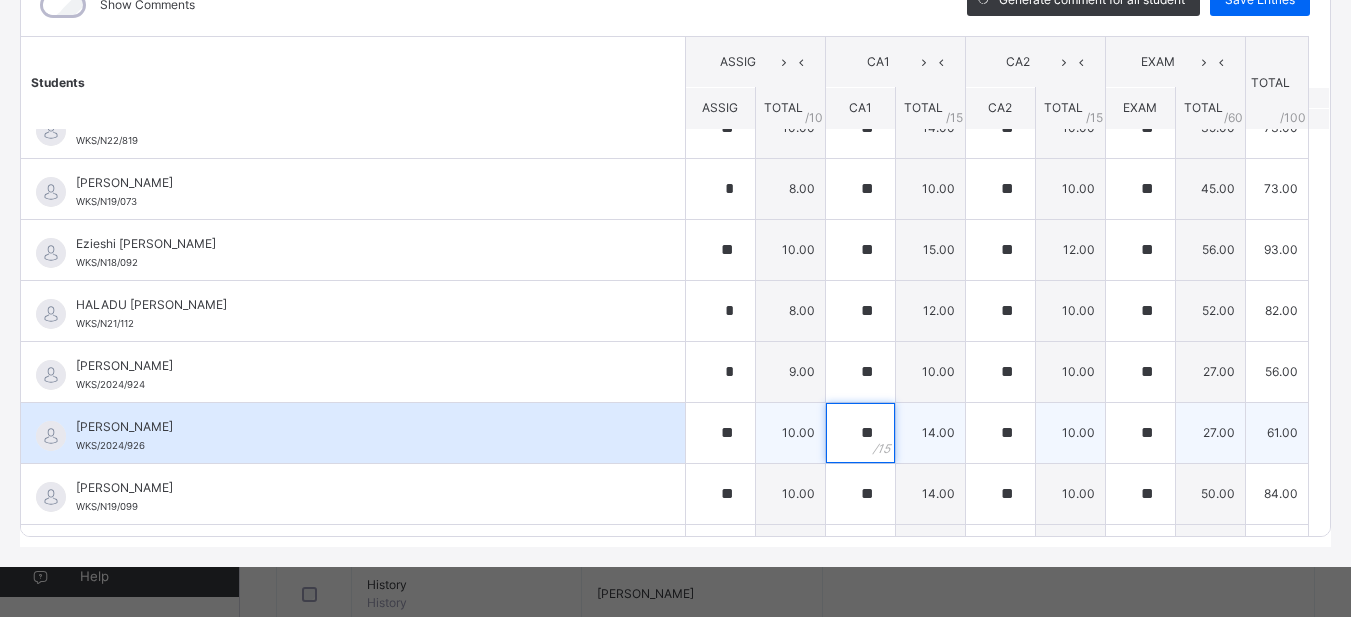 click on "**" at bounding box center (860, 433) 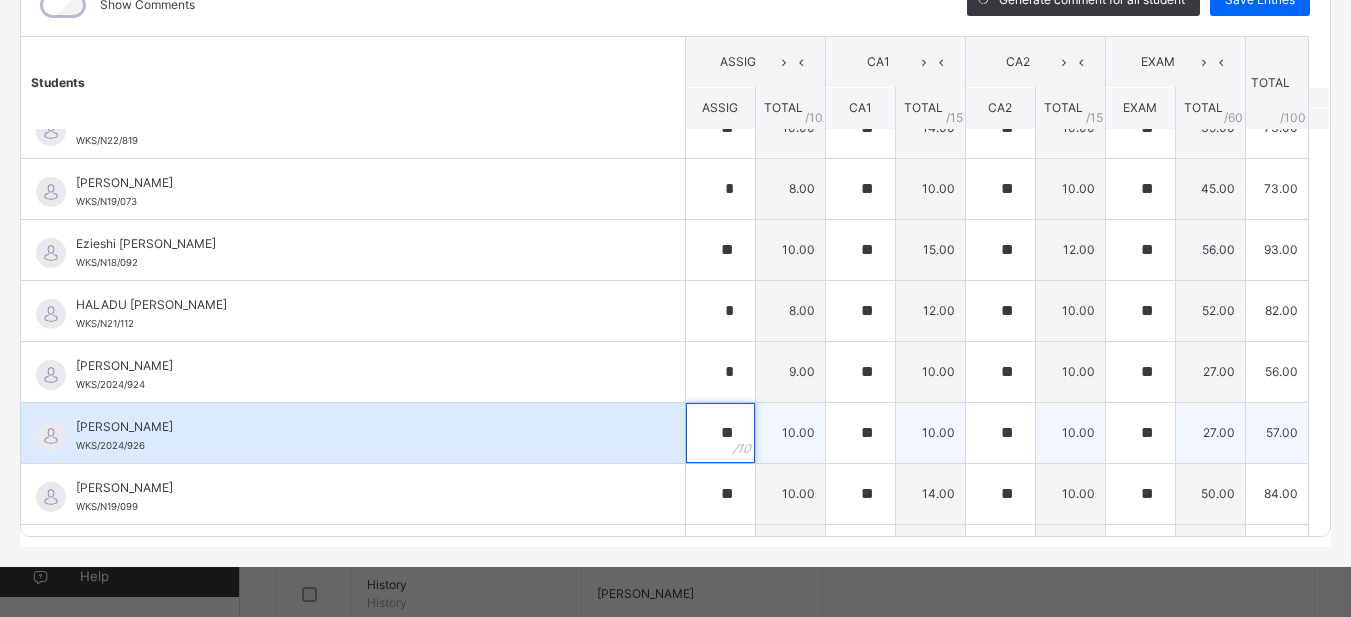 click on "**" at bounding box center (720, 433) 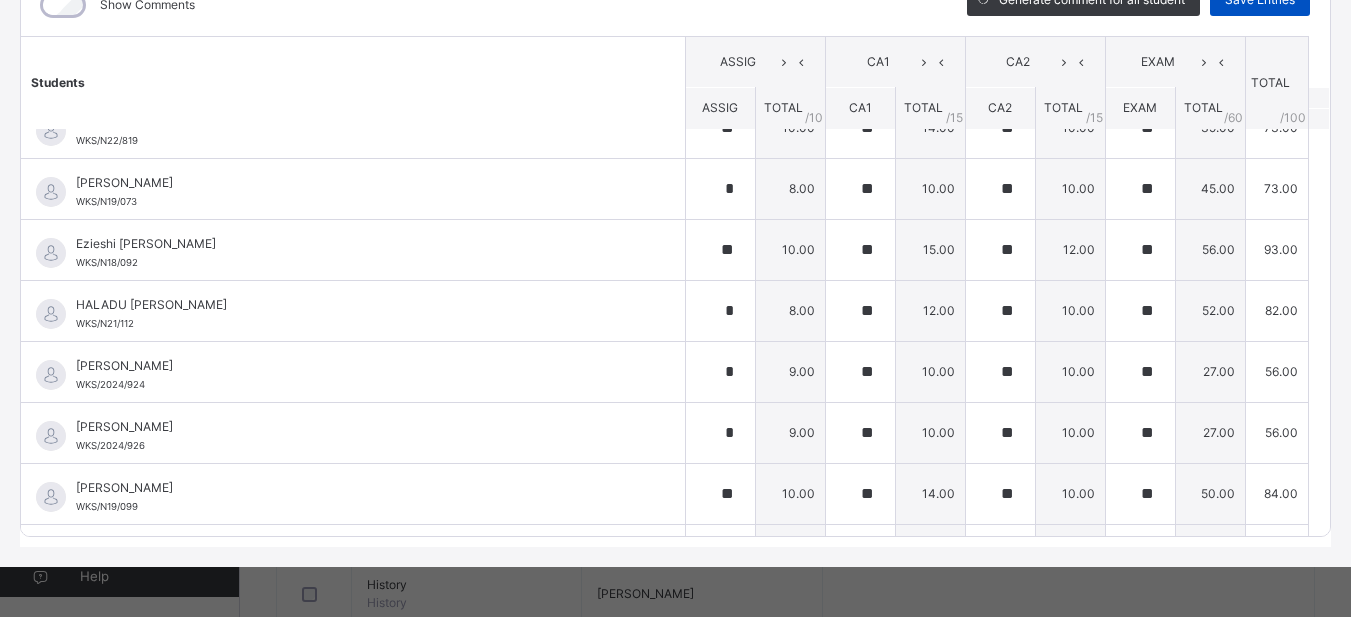 click on "Save Entries" at bounding box center (1260, 0) 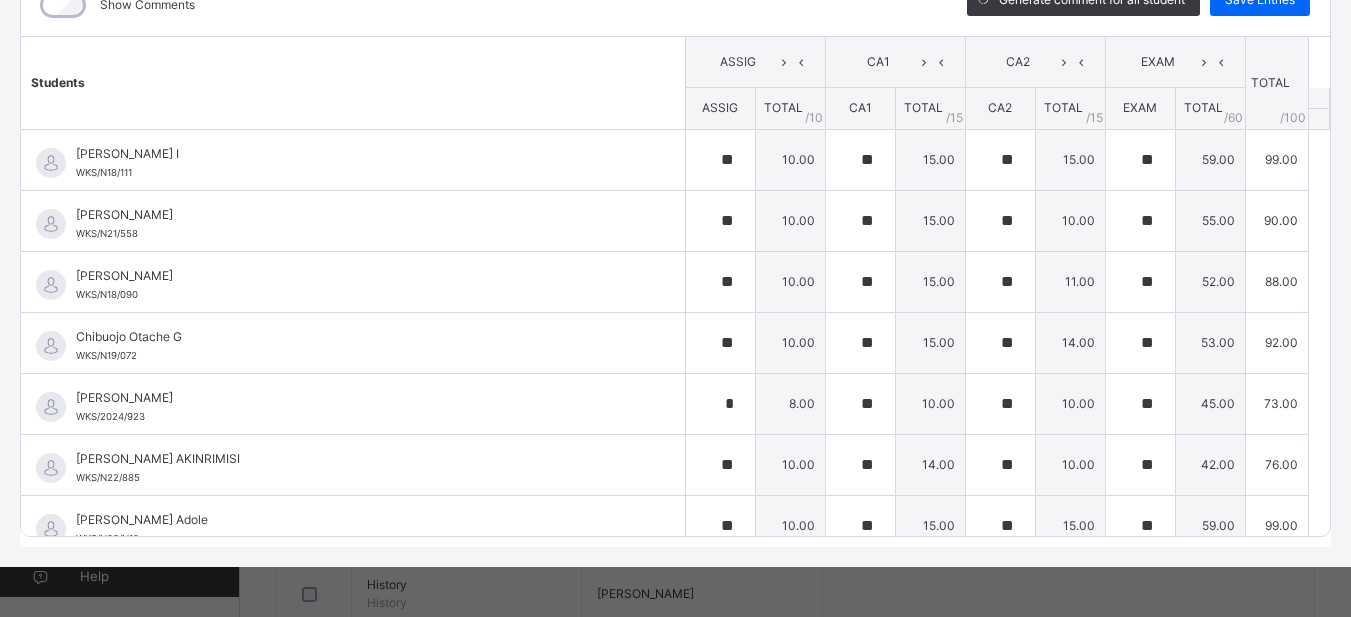 click on "Students ASSIG CA1 CA2 EXAM TOTAL /100 Comment ASSIG TOTAL / 10 CA1 TOTAL / 15 CA2 TOTAL / 15 EXAM TOTAL / 60 [PERSON_NAME] I WKS/N18/111 [PERSON_NAME] I WKS/N18/111 ** 10.00 ** 15.00 ** 15.00 ** 59.00 99.00 Generate comment 0 / 250   ×   Subject Teacher’s Comment Generate and see in full the comment developed by the AI with an option to regenerate the comment JS [PERSON_NAME] I   WKS/N18/111   Total 99.00  / 100.00 [PERSON_NAME] Bot   Regenerate     Use this comment   [PERSON_NAME] WKS/N21/558 [PERSON_NAME] WKS/N21/558 ** 10.00 ** 15.00 ** 10.00 ** 55.00 90.00 Generate comment 0 / 250   ×   Subject Teacher’s Comment Generate and see in full the comment developed by the AI with an option to regenerate the comment [PERSON_NAME] [PERSON_NAME]   WKS/N21/558   Total 90.00  / 100.00 [PERSON_NAME] Bot   Regenerate     Use this comment   [PERSON_NAME]  WKS/N18/090 [PERSON_NAME]  WKS/N18/090 ** 10.00 ** 15.00 ** 11.00 ** 52.00 88.00 Generate comment 0 / 250   ×   Subject Teacher’s Comment JS [PERSON_NAME]" at bounding box center [675, 998] 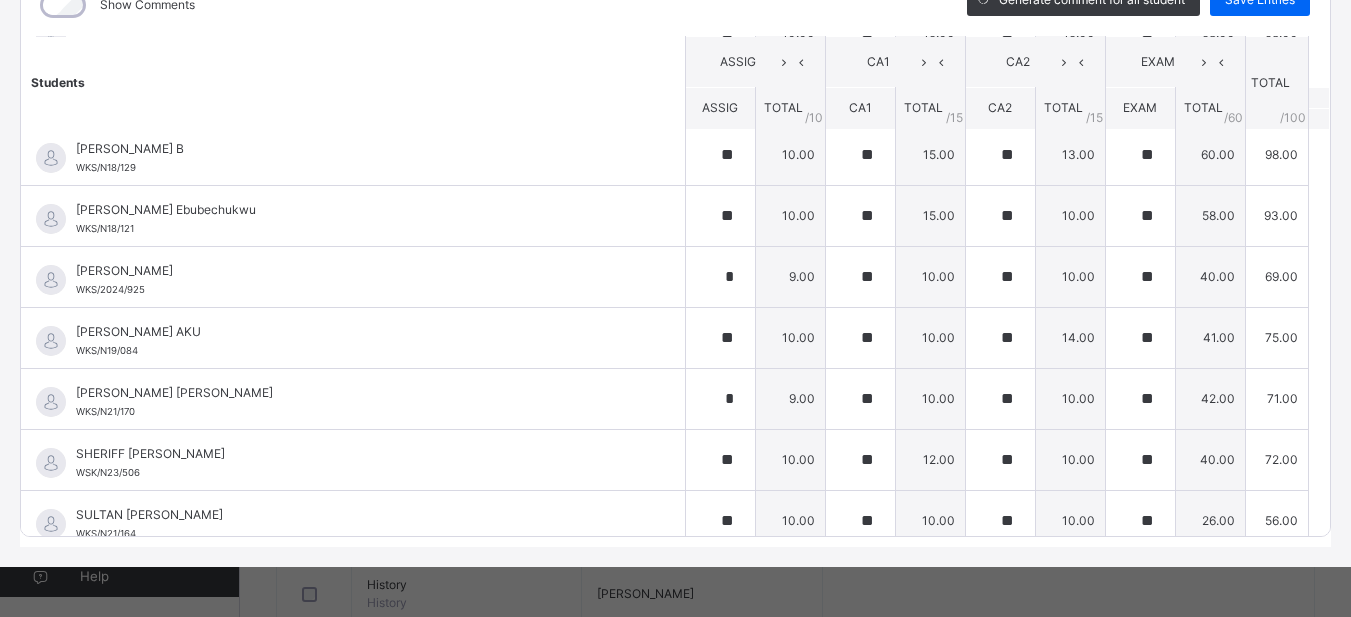 scroll, scrollTop: 1424, scrollLeft: 0, axis: vertical 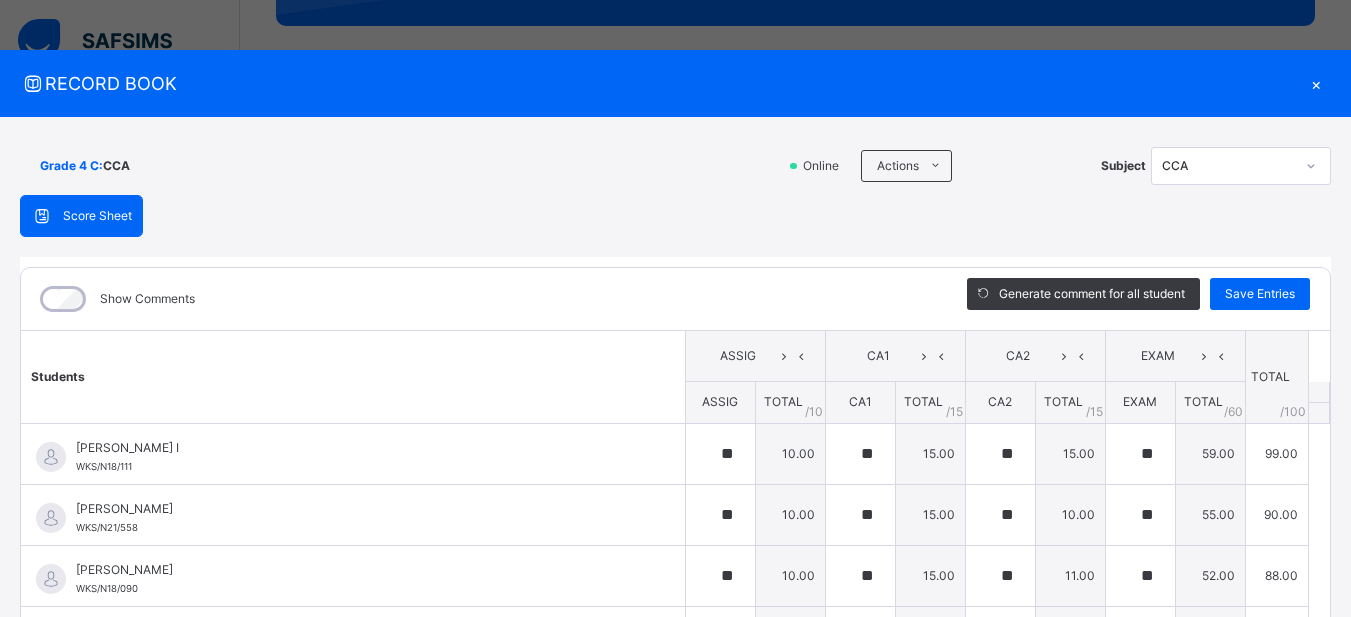 click on "×" at bounding box center (1316, 83) 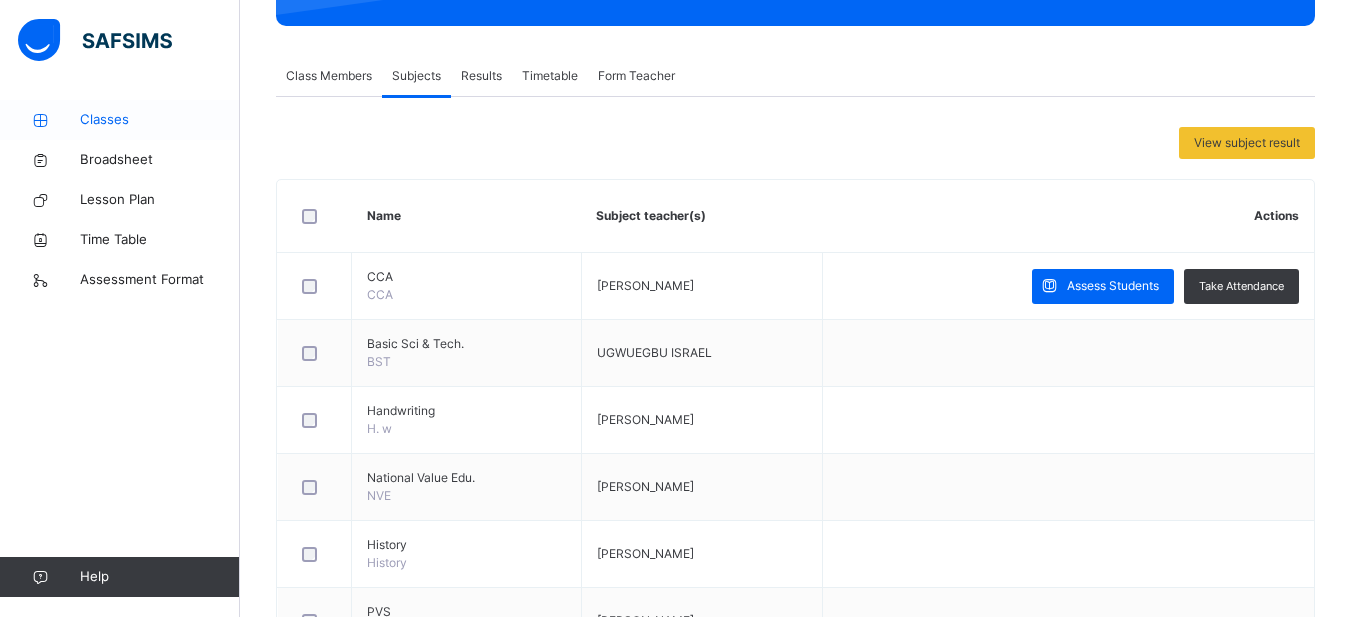 click on "Classes" at bounding box center [160, 120] 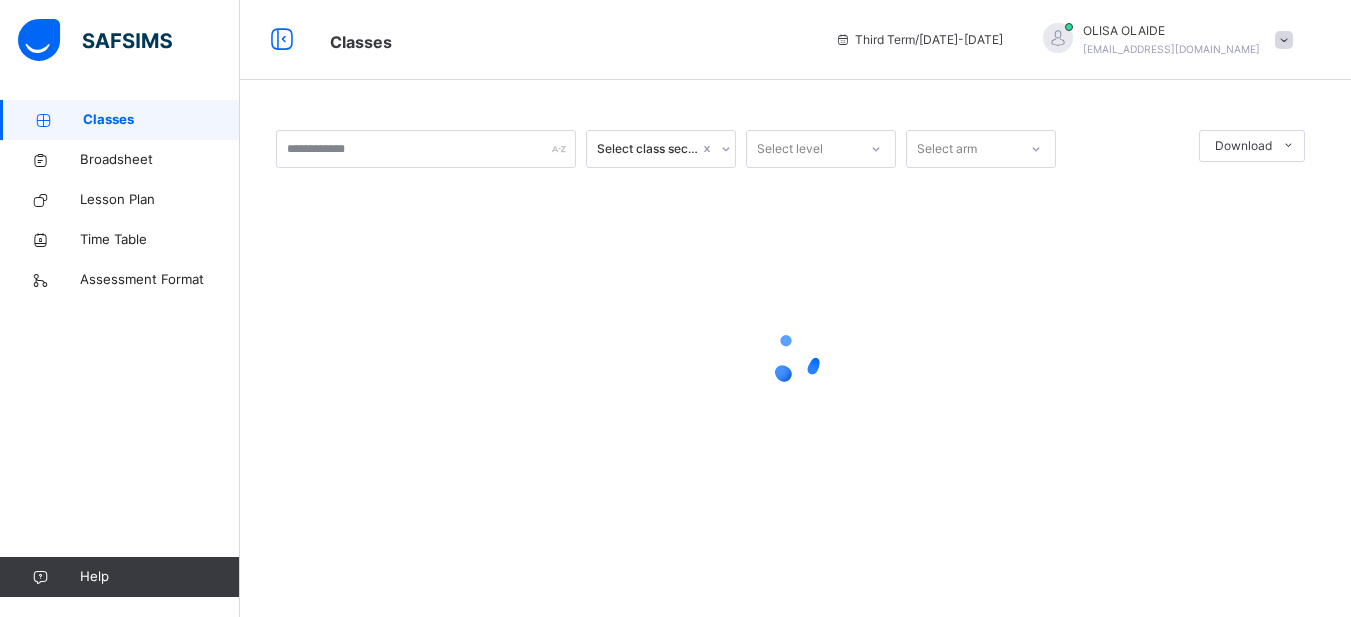 scroll, scrollTop: 0, scrollLeft: 0, axis: both 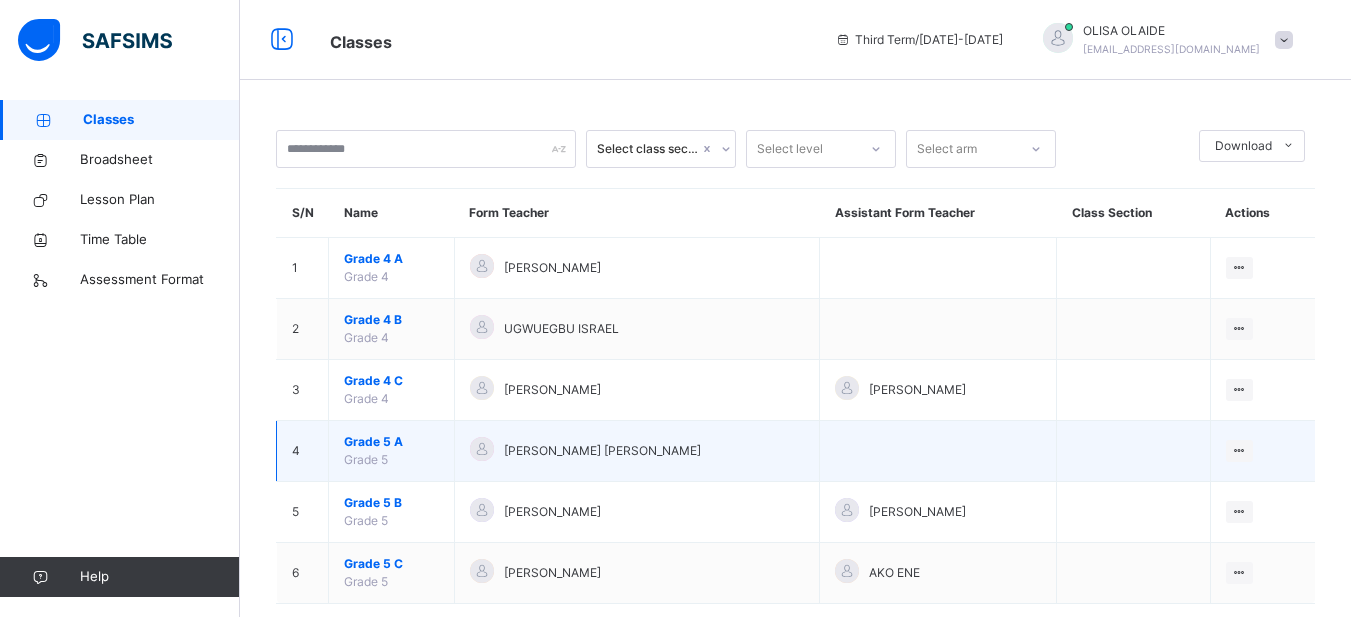 click on "Grade 5   A" at bounding box center (391, 442) 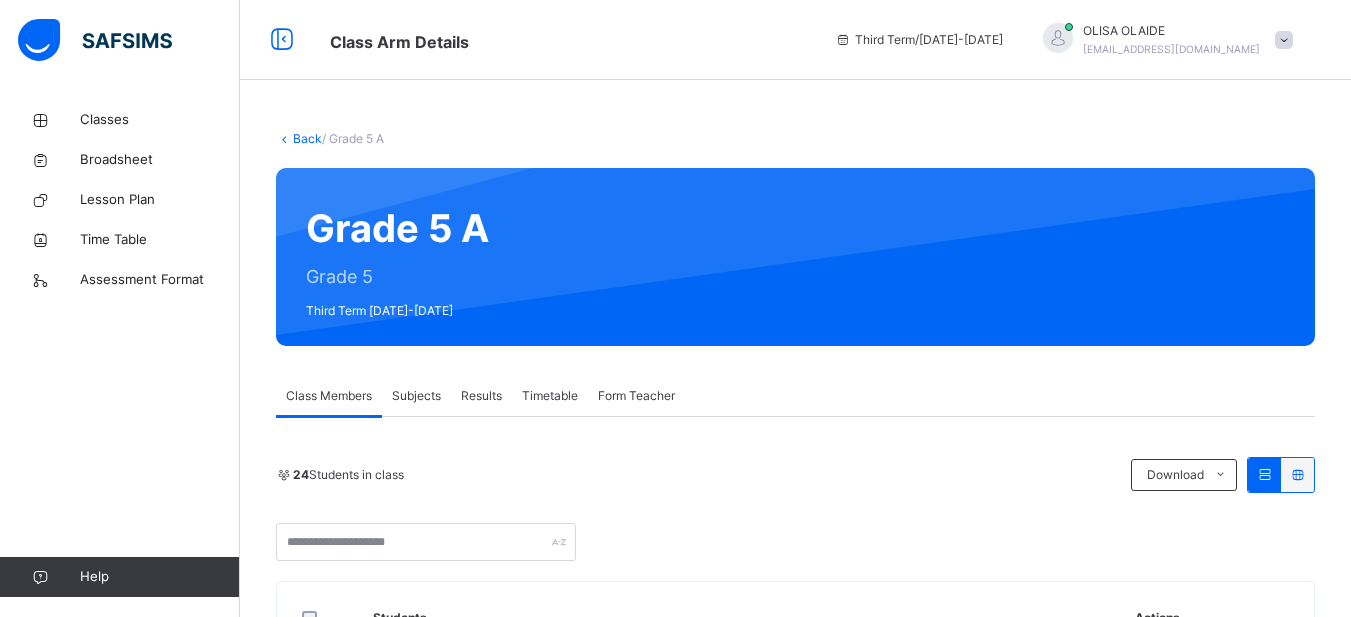 click on "Subjects" at bounding box center (416, 396) 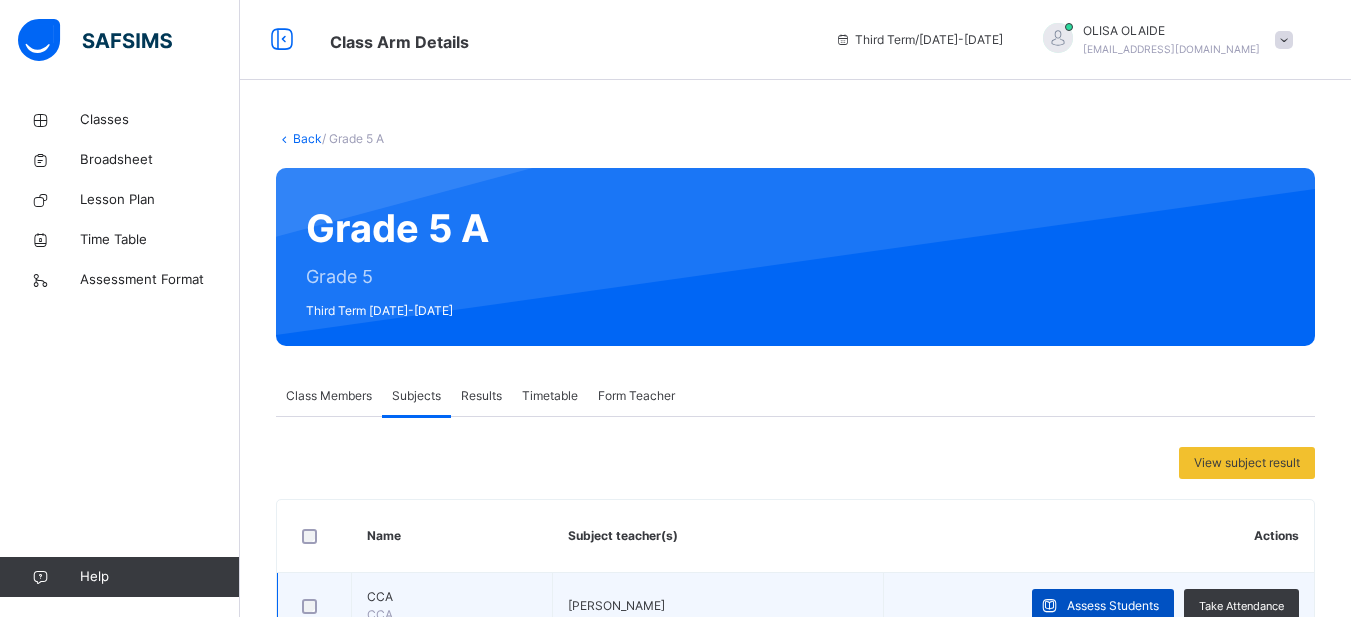 click on "Assess Students" at bounding box center [1113, 606] 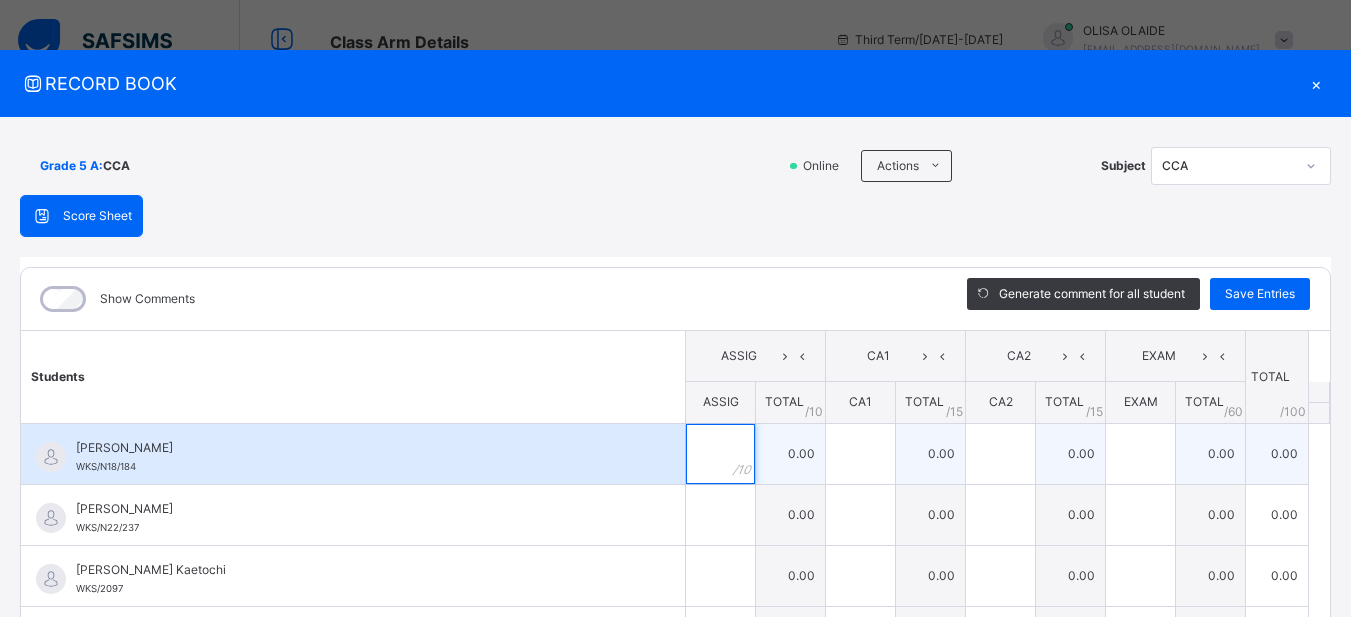 click at bounding box center (720, 454) 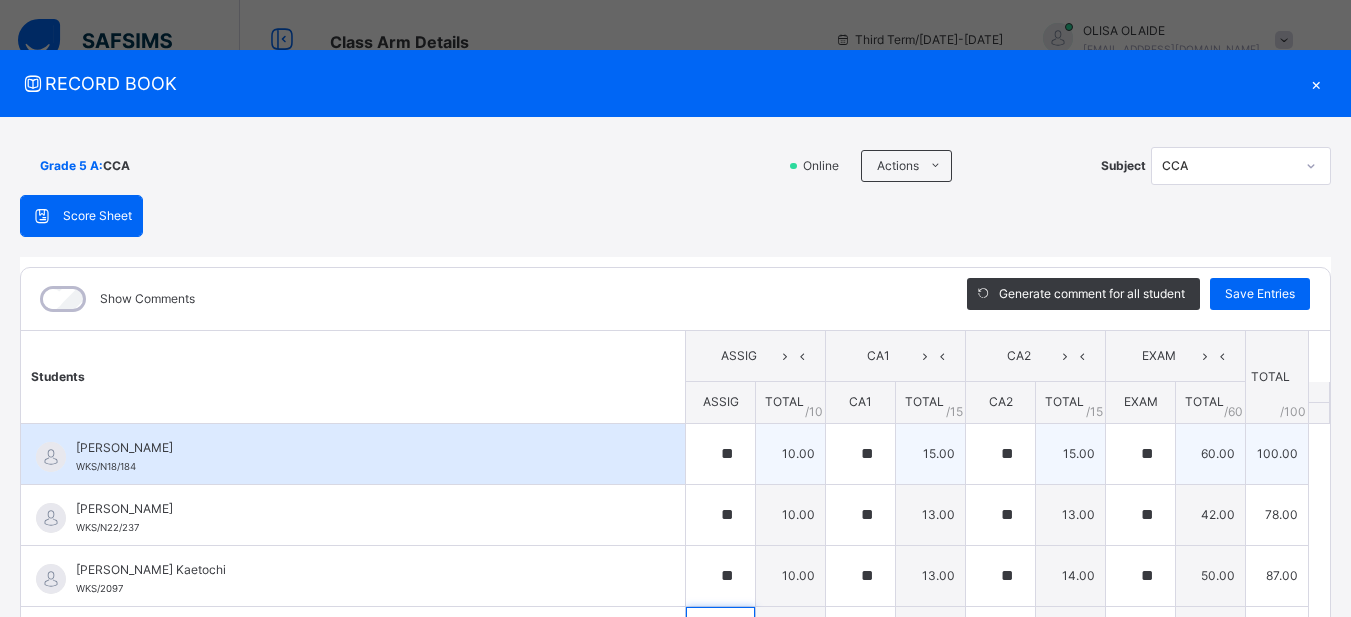 scroll, scrollTop: 50, scrollLeft: 0, axis: vertical 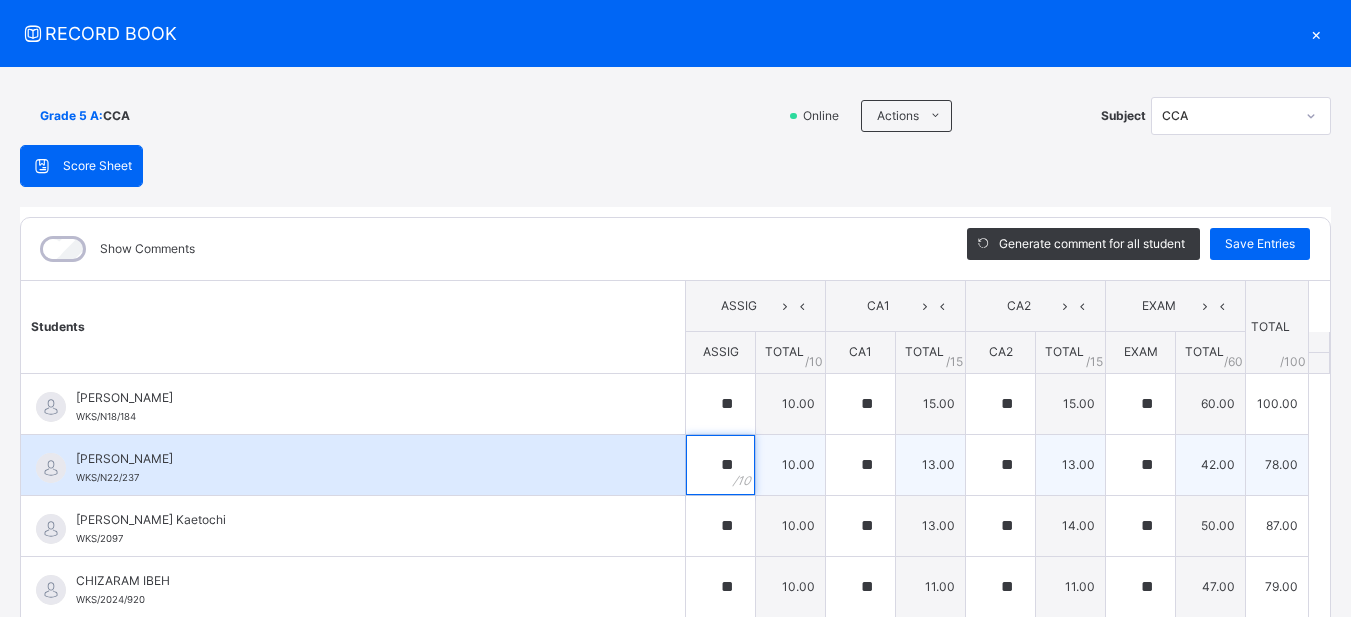 click on "**" at bounding box center (720, 465) 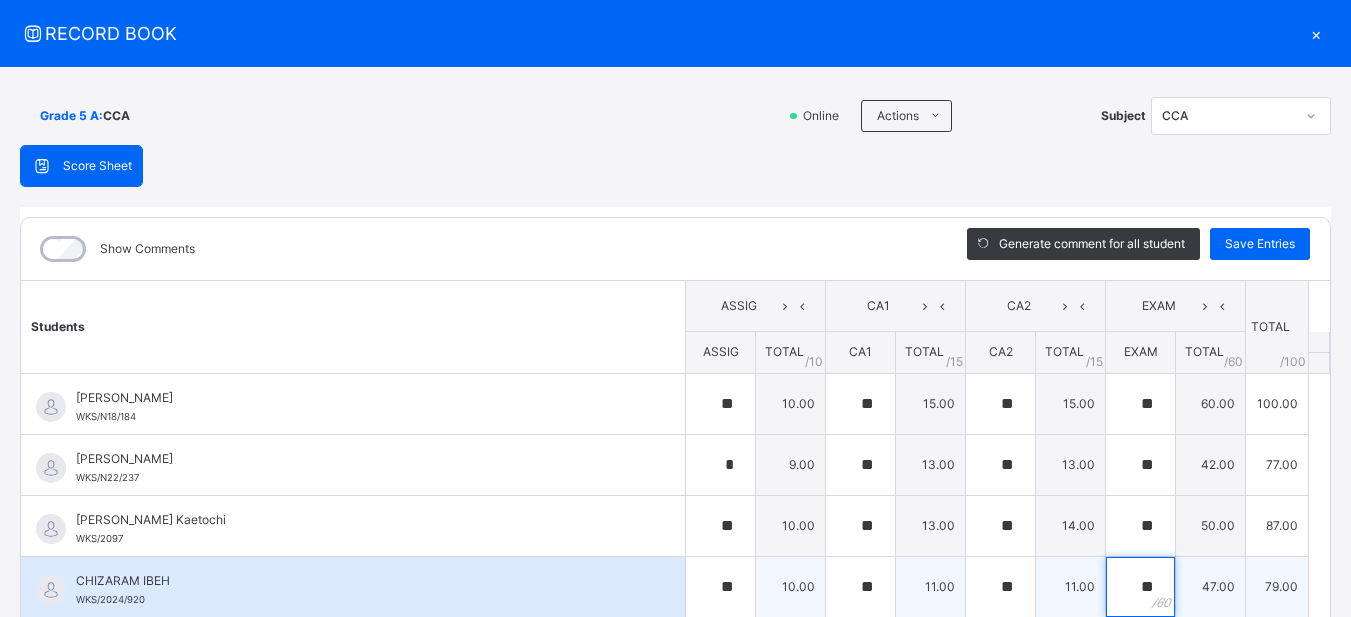 click on "**" at bounding box center [1140, 587] 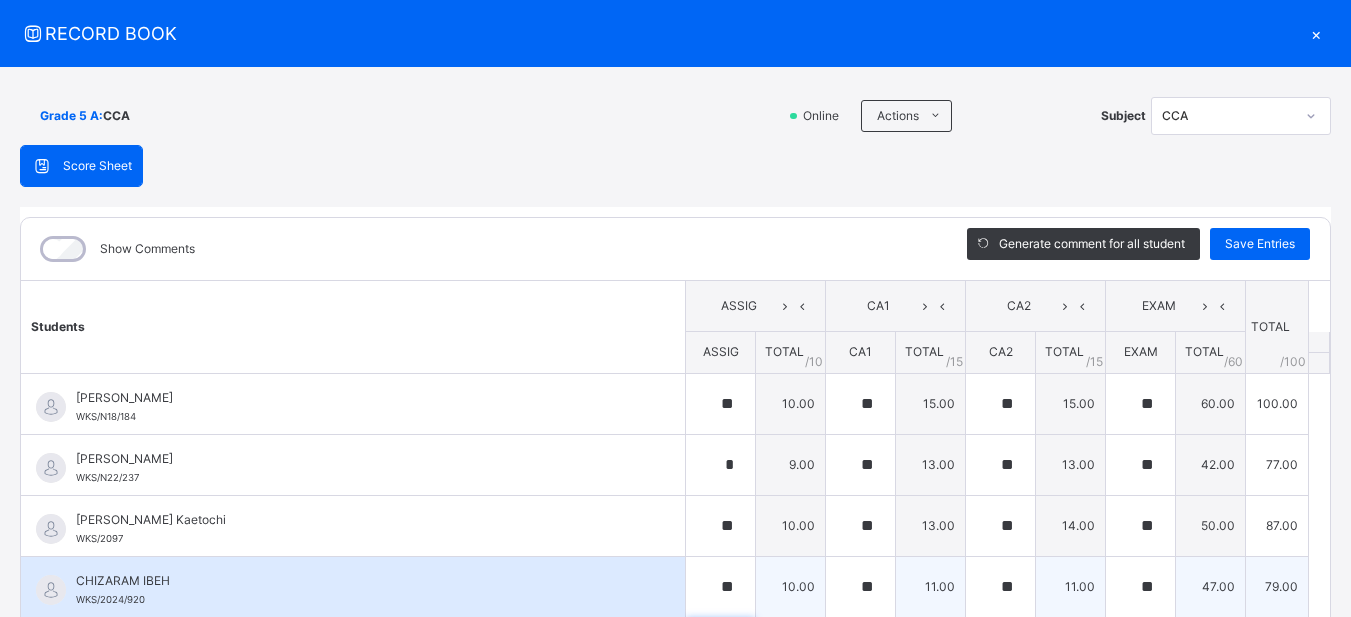 scroll, scrollTop: 294, scrollLeft: 0, axis: vertical 